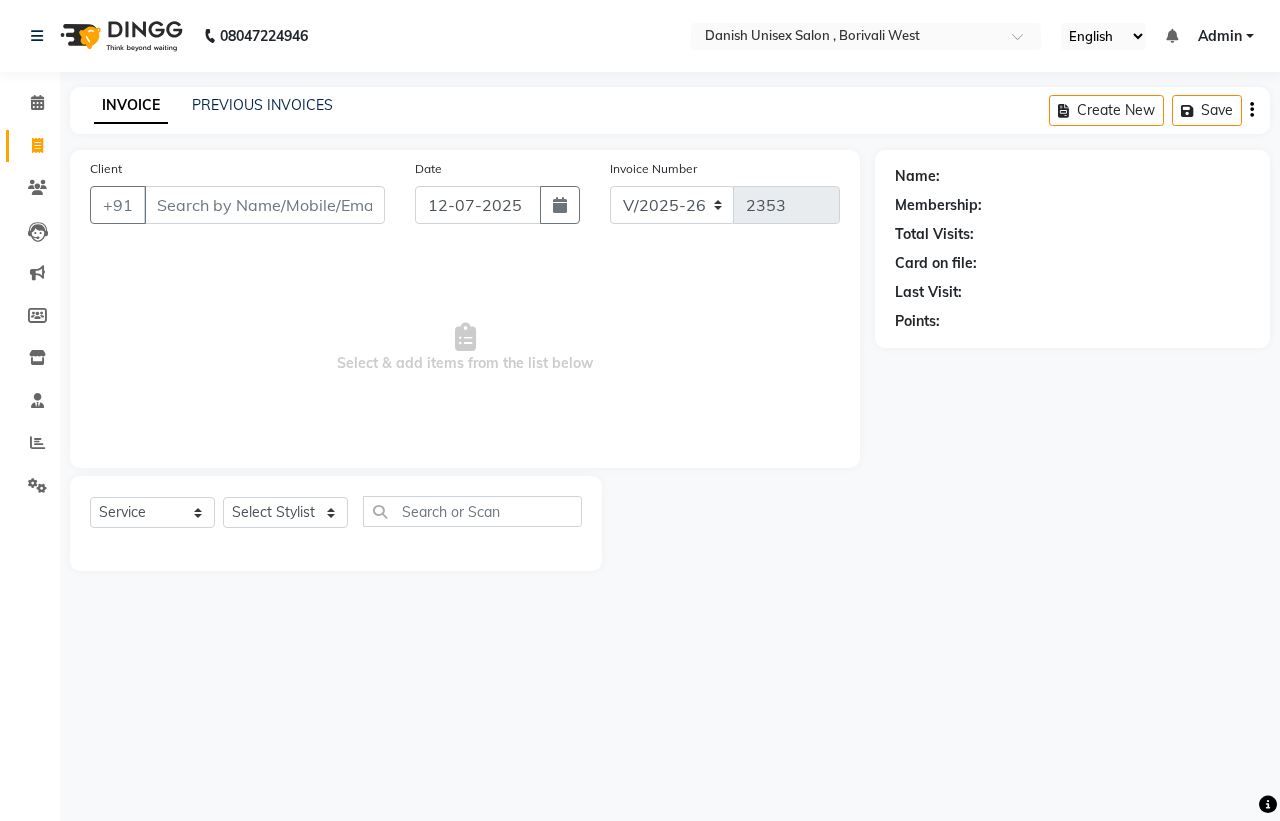 select on "6929" 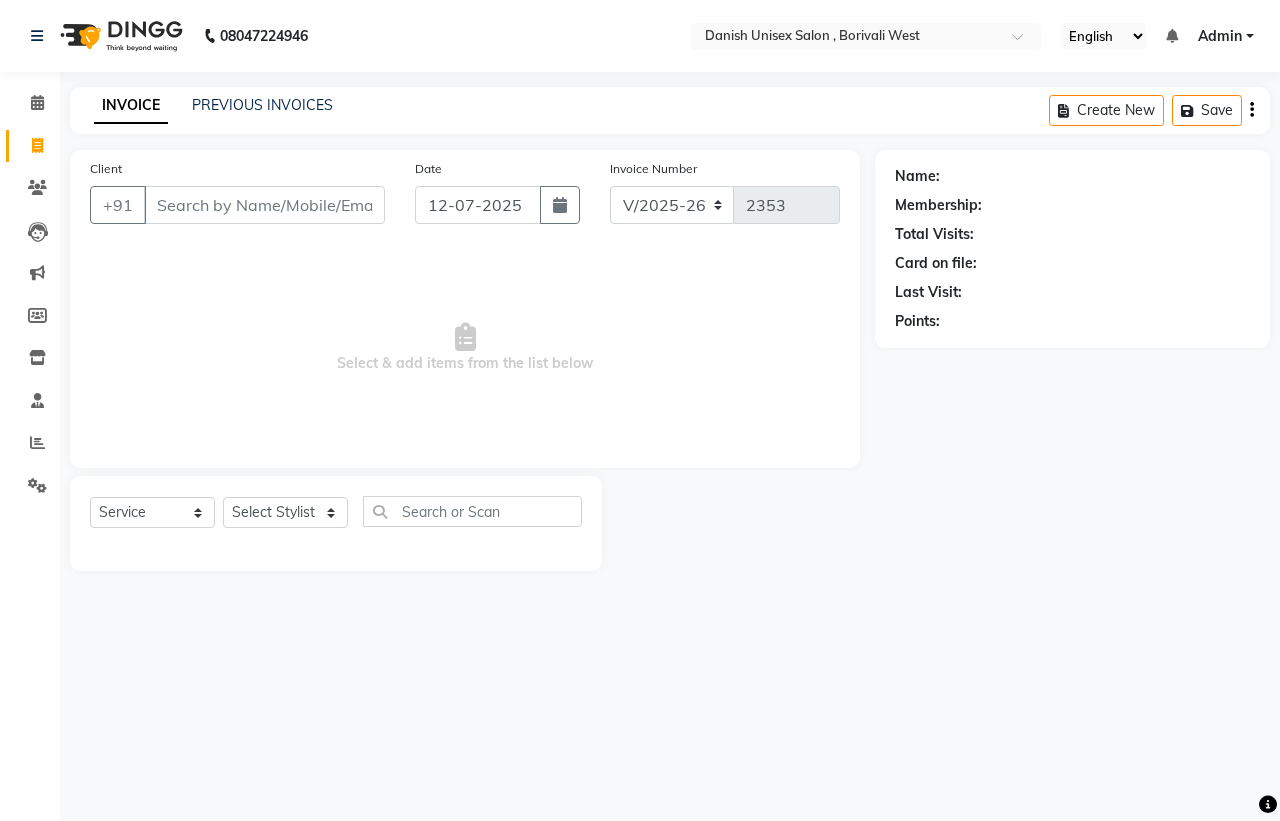 scroll, scrollTop: 0, scrollLeft: 0, axis: both 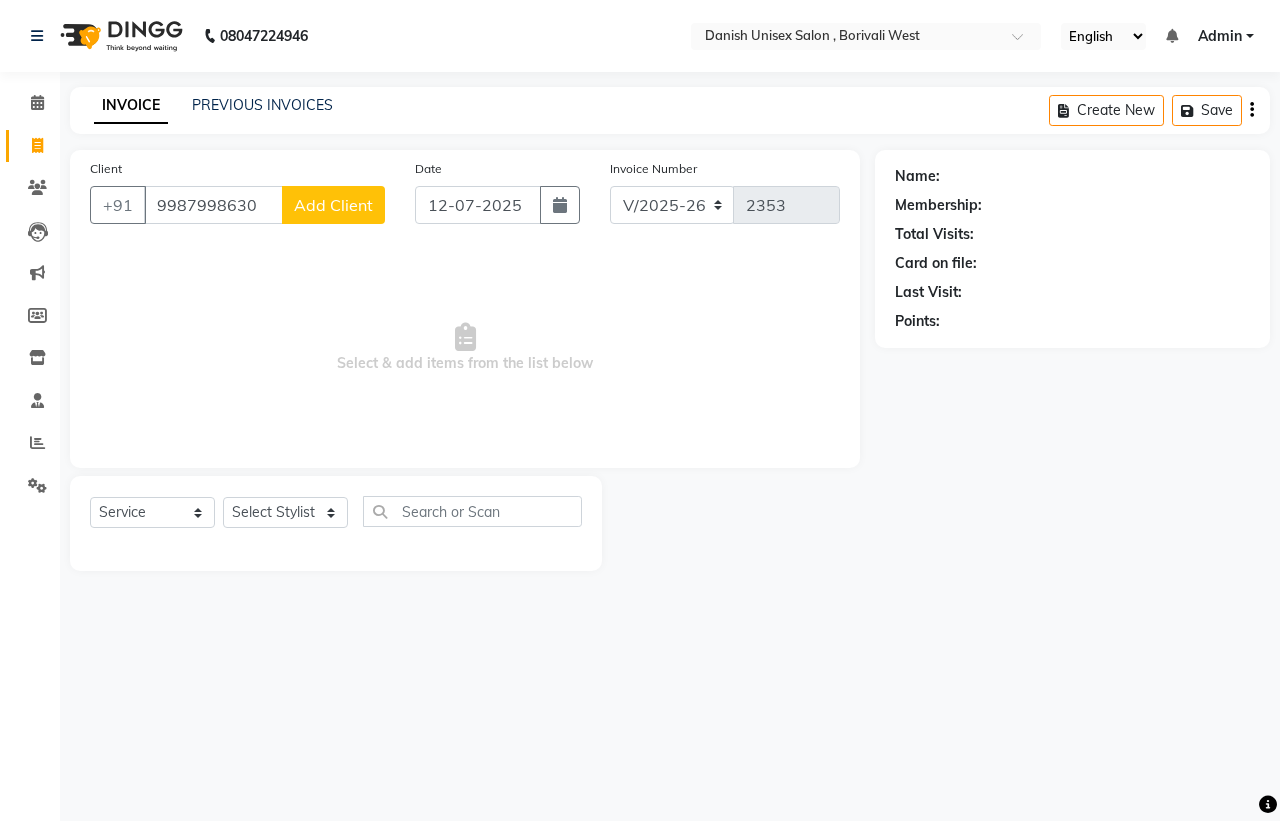 type on "9987998630" 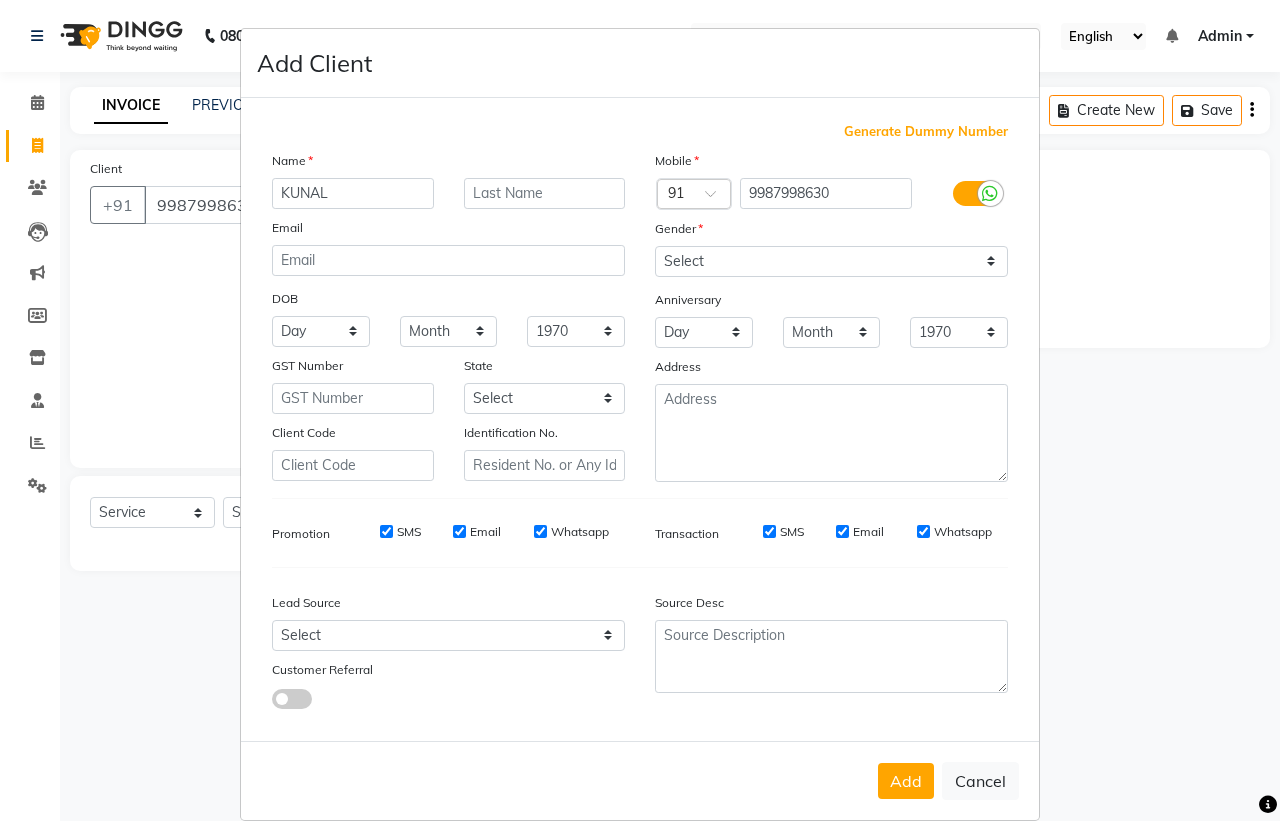 type on "KUNAL" 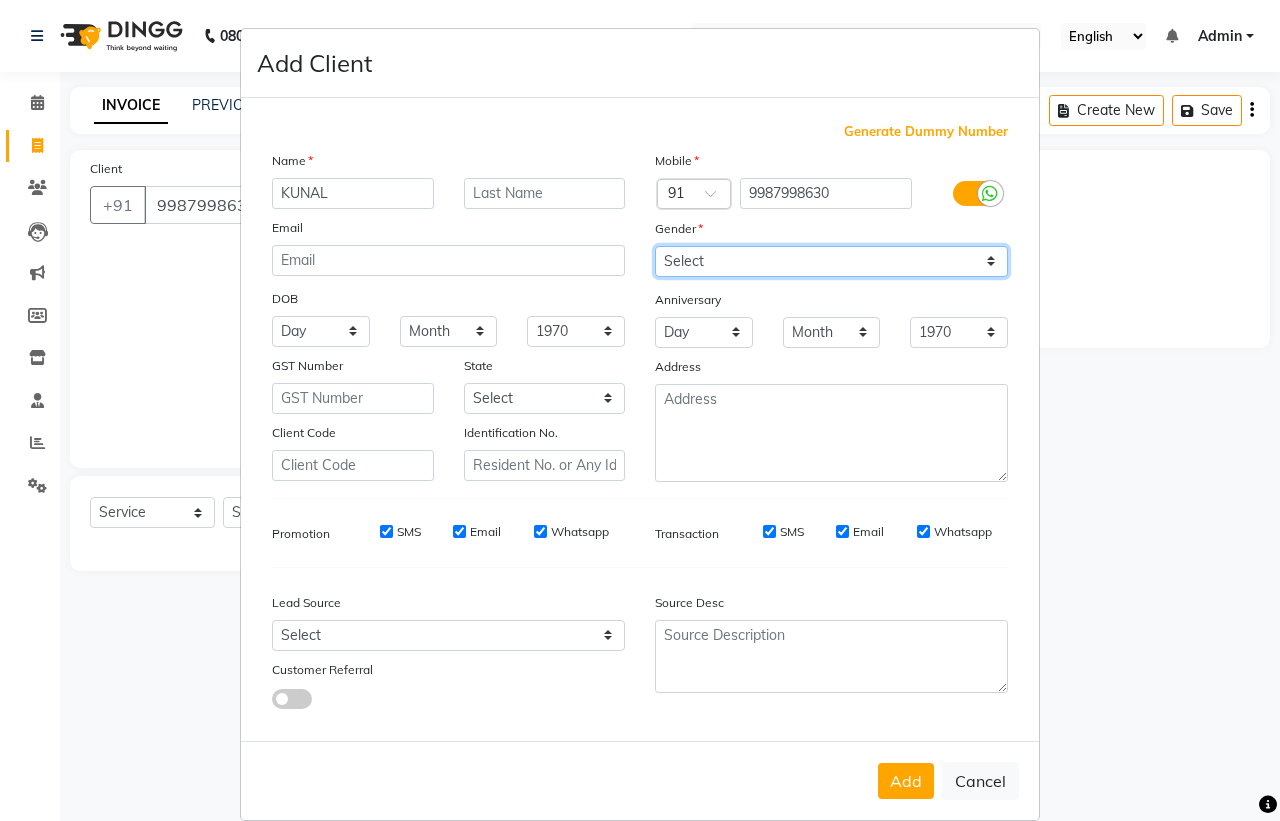 click on "Select [DEMOGRAPHIC_DATA] [DEMOGRAPHIC_DATA] Other Prefer Not To Say" at bounding box center [831, 261] 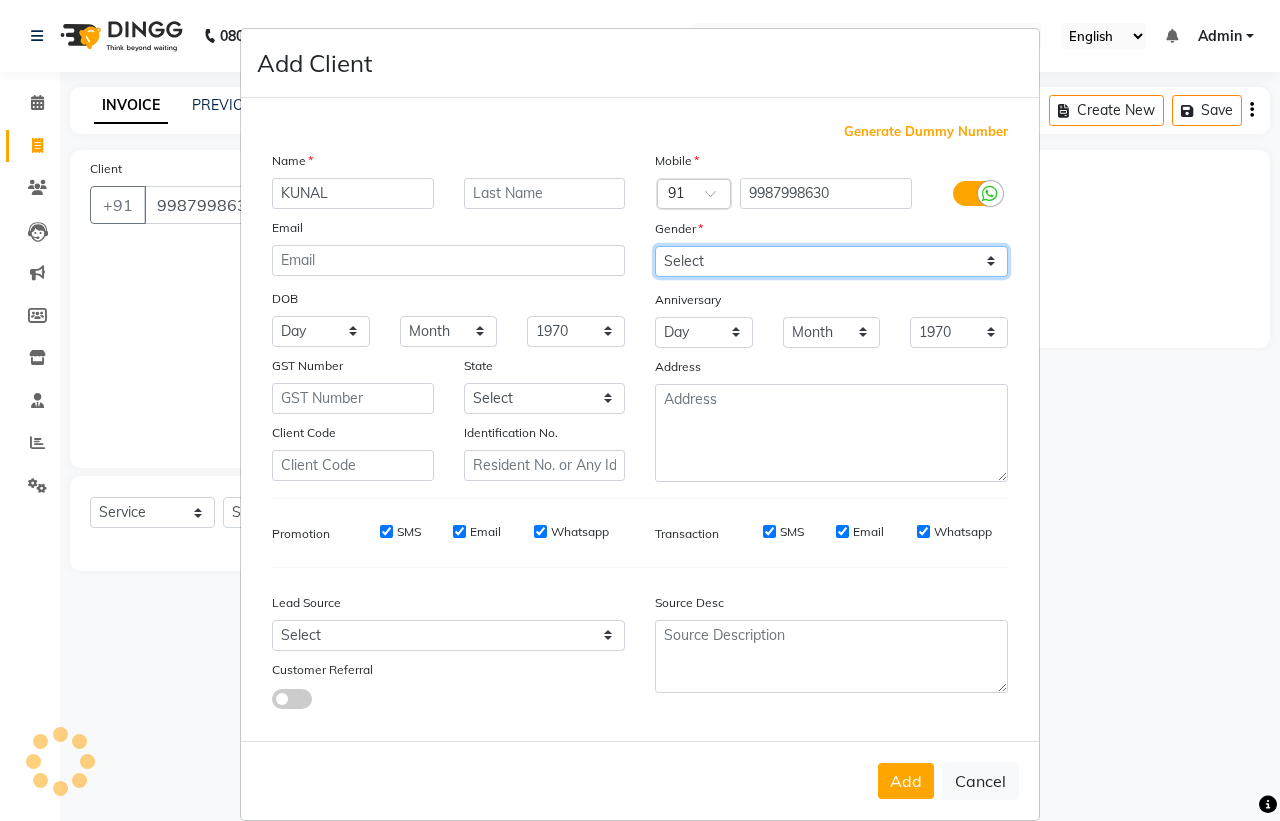 select on "[DEMOGRAPHIC_DATA]" 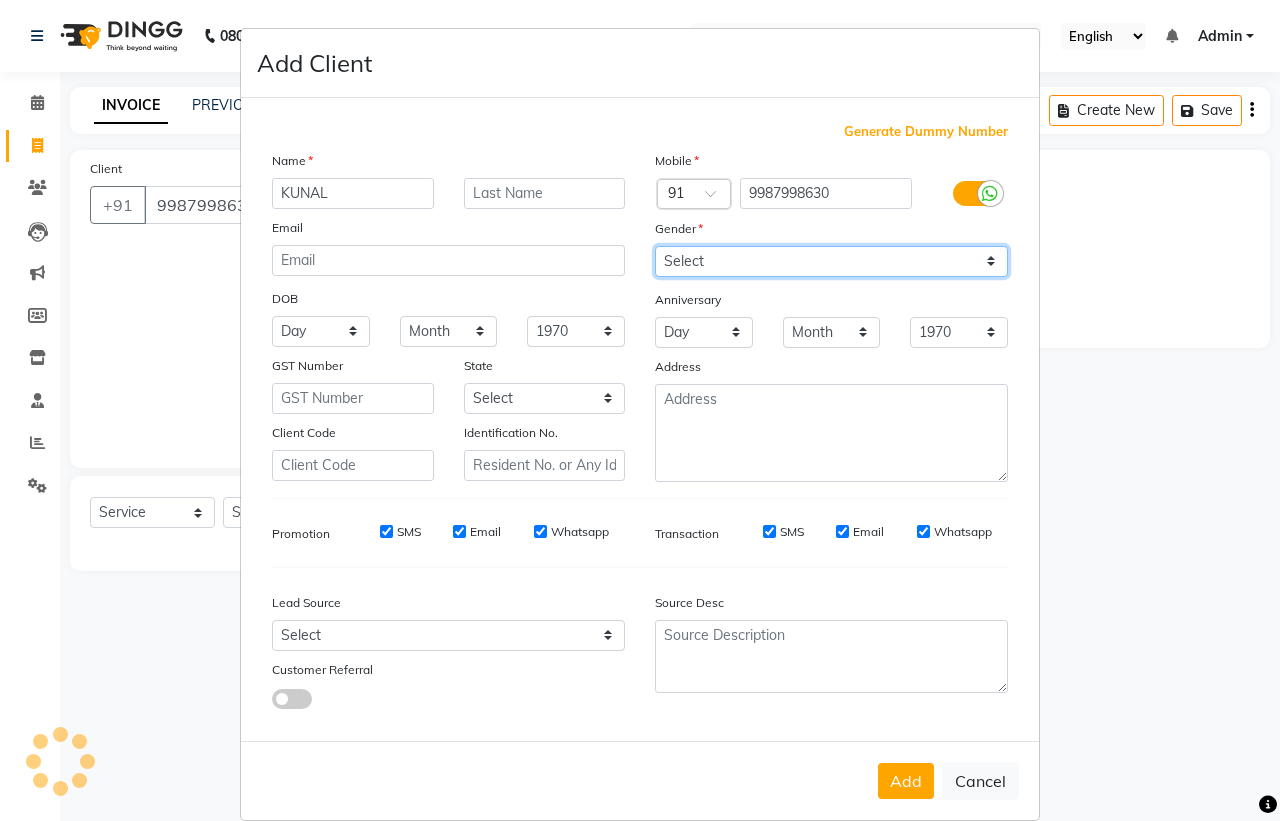 click on "Select [DEMOGRAPHIC_DATA] [DEMOGRAPHIC_DATA] Other Prefer Not To Say" at bounding box center [831, 261] 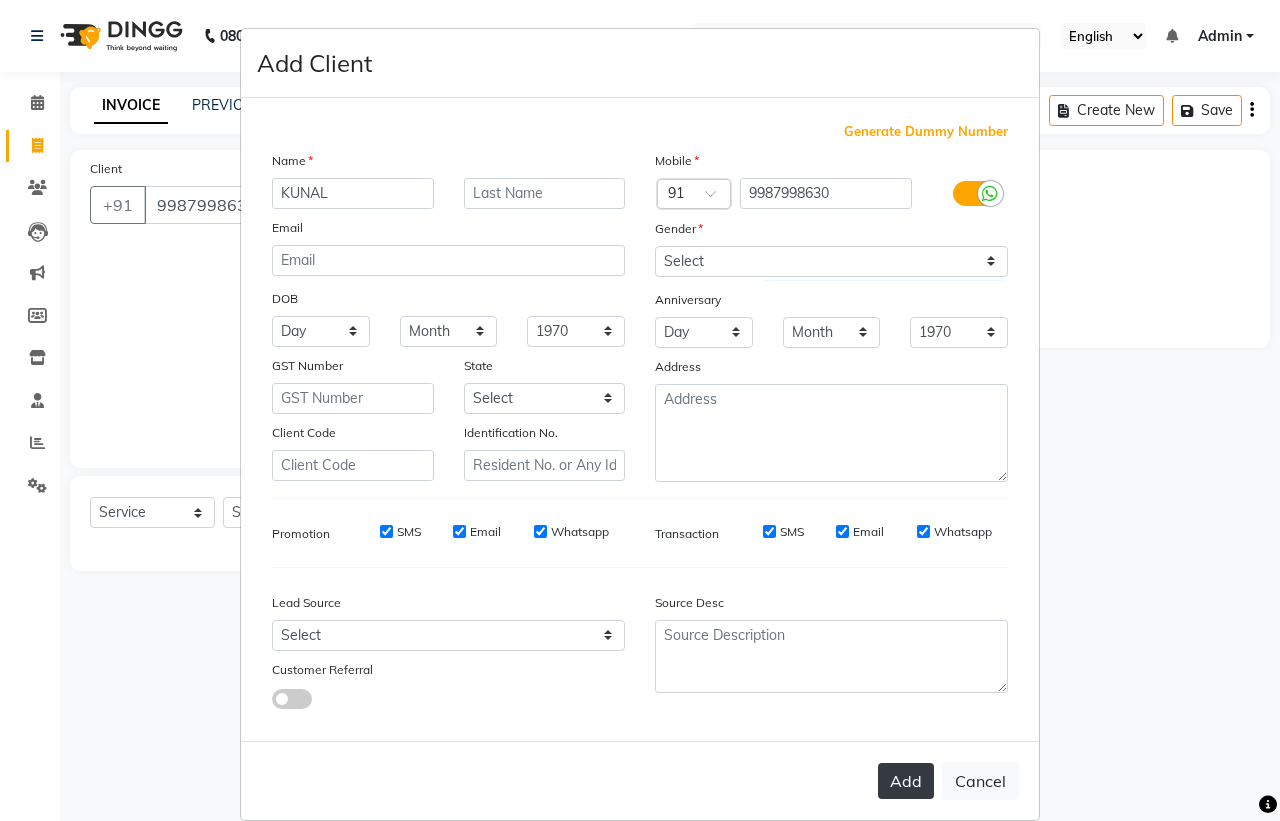 click on "Add" at bounding box center (906, 781) 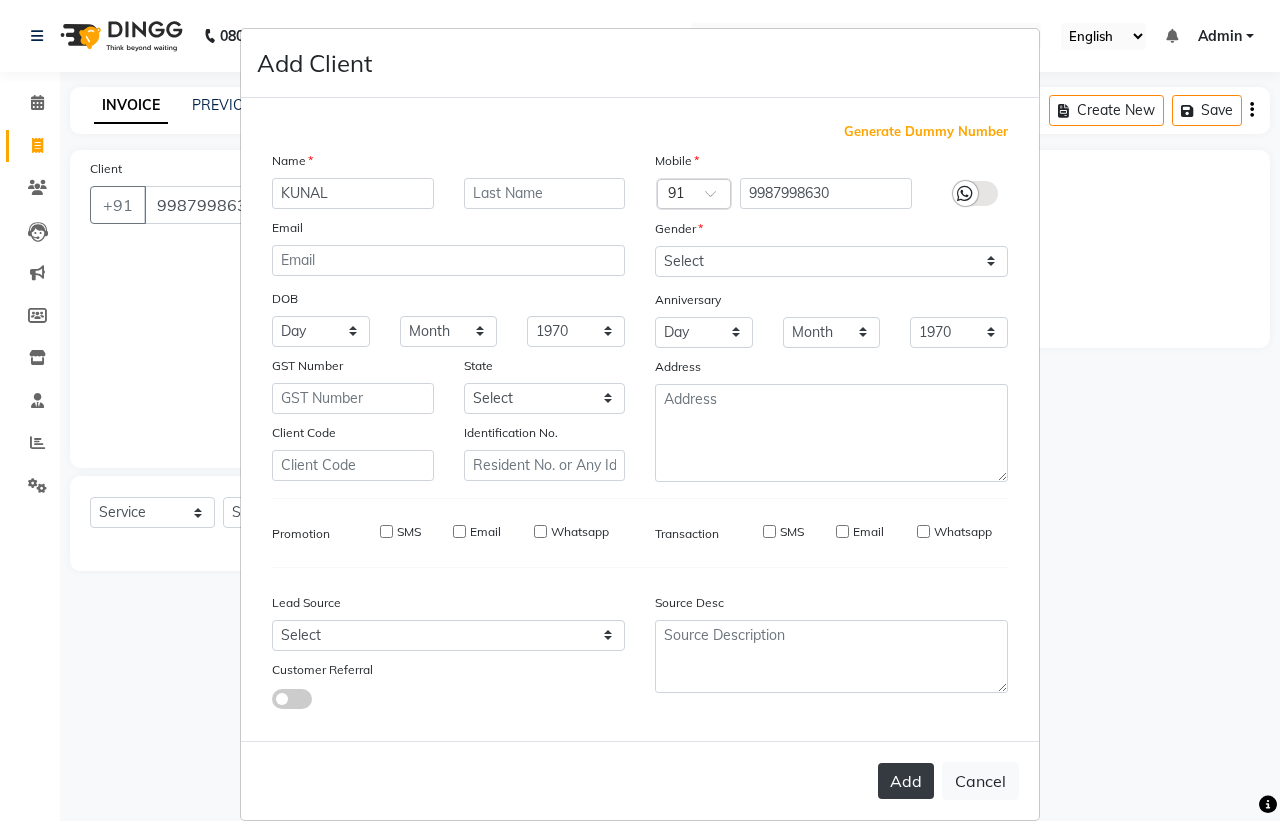type 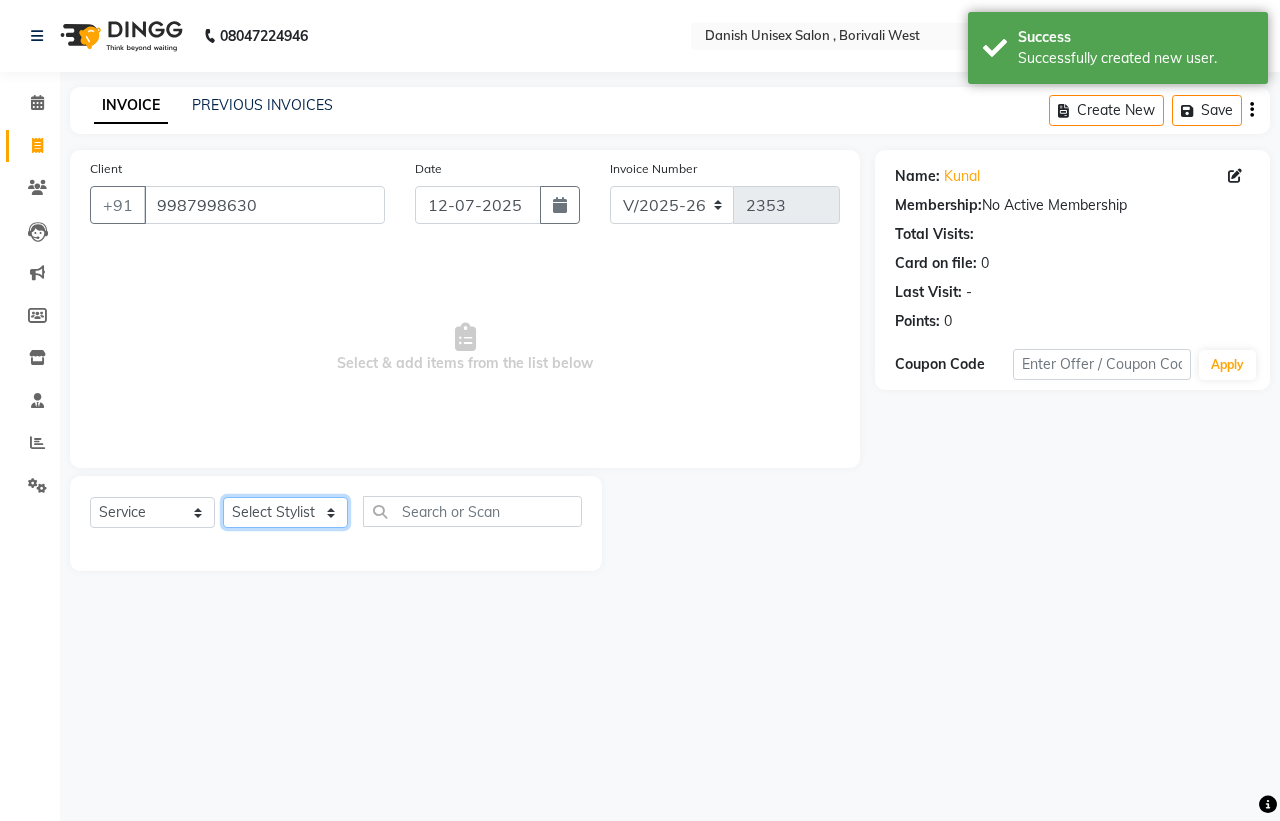 click on "Select Stylist [PERSON_NAME] [PERSON_NAME] [PERSON_NAME] kajal [PERSON_NAME] [PERSON_NAME] [PERSON_NAME] [PERSON_NAME] [PERSON_NAME] [PERSON_NAME] [PERSON_NAME]" 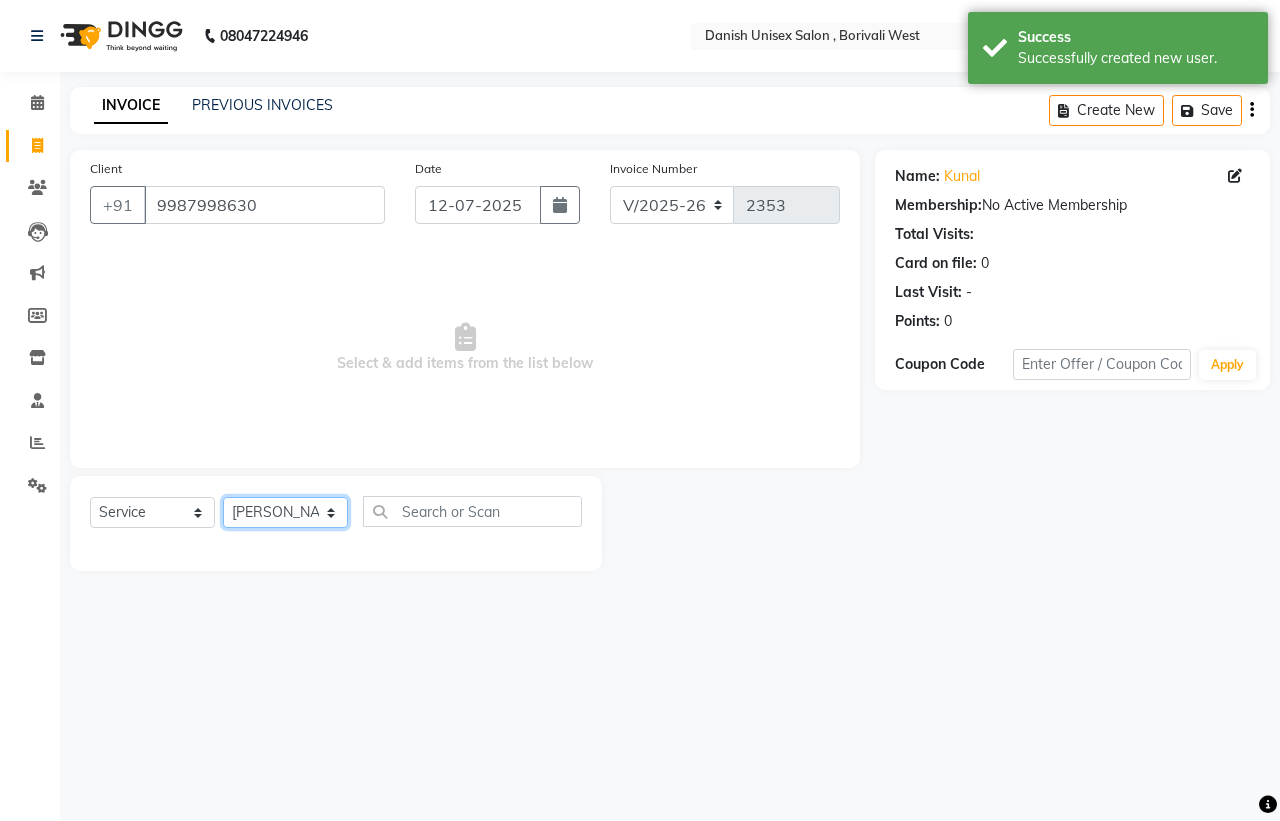 click on "Select Stylist [PERSON_NAME] [PERSON_NAME] [PERSON_NAME] kajal [PERSON_NAME] [PERSON_NAME] [PERSON_NAME] [PERSON_NAME] [PERSON_NAME] [PERSON_NAME] [PERSON_NAME]" 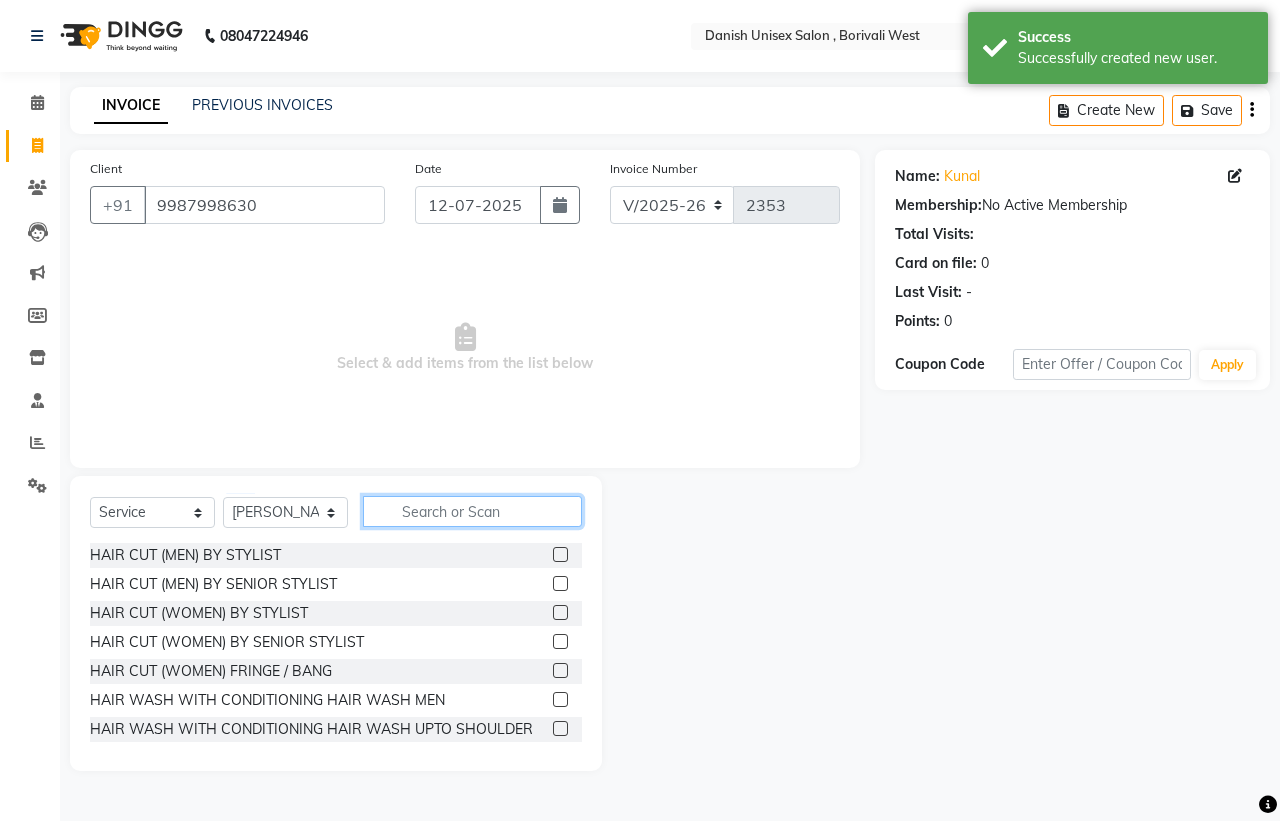 click 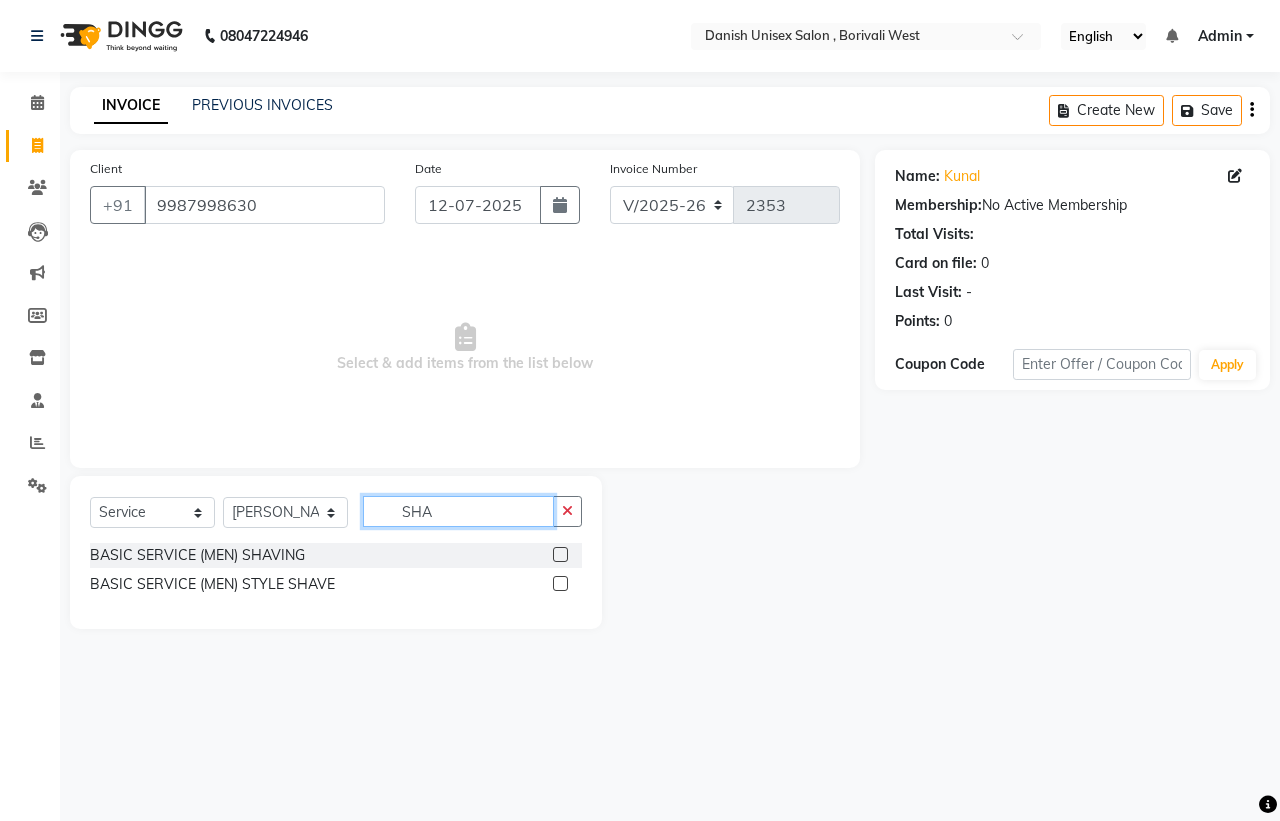 type on "SHA" 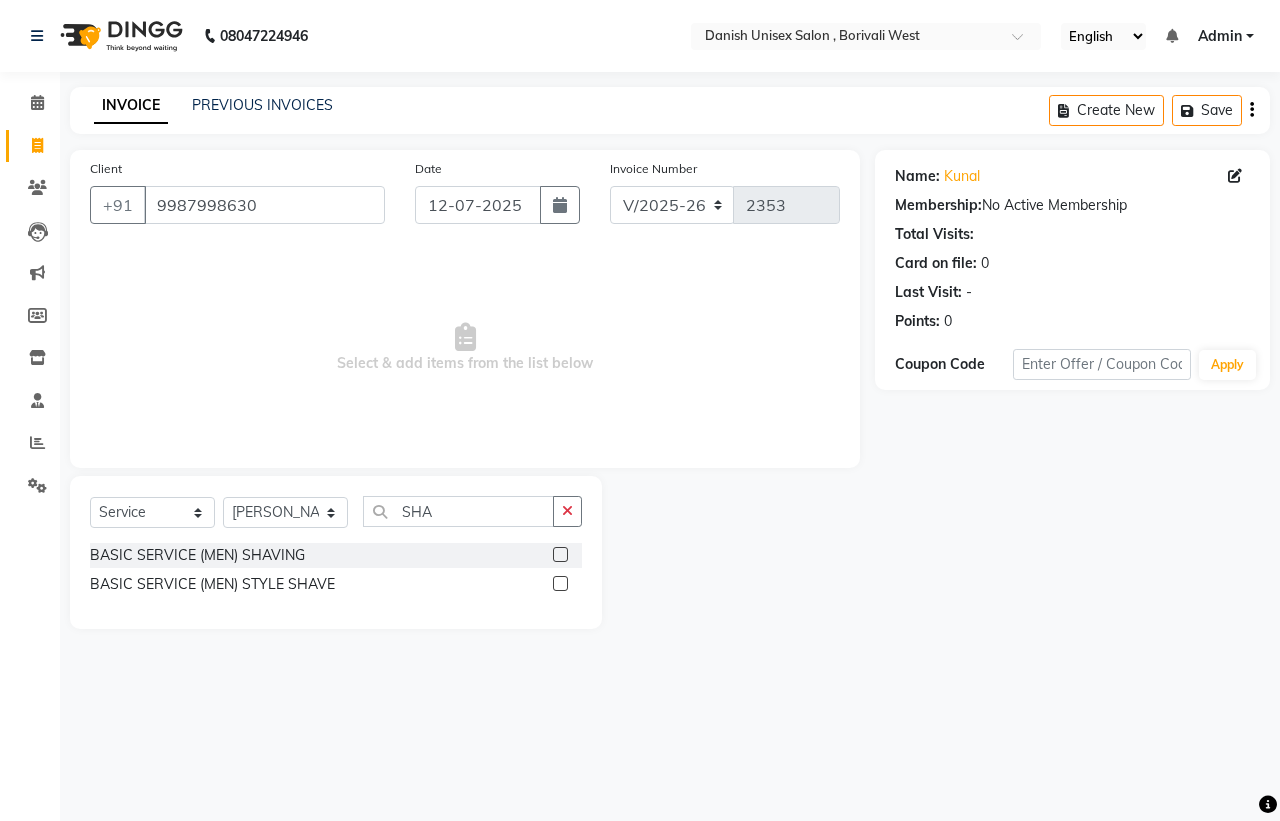 click 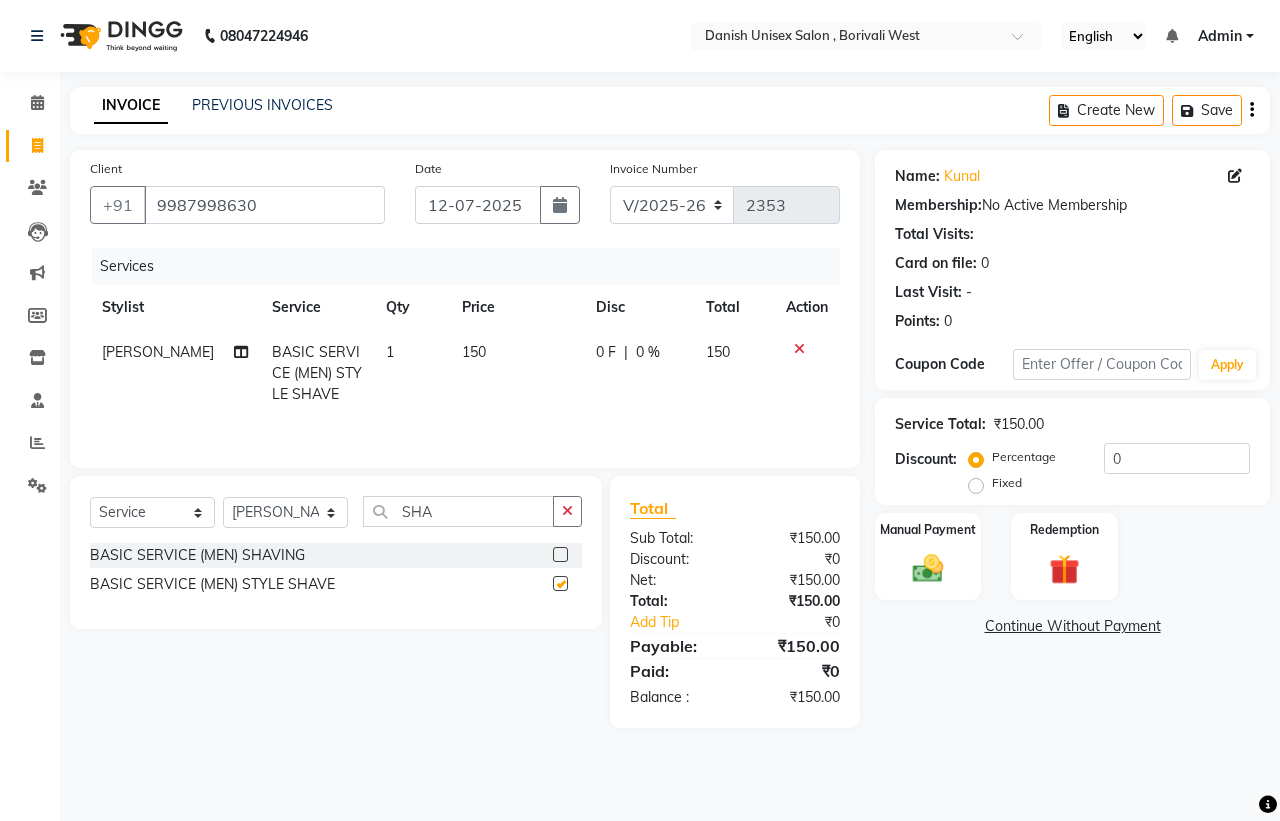 checkbox on "false" 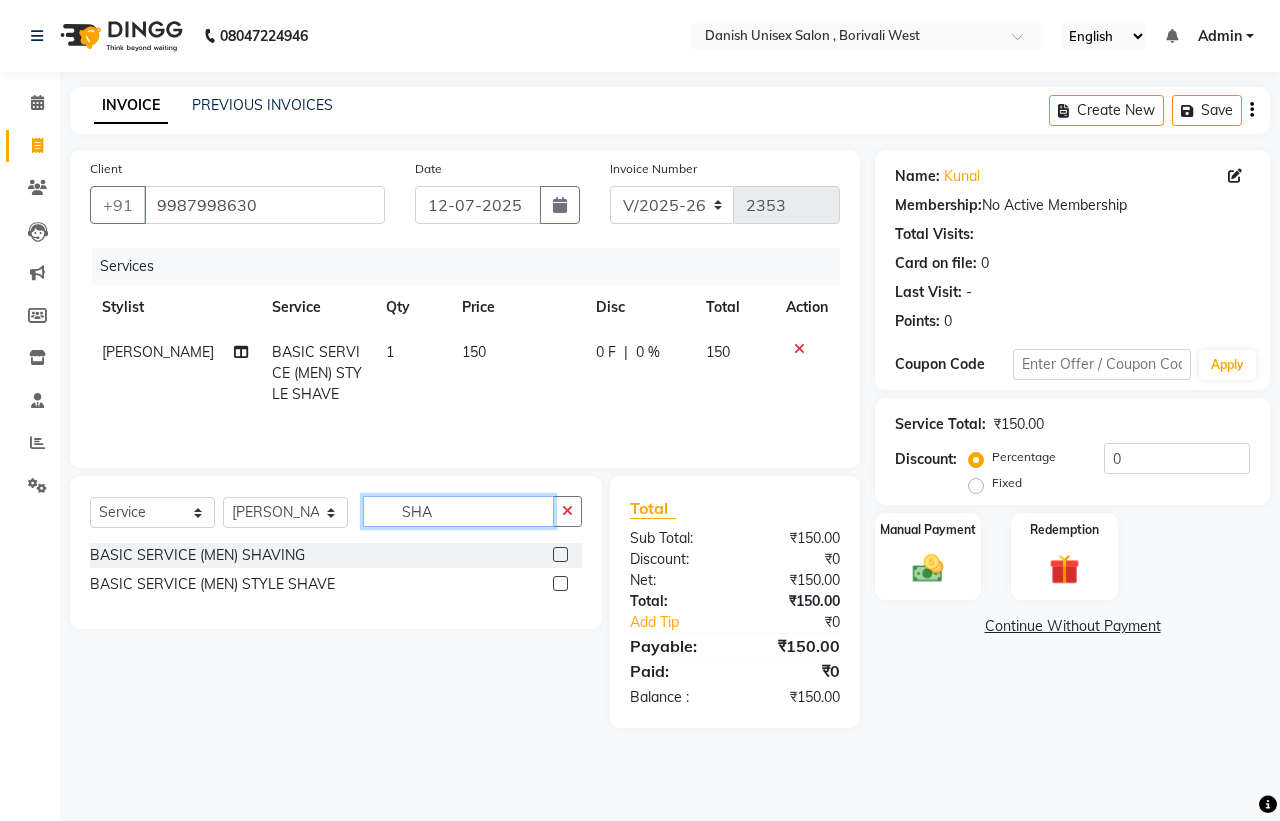 click on "SHA" 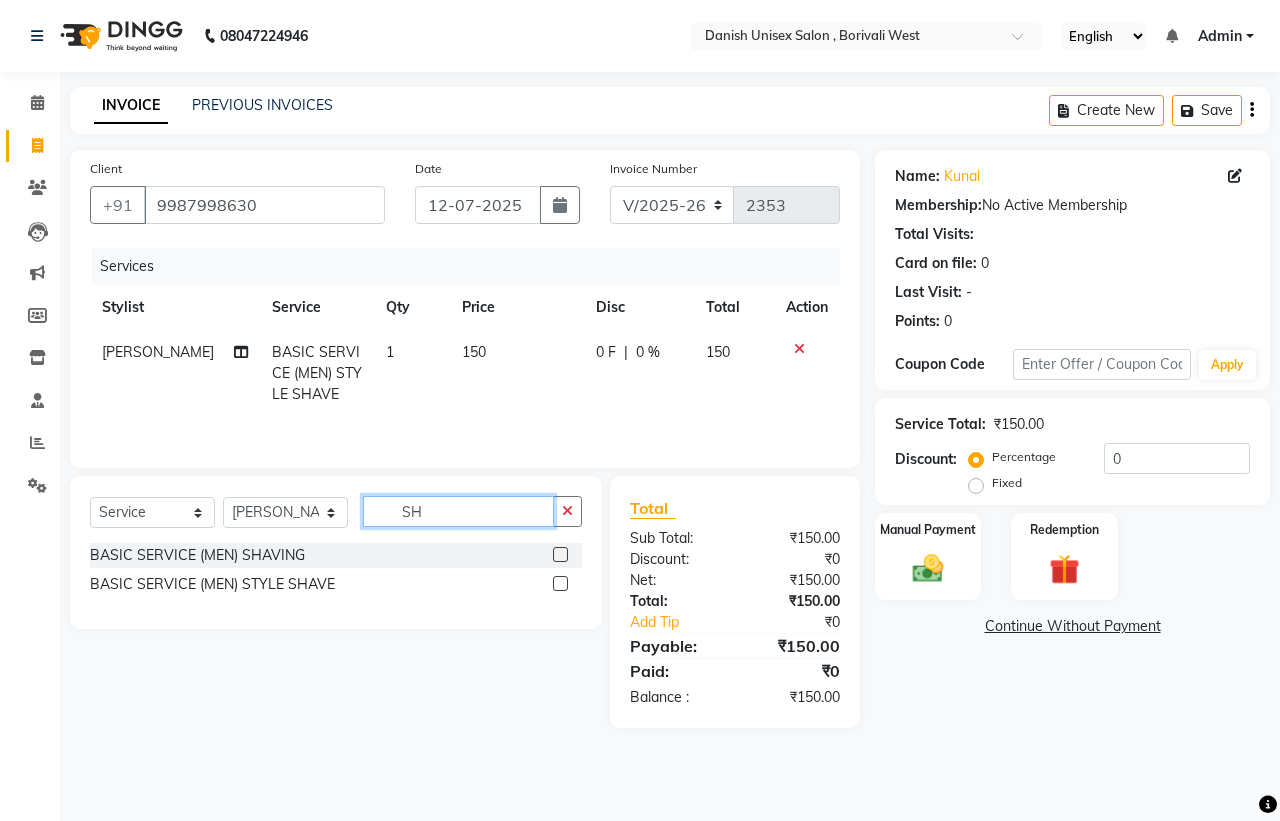 type on "S" 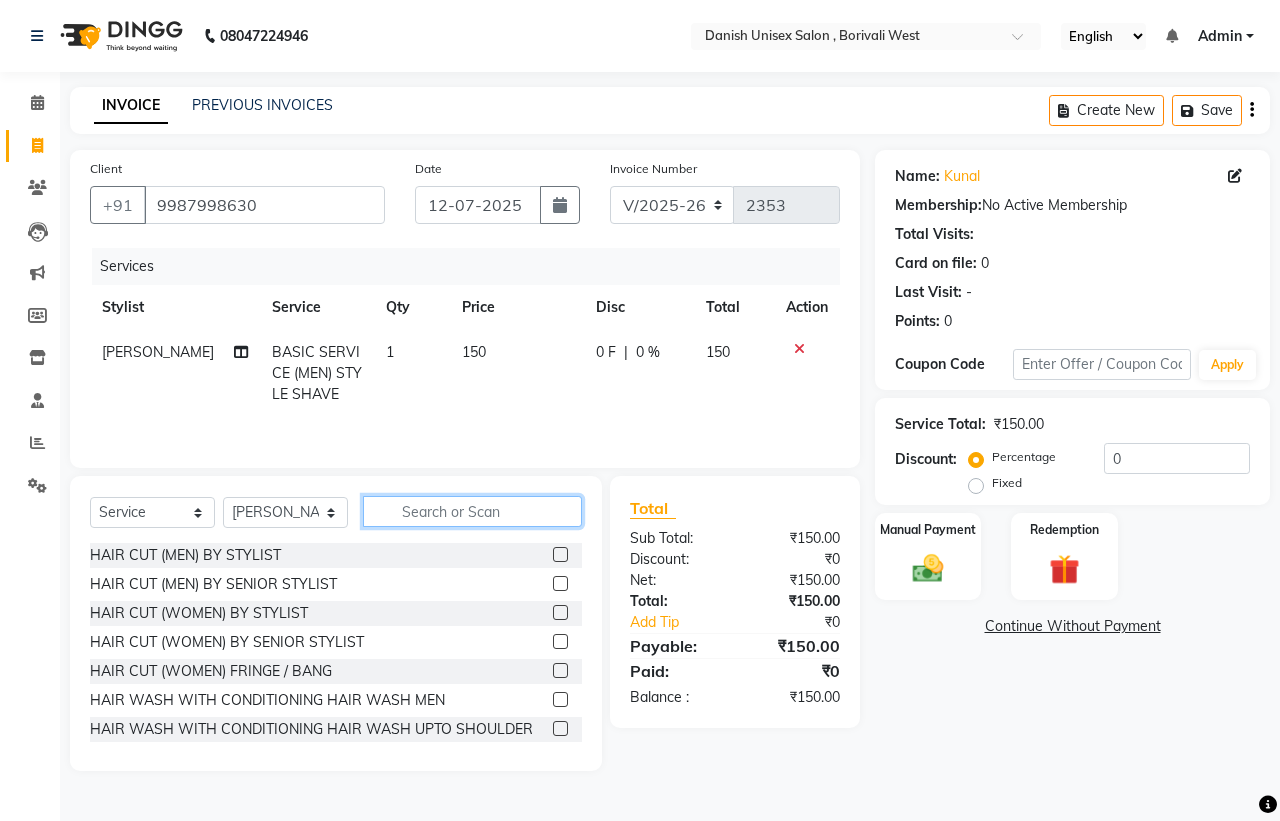 type 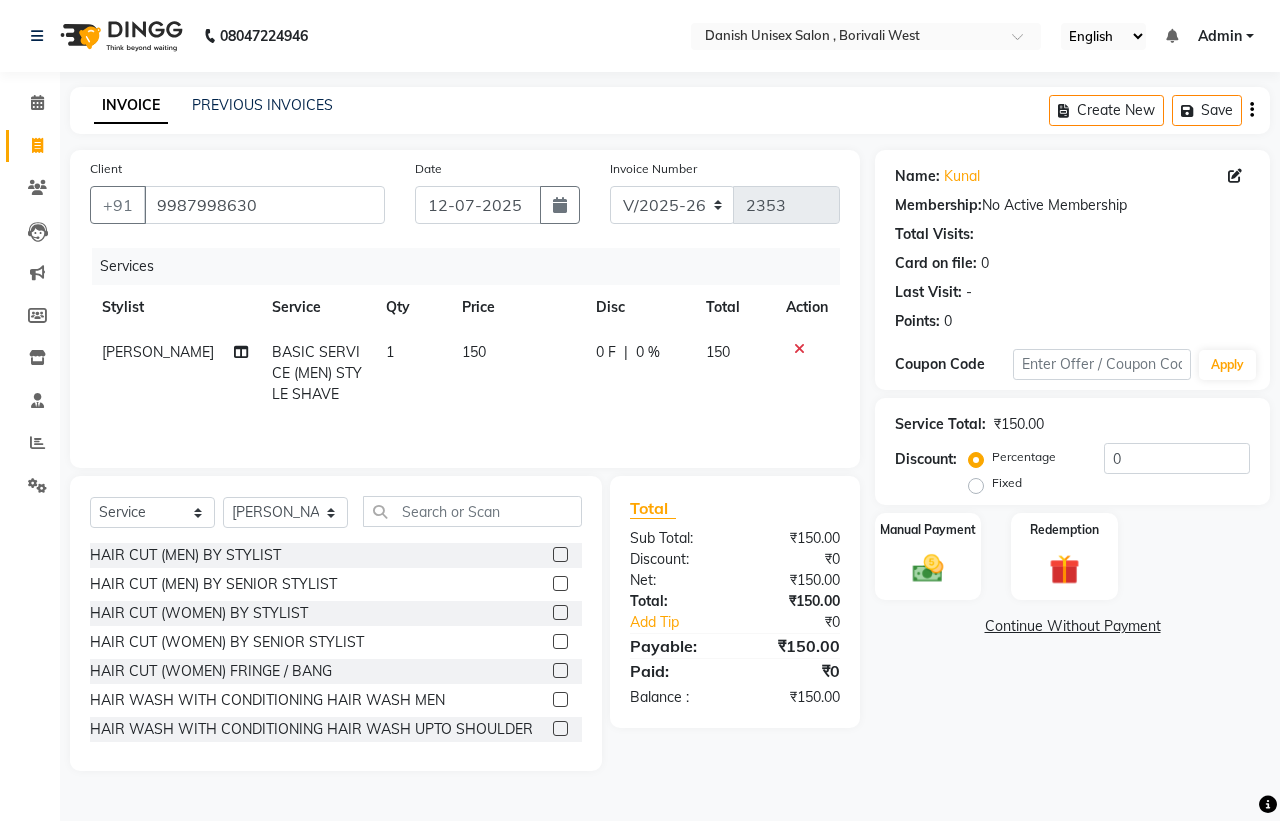 click 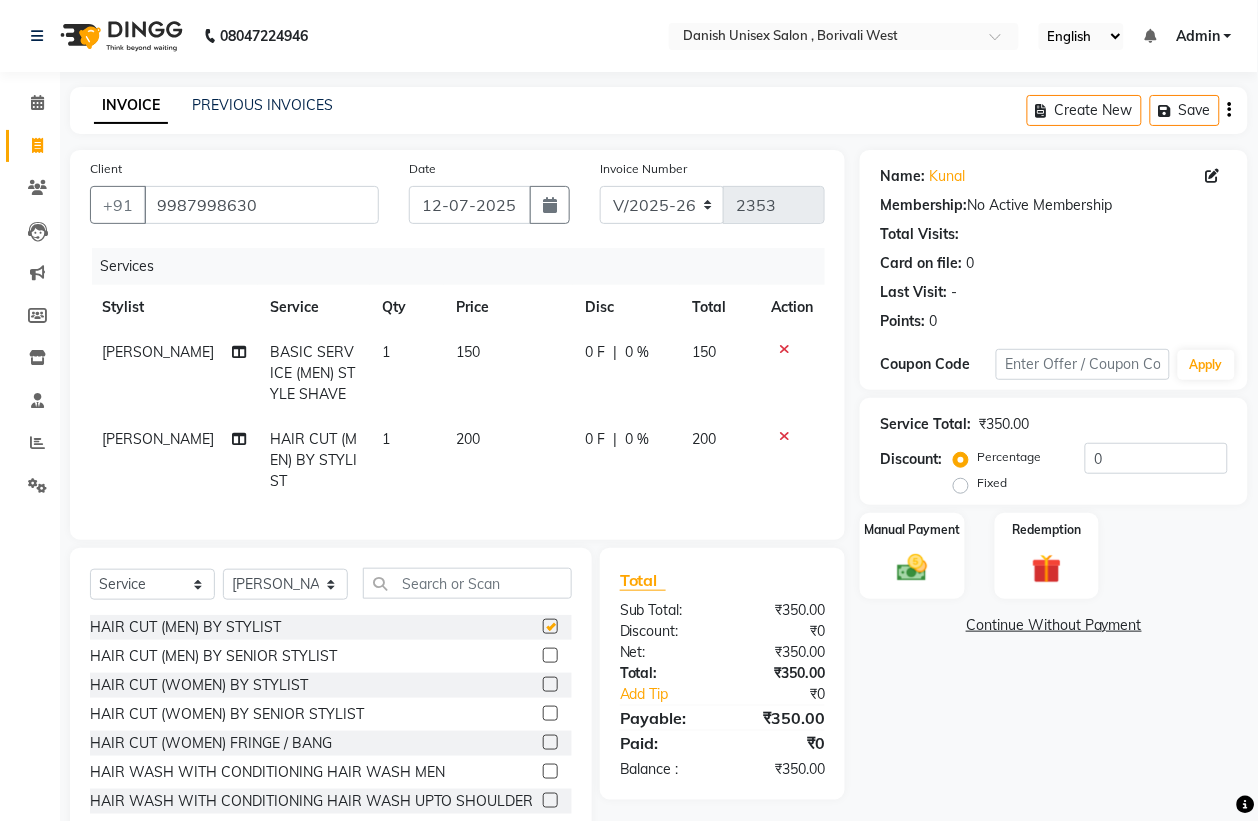 checkbox on "false" 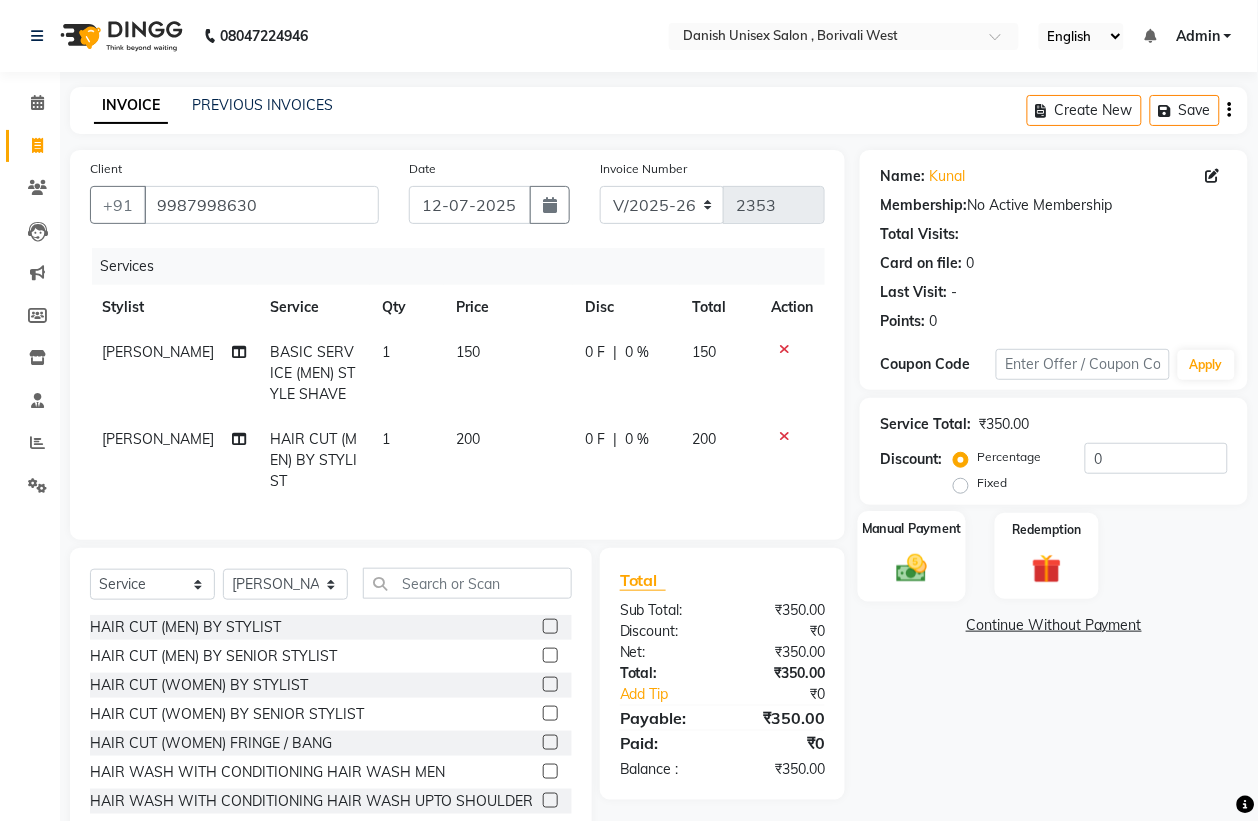 click on "Manual Payment" 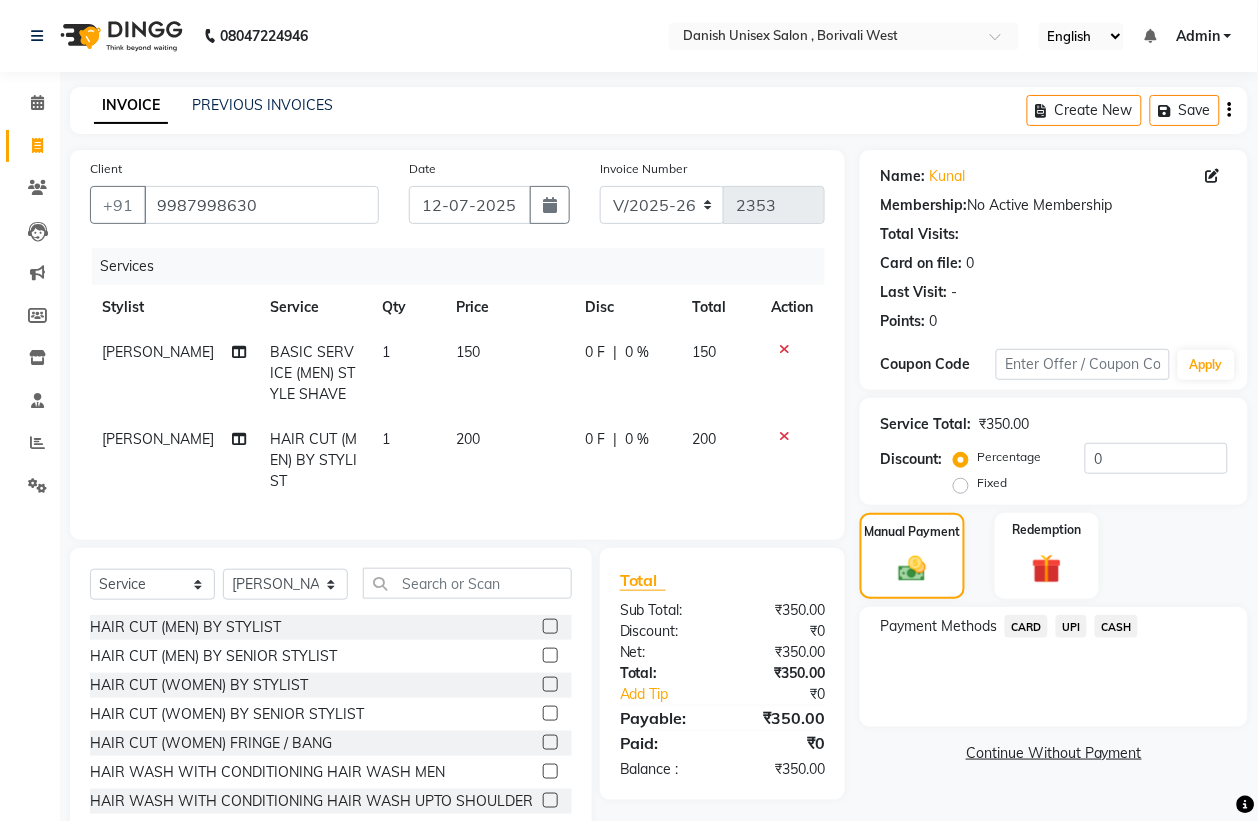 click on "CASH" 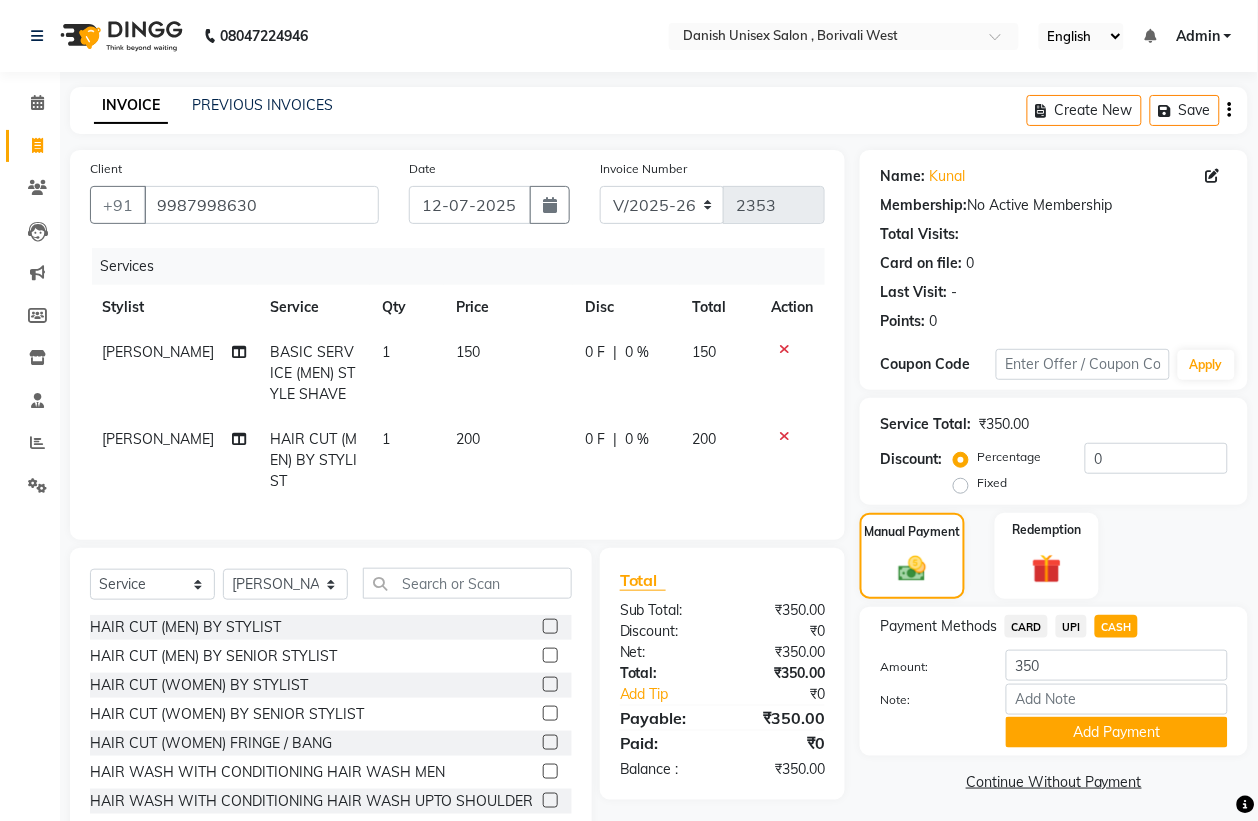 scroll, scrollTop: 72, scrollLeft: 0, axis: vertical 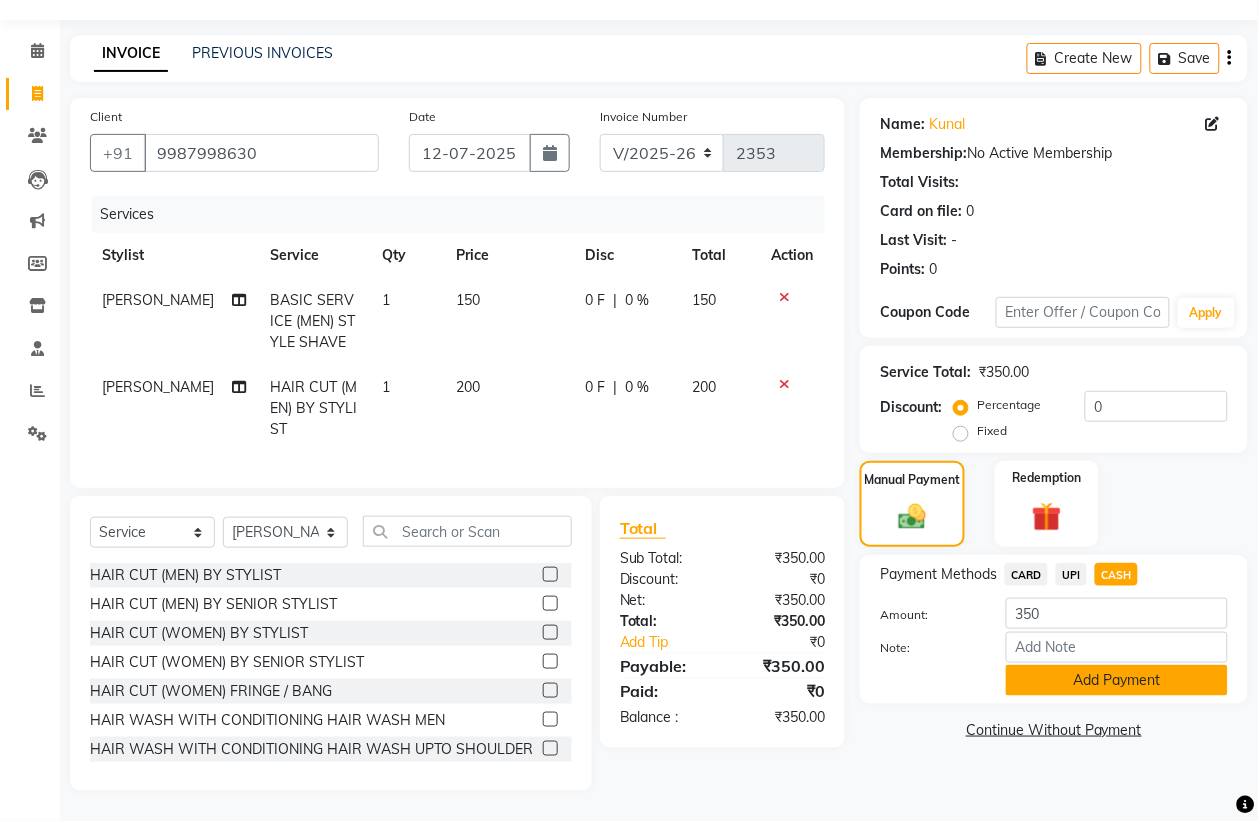click on "Add Payment" 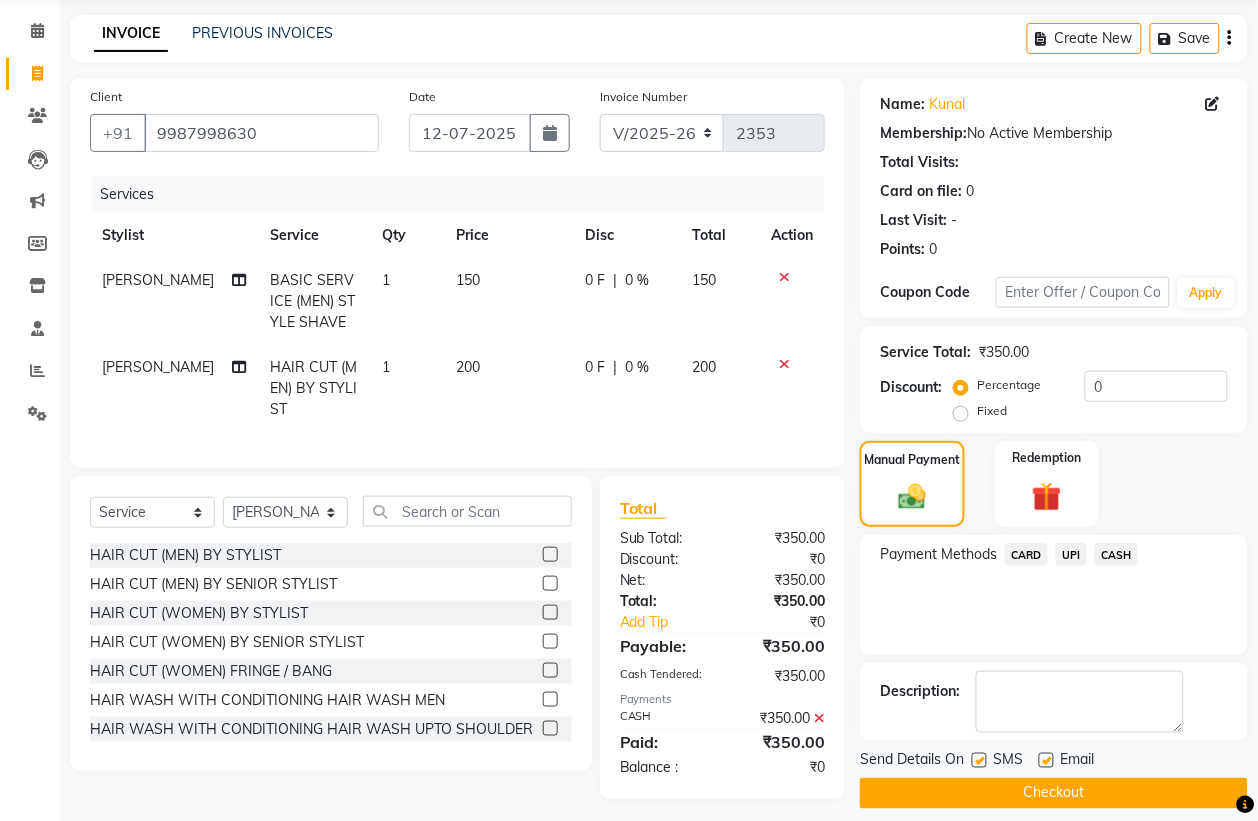 scroll, scrollTop: 101, scrollLeft: 0, axis: vertical 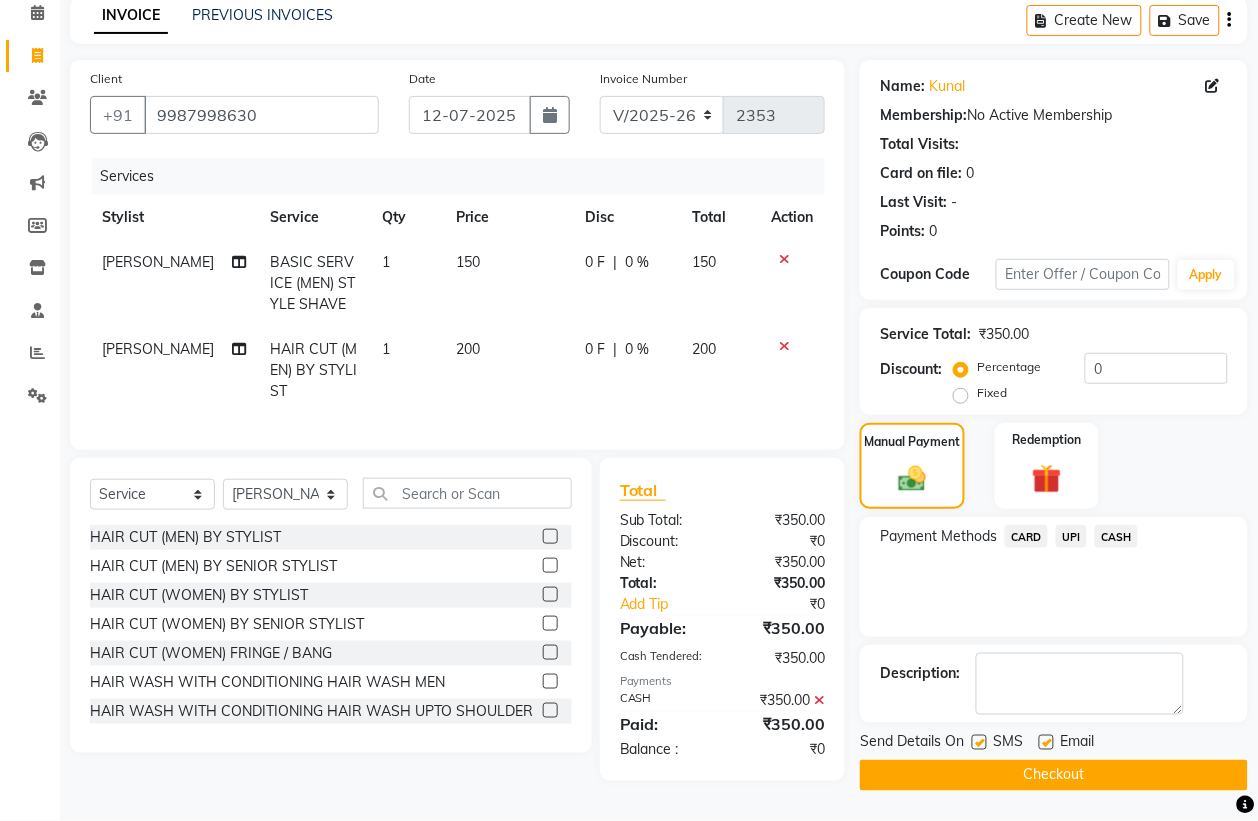 click on "Checkout" 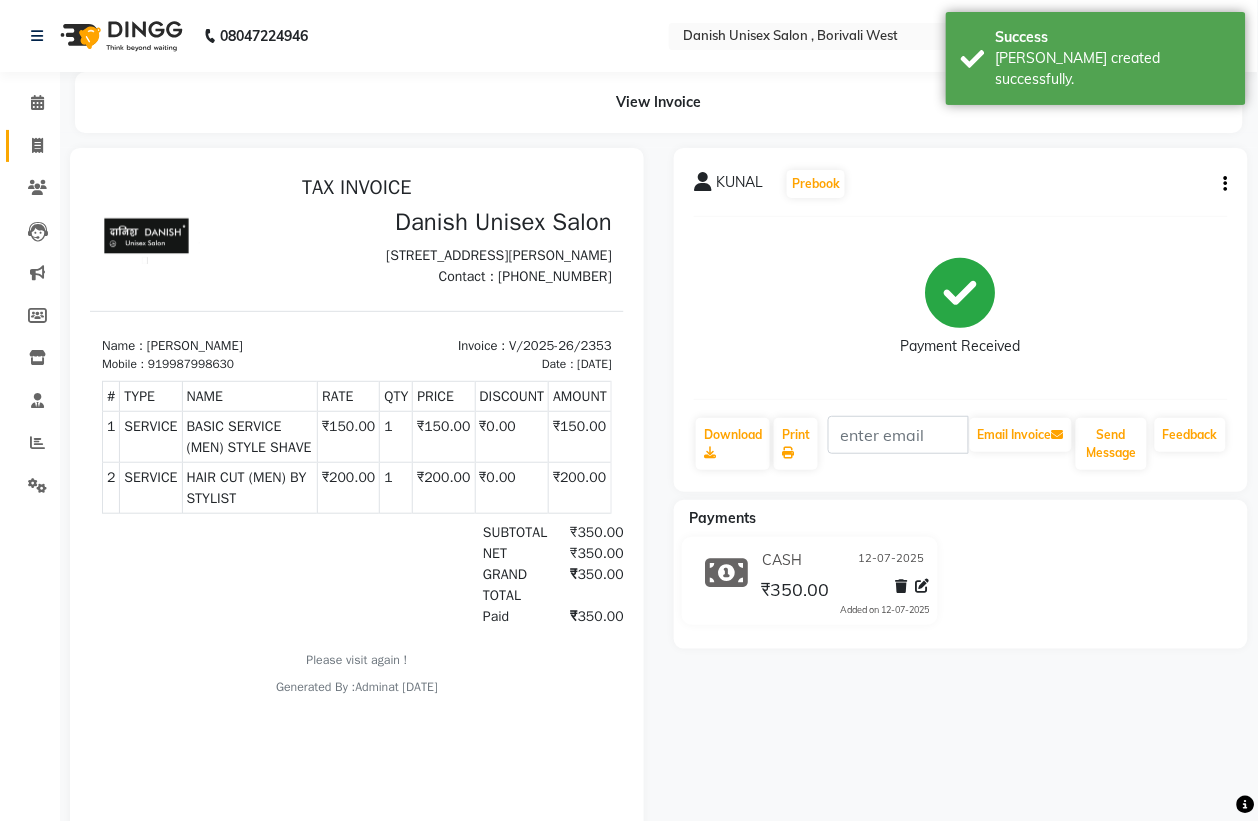 scroll, scrollTop: 0, scrollLeft: 0, axis: both 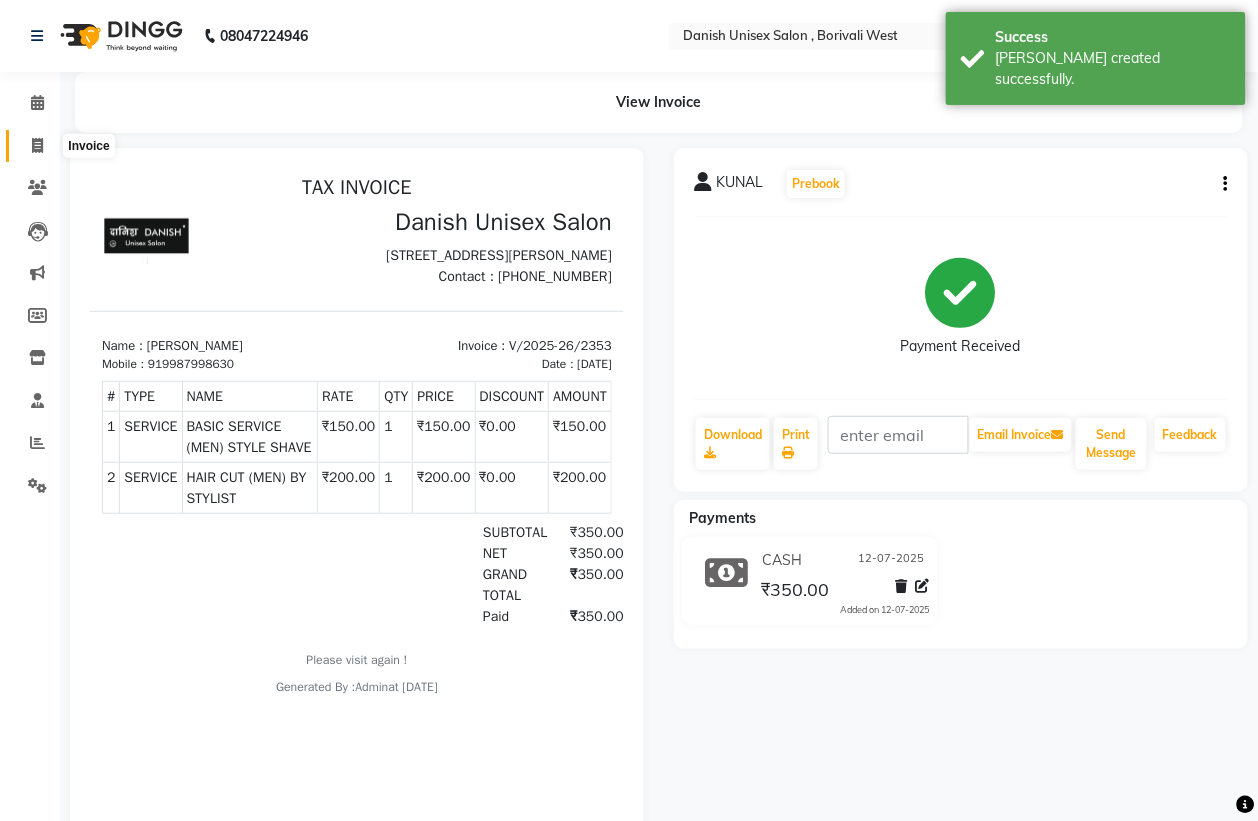 click 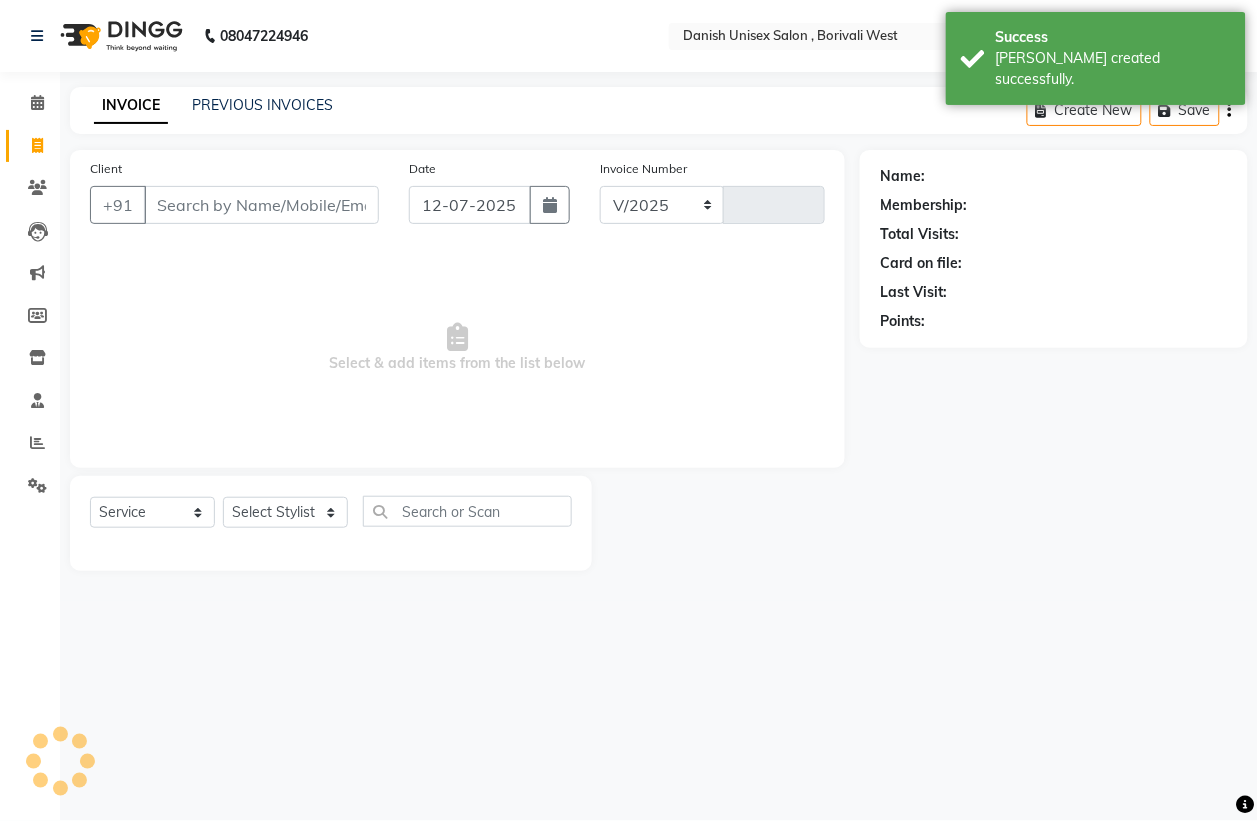 select on "6929" 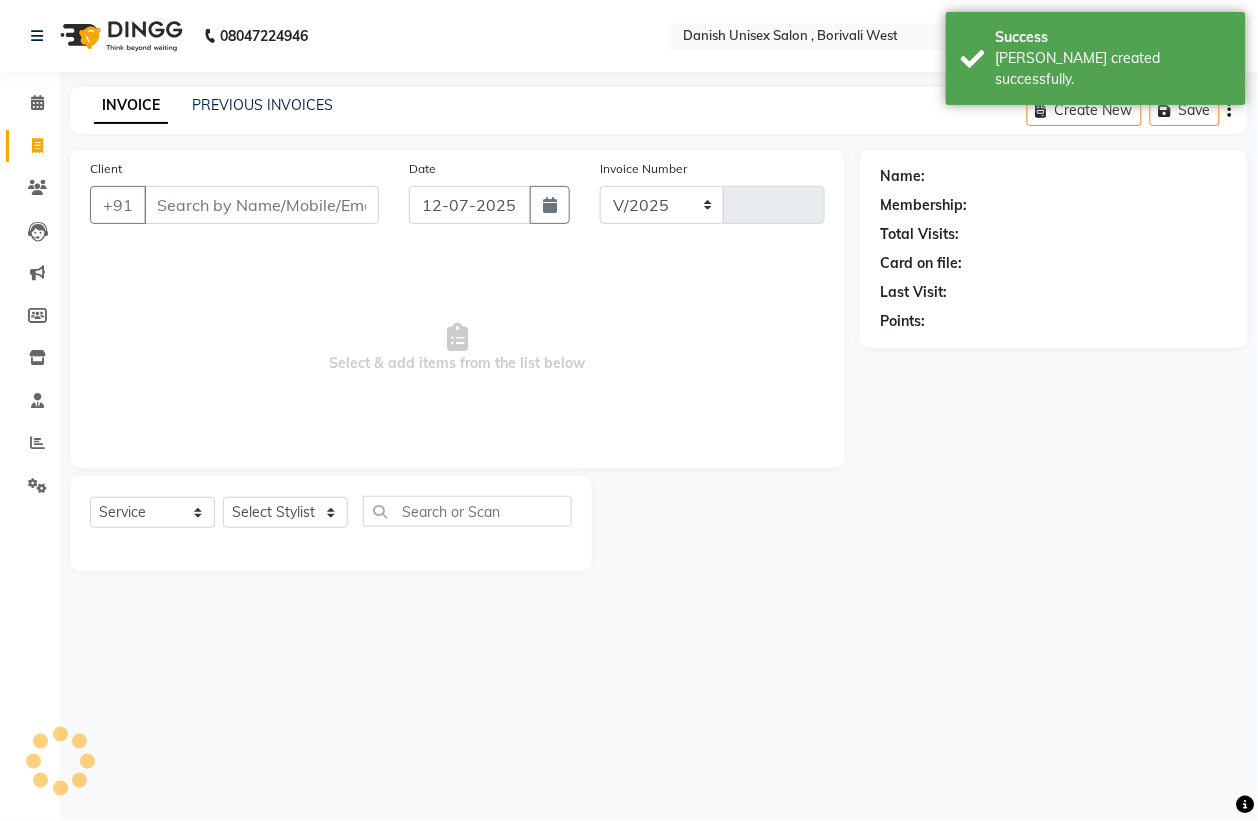 type on "2354" 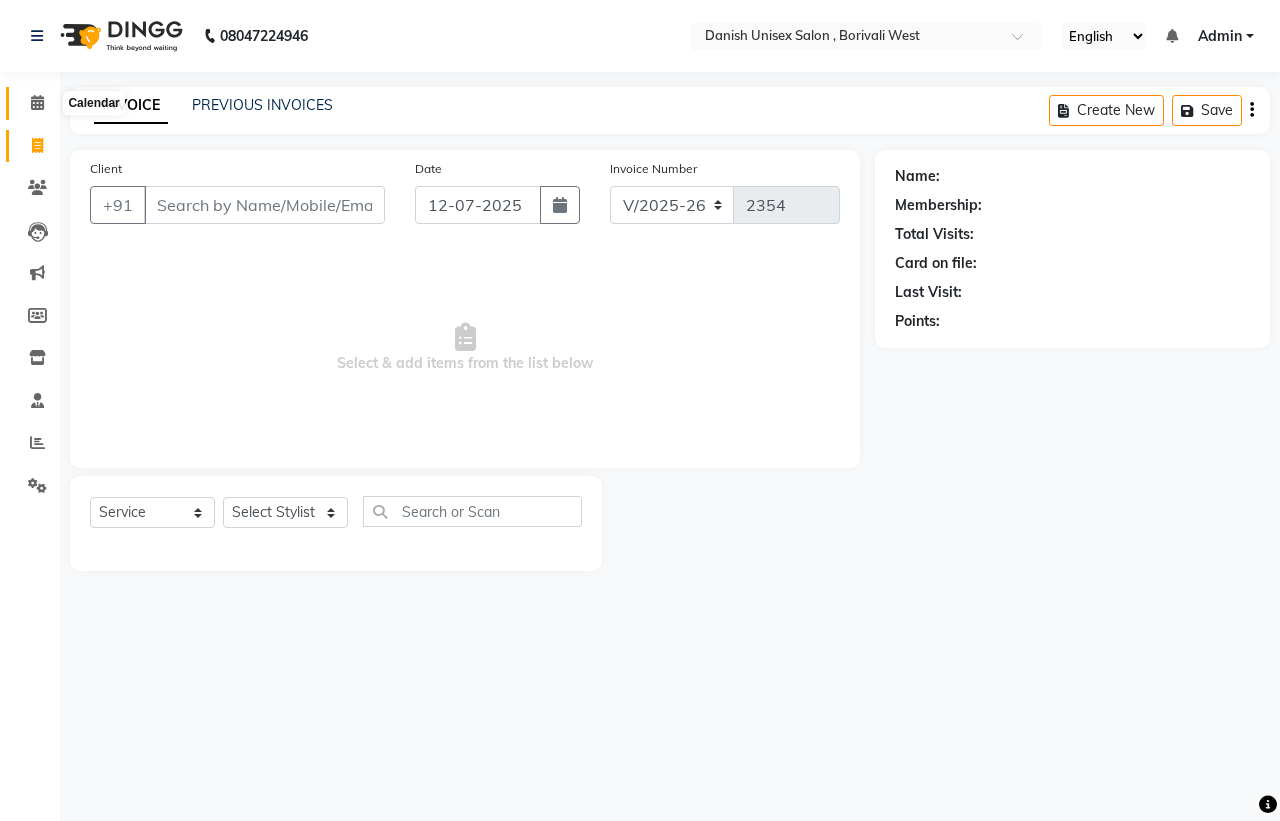 click 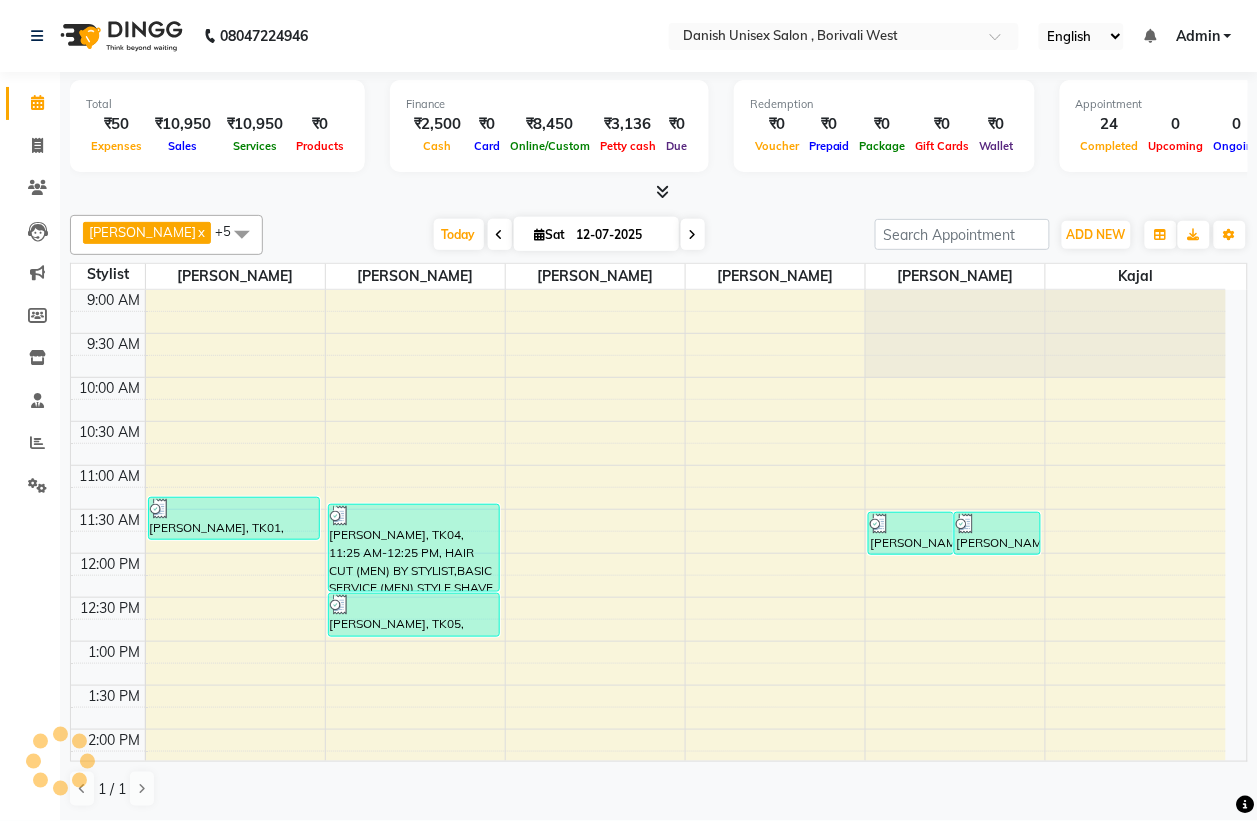 scroll, scrollTop: 0, scrollLeft: 0, axis: both 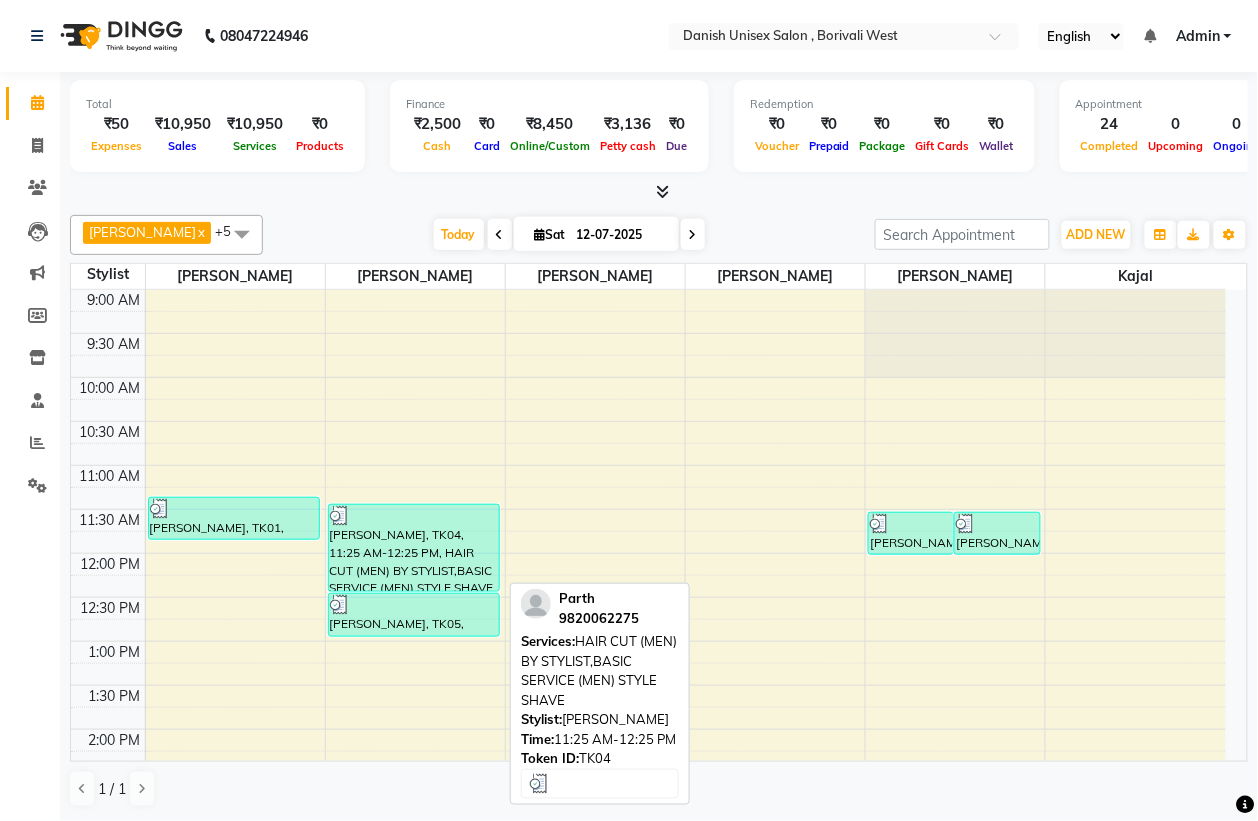 click on "[PERSON_NAME], TK04, 11:25 AM-12:25 PM, HAIR CUT (MEN) BY STYLIST,BASIC SERVICE (MEN) STYLE SHAVE" at bounding box center (414, 548) 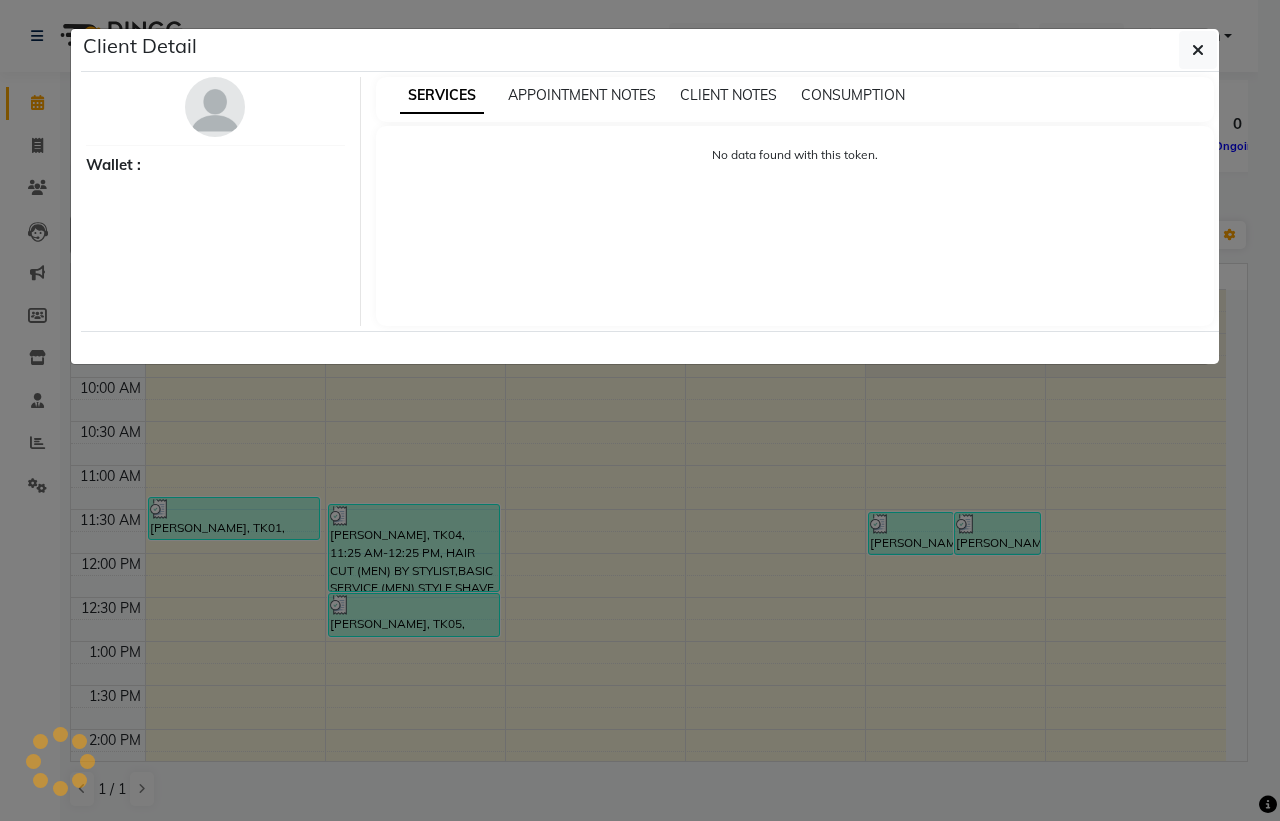 select on "3" 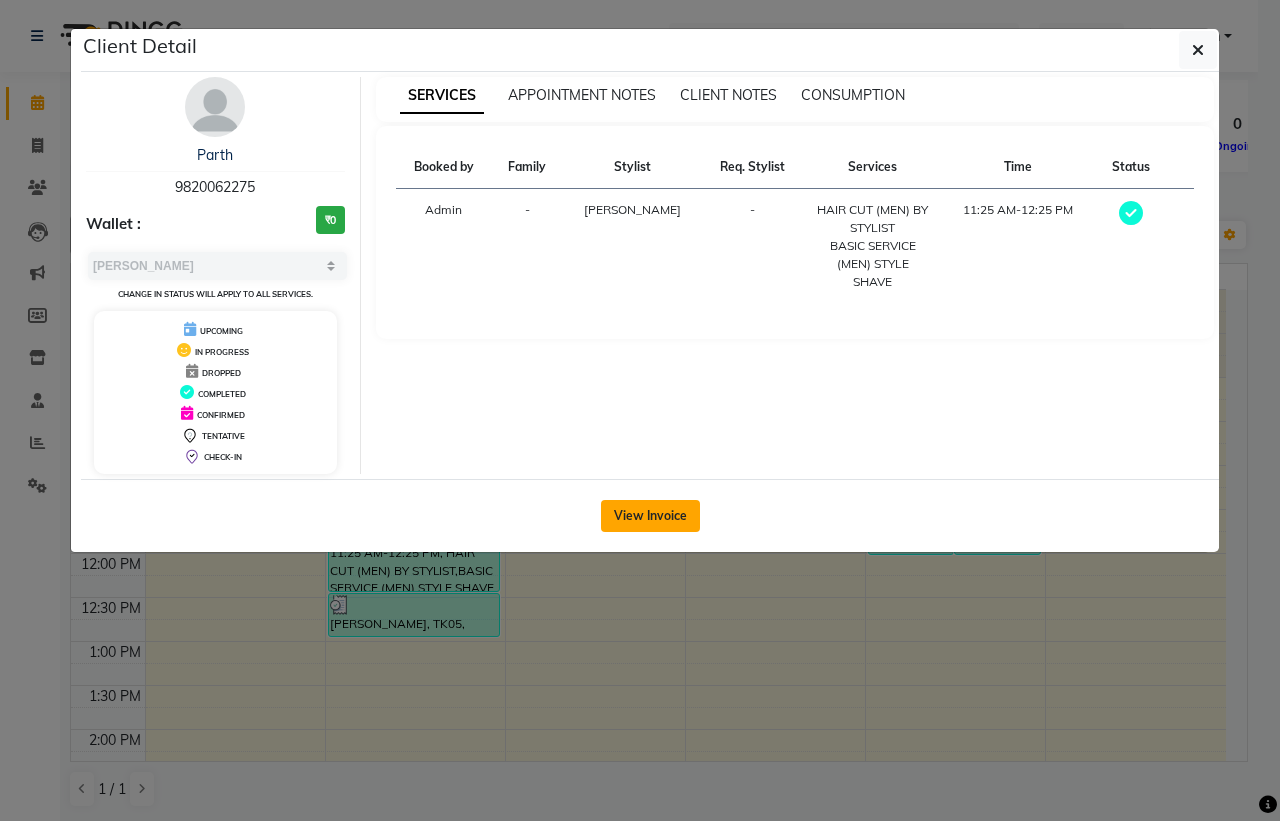 click on "View Invoice" 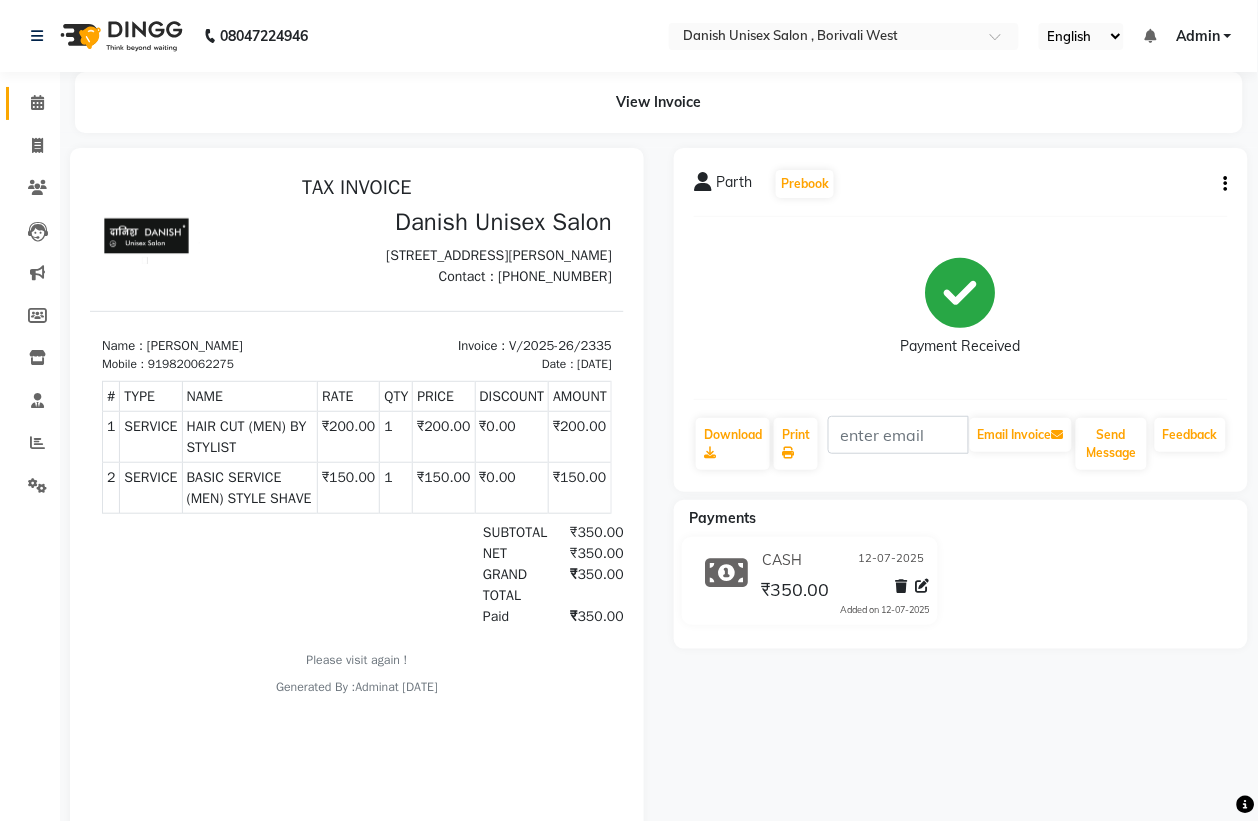 scroll, scrollTop: 0, scrollLeft: 0, axis: both 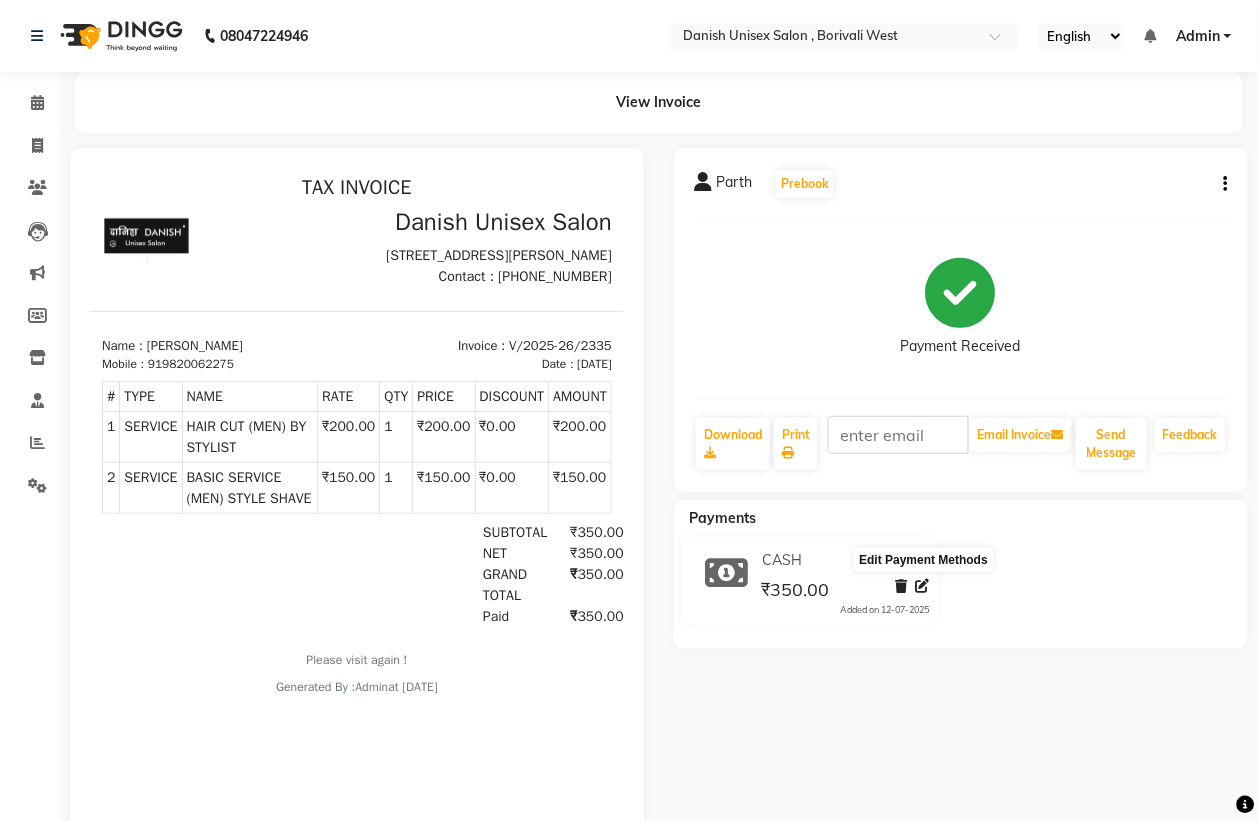 click 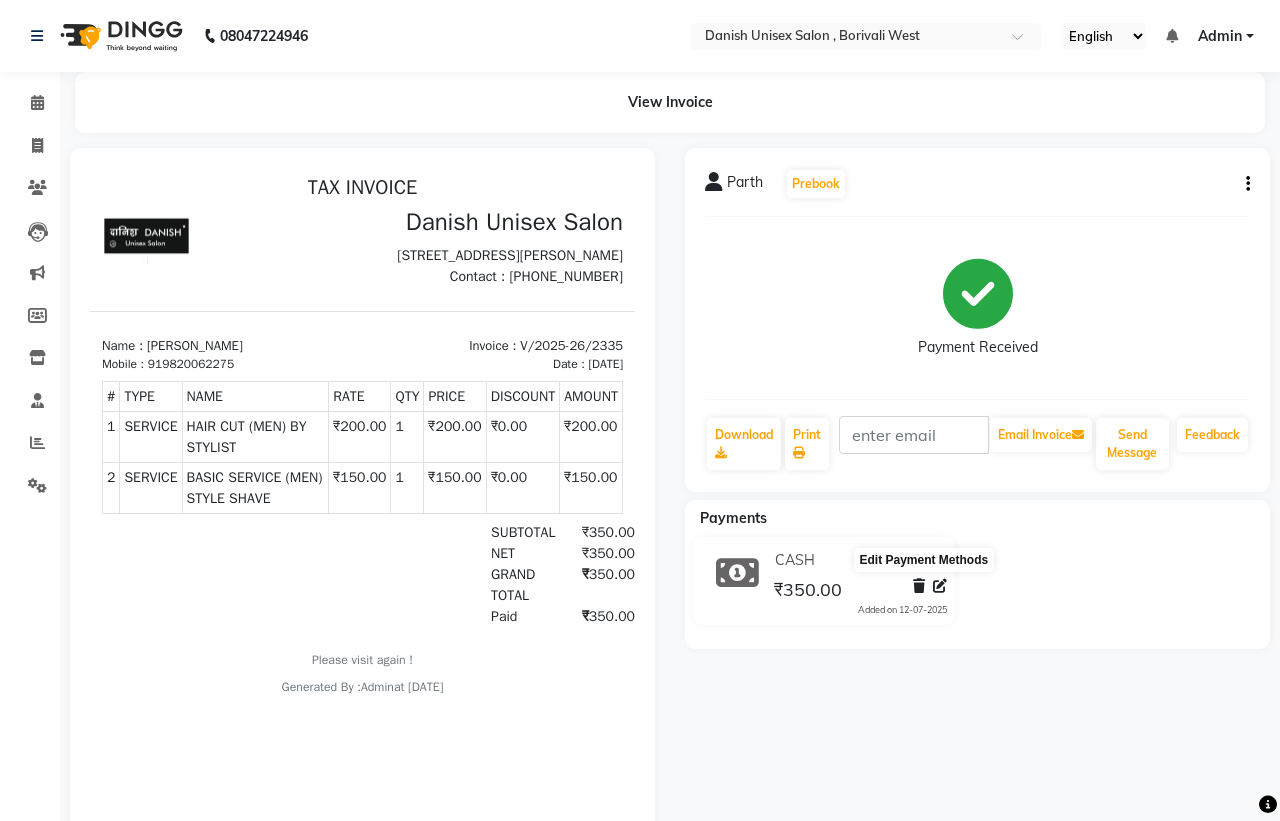 select on "1" 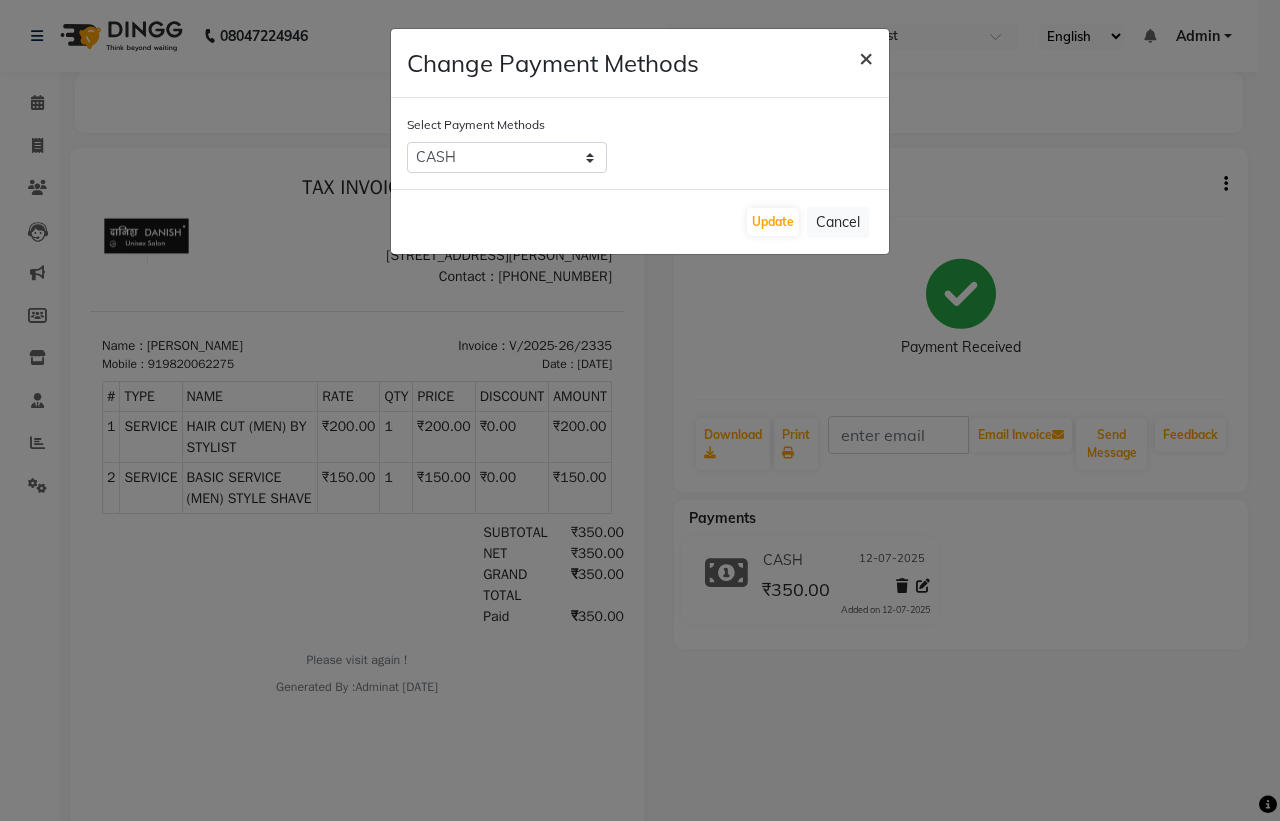 click on "×" 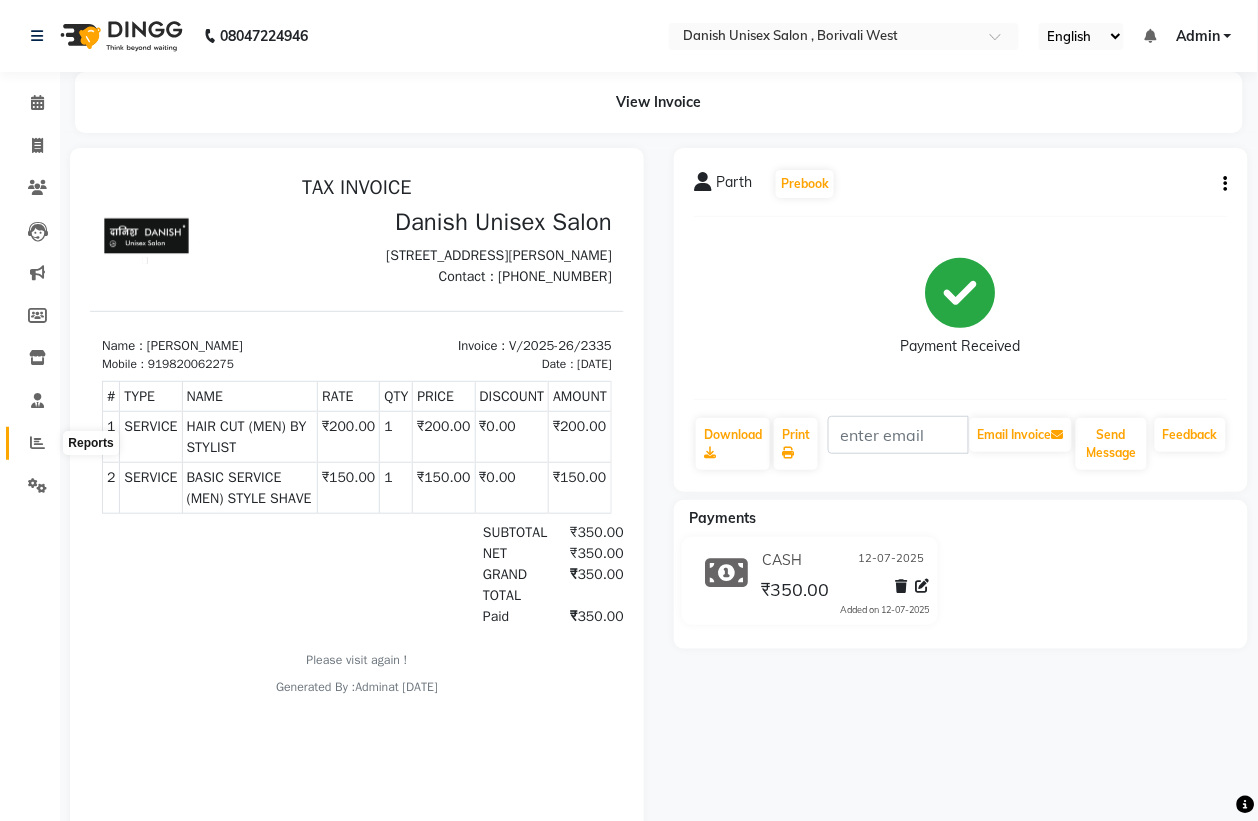 click 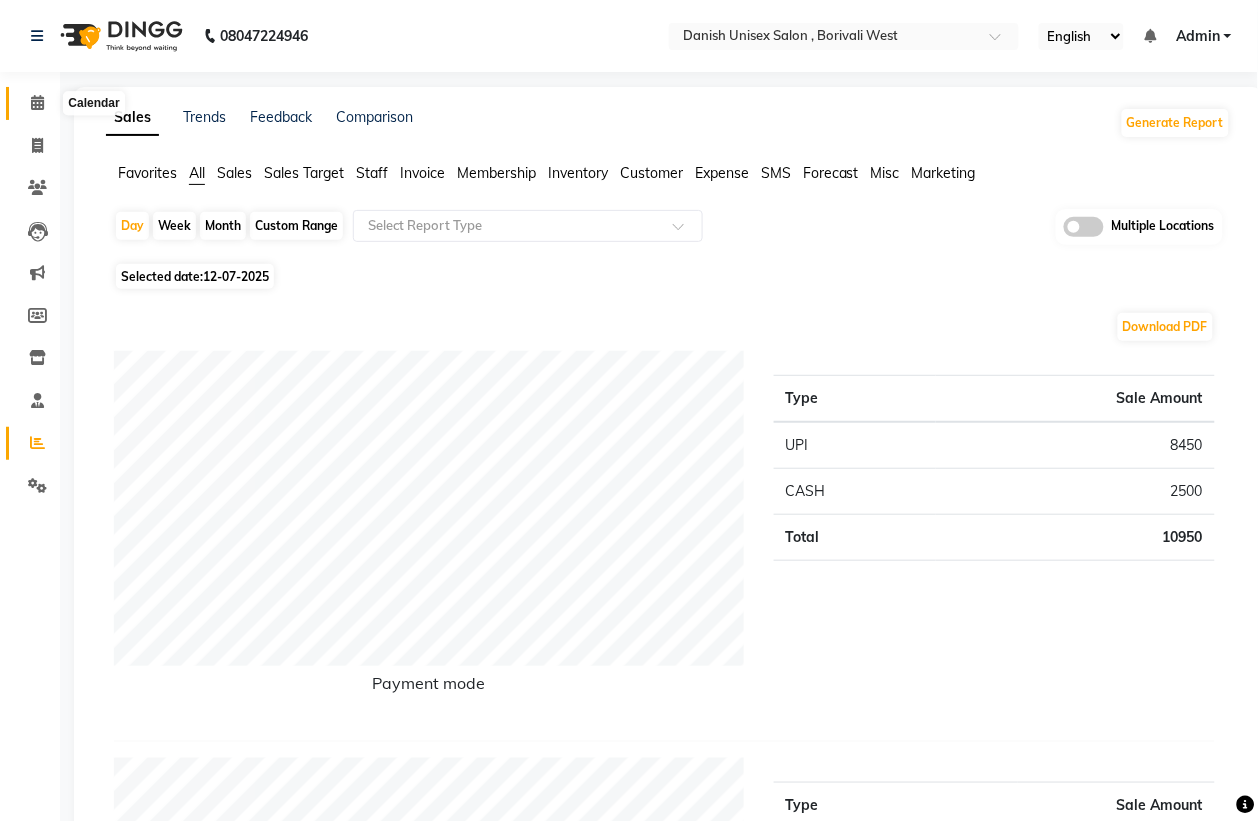 click 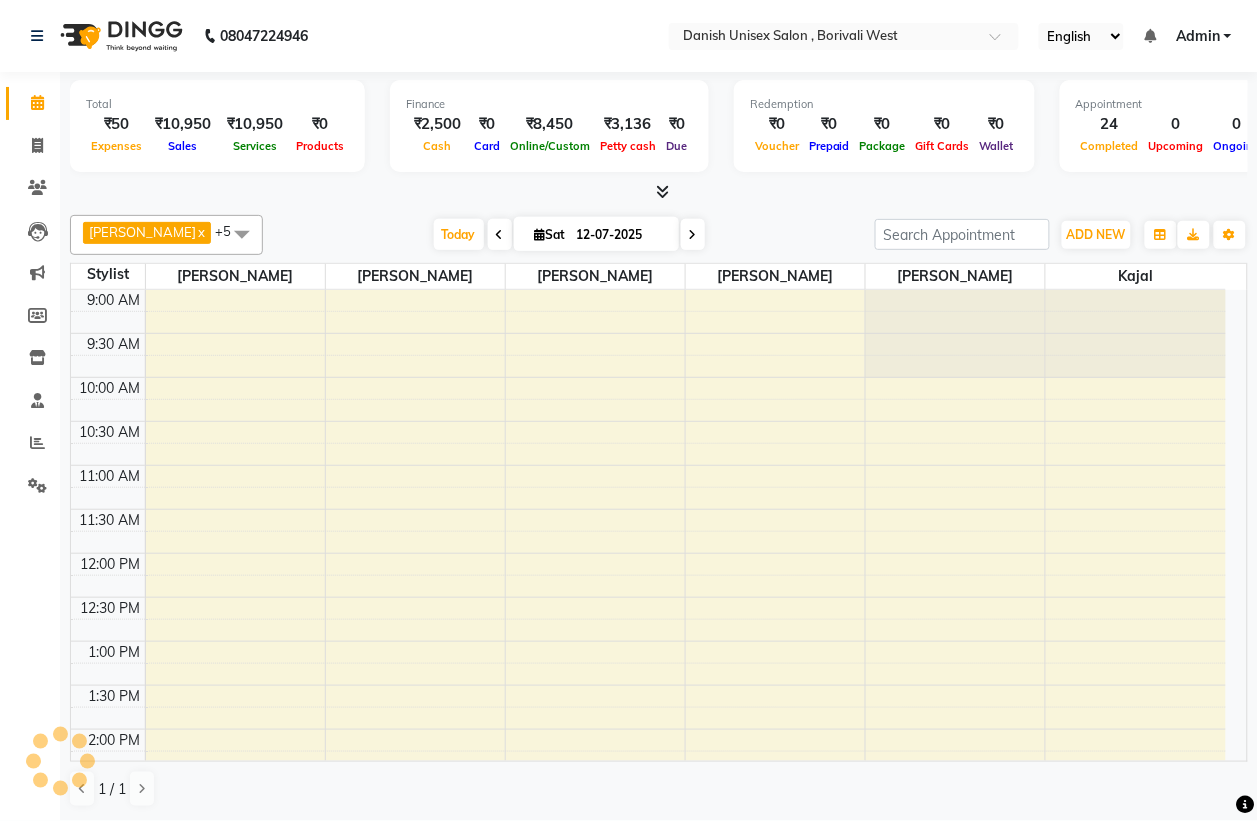 scroll, scrollTop: 681, scrollLeft: 0, axis: vertical 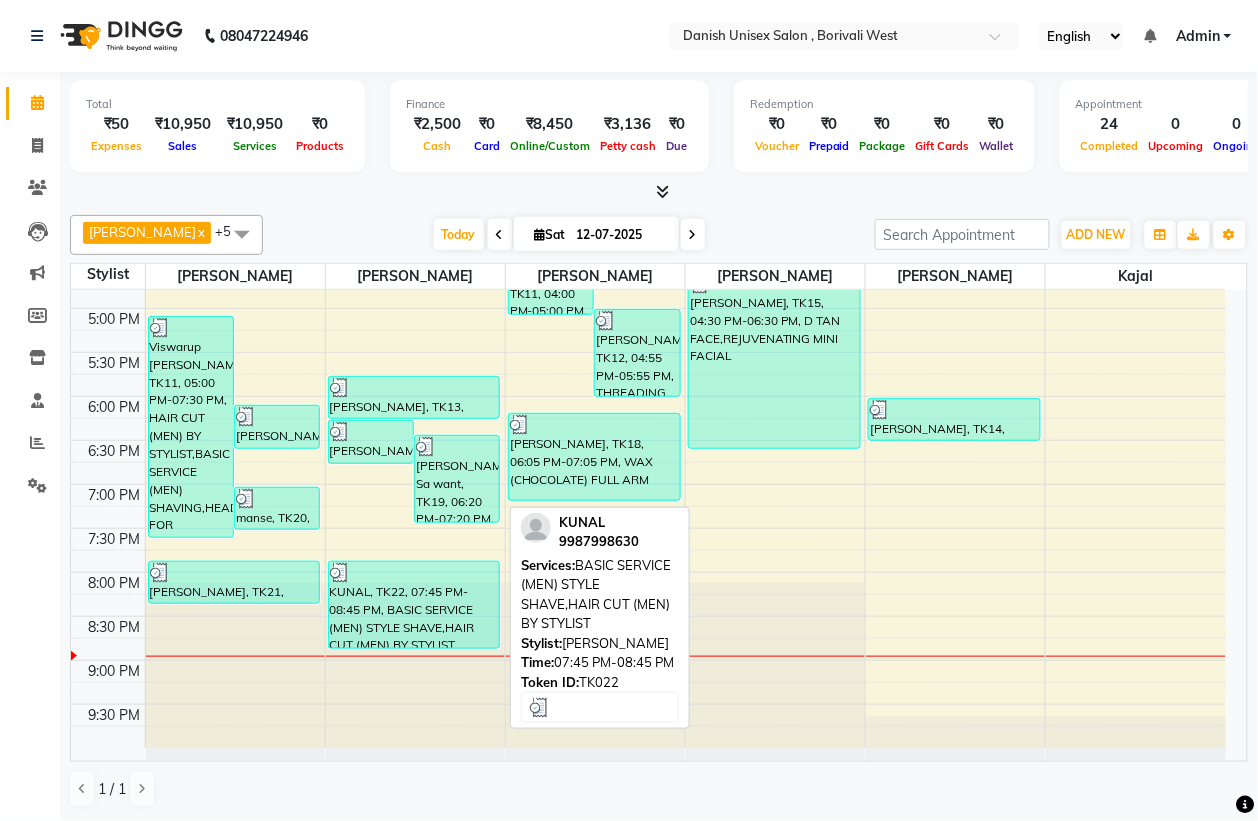 click at bounding box center [414, 573] 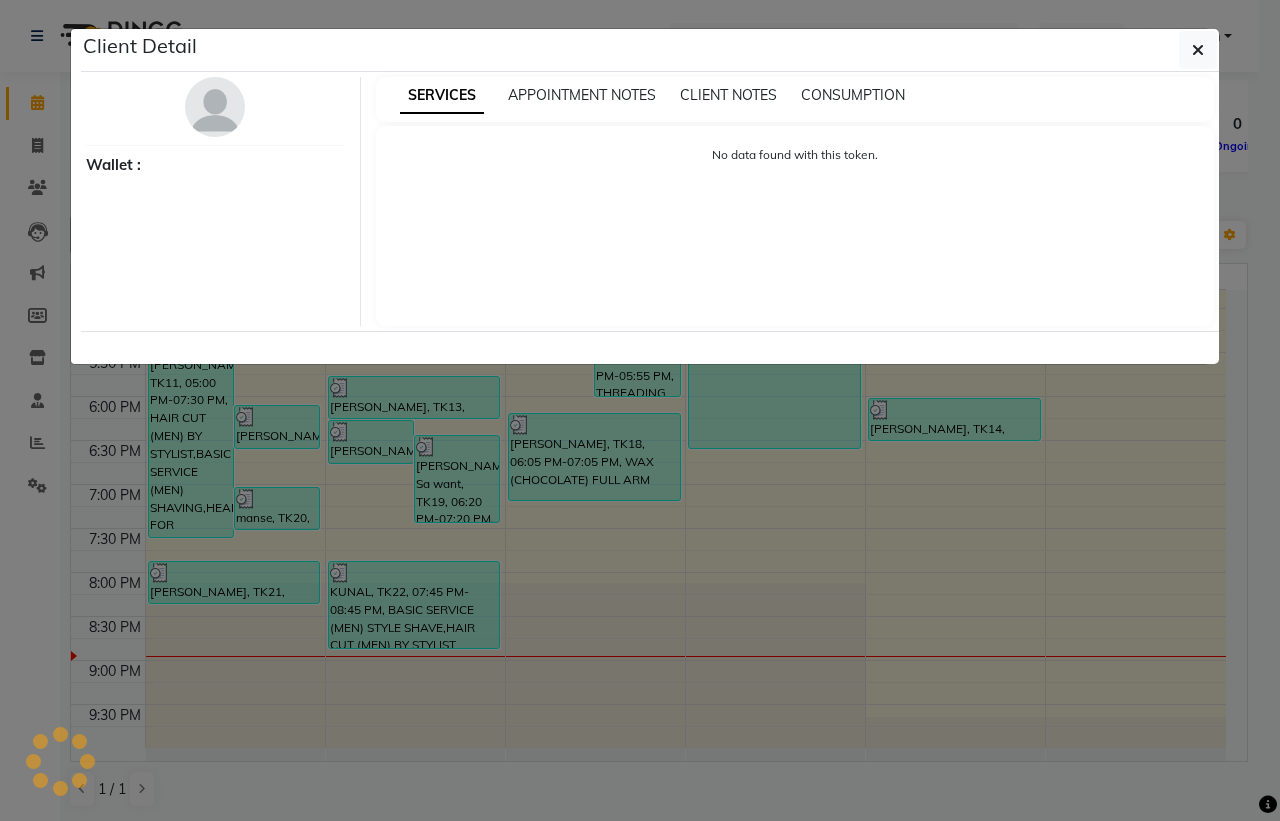 select on "3" 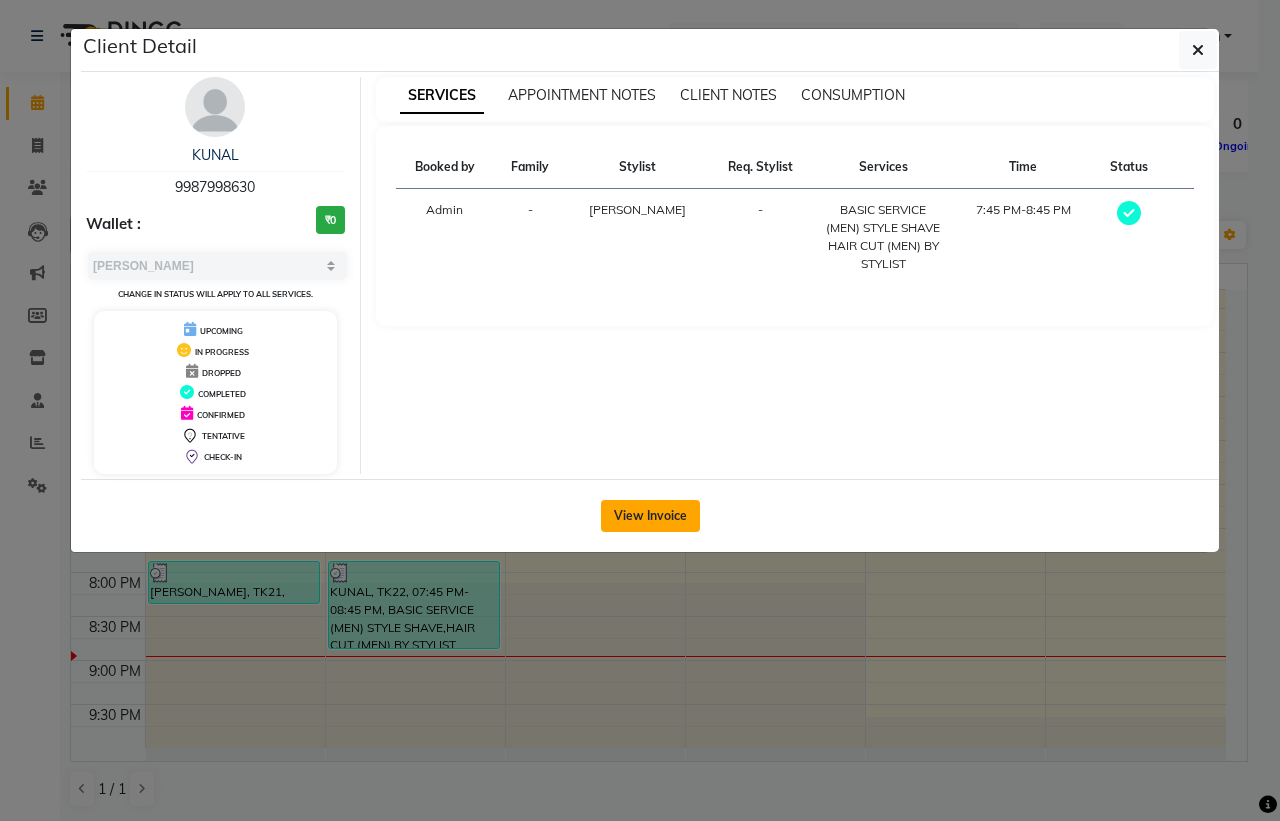 click on "View Invoice" 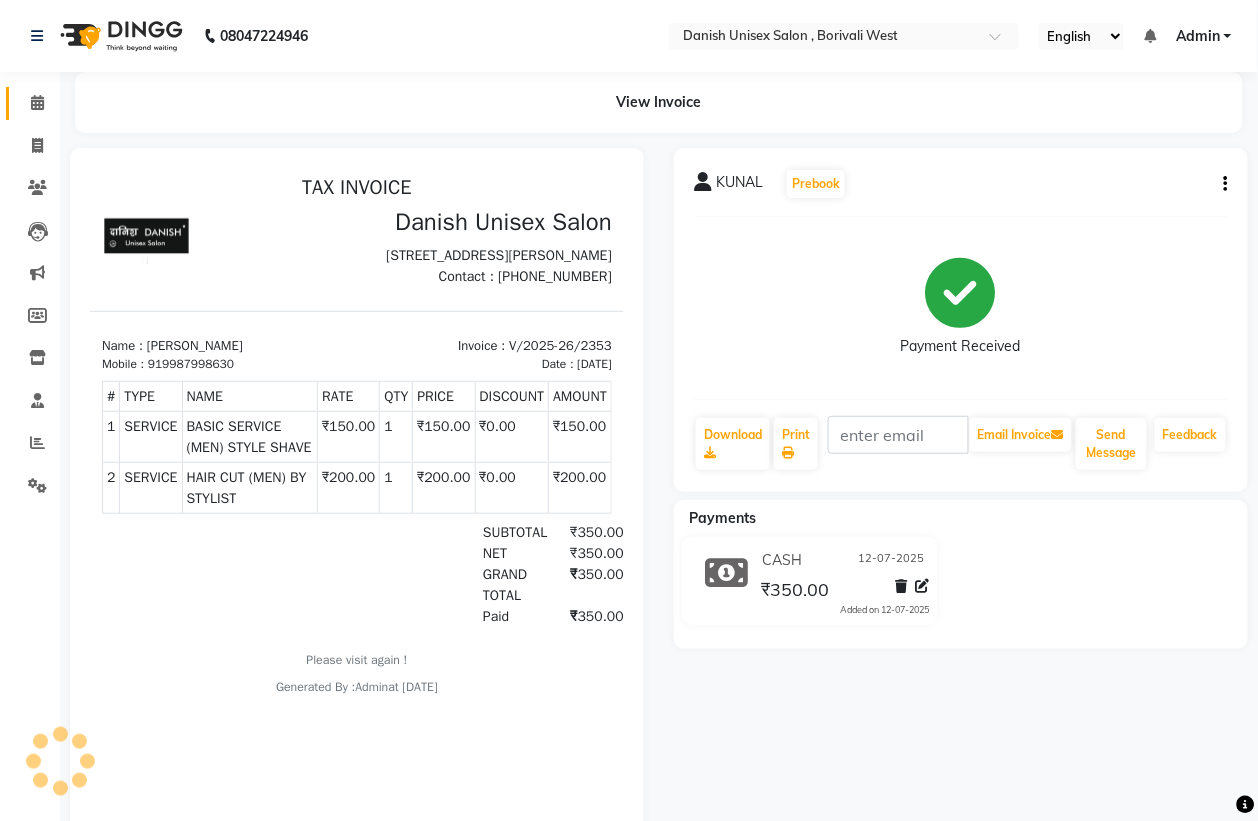 scroll, scrollTop: 0, scrollLeft: 0, axis: both 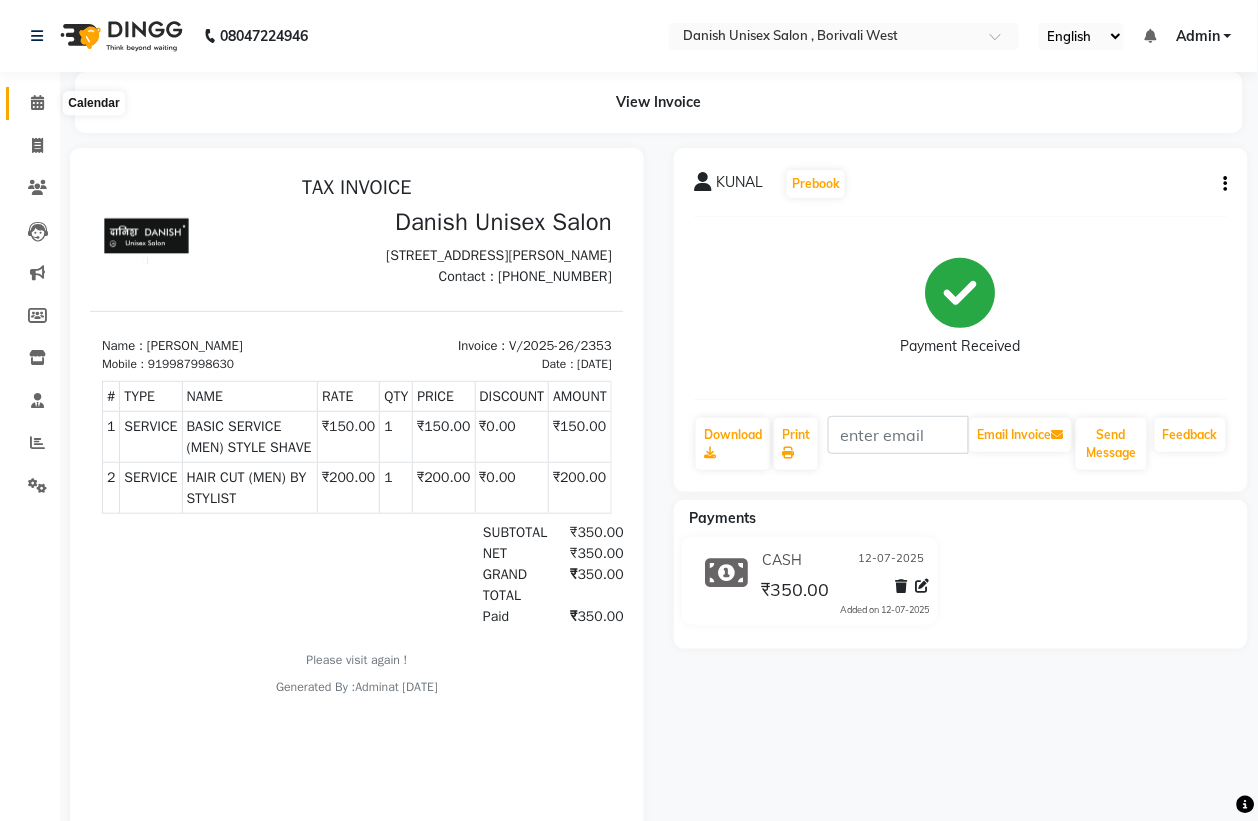 drag, startPoint x: 30, startPoint y: 100, endPoint x: 10, endPoint y: 110, distance: 22.36068 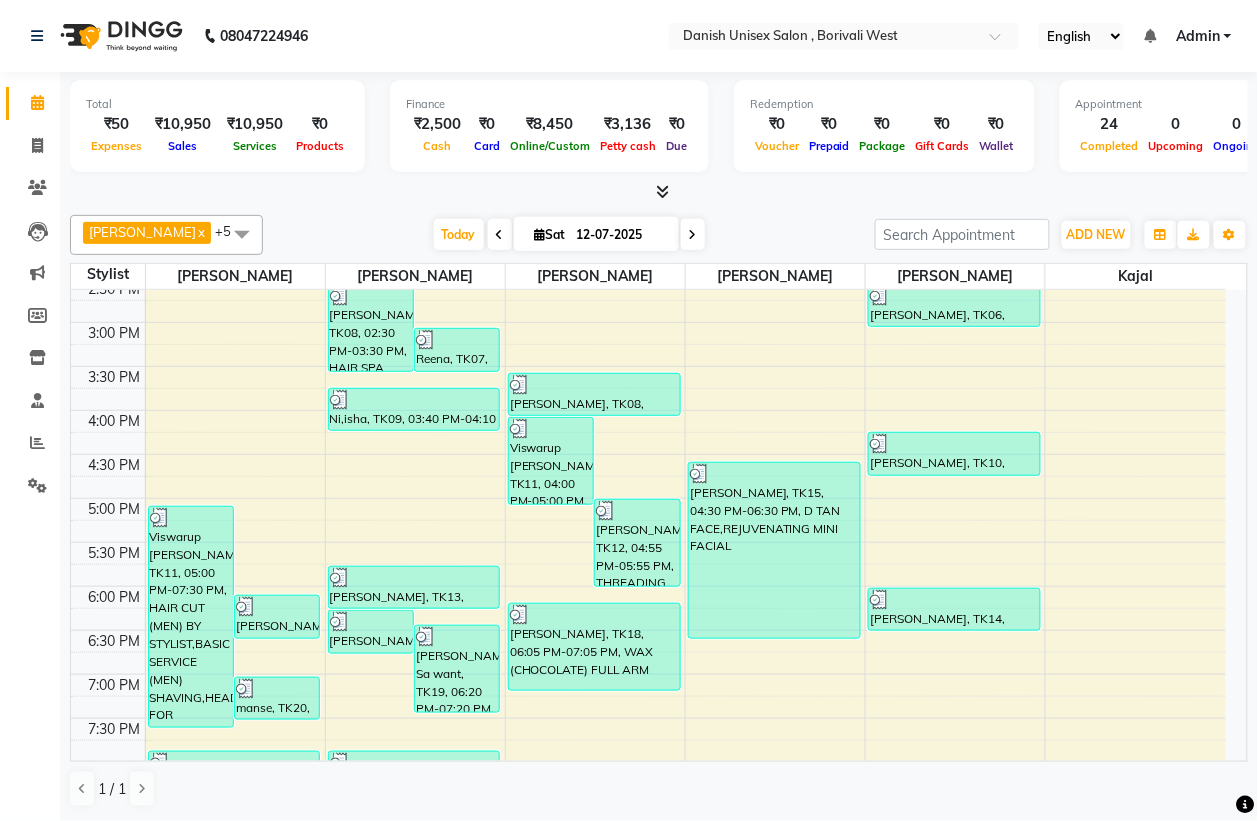 scroll, scrollTop: 686, scrollLeft: 0, axis: vertical 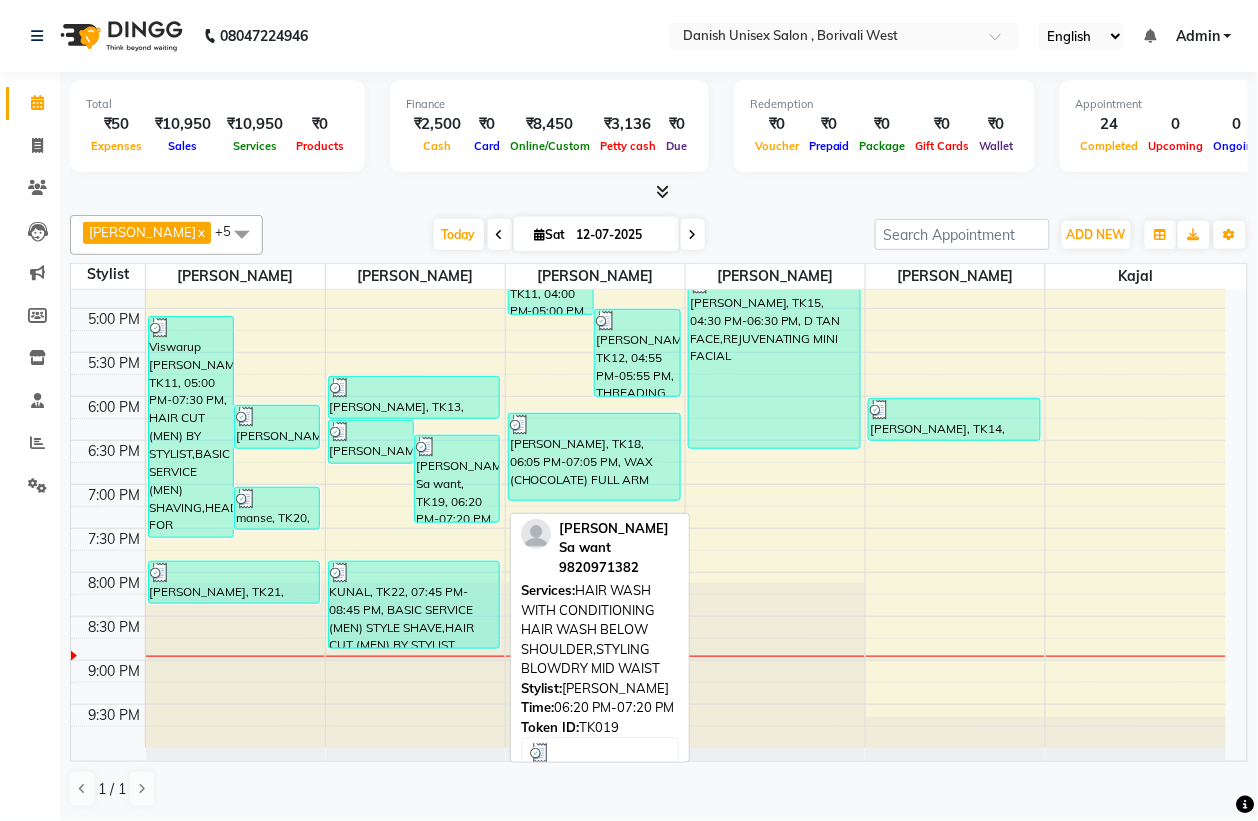 click on "[PERSON_NAME] Sa want, TK19, 06:20 PM-07:20 PM, HAIR WASH WITH CONDITIONING HAIR WASH BELOW SHOULDER,STYLING BLOWDRY MID WAIST" at bounding box center [457, 479] 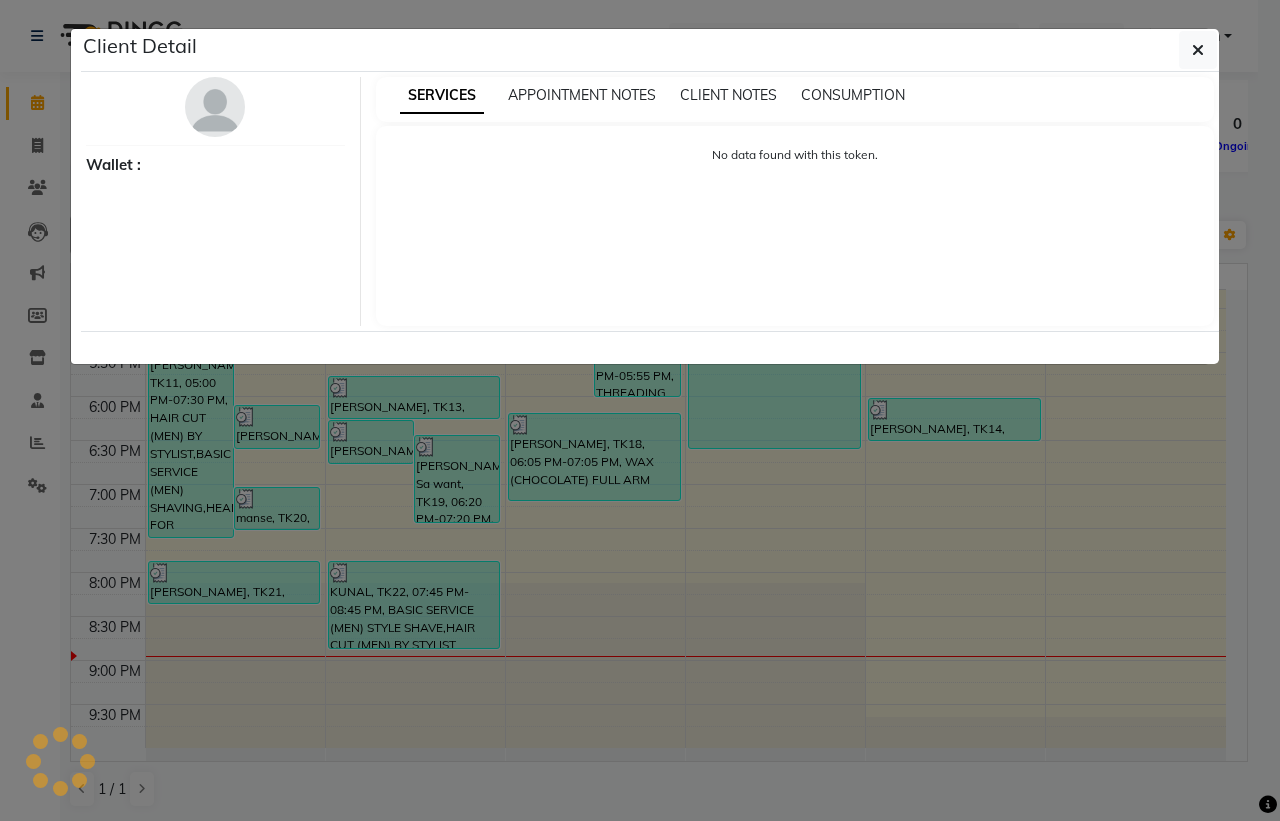 select on "3" 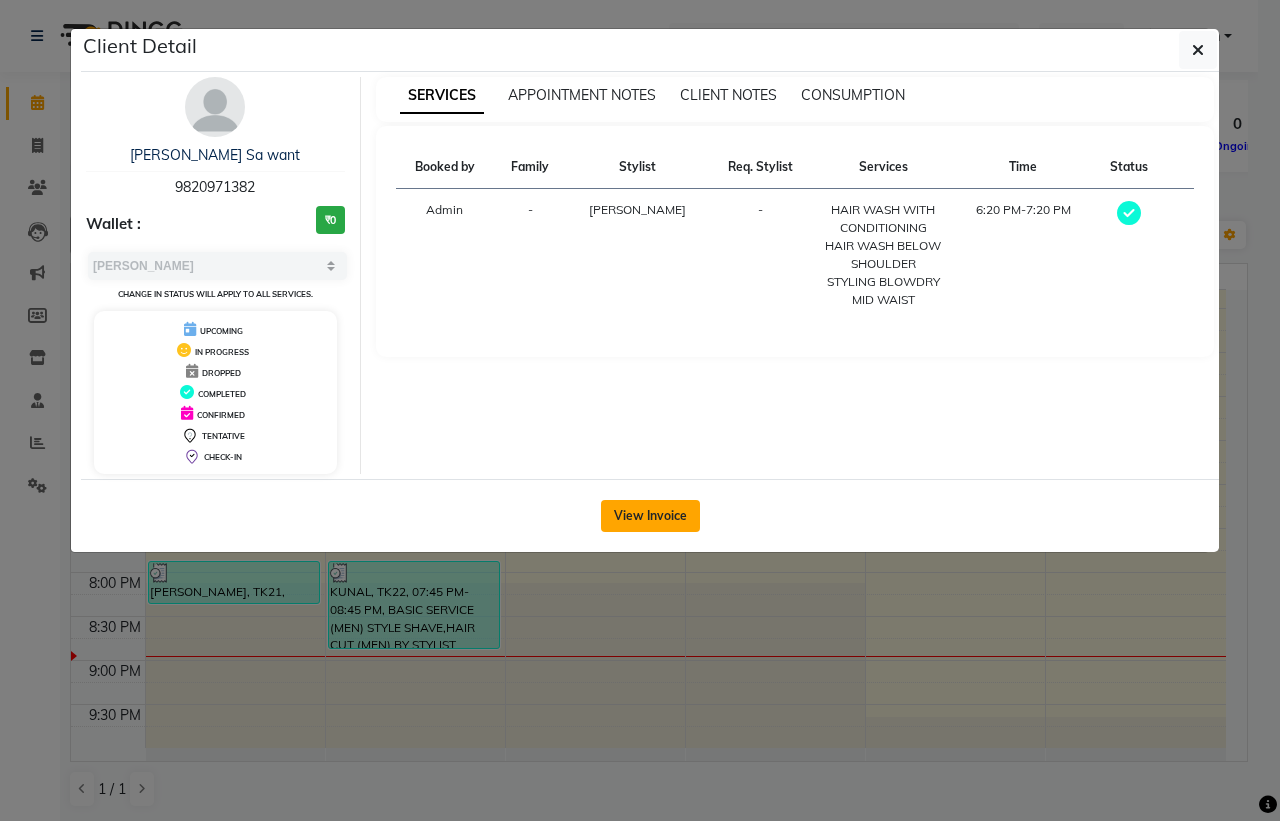 click on "View Invoice" 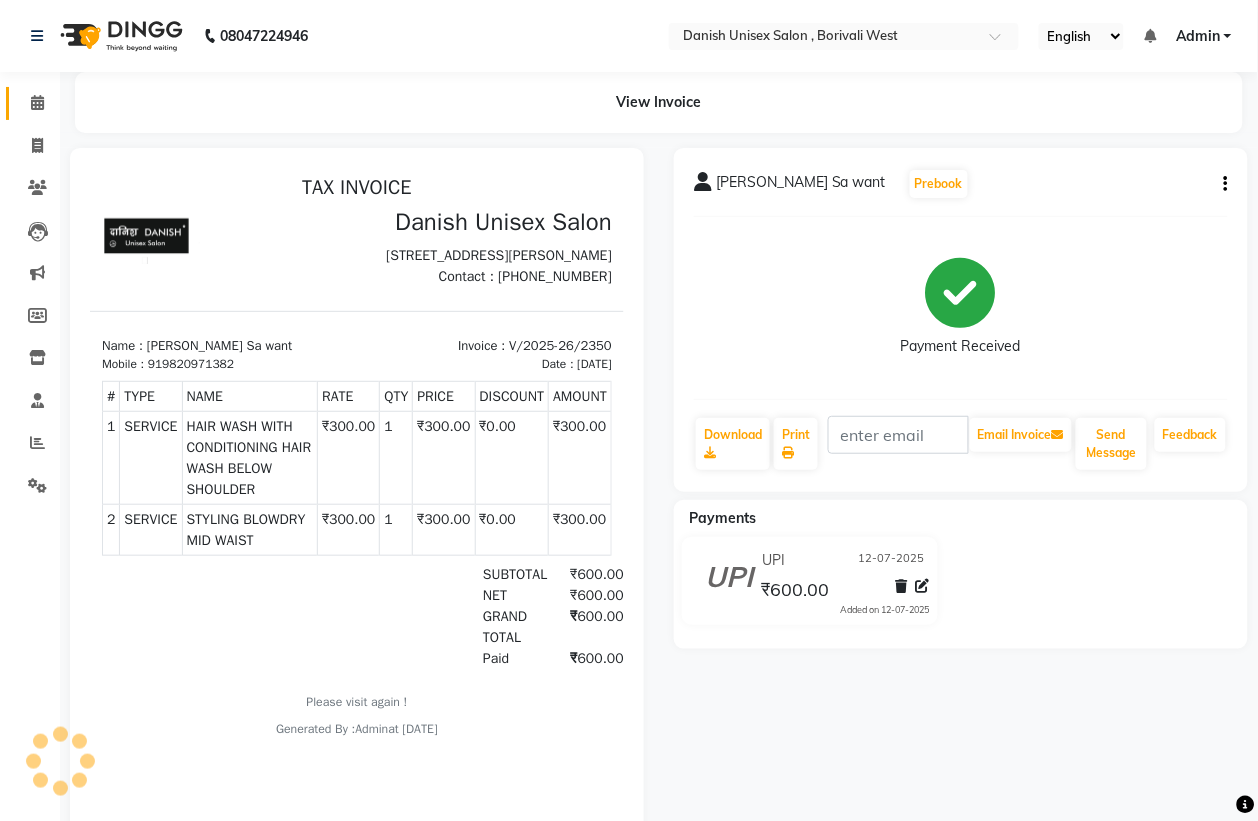 scroll, scrollTop: 0, scrollLeft: 0, axis: both 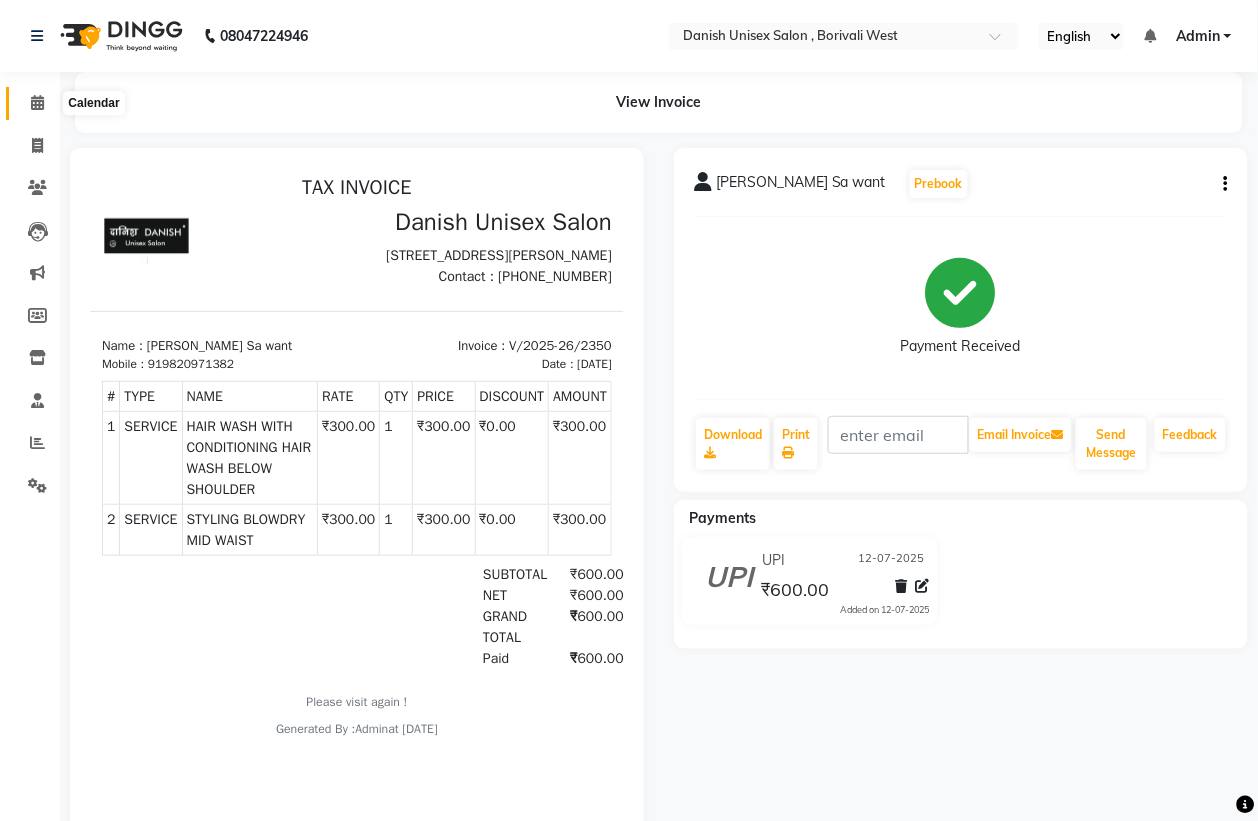 drag, startPoint x: 47, startPoint y: 108, endPoint x: 35, endPoint y: 112, distance: 12.649111 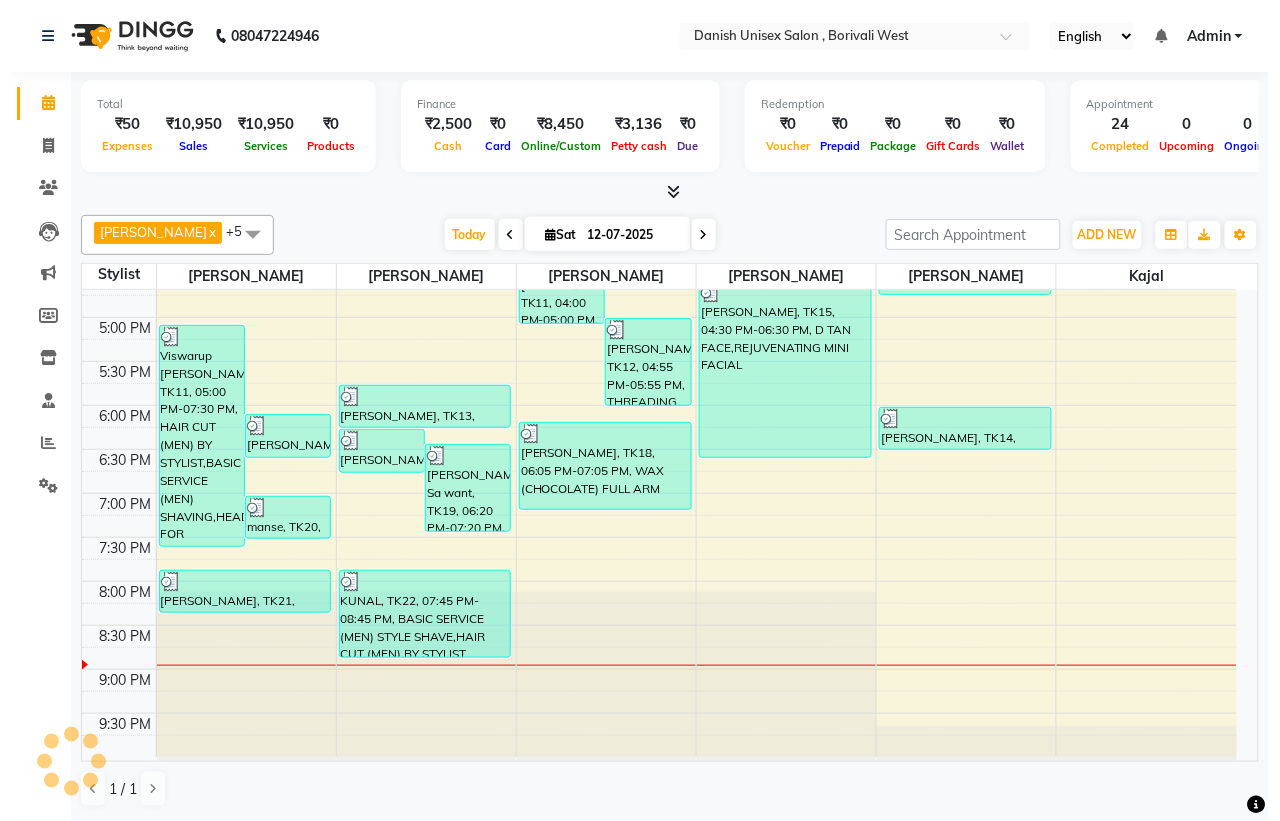 scroll, scrollTop: 686, scrollLeft: 0, axis: vertical 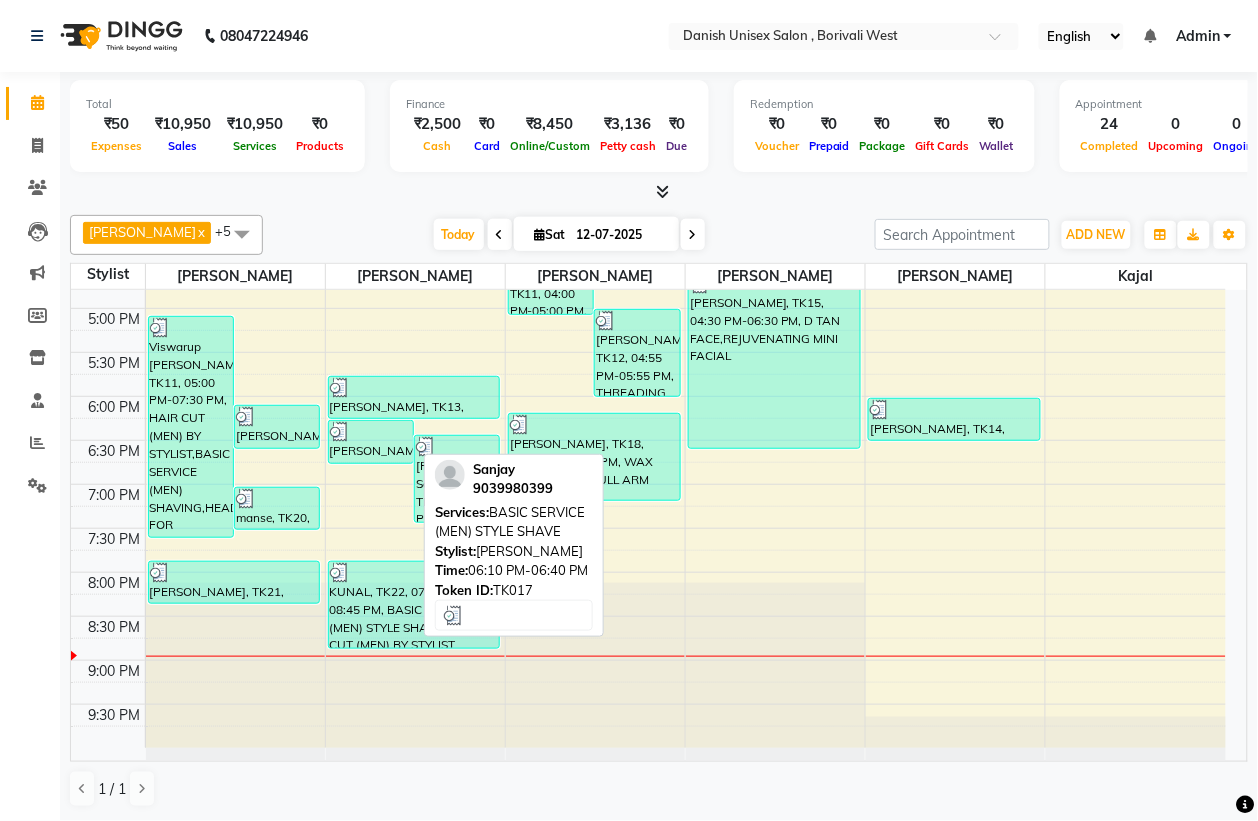 click at bounding box center (371, 432) 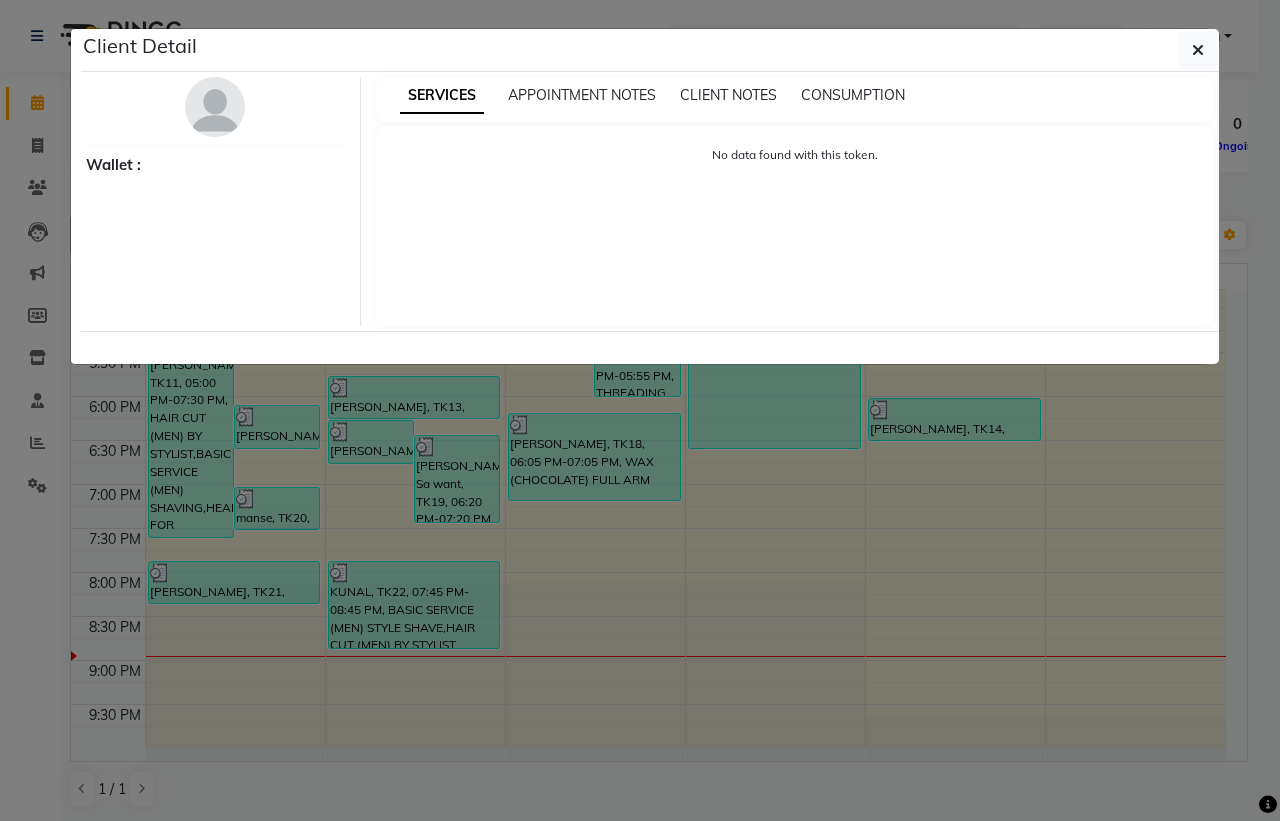 select on "3" 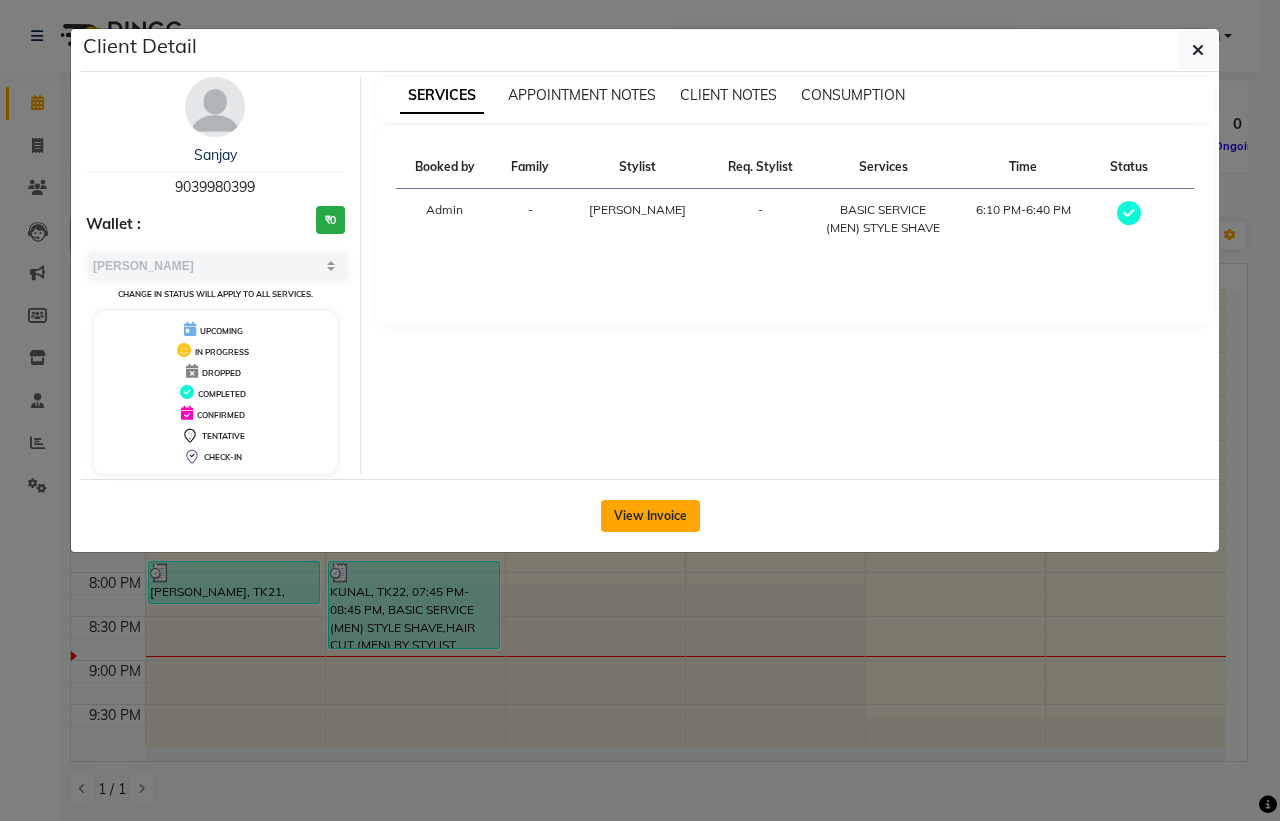 click on "View Invoice" 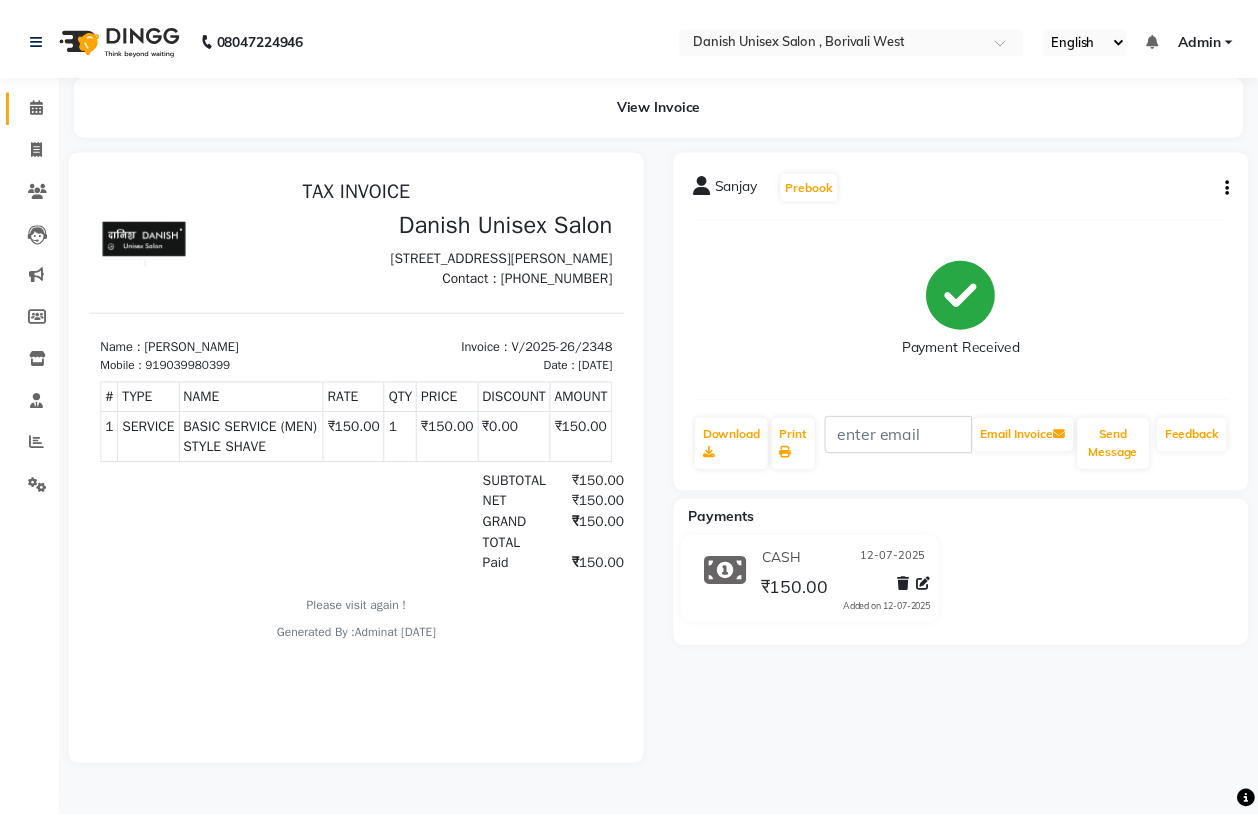 scroll, scrollTop: 0, scrollLeft: 0, axis: both 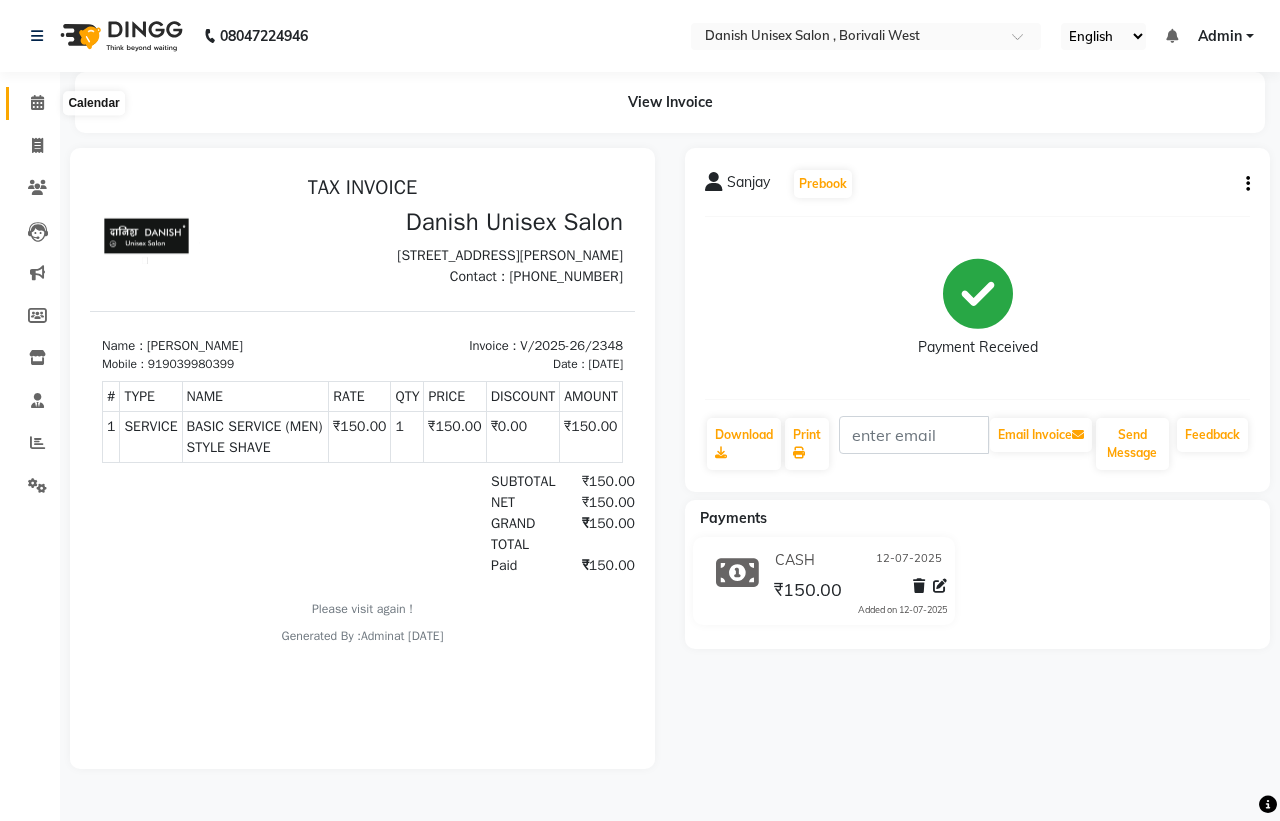 click 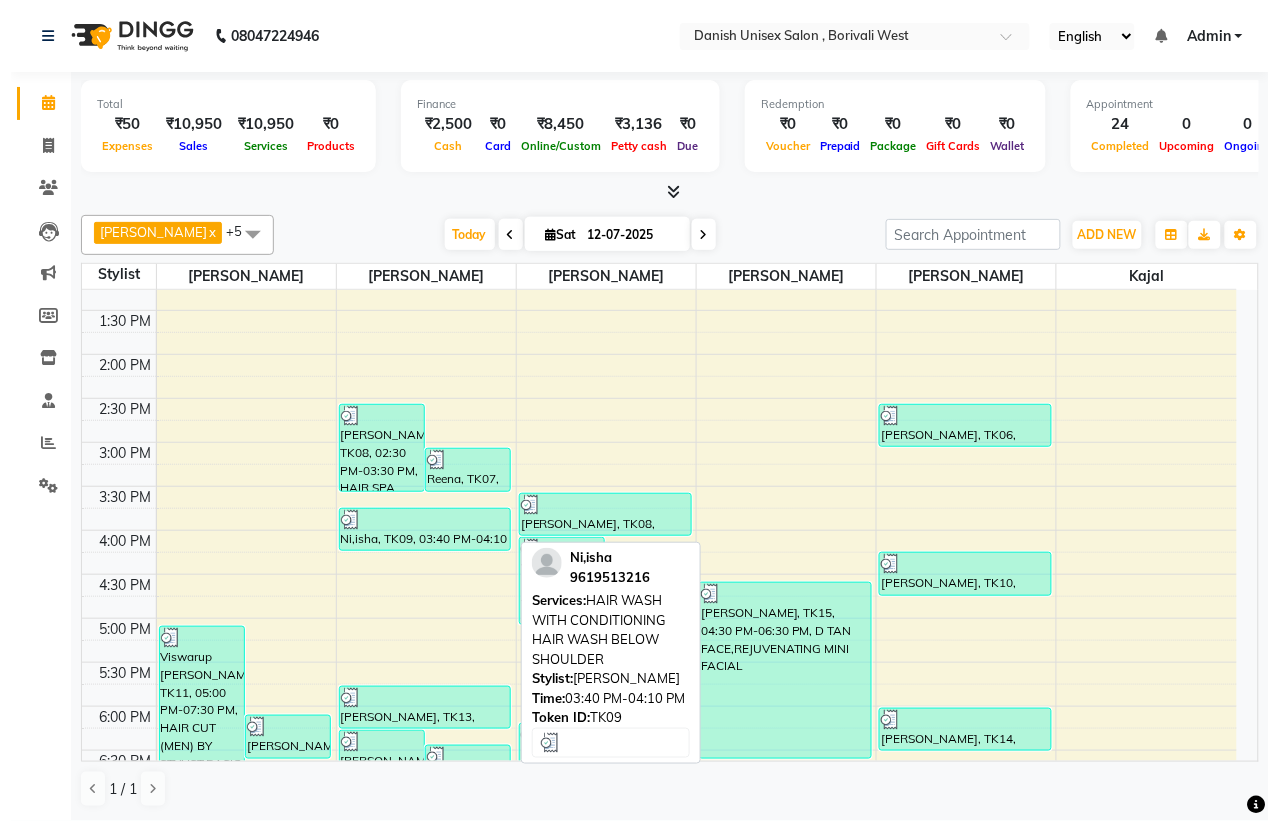 scroll, scrollTop: 686, scrollLeft: 0, axis: vertical 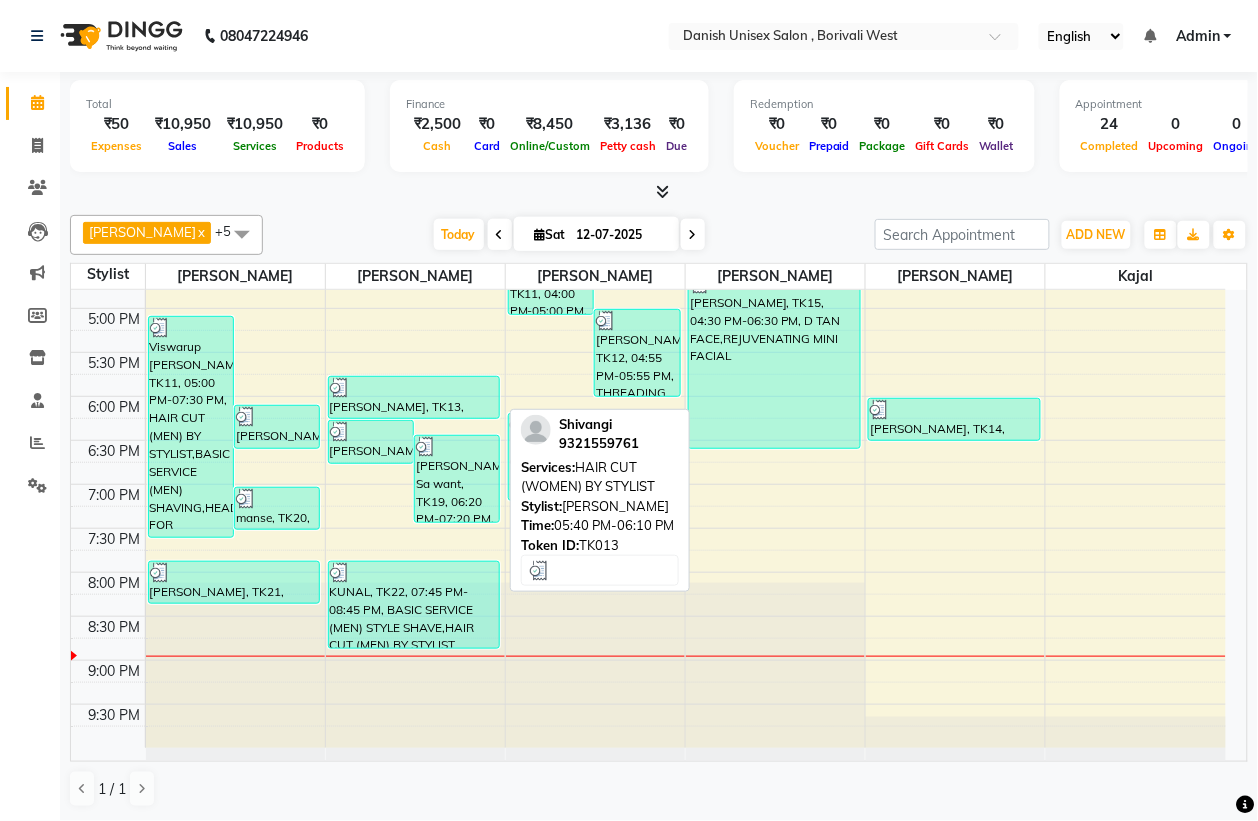 click at bounding box center (414, 388) 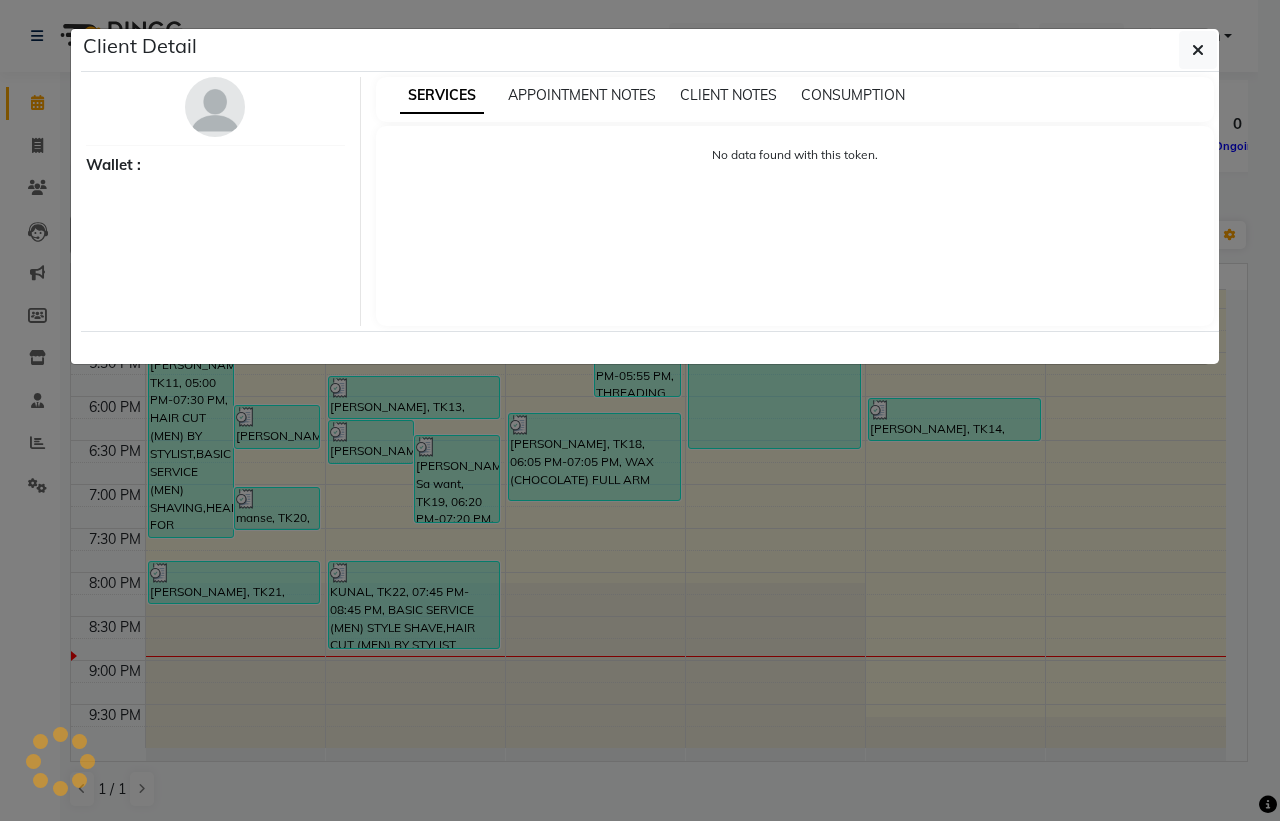 select on "3" 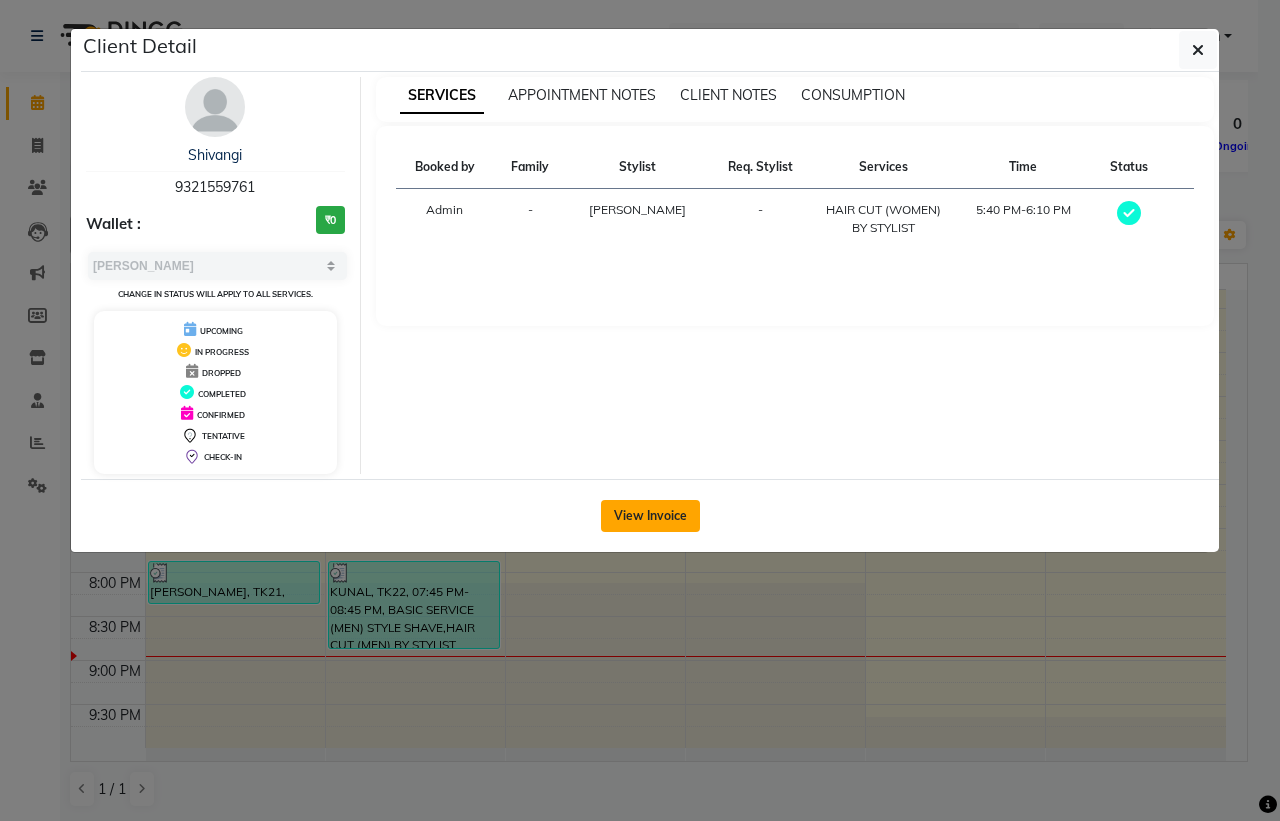 click on "View Invoice" 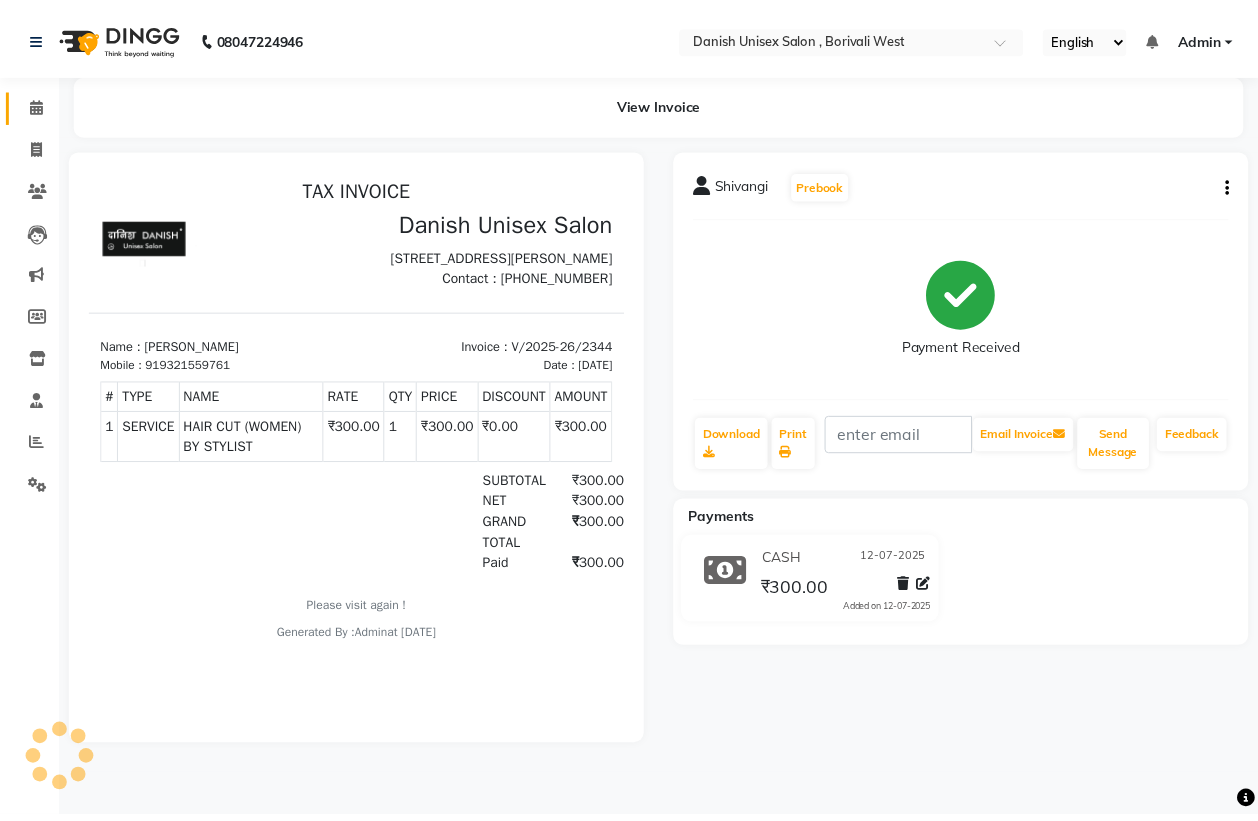 scroll, scrollTop: 0, scrollLeft: 0, axis: both 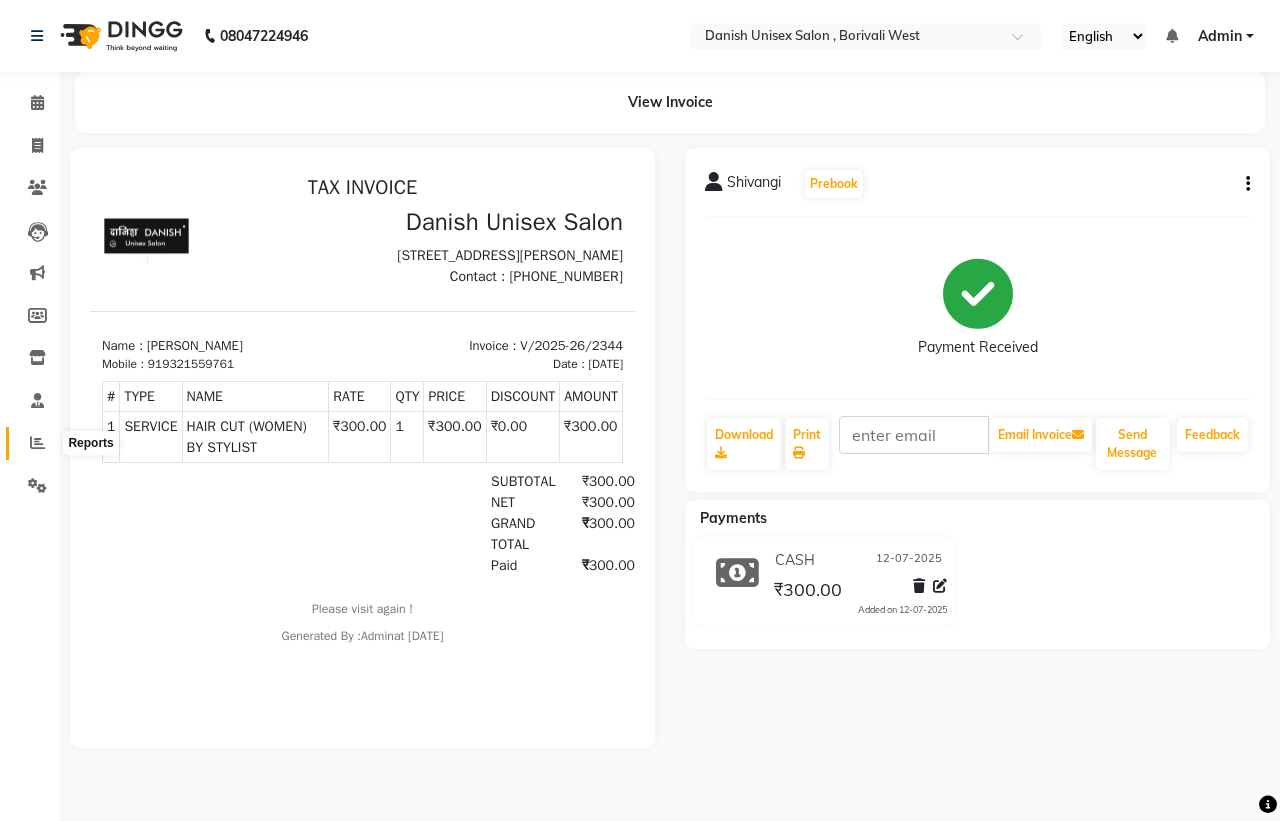 click 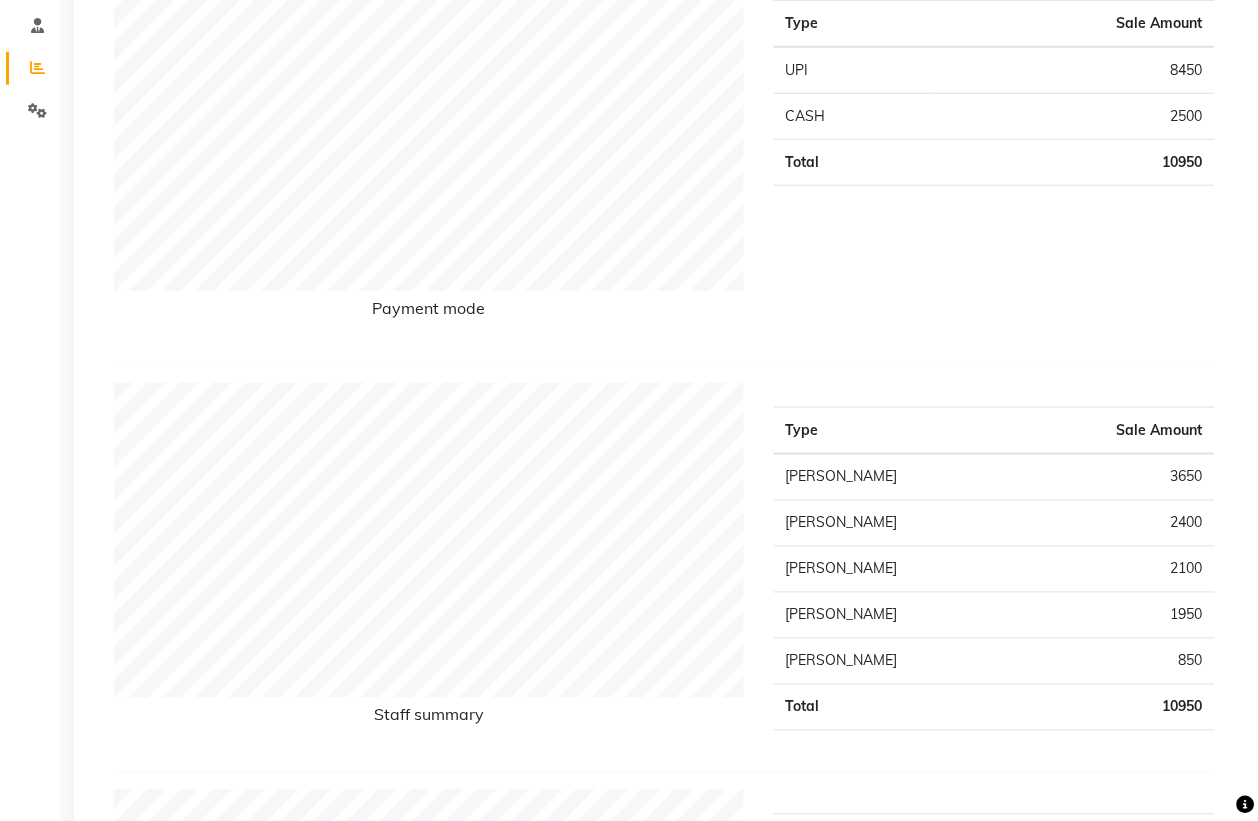 scroll, scrollTop: 0, scrollLeft: 0, axis: both 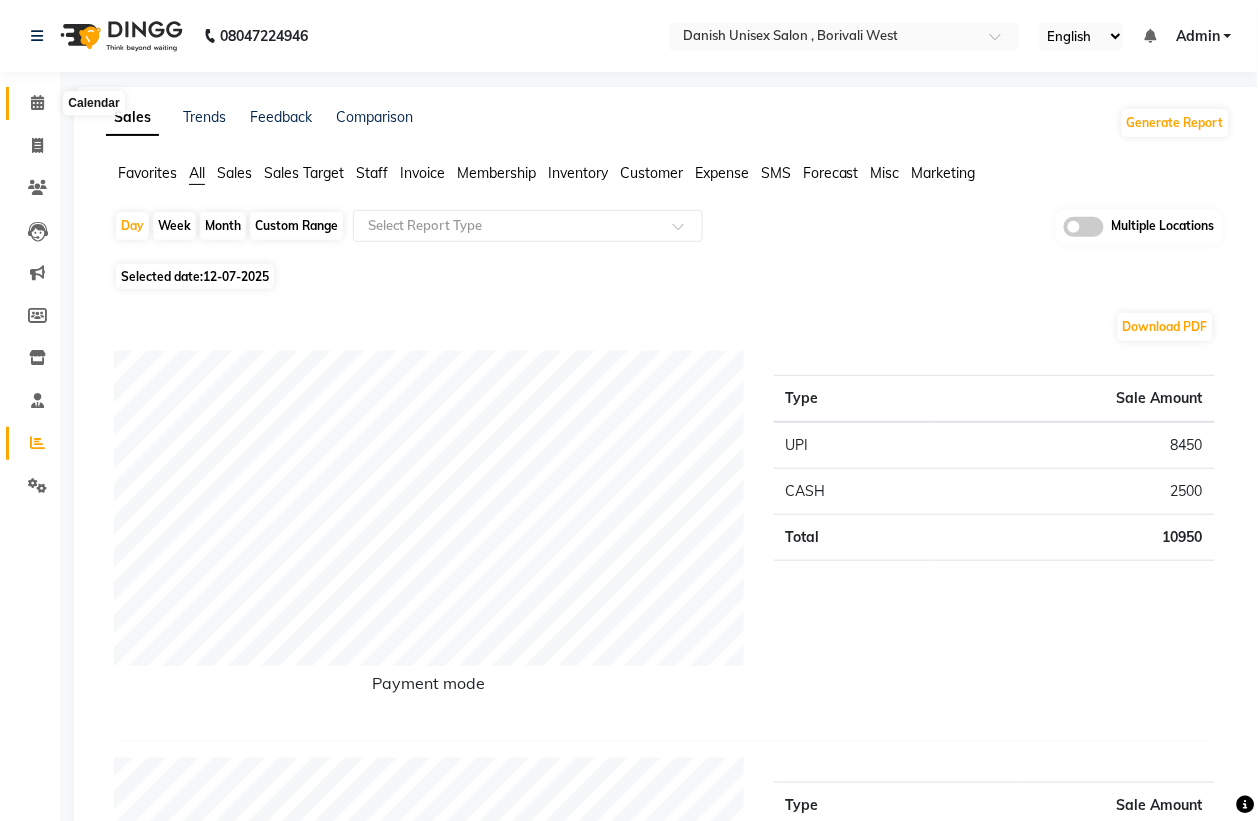 click 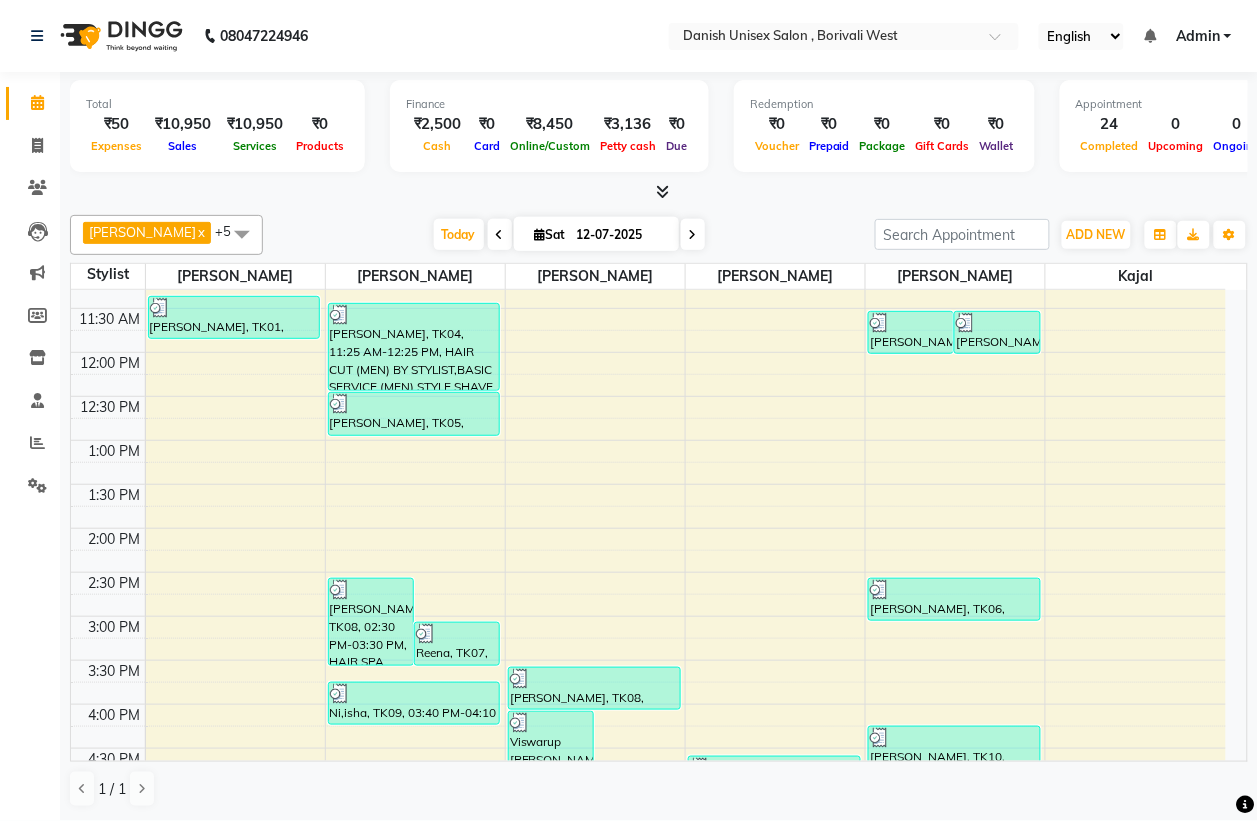 scroll, scrollTop: 250, scrollLeft: 0, axis: vertical 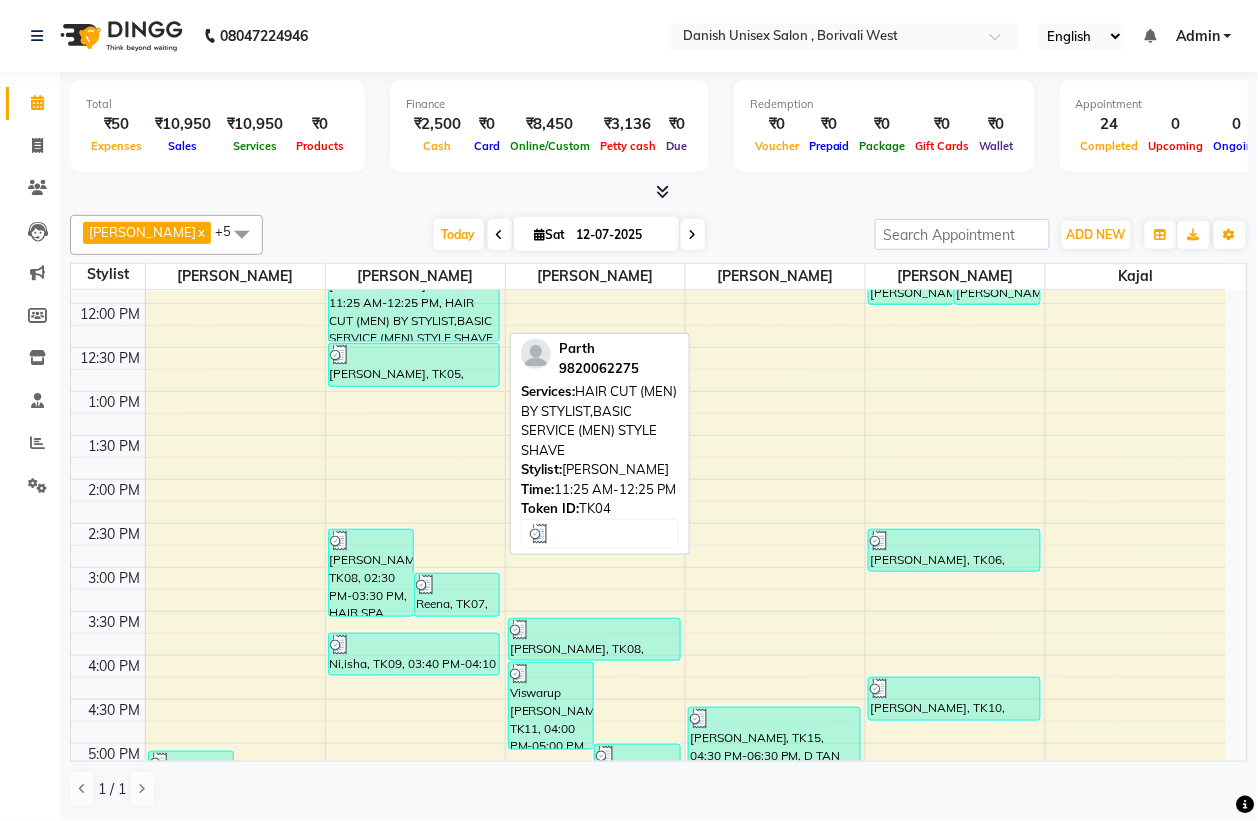 click on "[PERSON_NAME], TK04, 11:25 AM-12:25 PM, HAIR CUT (MEN) BY STYLIST,BASIC SERVICE (MEN) STYLE SHAVE" at bounding box center [414, 298] 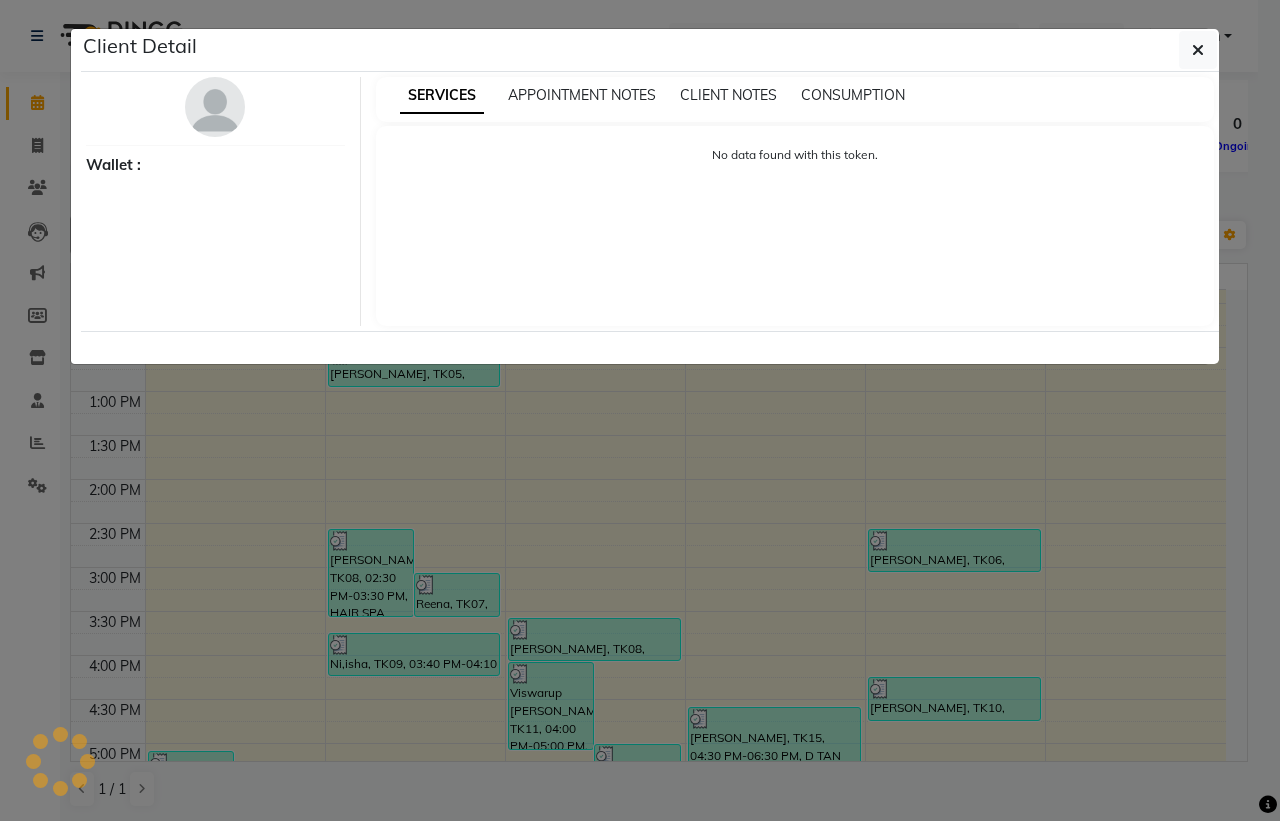 select on "3" 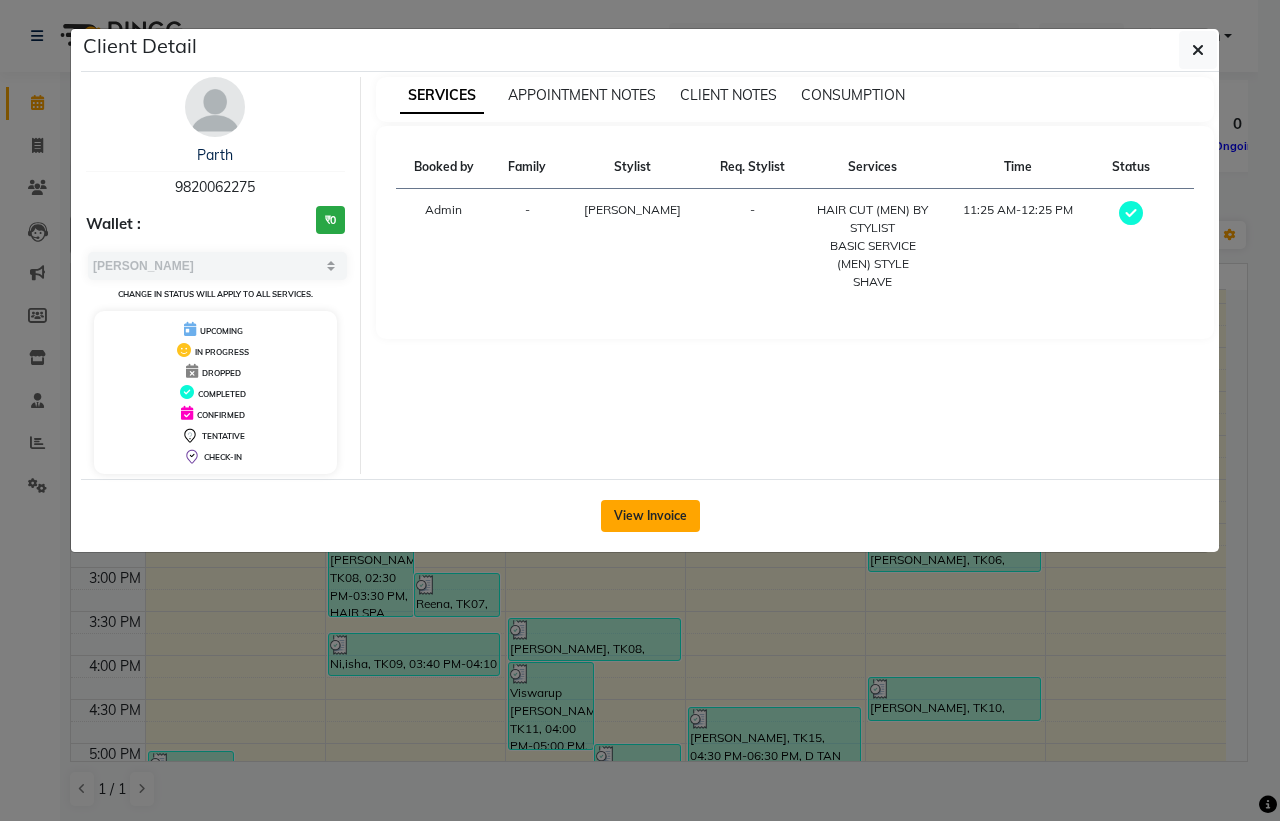 click on "View Invoice" 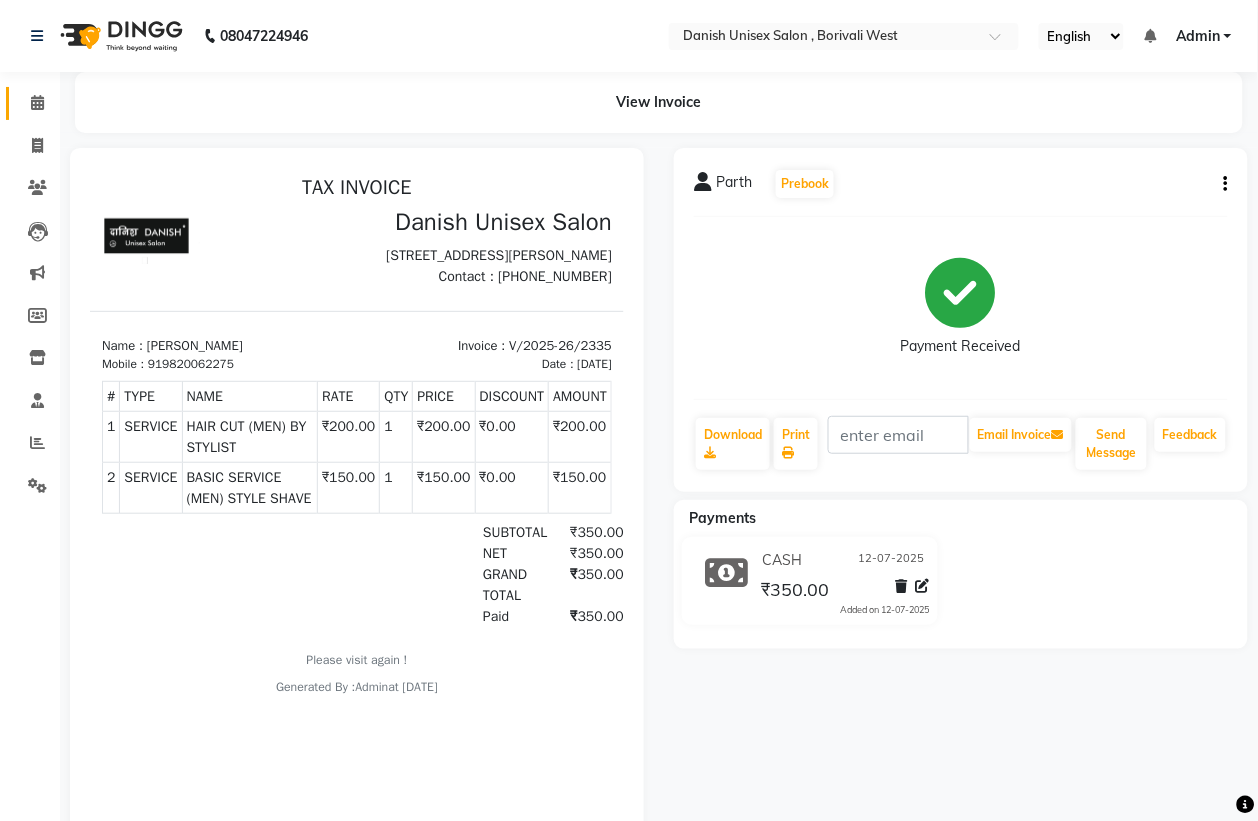 scroll, scrollTop: 0, scrollLeft: 0, axis: both 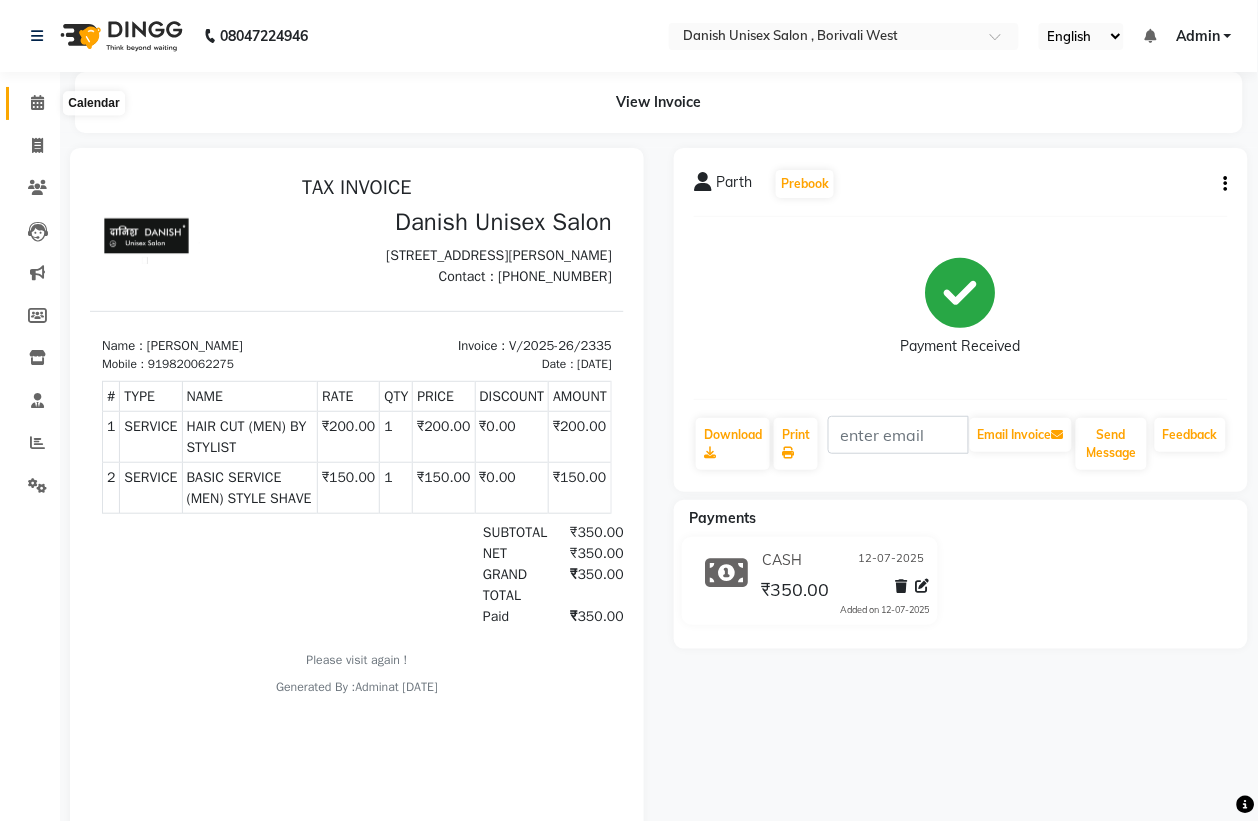 click 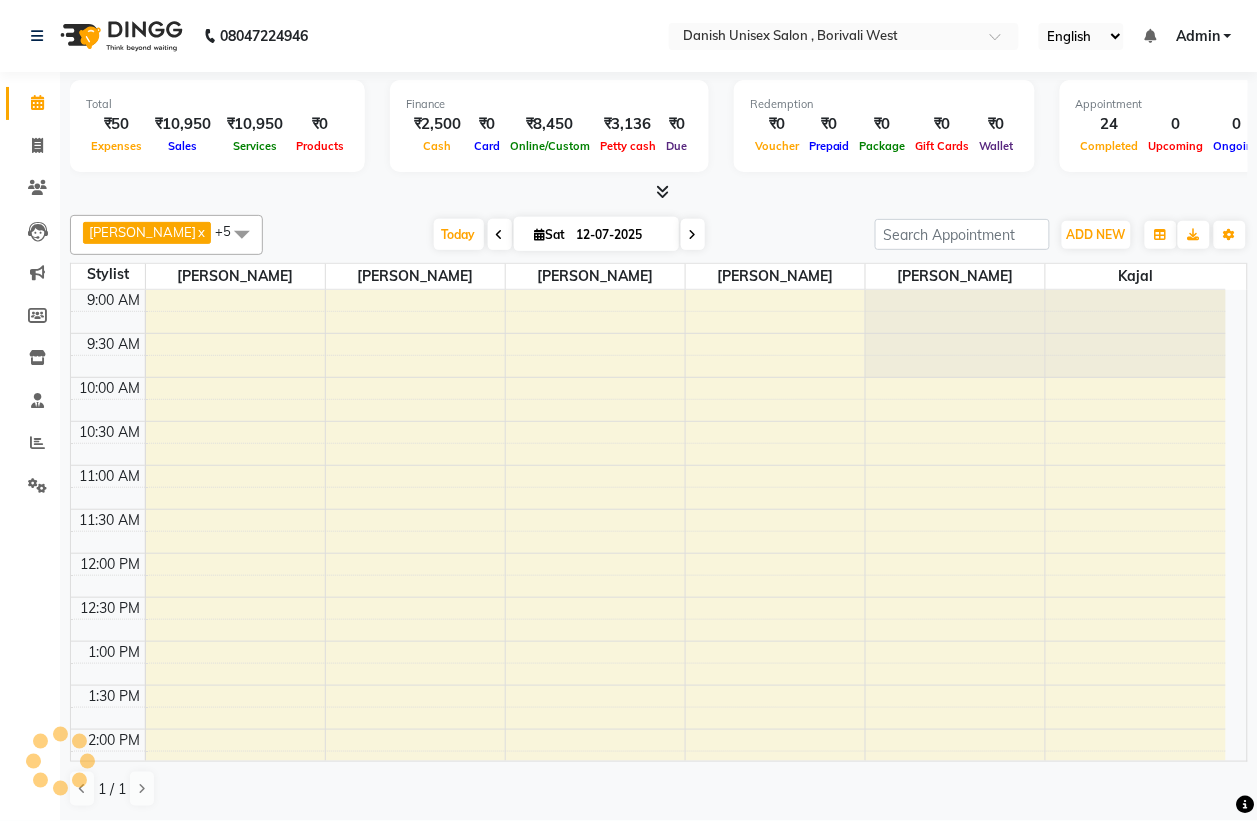 scroll, scrollTop: 0, scrollLeft: 0, axis: both 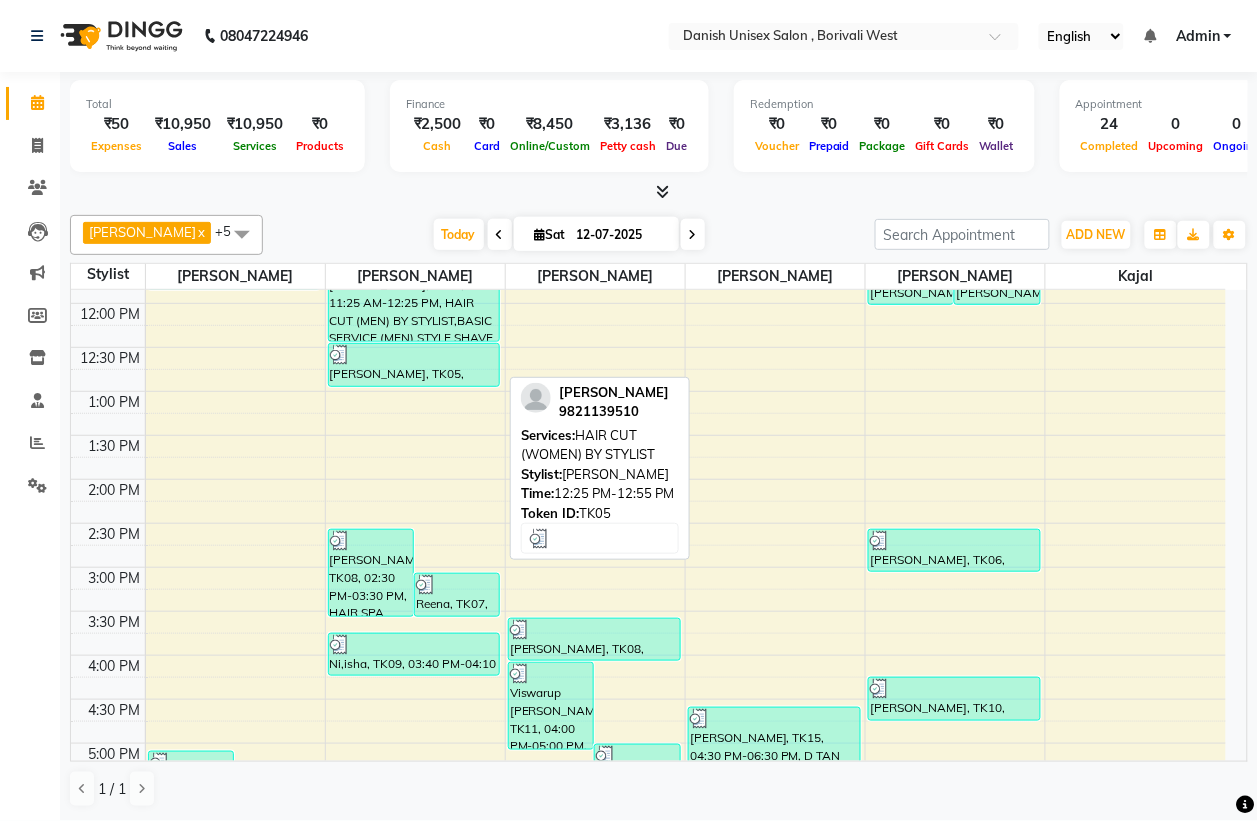 click on "[PERSON_NAME], TK05, 12:25 PM-12:55 PM, HAIR CUT (WOMEN) BY STYLIST" at bounding box center [414, 365] 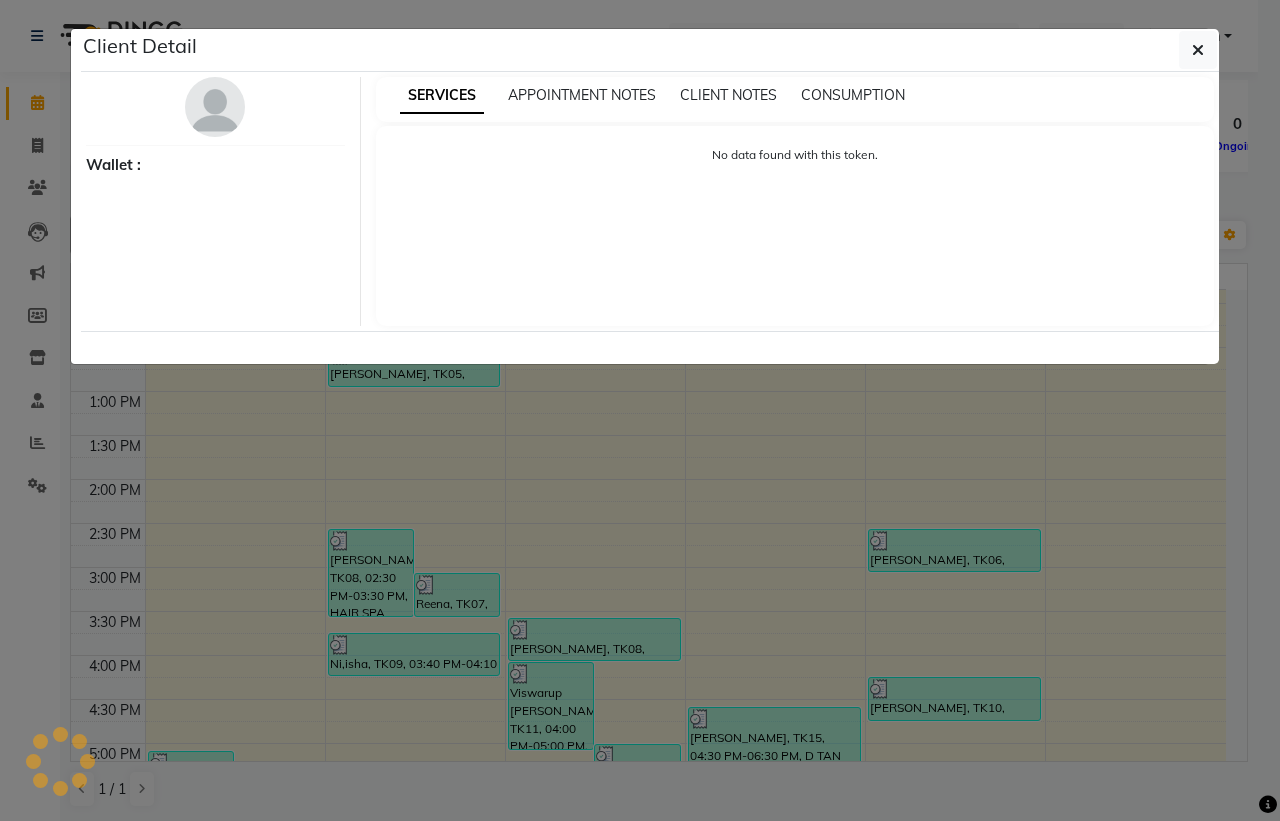 select on "3" 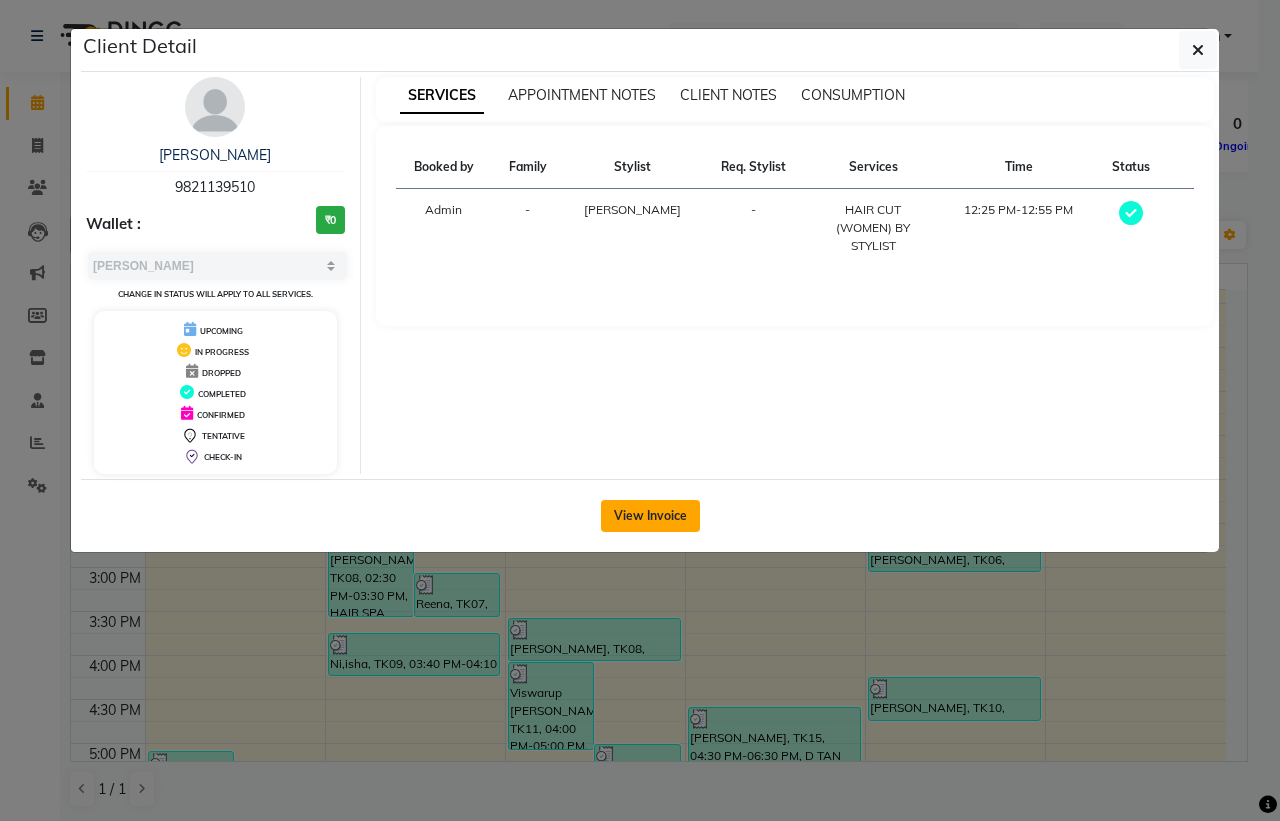 click on "View Invoice" 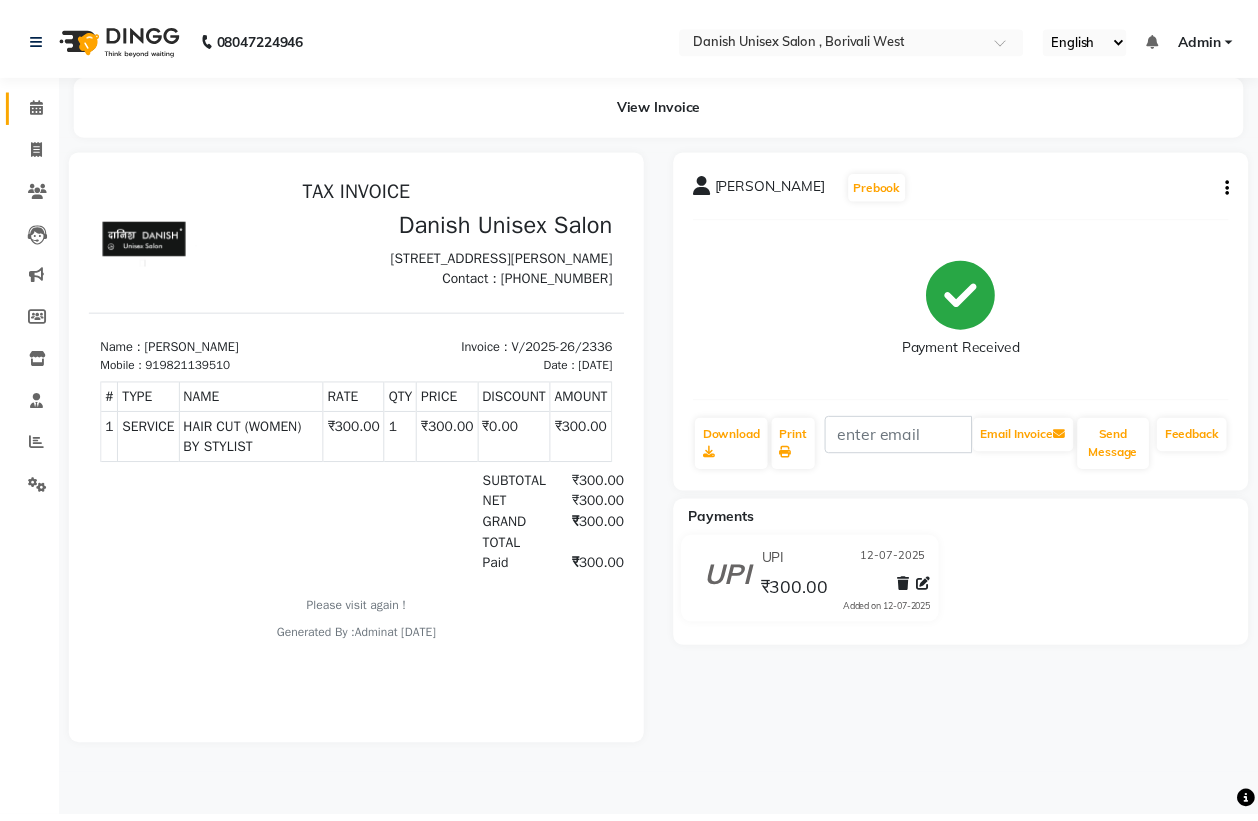 scroll, scrollTop: 0, scrollLeft: 0, axis: both 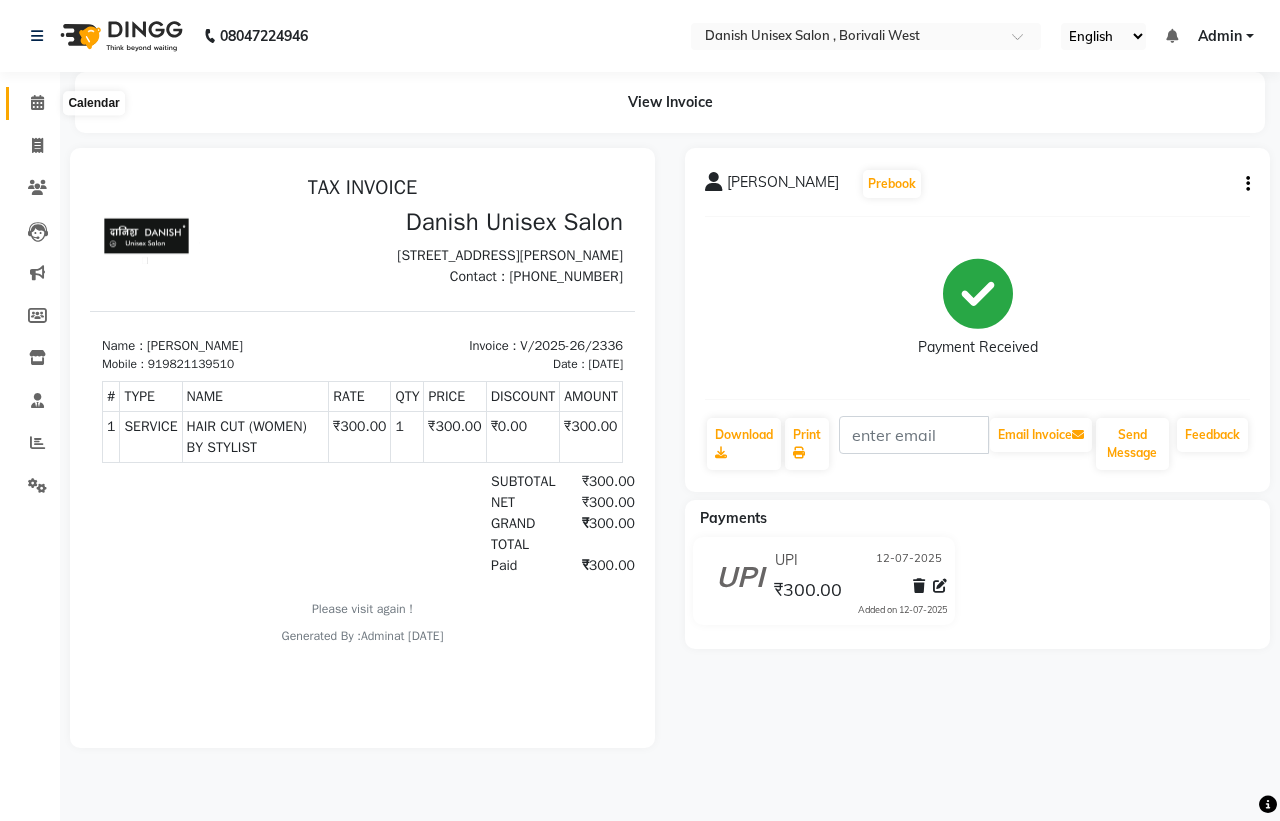click 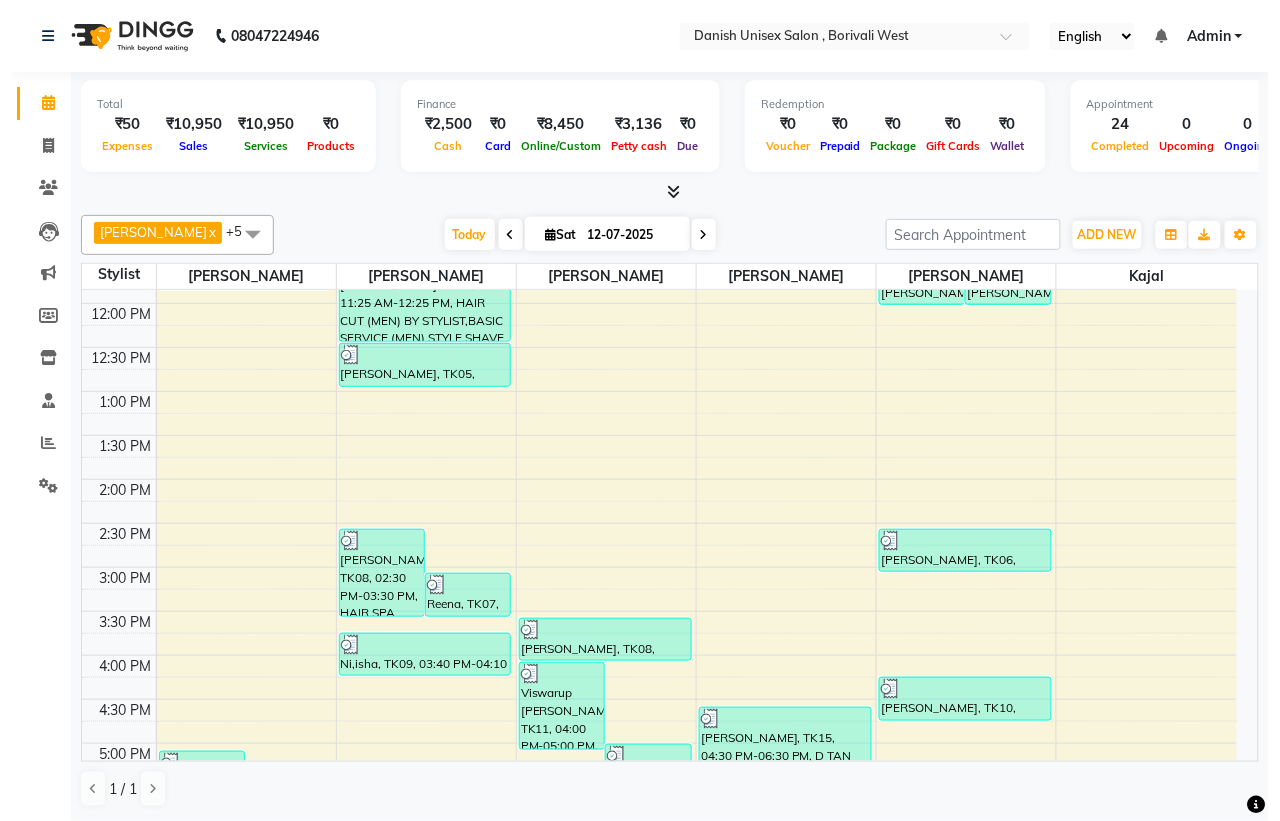 scroll, scrollTop: 375, scrollLeft: 0, axis: vertical 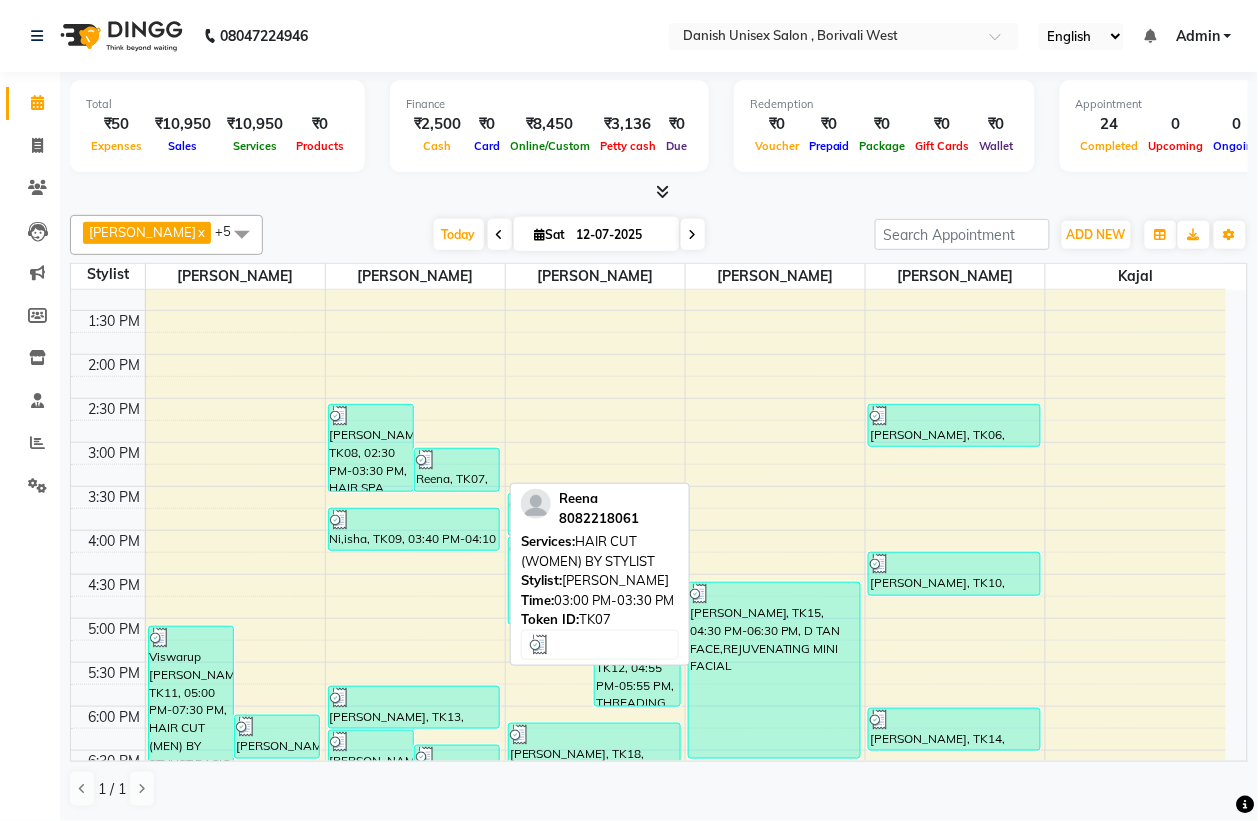 click at bounding box center [457, 460] 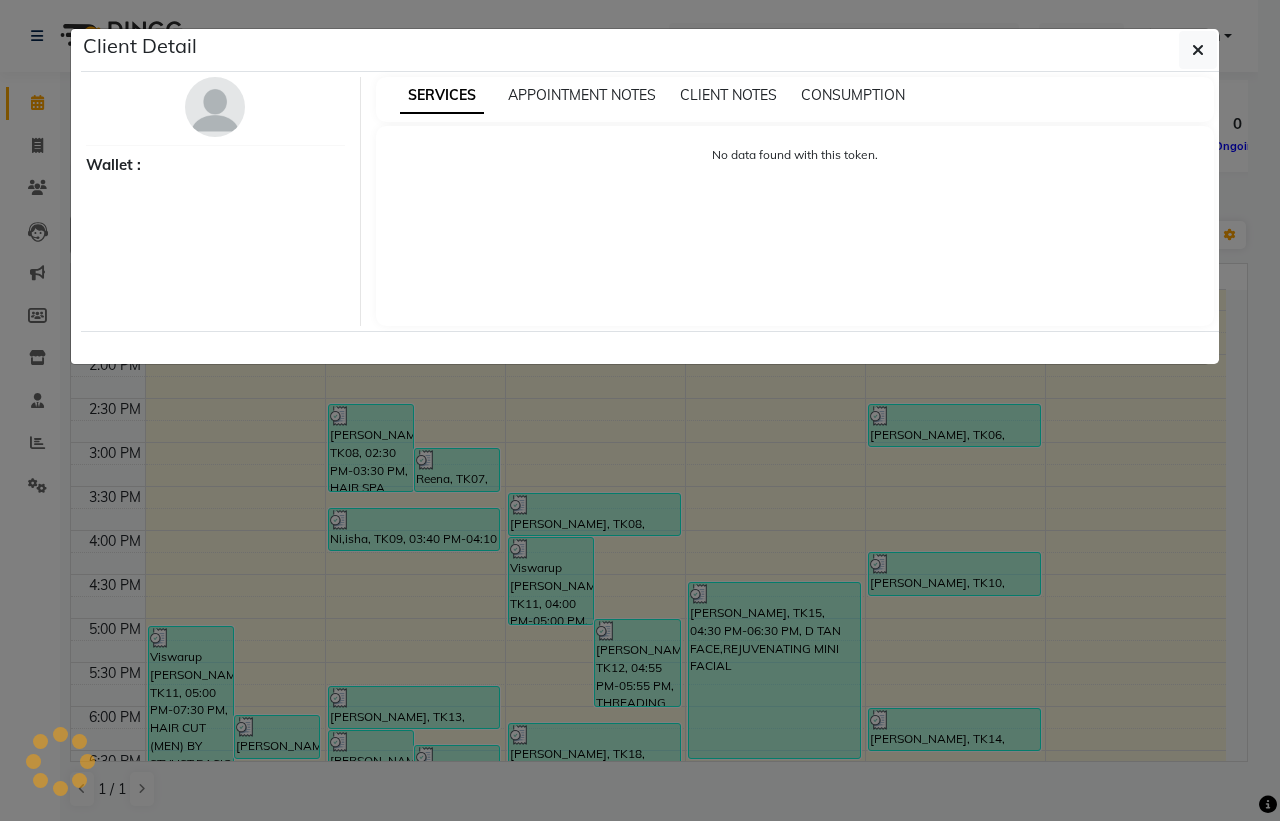 select on "3" 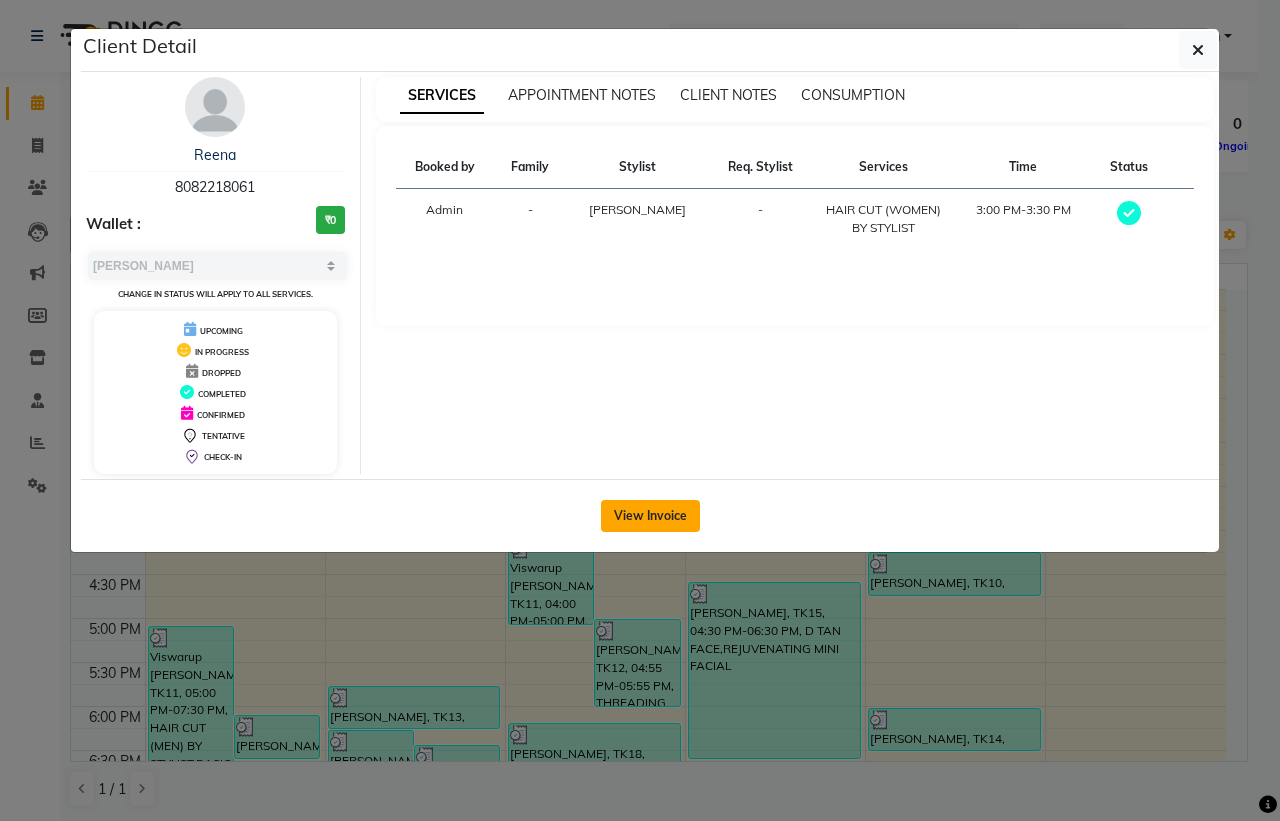 click on "View Invoice" 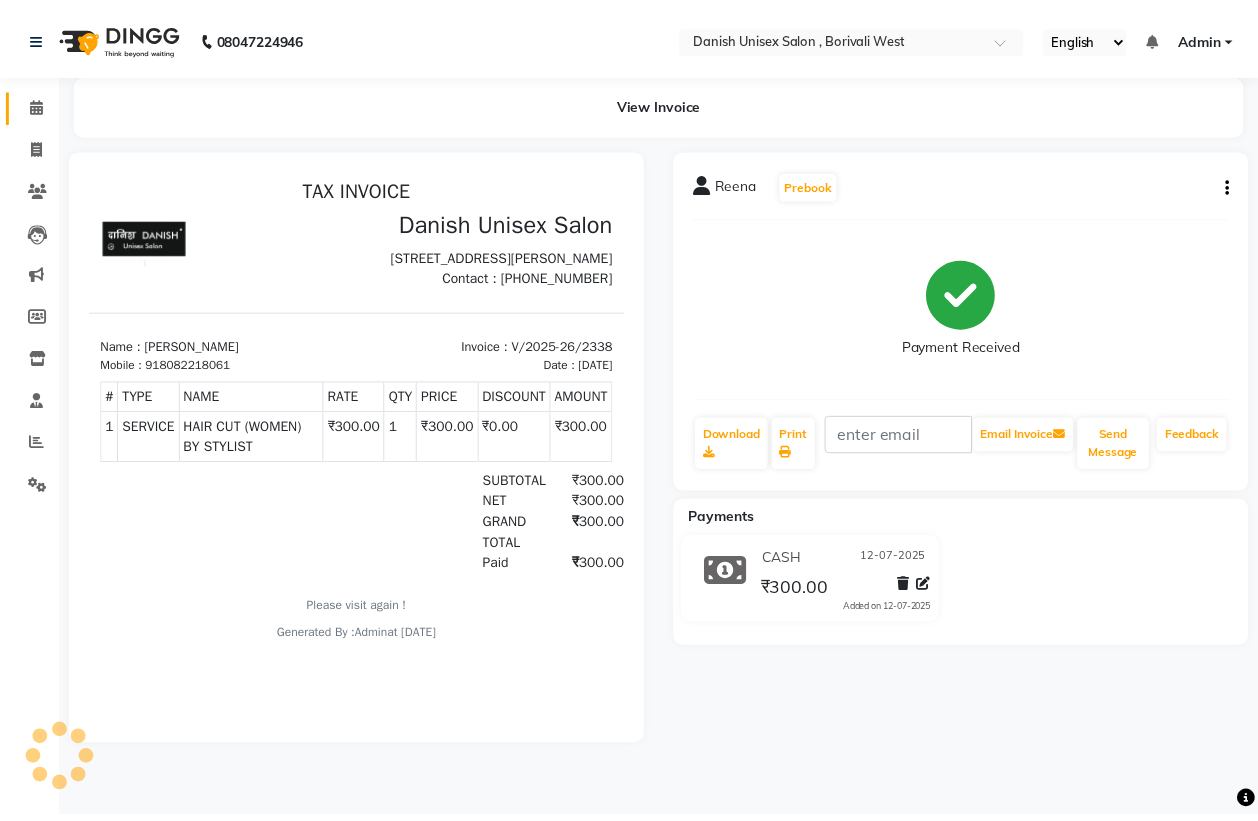 scroll, scrollTop: 0, scrollLeft: 0, axis: both 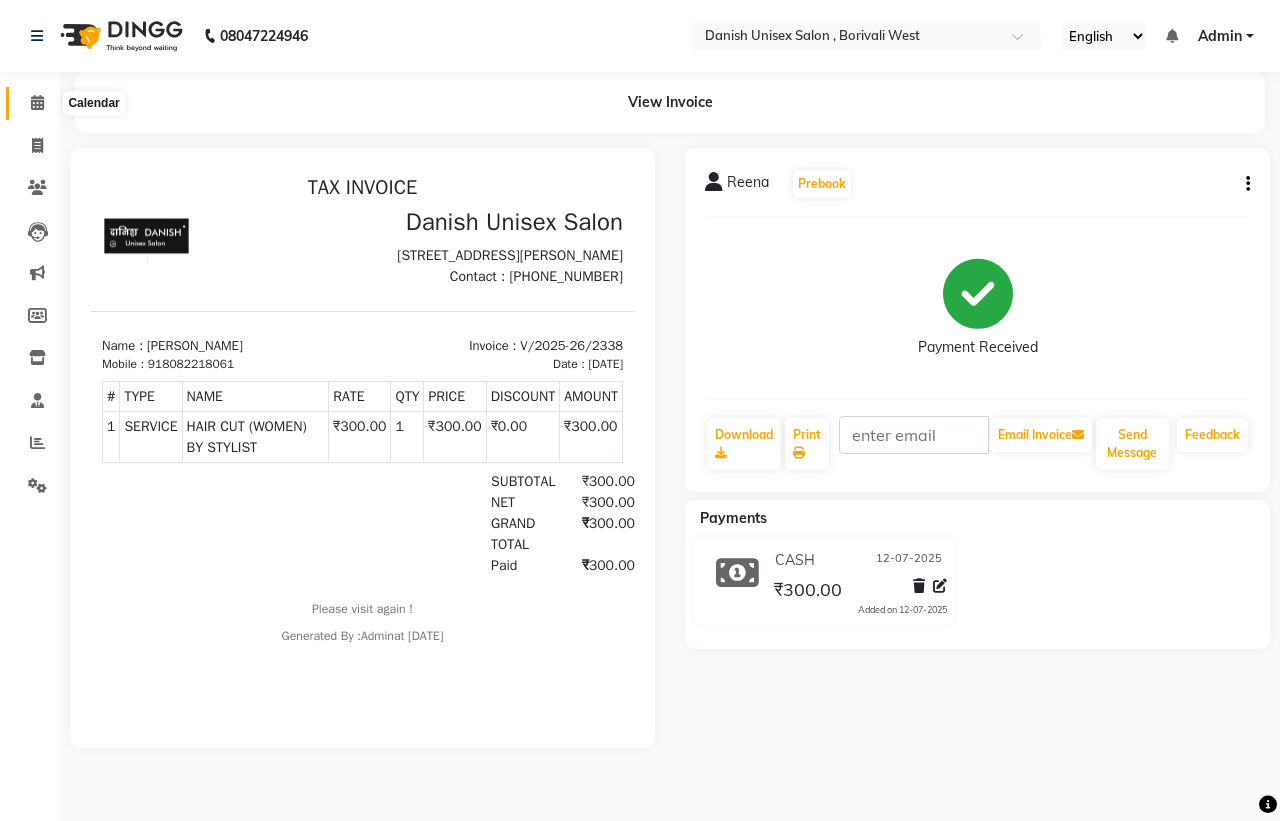 click 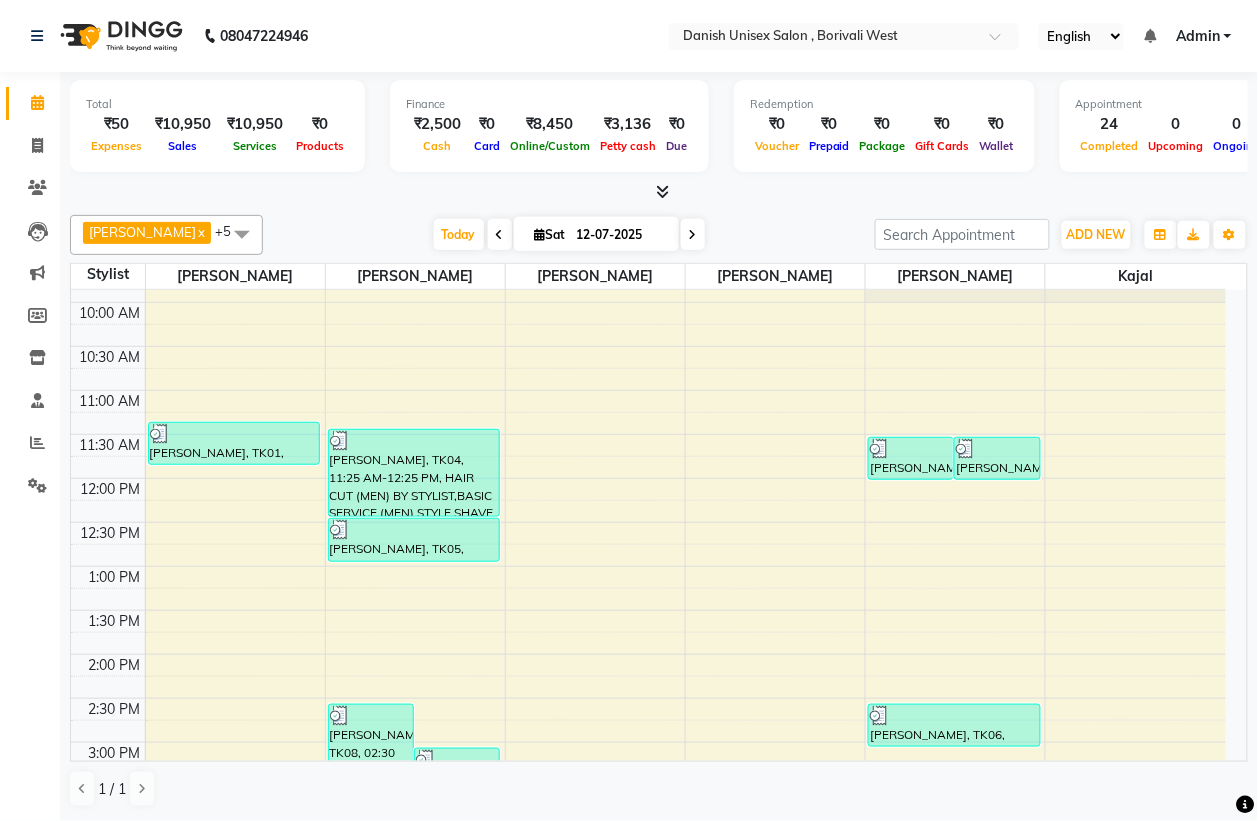 scroll, scrollTop: 375, scrollLeft: 0, axis: vertical 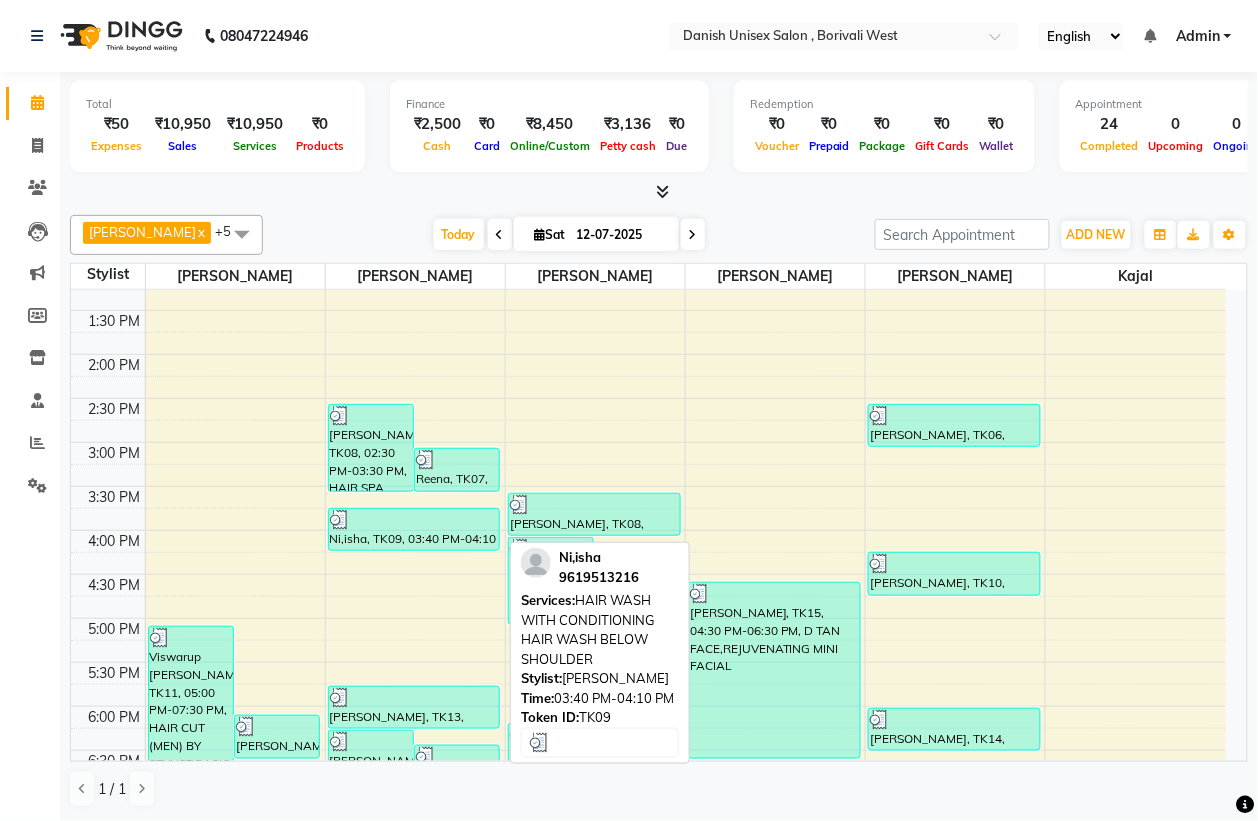 click on "Ni,isha, TK09, 03:40 PM-04:10 PM, HAIR WASH WITH CONDITIONING HAIR WASH BELOW SHOULDER" at bounding box center (414, 529) 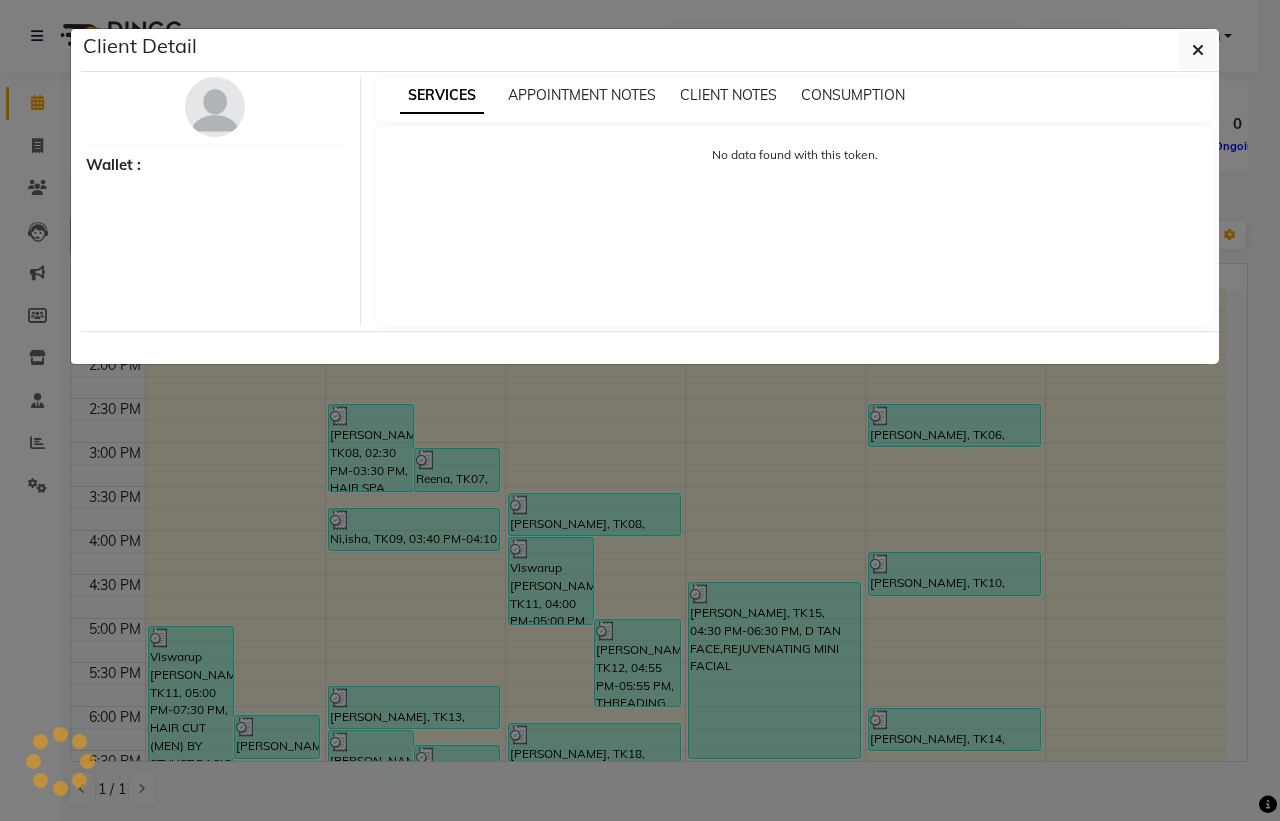 select on "3" 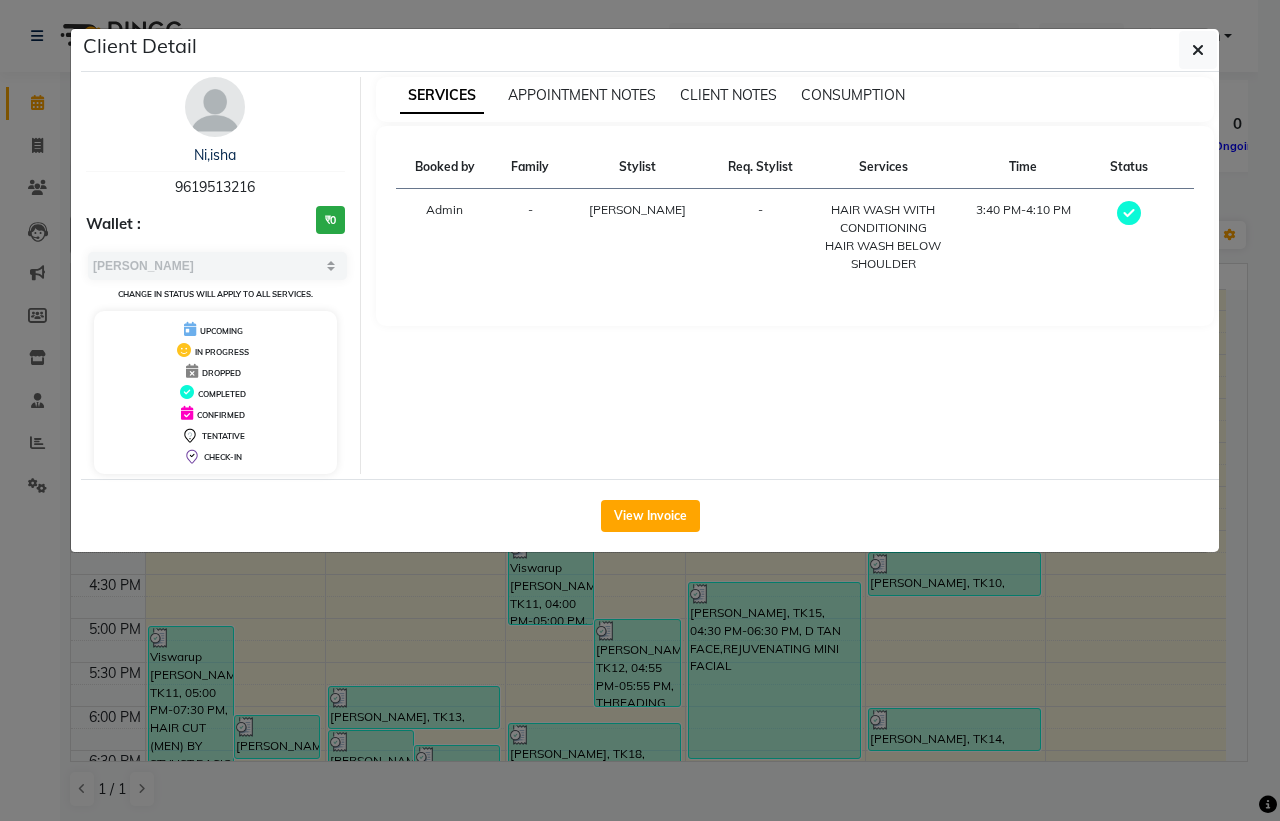click on "View Invoice" 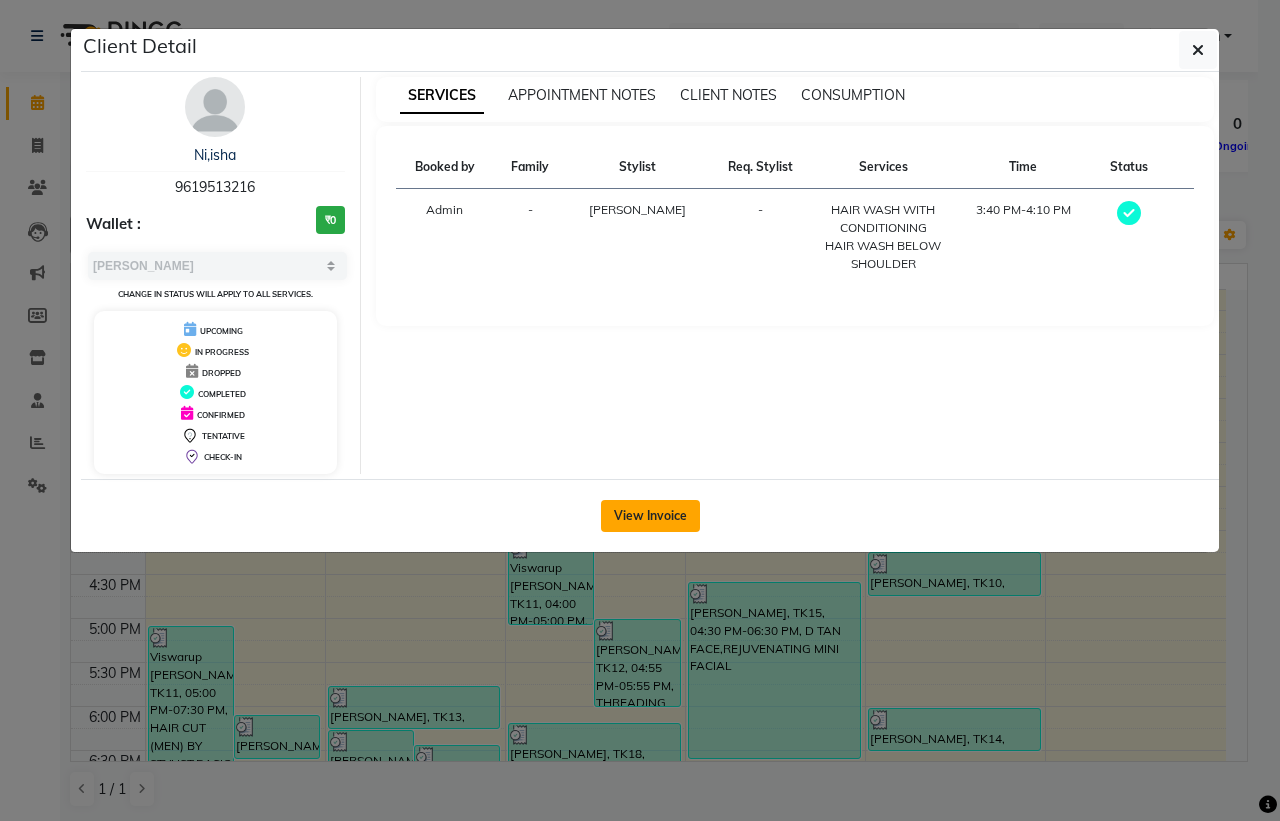 click on "View Invoice" 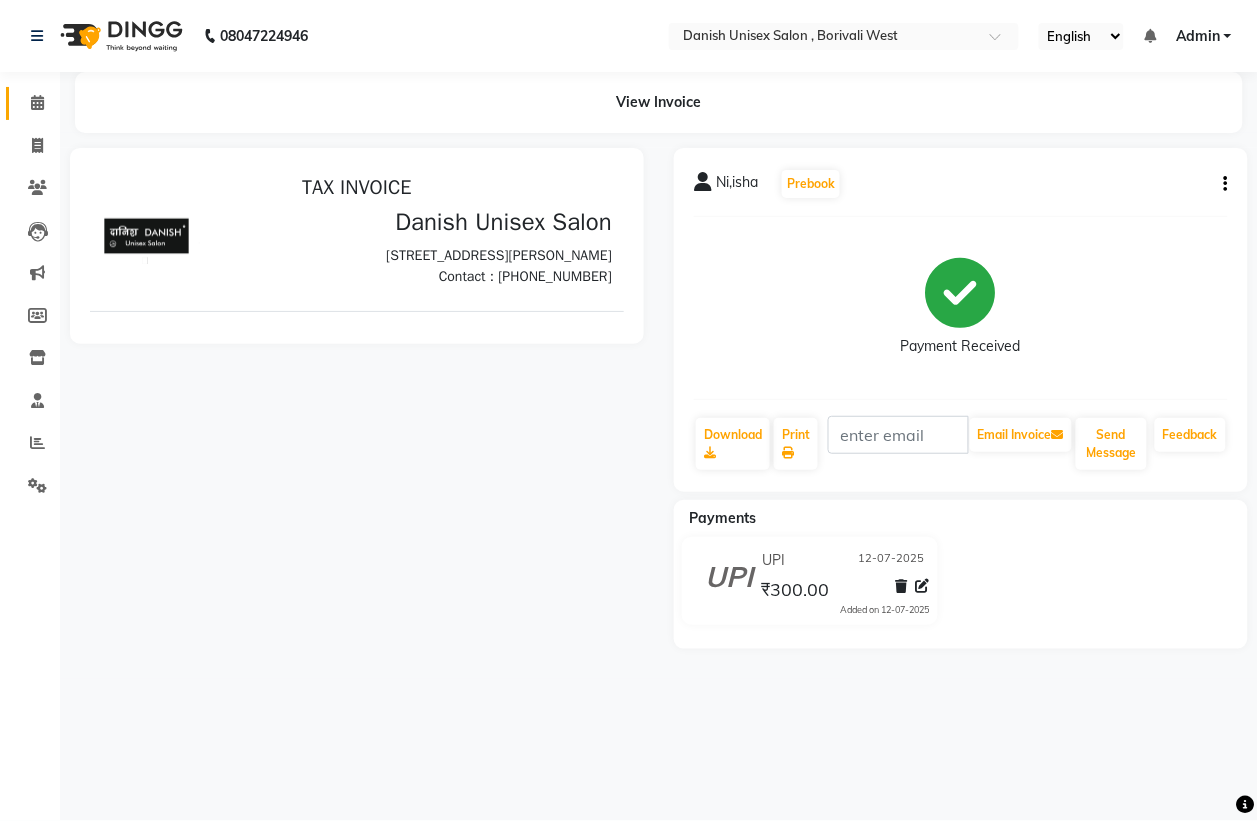 scroll, scrollTop: 0, scrollLeft: 0, axis: both 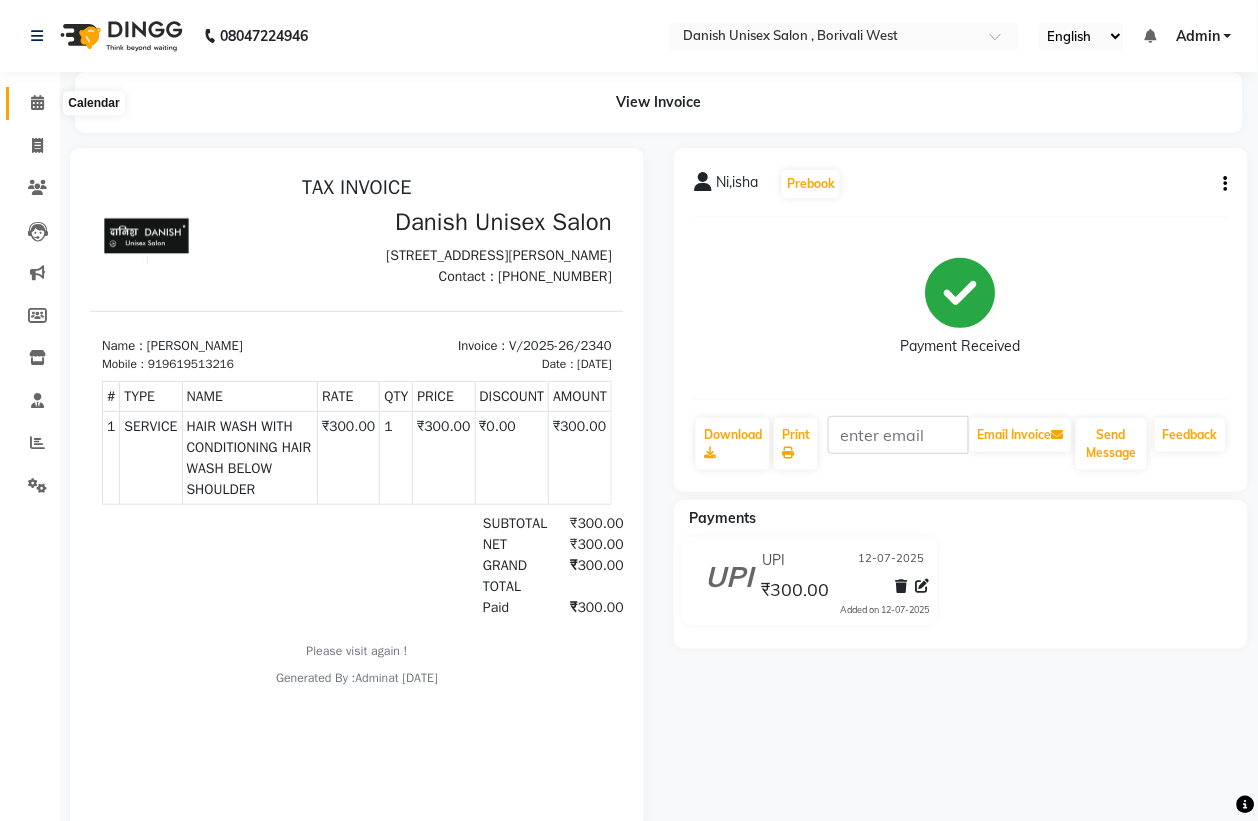 click 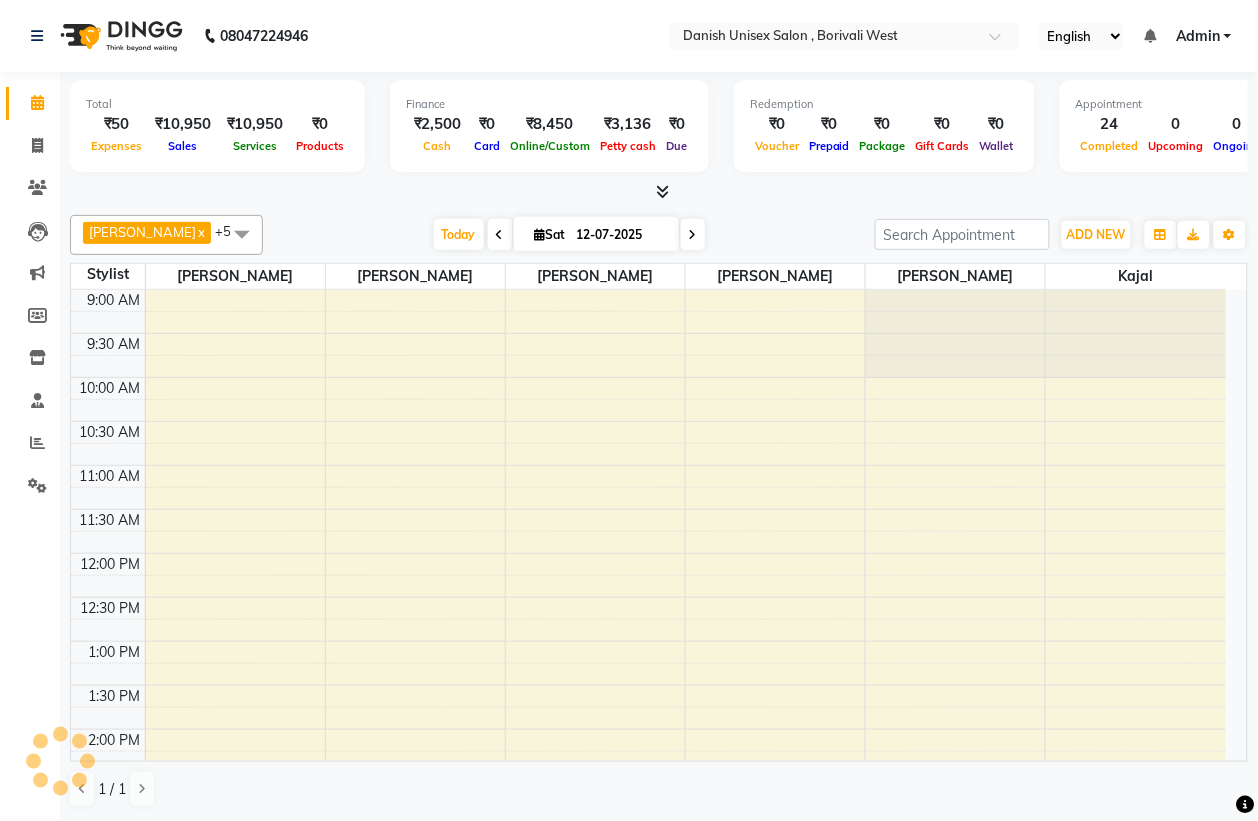 scroll, scrollTop: 0, scrollLeft: 0, axis: both 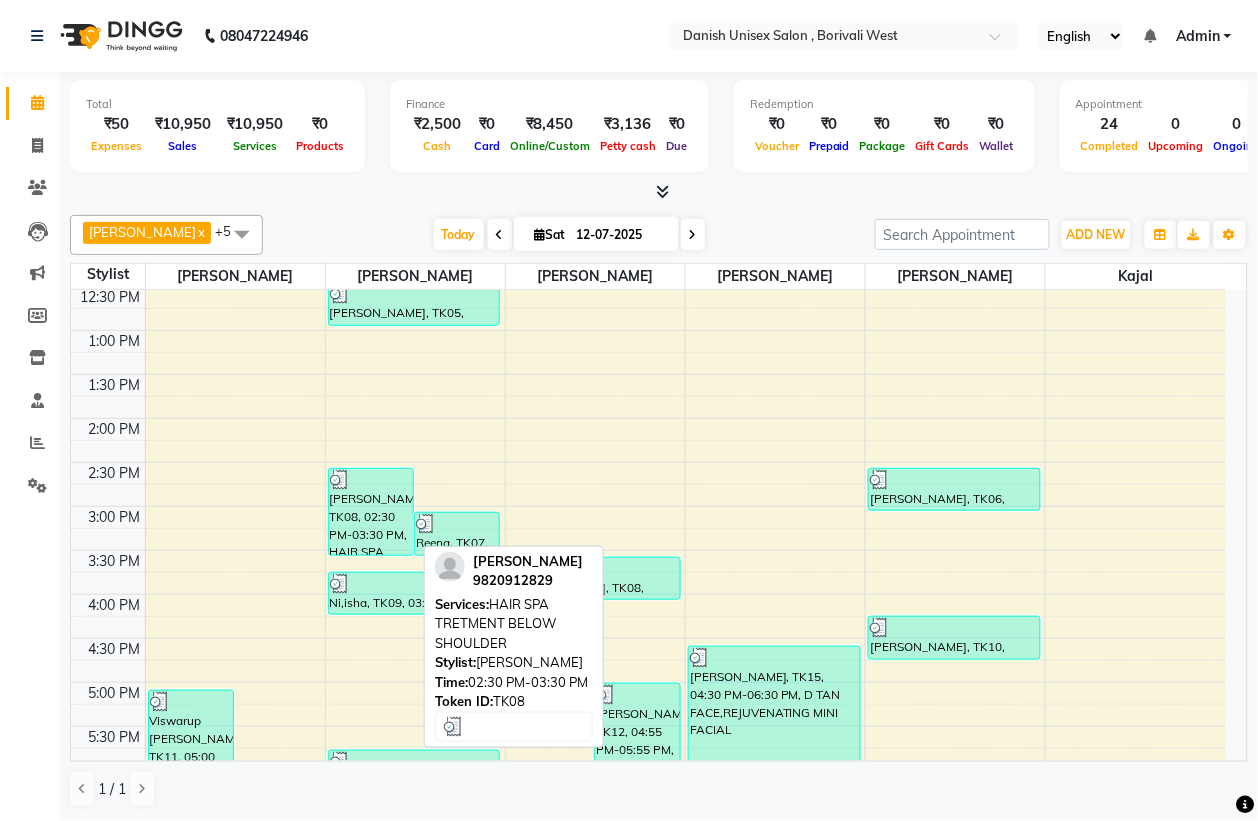 click on "[PERSON_NAME], TK08, 02:30 PM-03:30 PM, HAIR SPA TRETMENT BELOW SHOULDER" at bounding box center [371, 512] 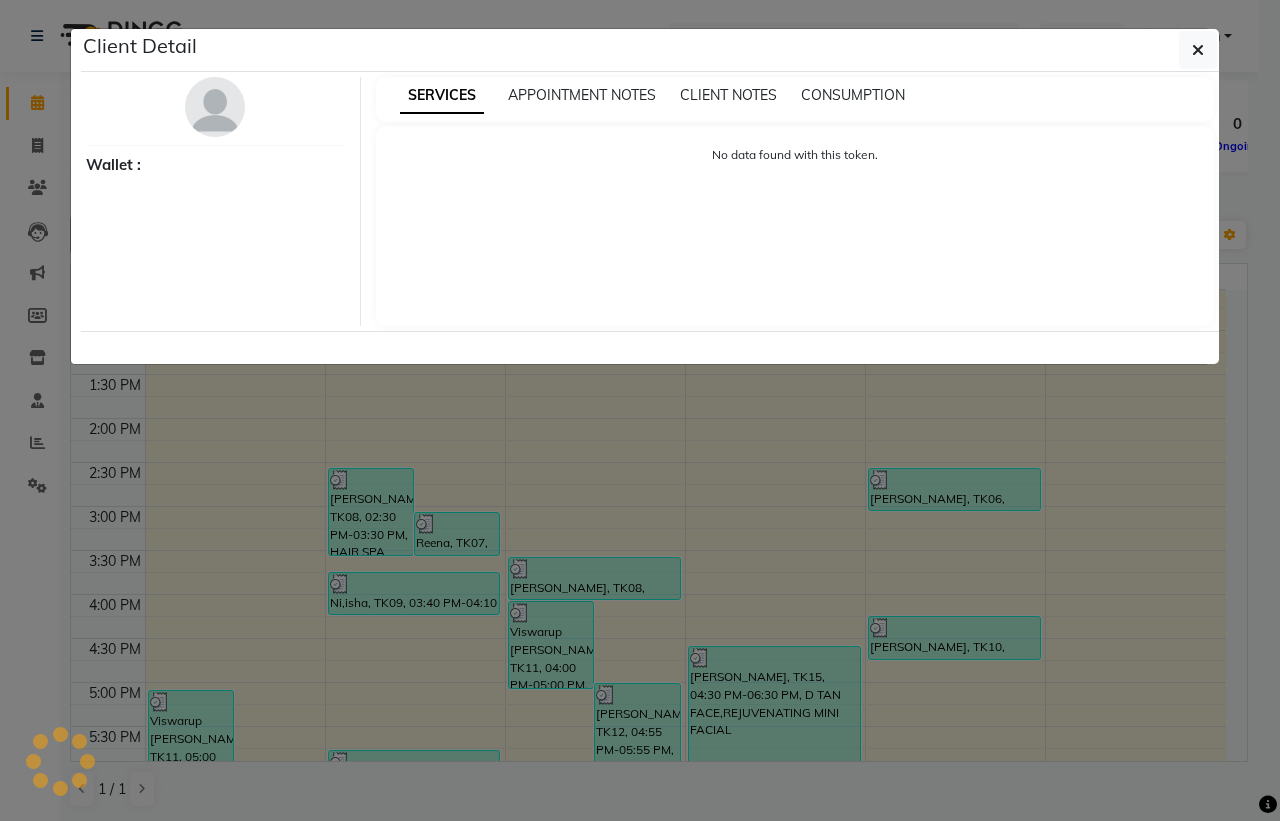 select on "3" 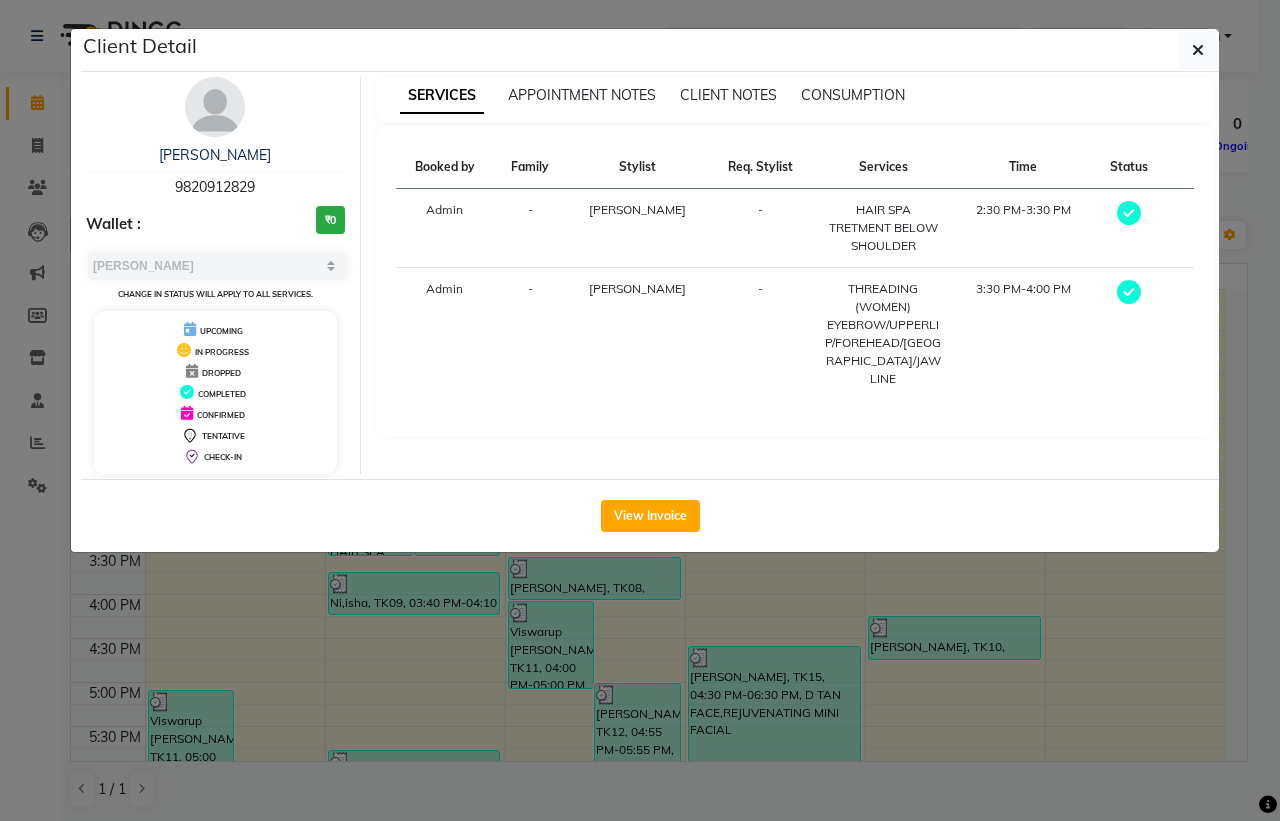 click on "Client Detail  [PERSON_NAME]    9820912829 Wallet : ₹0 Select MARK DONE UPCOMING Change in status will apply to all services. UPCOMING IN PROGRESS DROPPED COMPLETED CONFIRMED TENTATIVE CHECK-IN SERVICES APPOINTMENT NOTES CLIENT NOTES CONSUMPTION Booked by Family Stylist Req. Stylist Services Time Status  Admin  - [PERSON_NAME] -  HAIR SPA TRETMENT BELOW SHOULDER   2:30 PM-3:30 PM   Admin  - [PERSON_NAME] -  THREADING (WOMEN) EYEBROW/UPPERLIP/FOREHEAD/[GEOGRAPHIC_DATA]/JAW LINE   3:30 PM-4:00 PM   View Invoice" 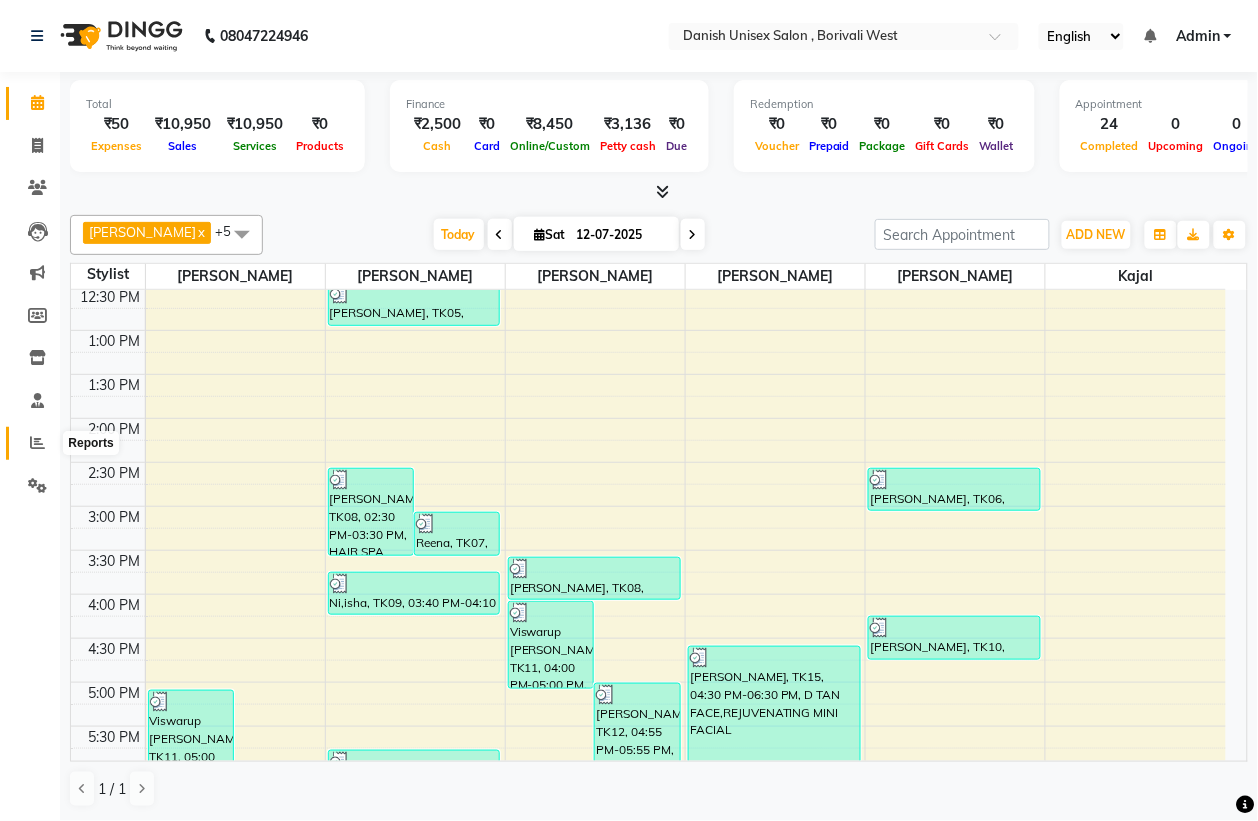 click 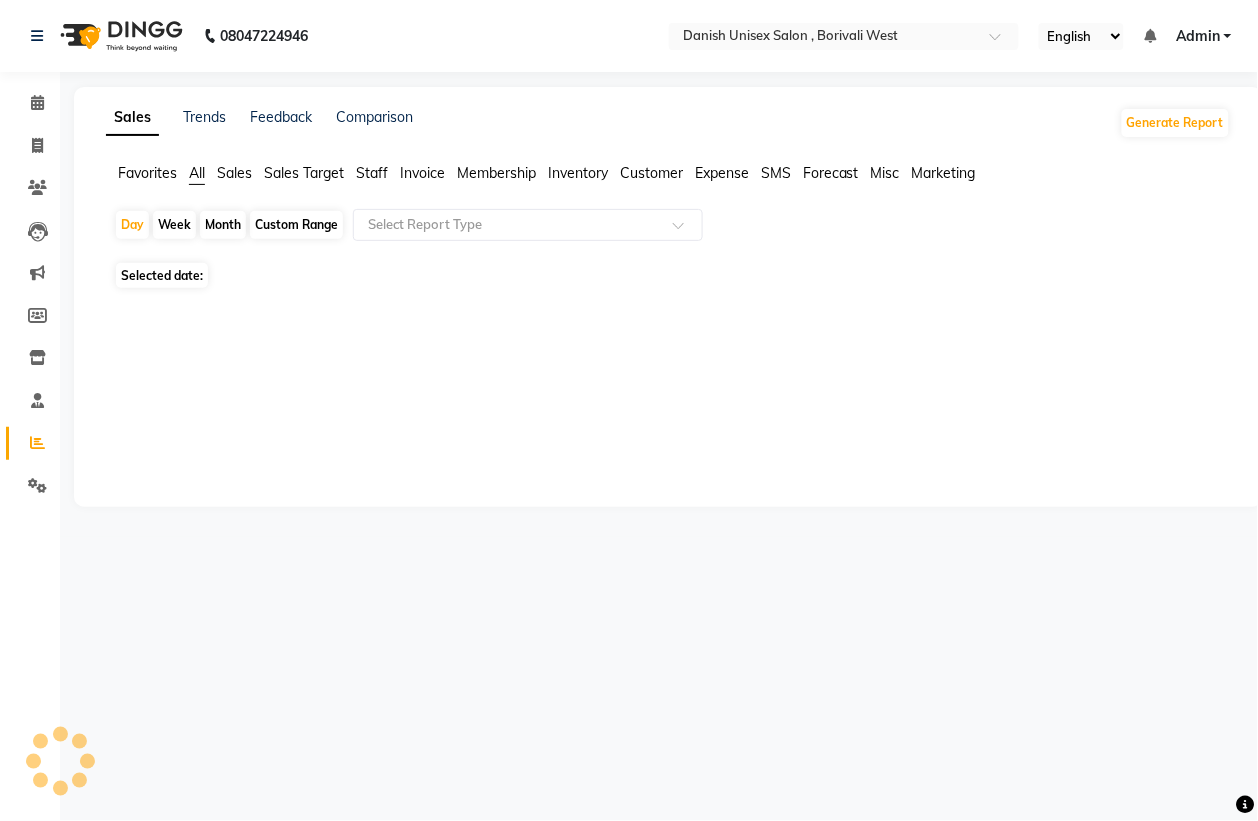 scroll, scrollTop: 0, scrollLeft: 0, axis: both 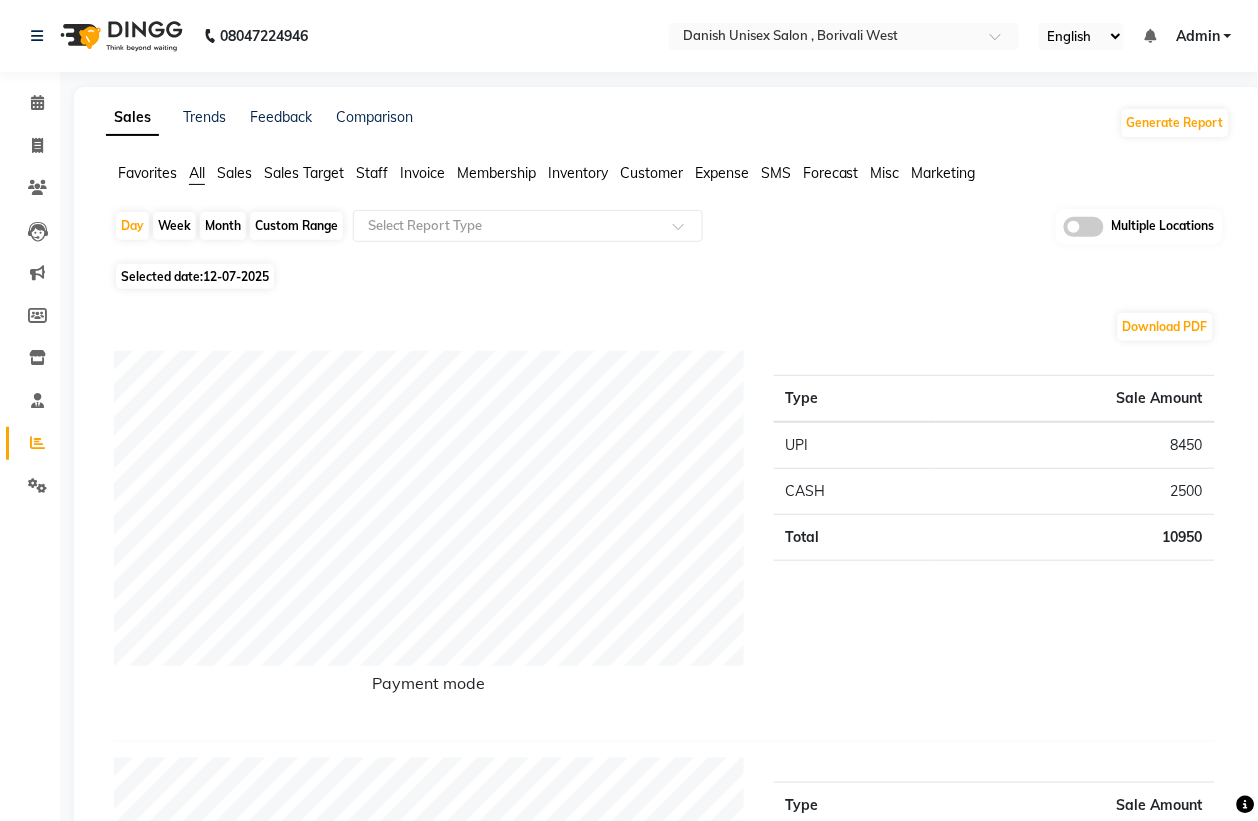 click on "Month" 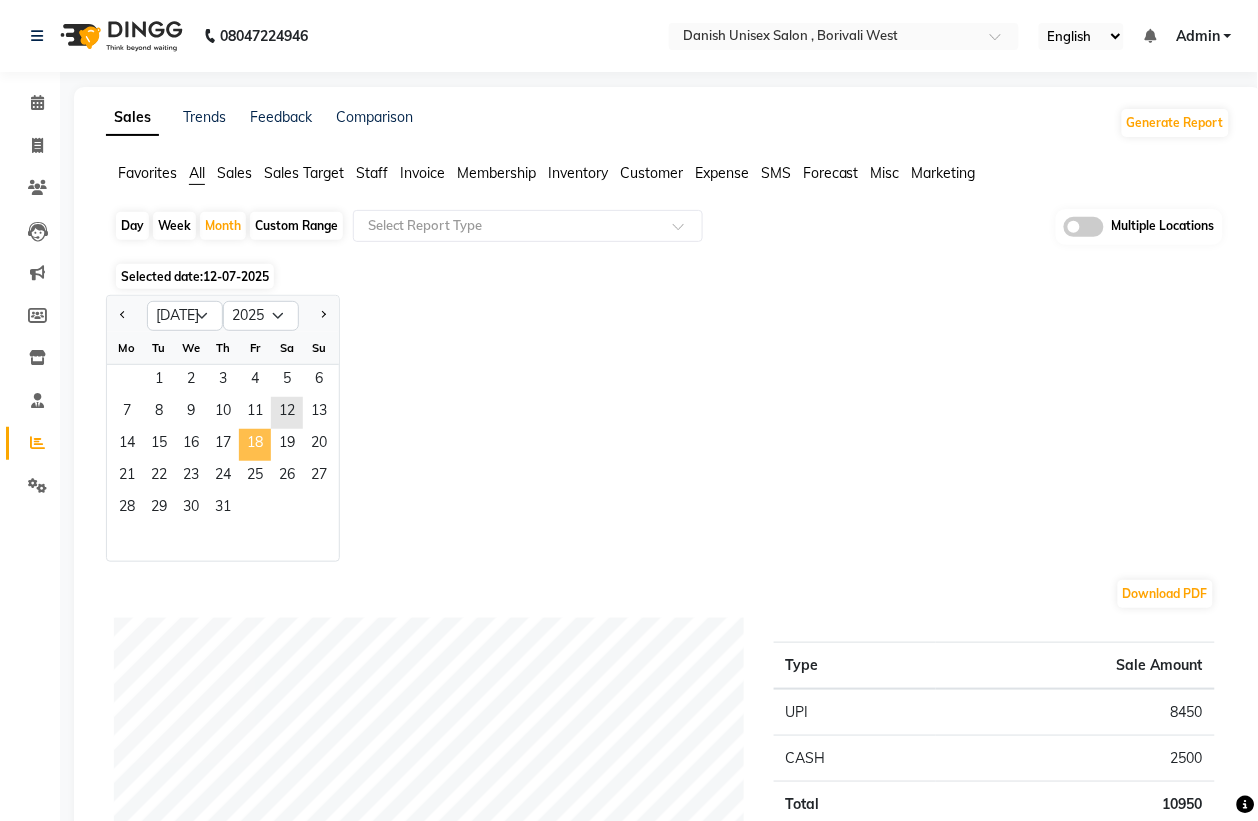 click on "18" 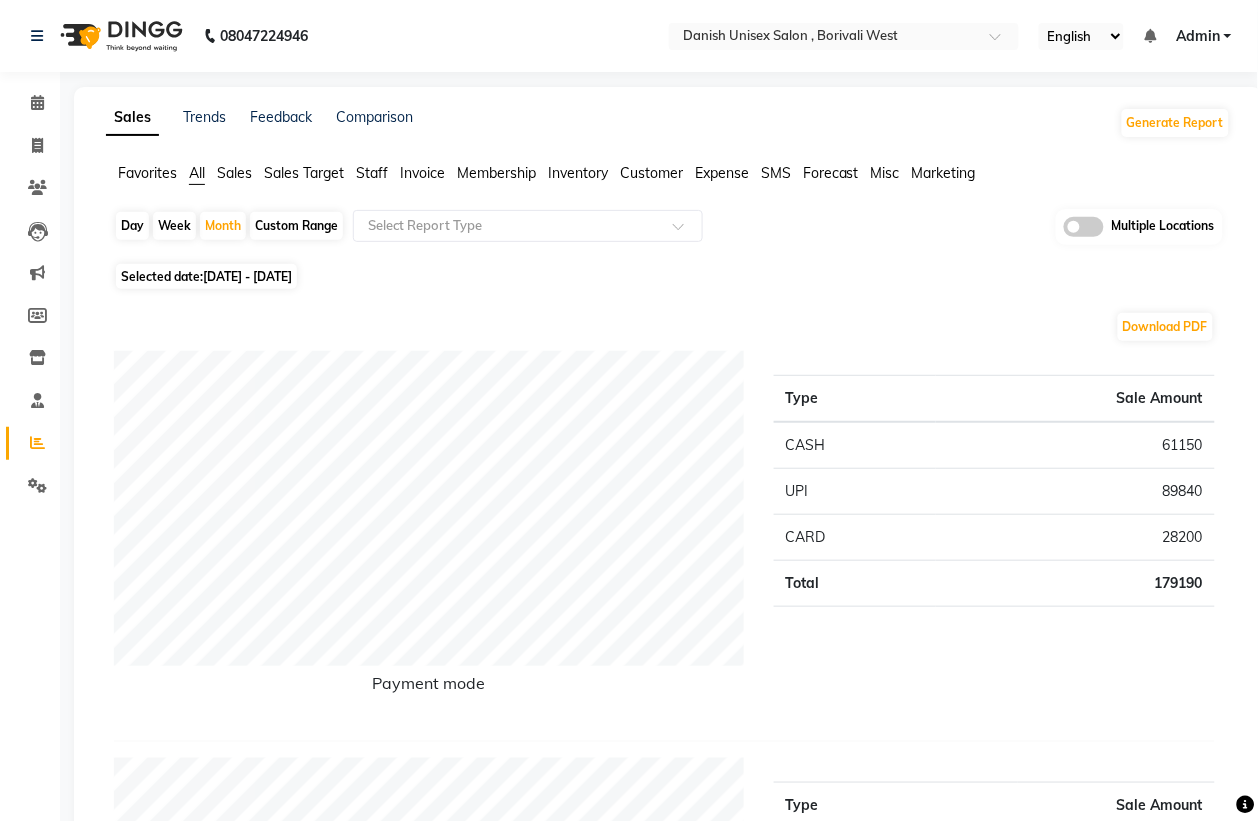 click on "Staff" 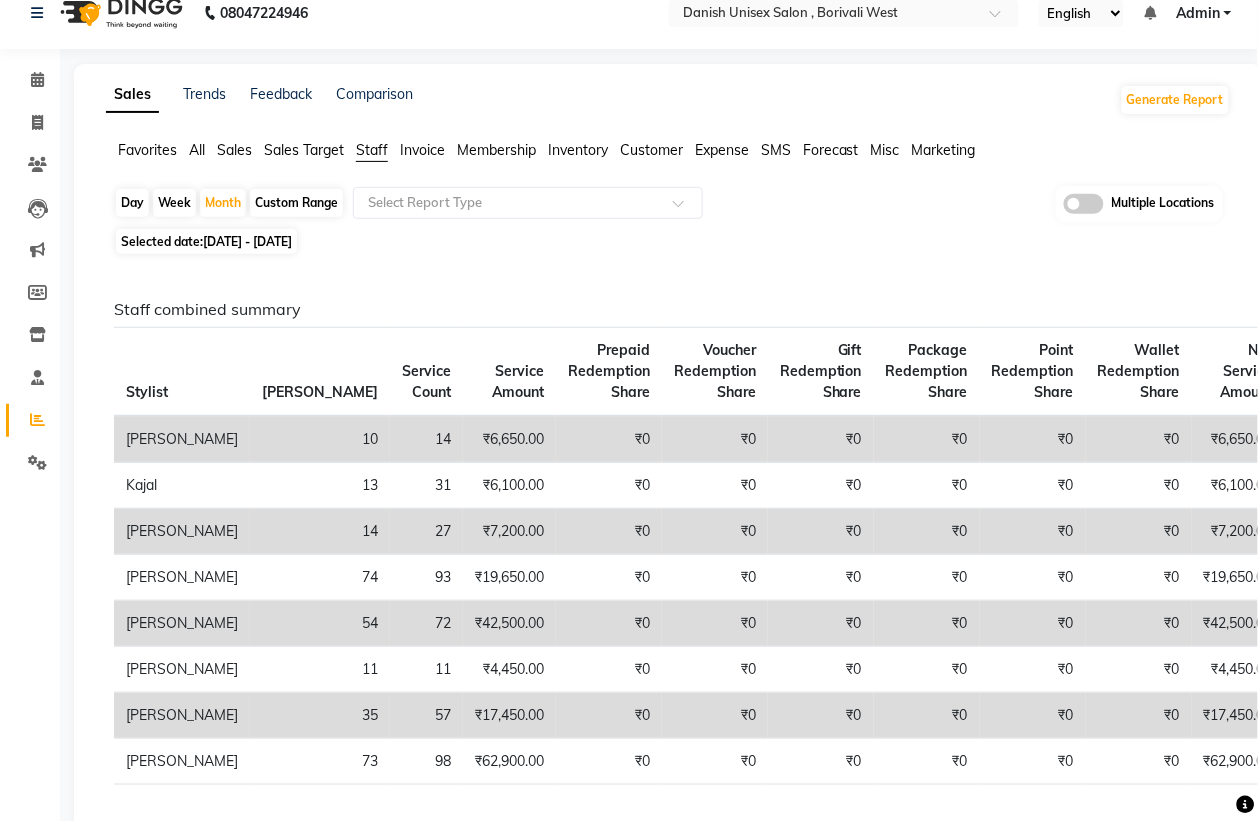 scroll, scrollTop: 0, scrollLeft: 0, axis: both 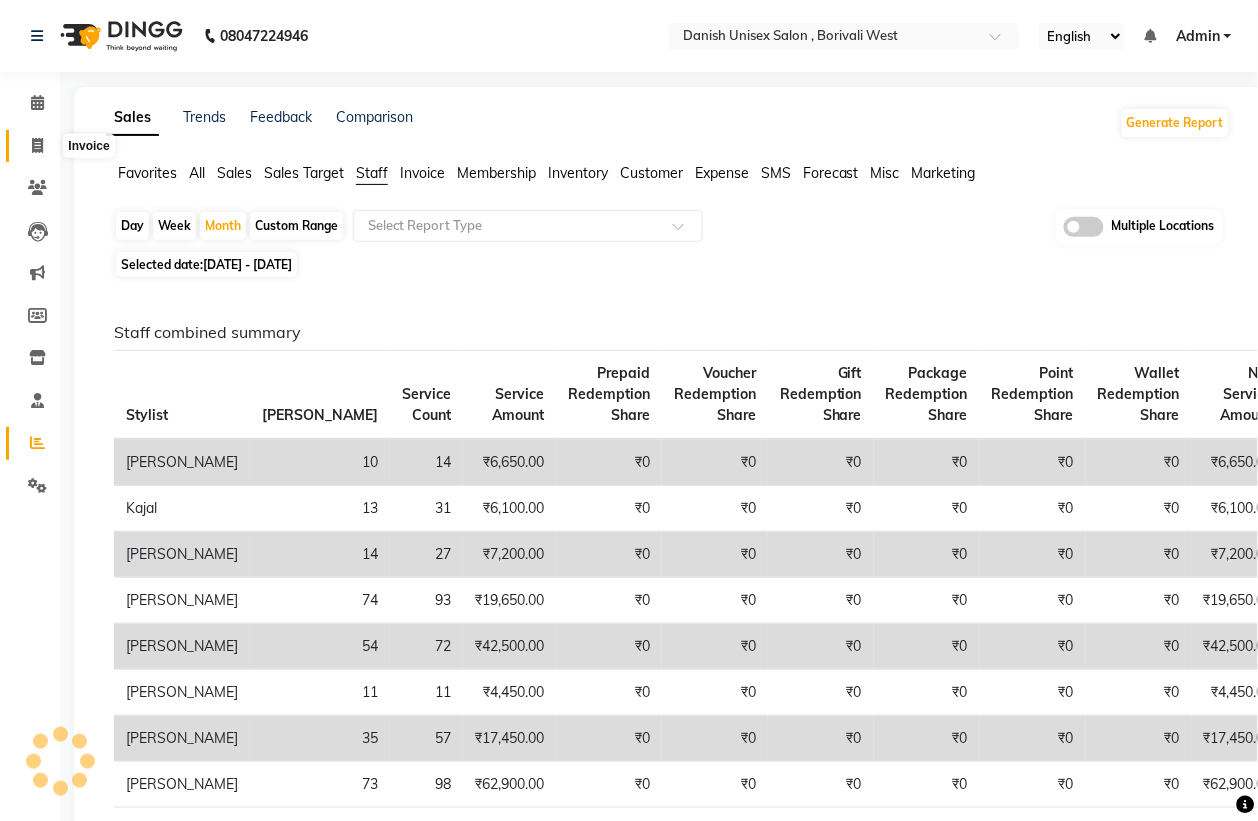 click 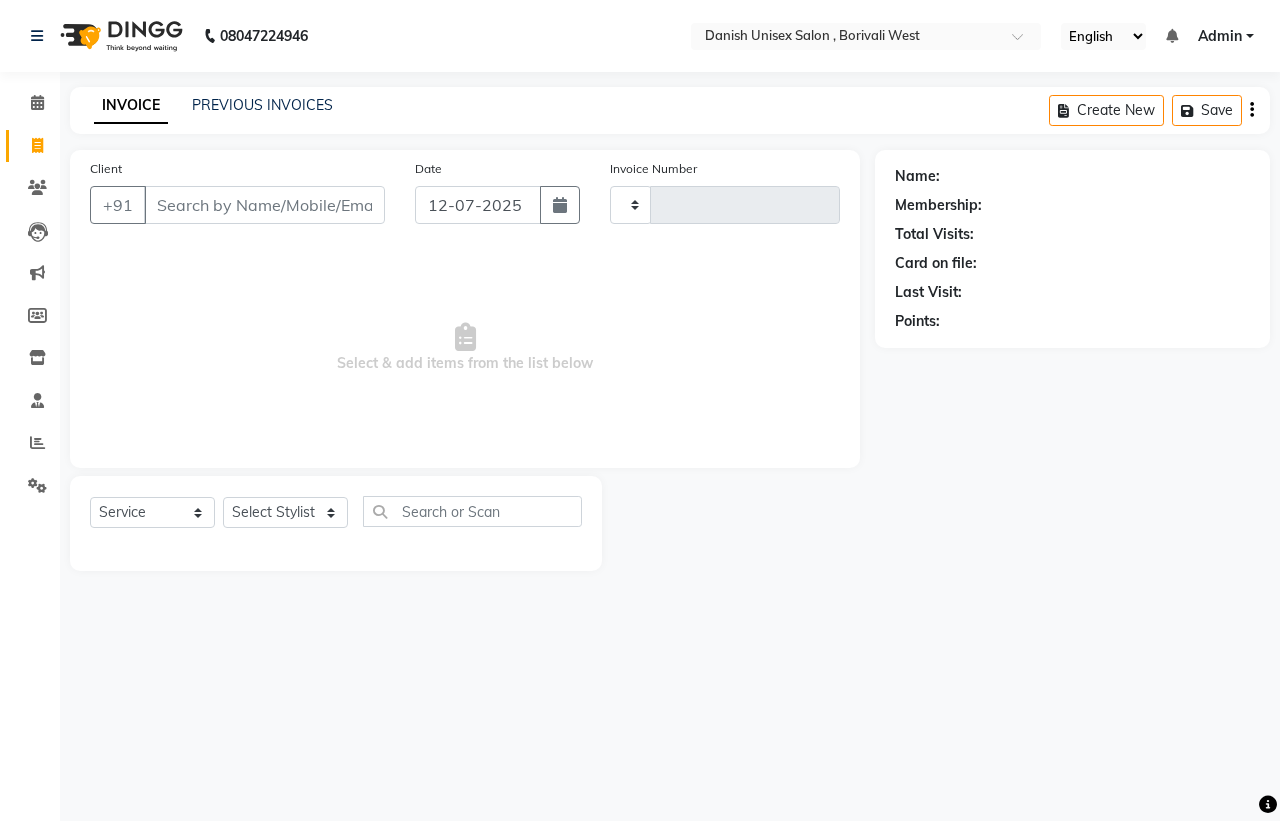 type on "2354" 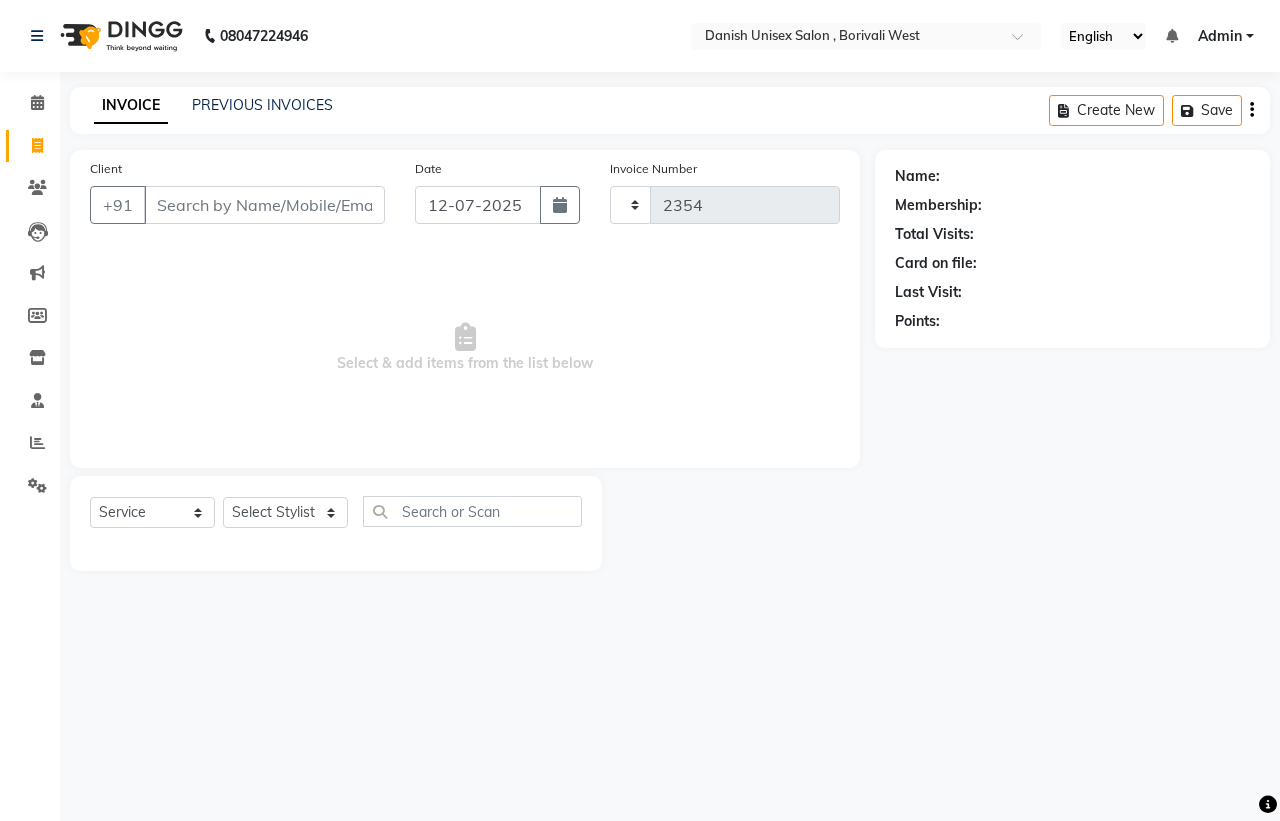 select on "6929" 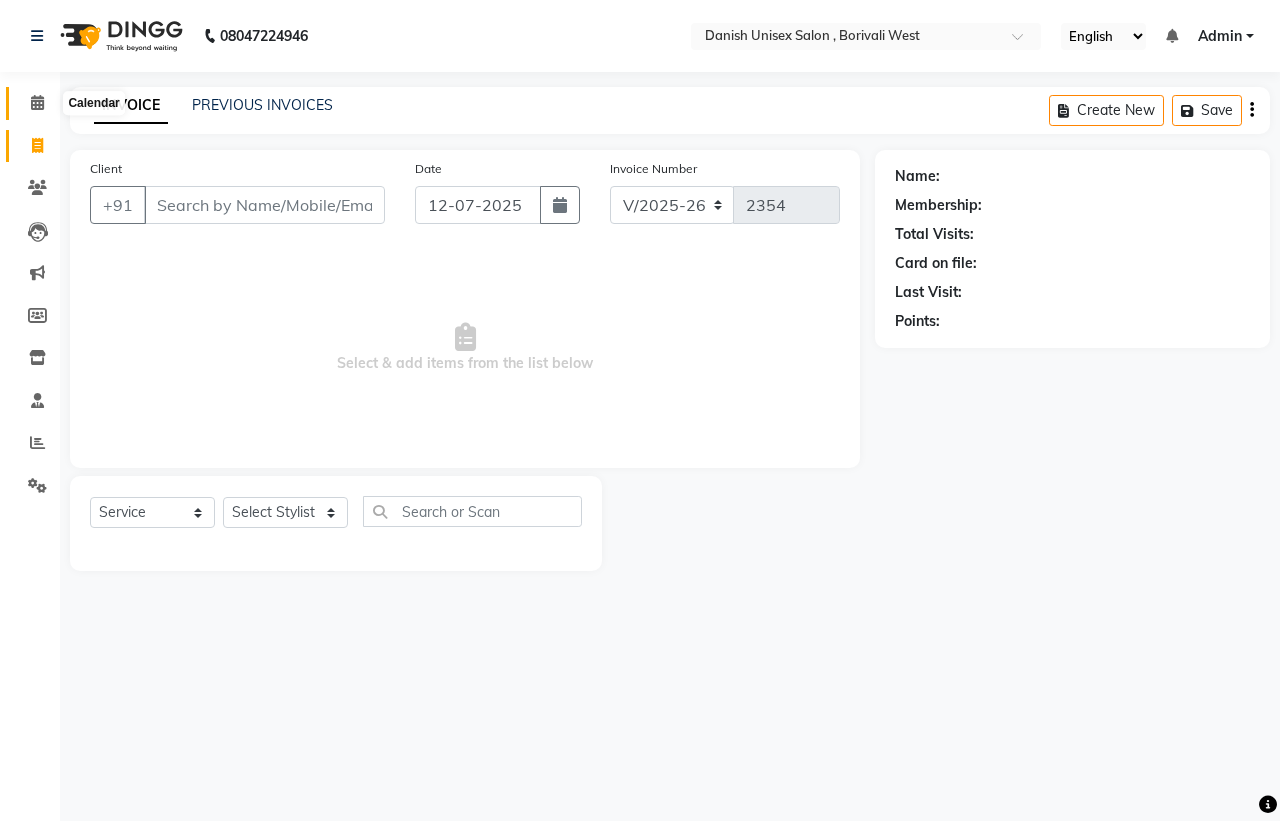 click 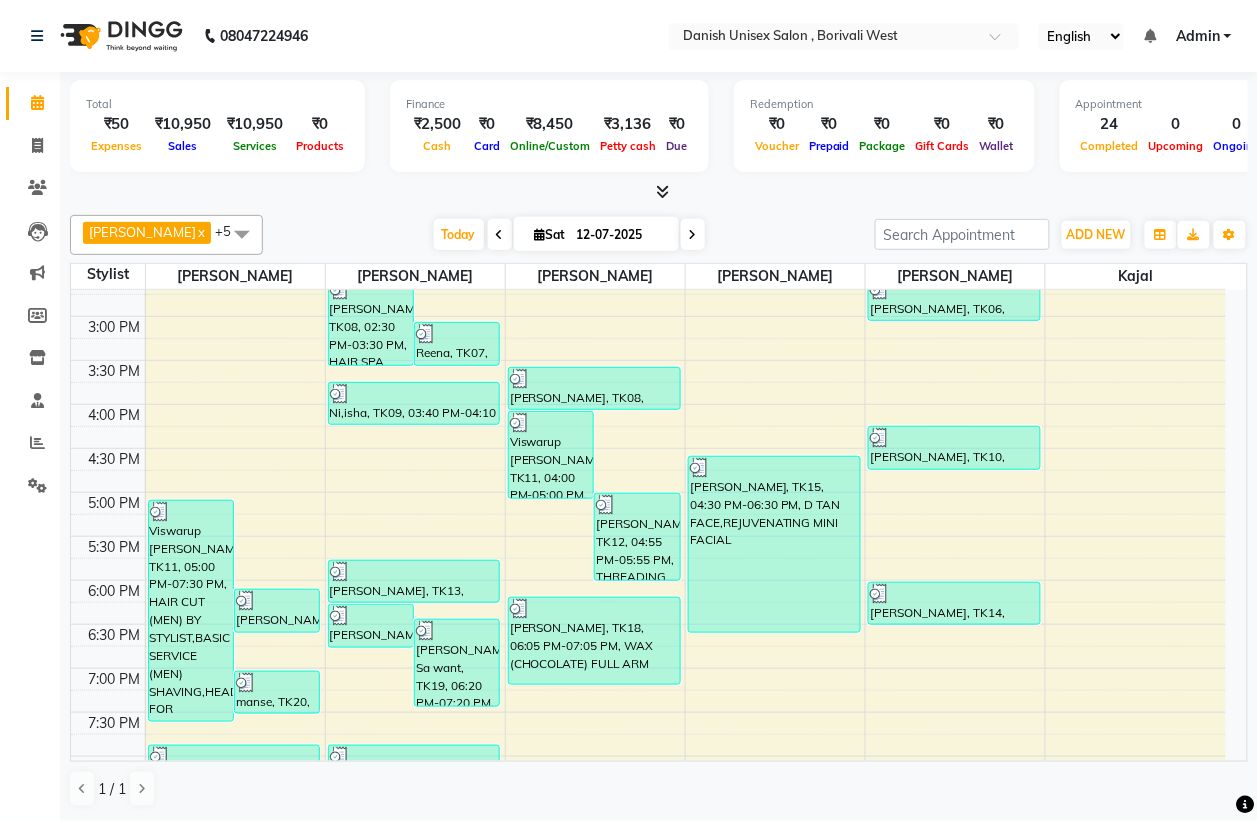 scroll, scrollTop: 686, scrollLeft: 0, axis: vertical 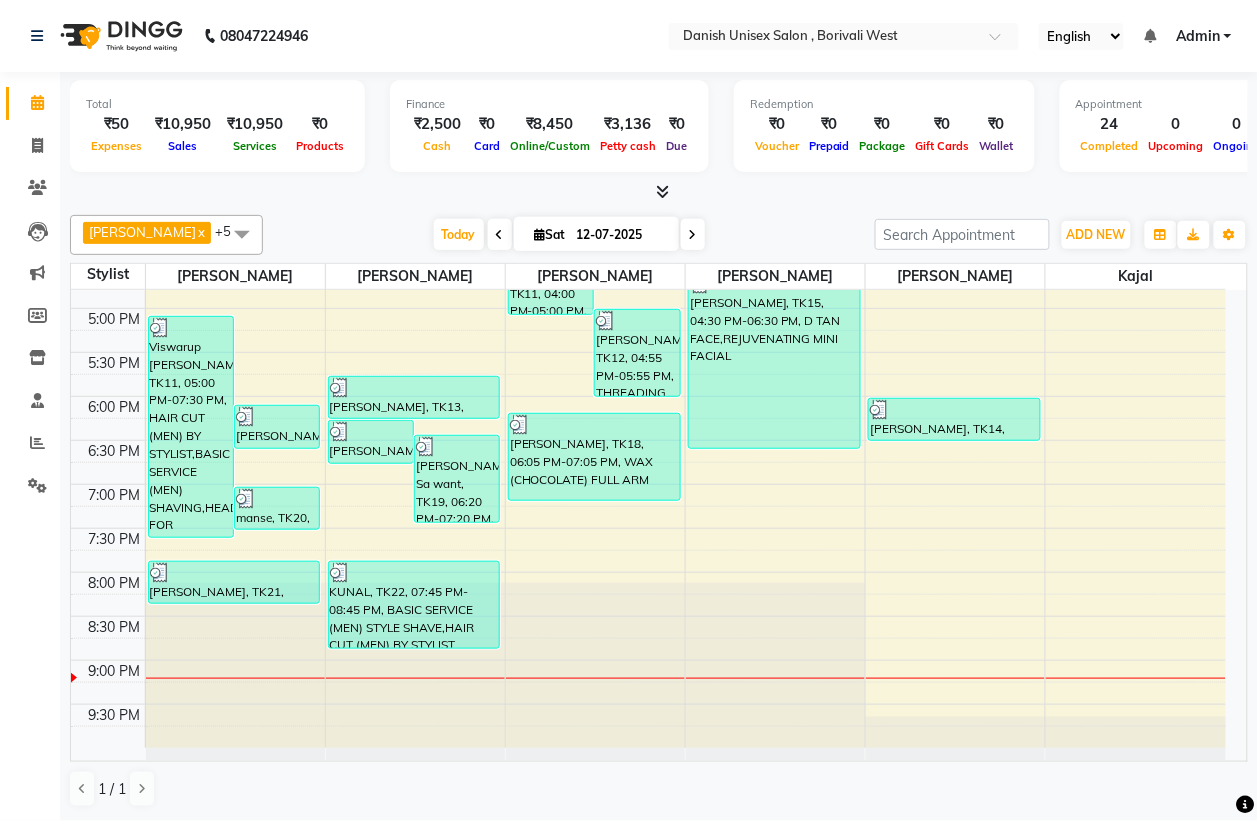 click on "12-07-2025" at bounding box center (621, 235) 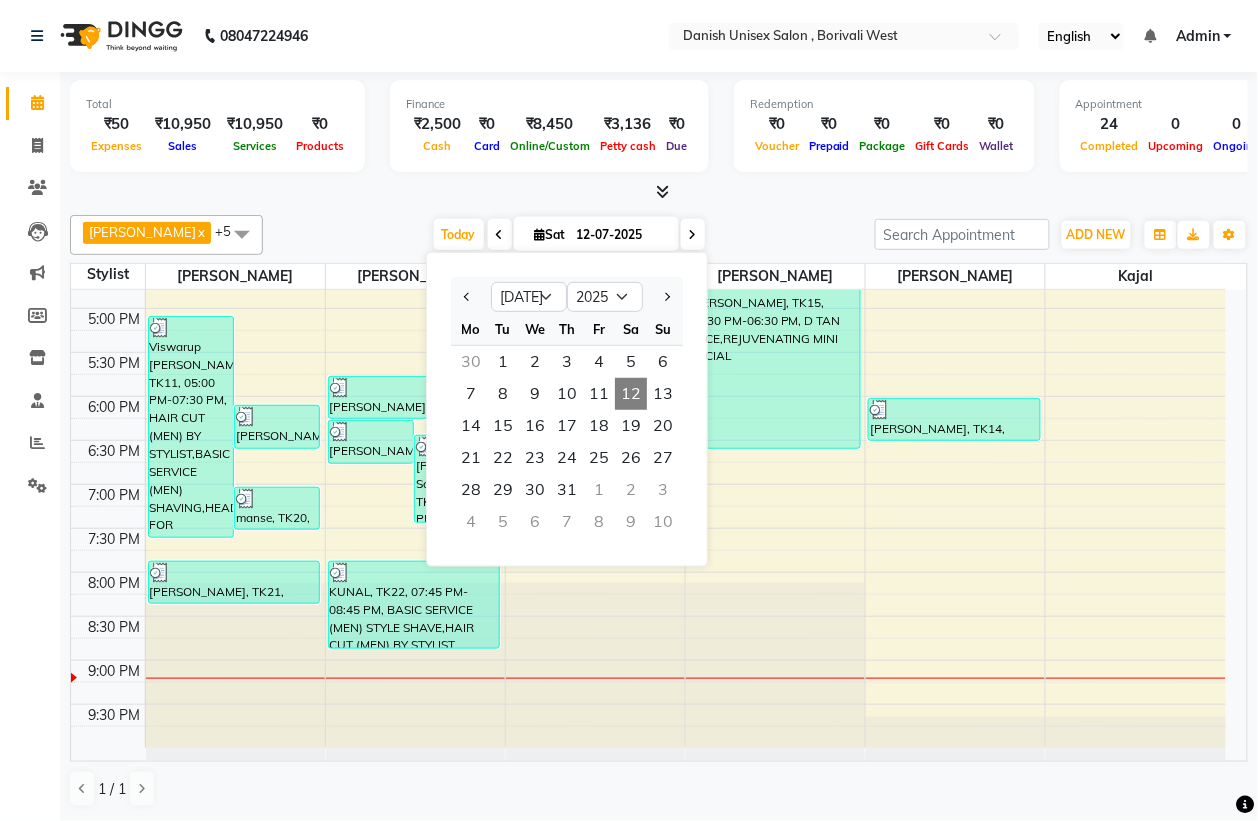 click on "Calendar  Invoice  Clients  Leads   Marketing  Members  Inventory  Staff  Reports  Settings Completed InProgress Upcoming Dropped Tentative Check-In Confirm Bookings Generate Report Segments Page Builder" 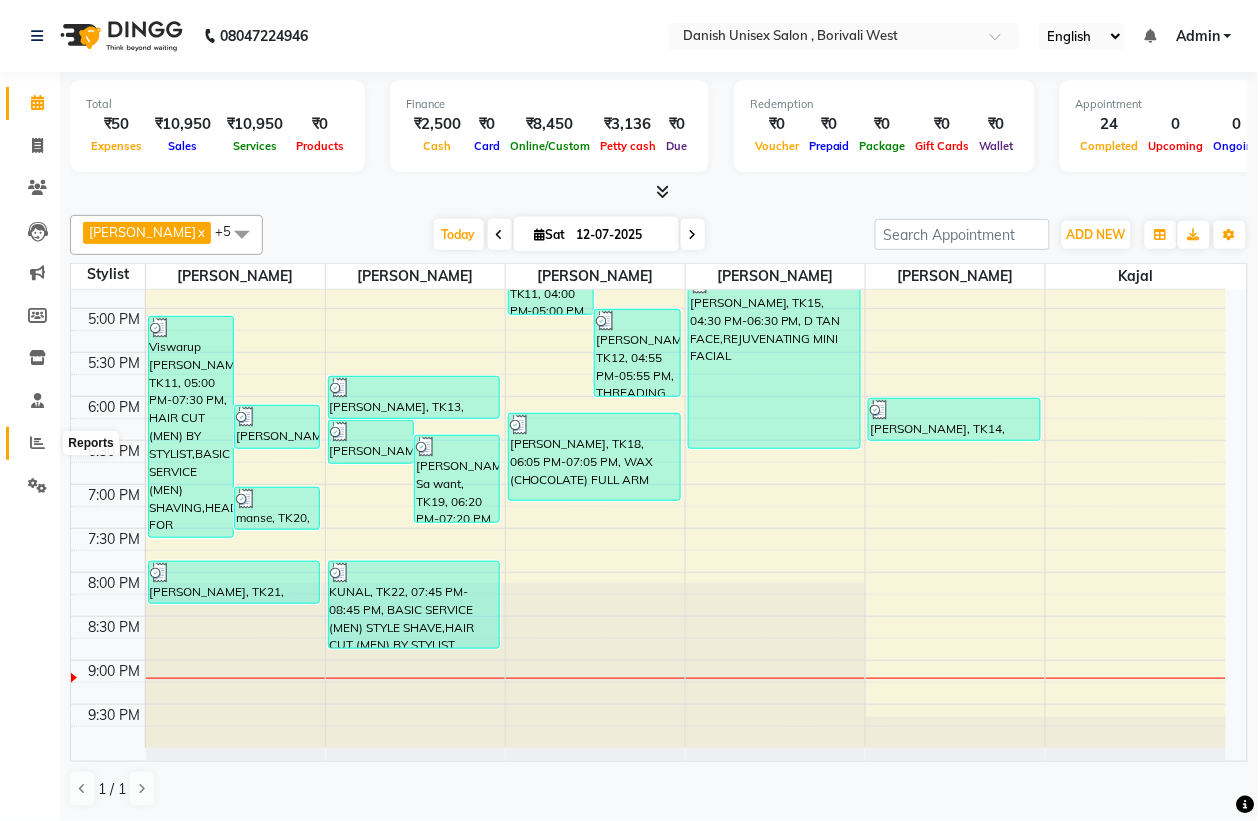 click 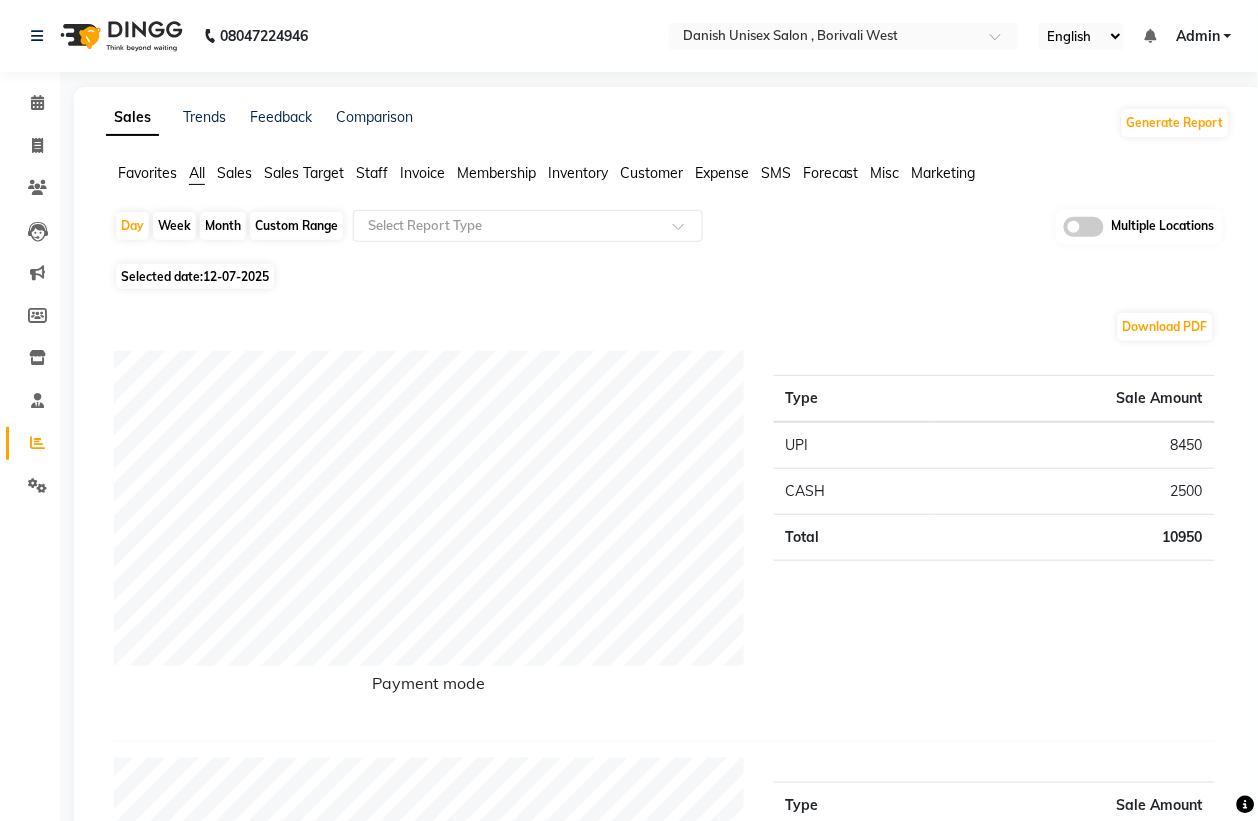click on "Month" 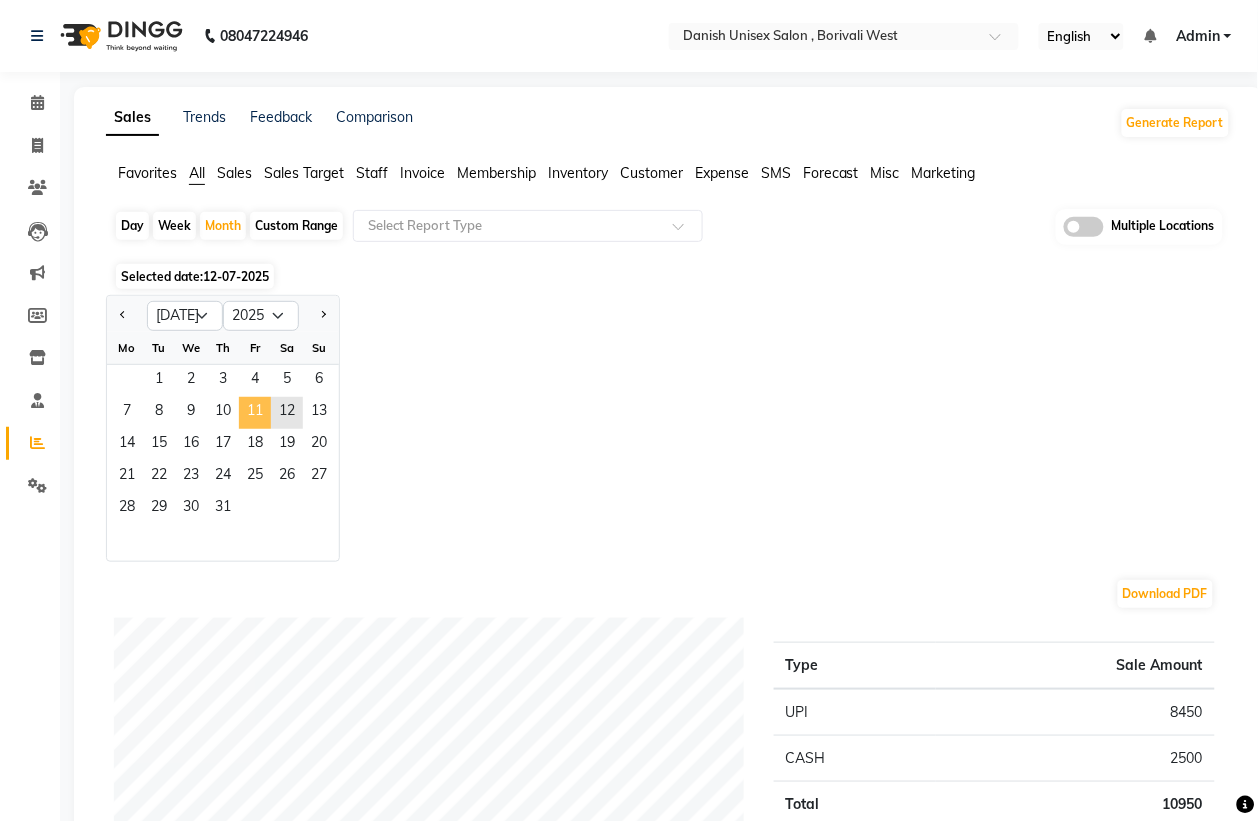 click on "11" 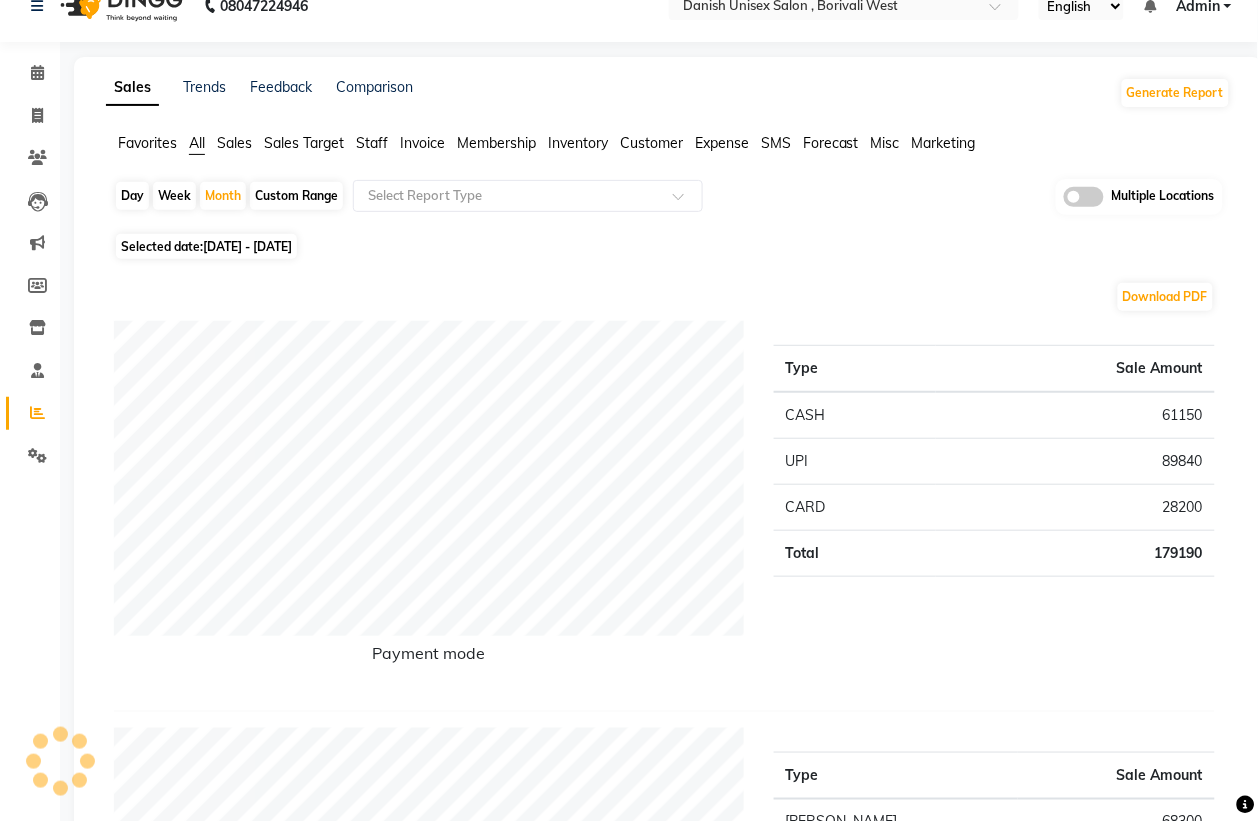 scroll, scrollTop: 0, scrollLeft: 0, axis: both 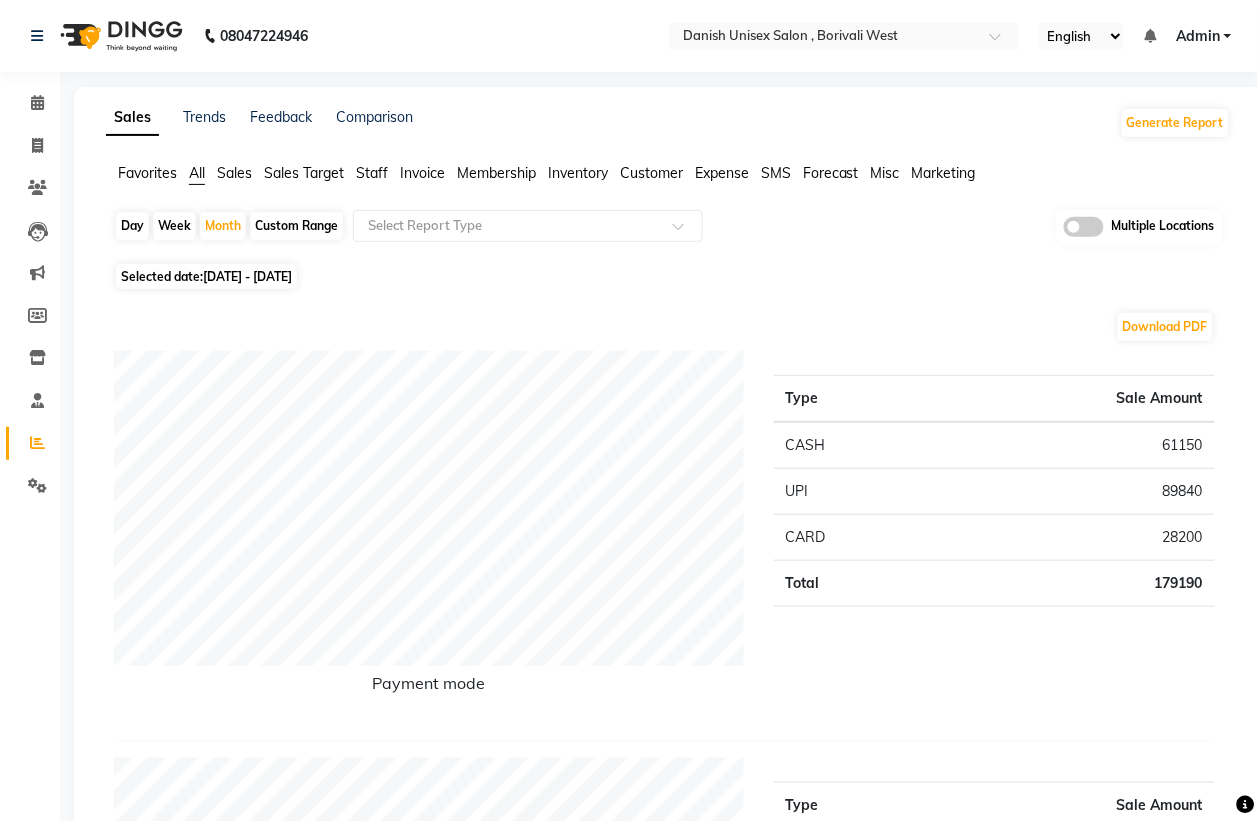click on "Week" 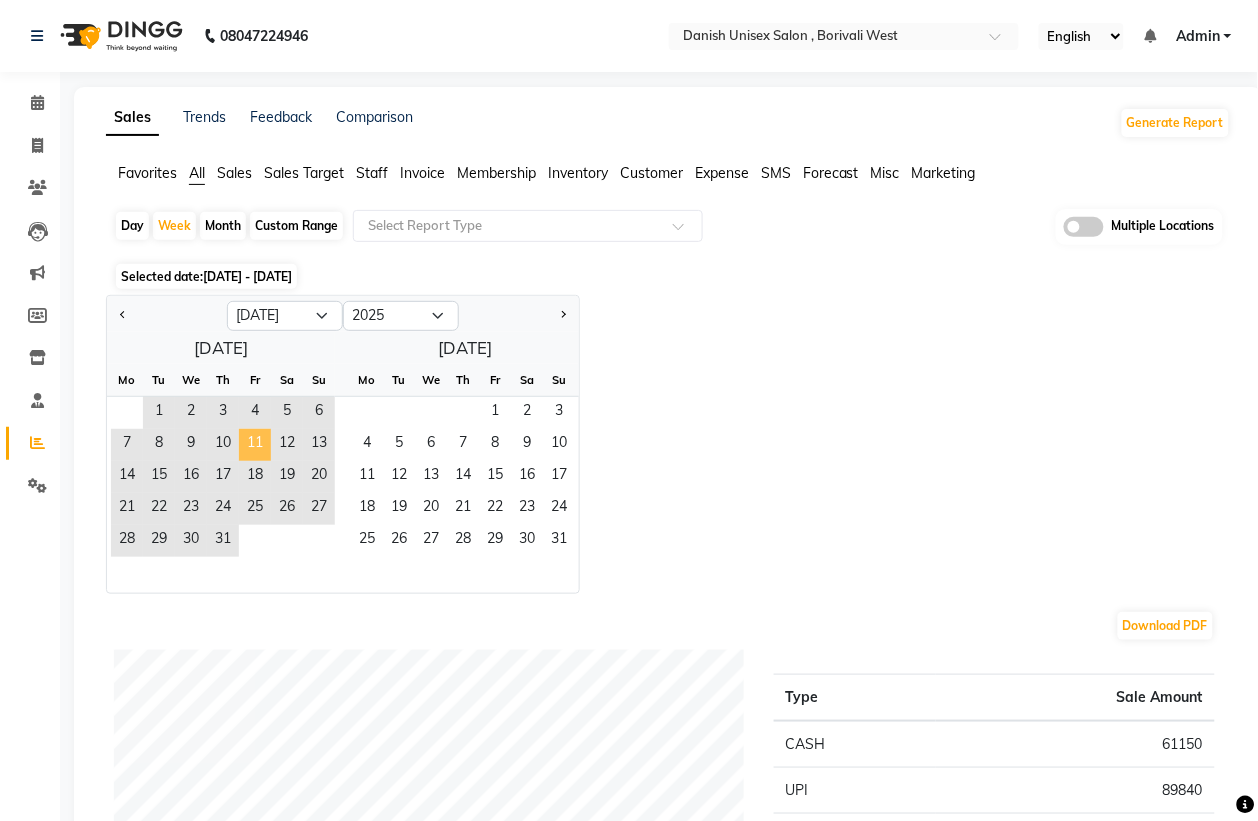 click on "11" 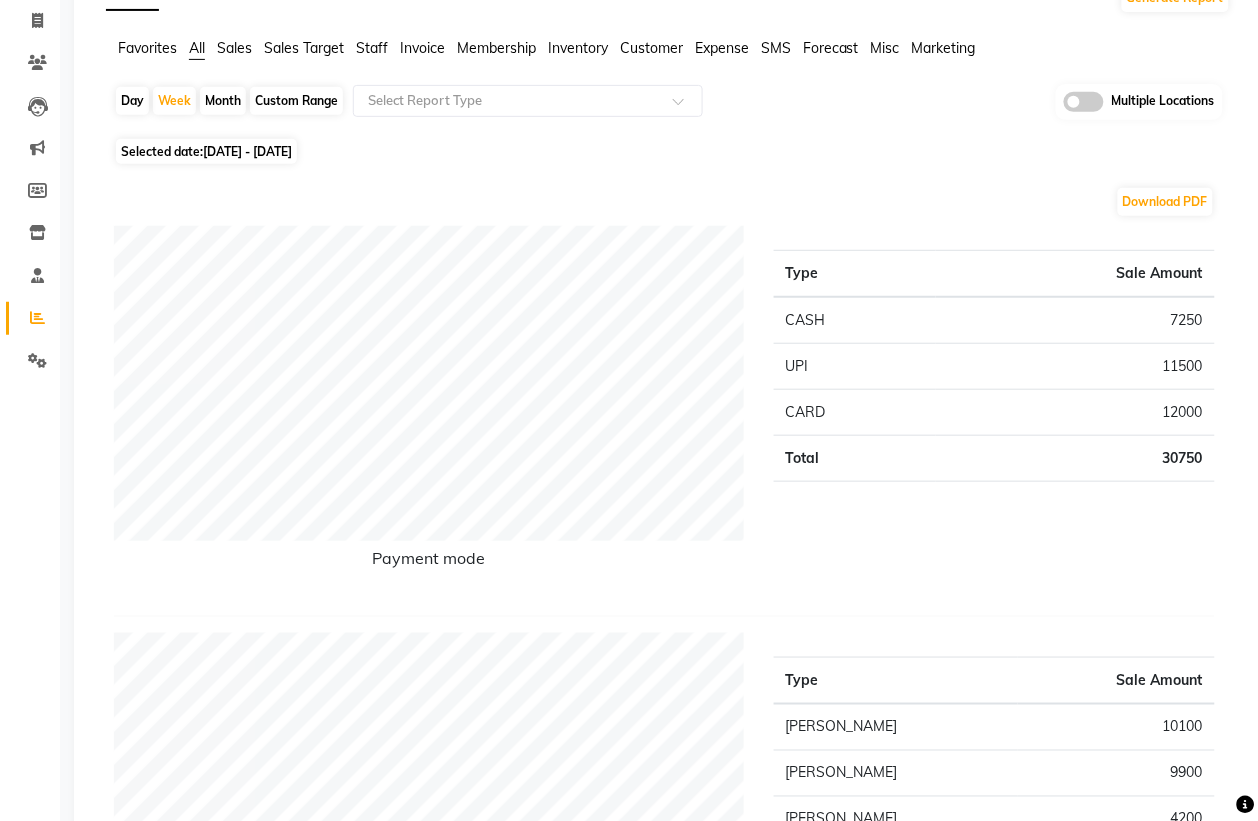 scroll, scrollTop: 0, scrollLeft: 0, axis: both 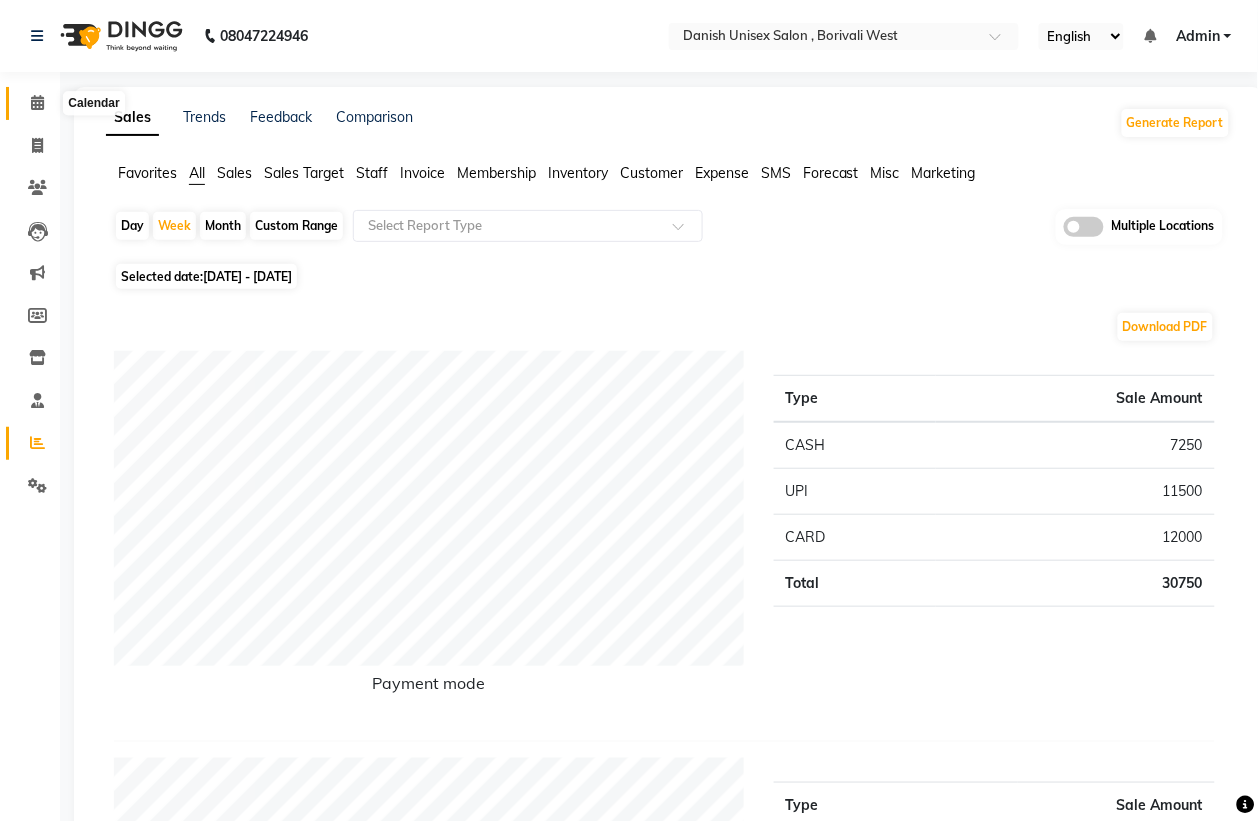 click 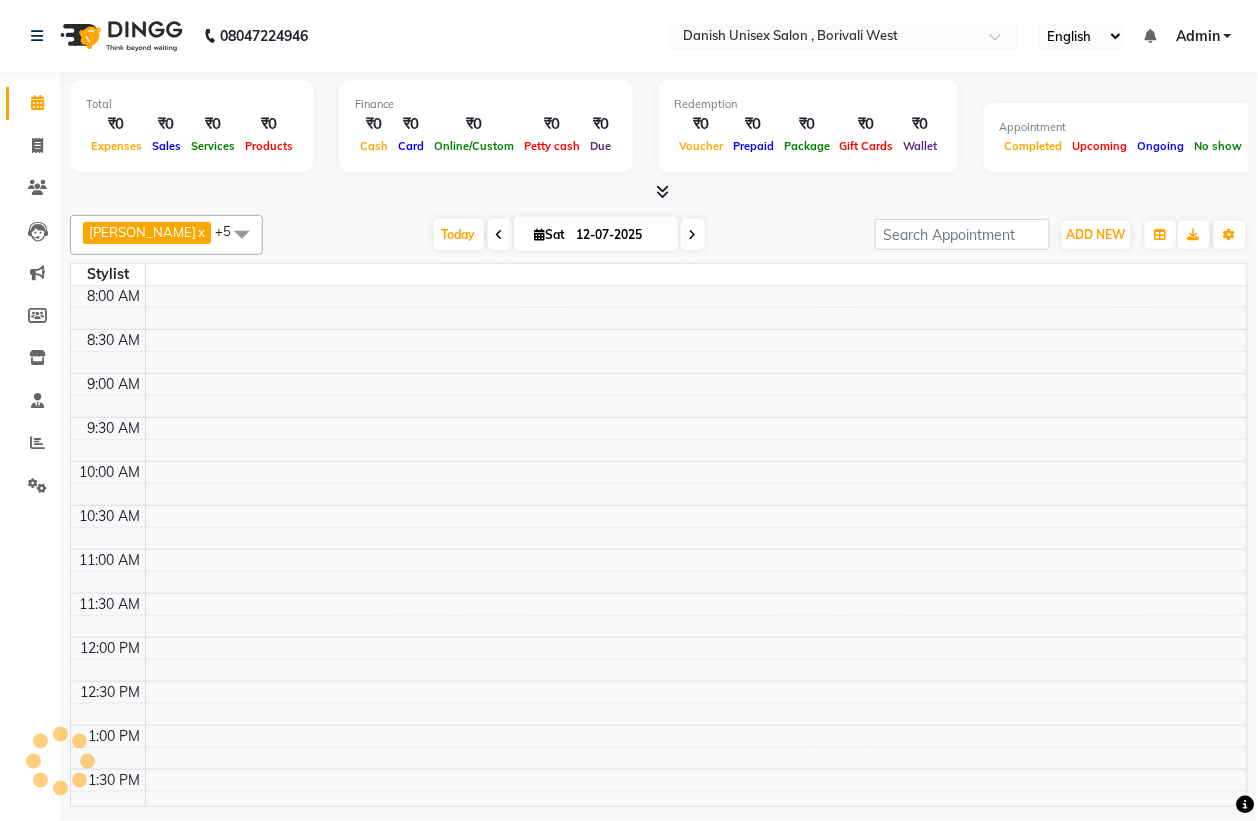 scroll, scrollTop: 0, scrollLeft: 0, axis: both 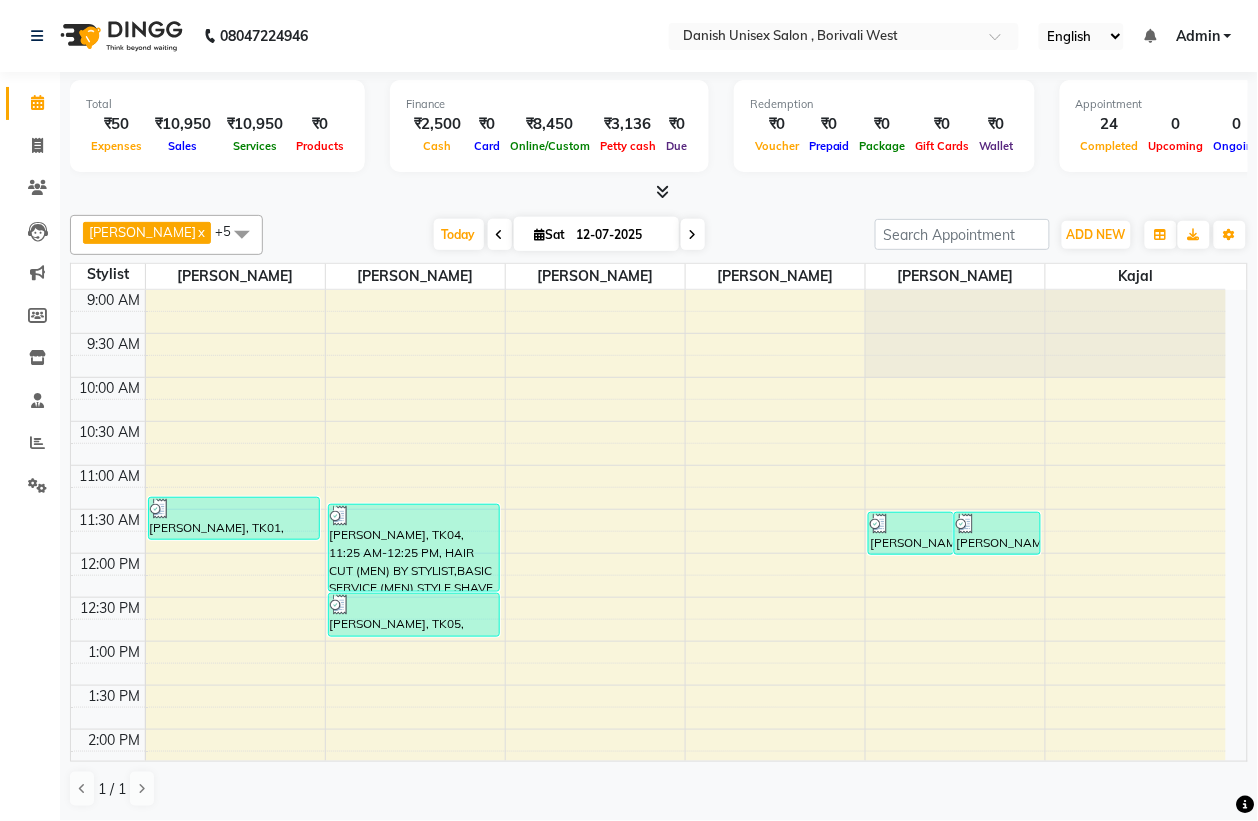 click on "12-07-2025" at bounding box center (621, 235) 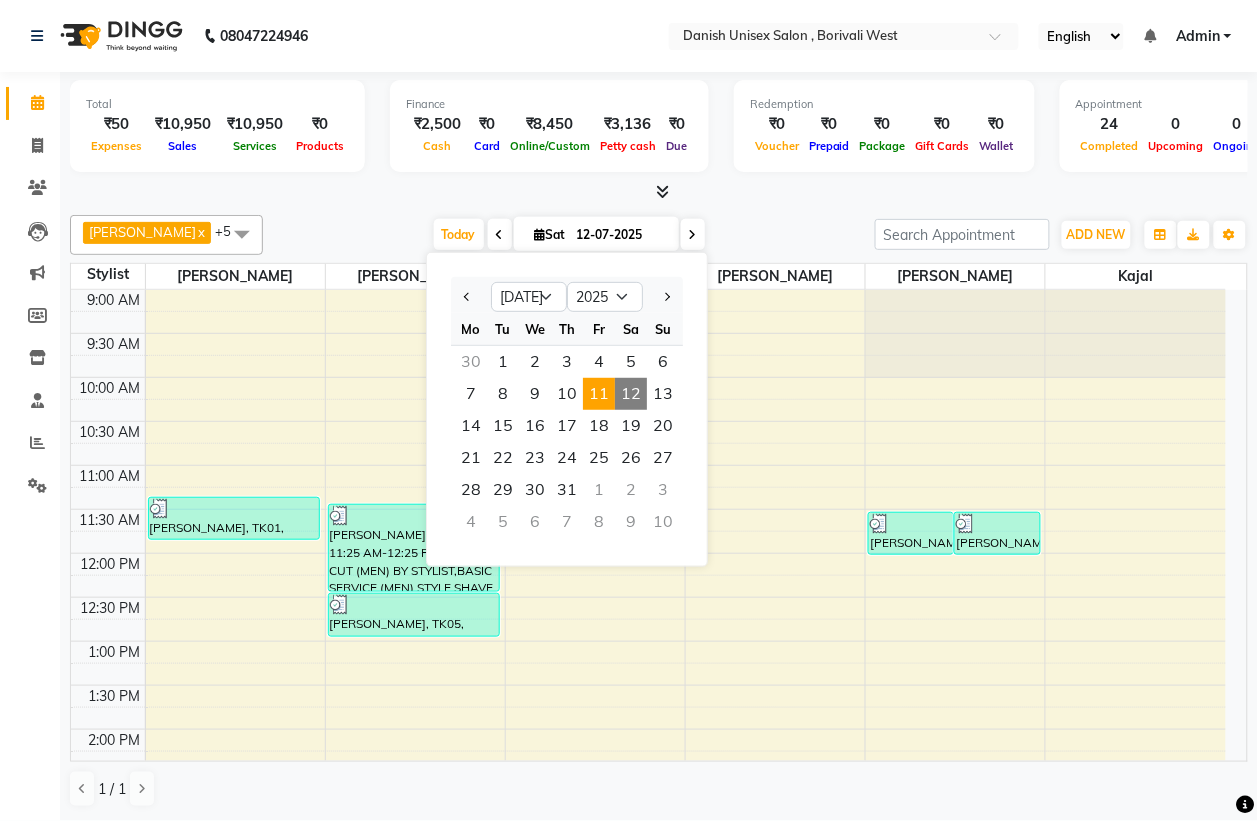 click on "11" at bounding box center [599, 394] 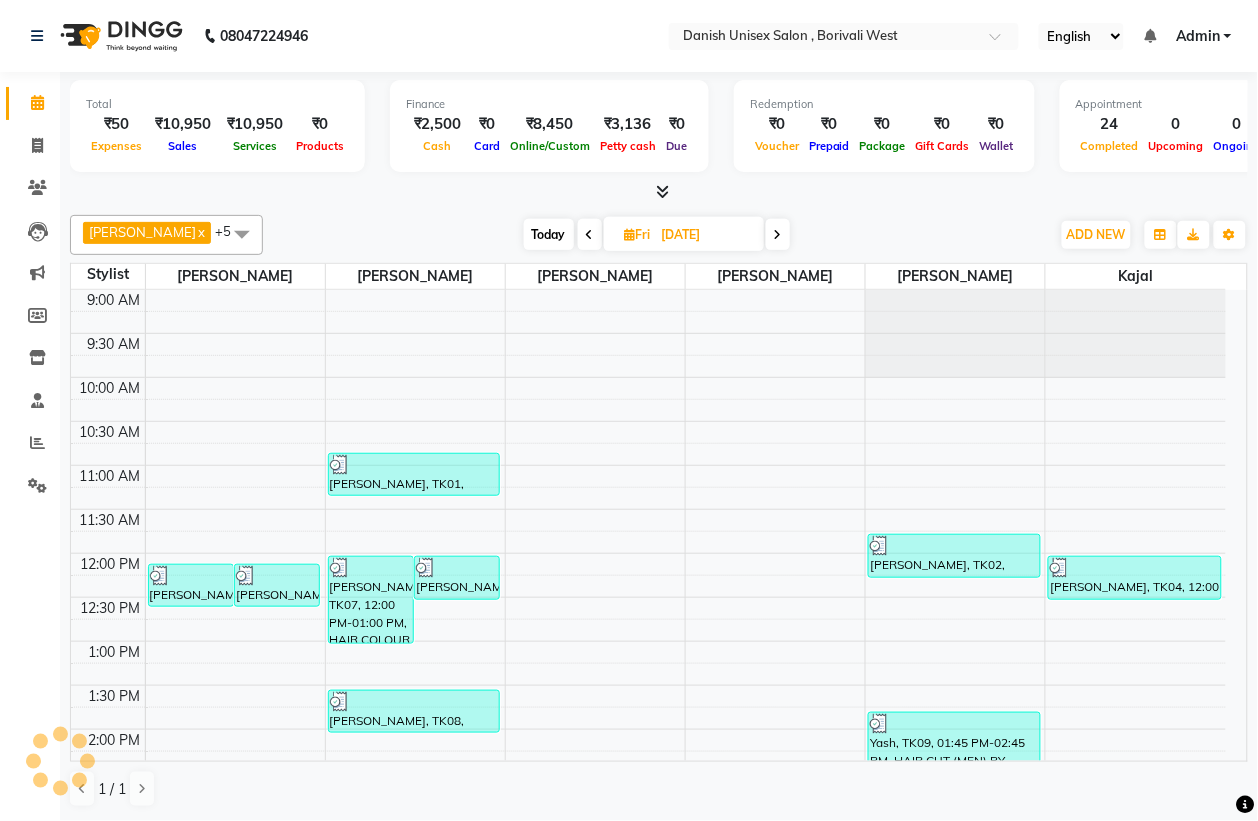 scroll, scrollTop: 686, scrollLeft: 0, axis: vertical 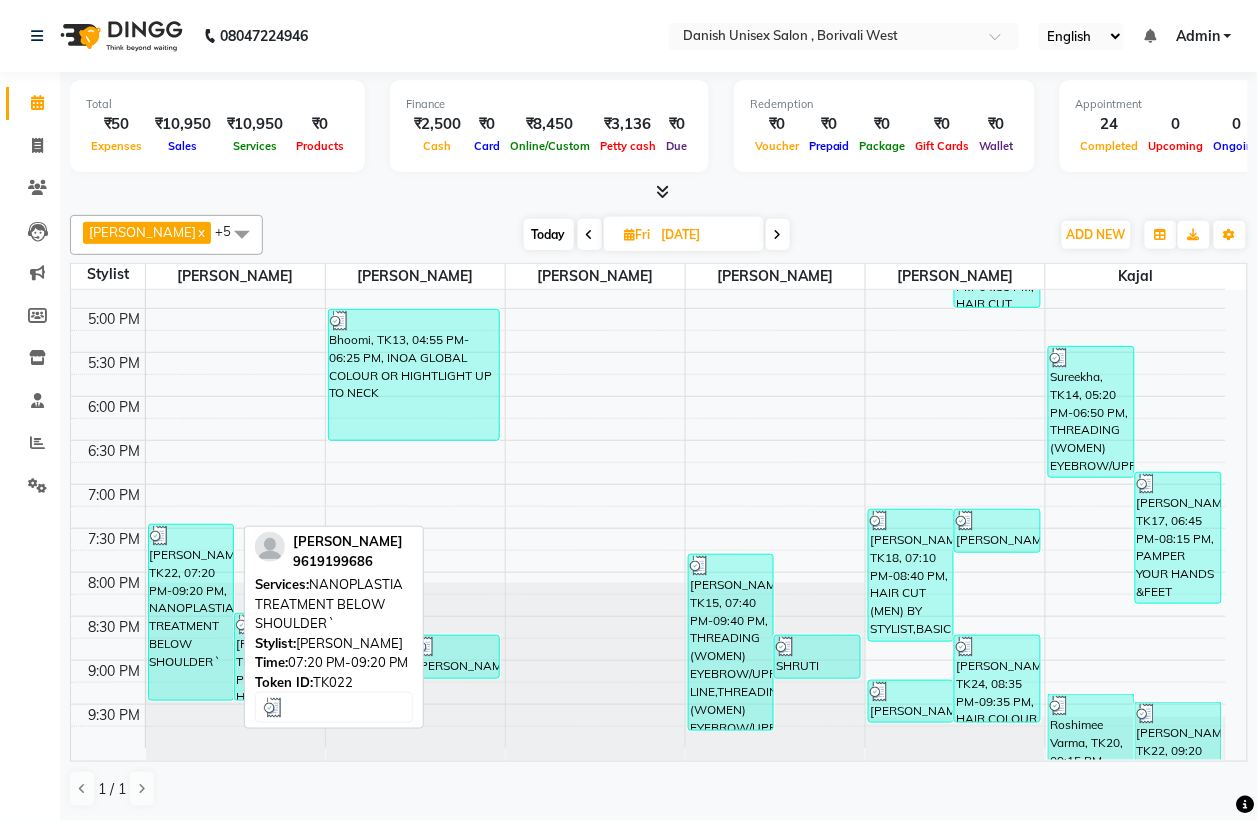 click on "[PERSON_NAME], TK22, 07:20 PM-09:20 PM, NANOPLASTIA TREATMENT BELOW SHOULDER `" at bounding box center [191, 612] 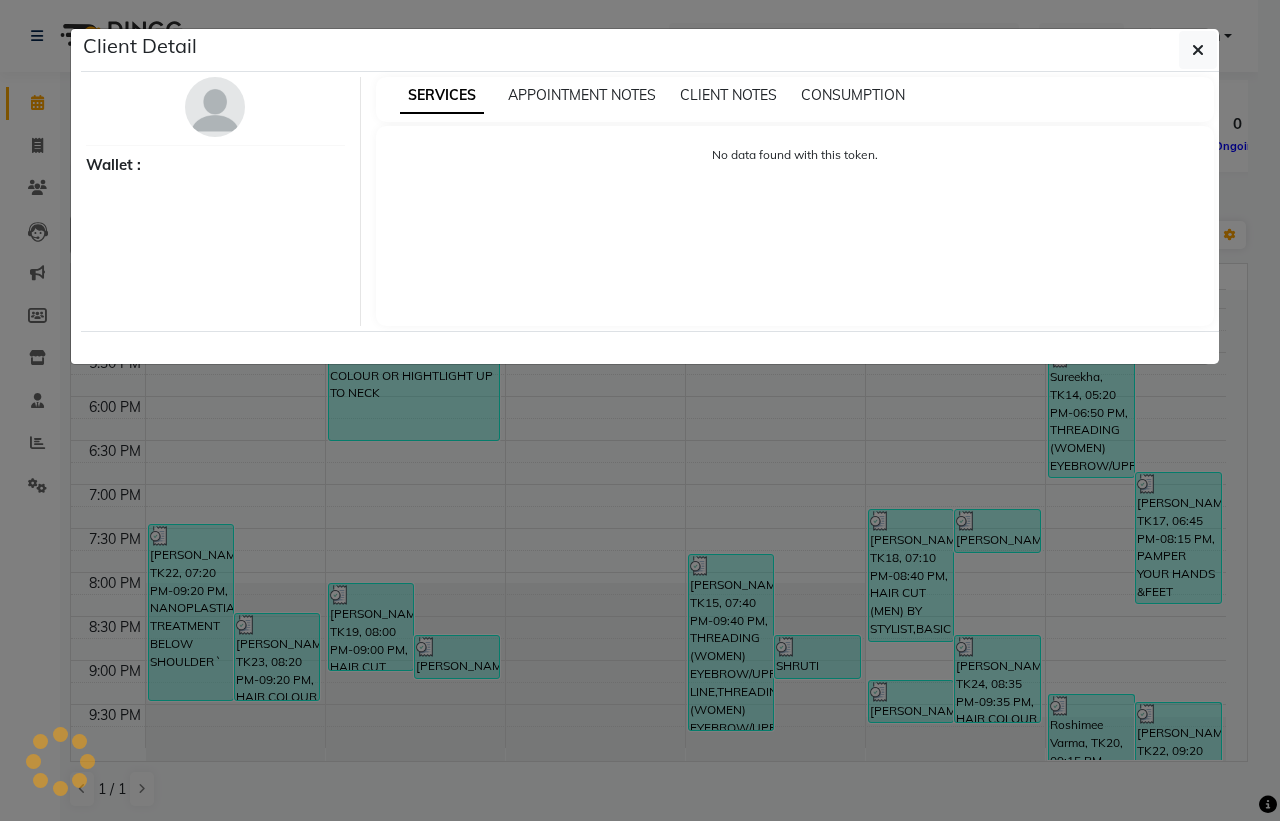 select on "3" 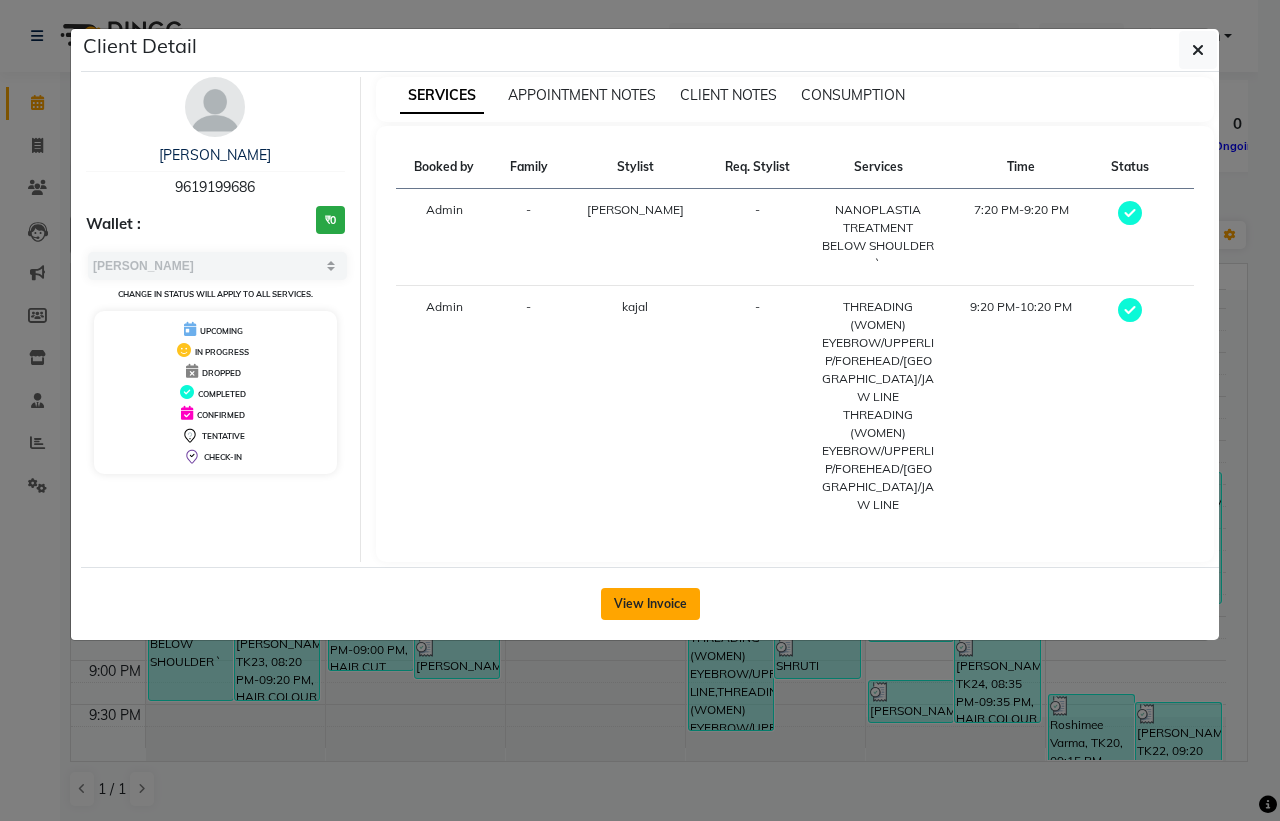 click on "View Invoice" 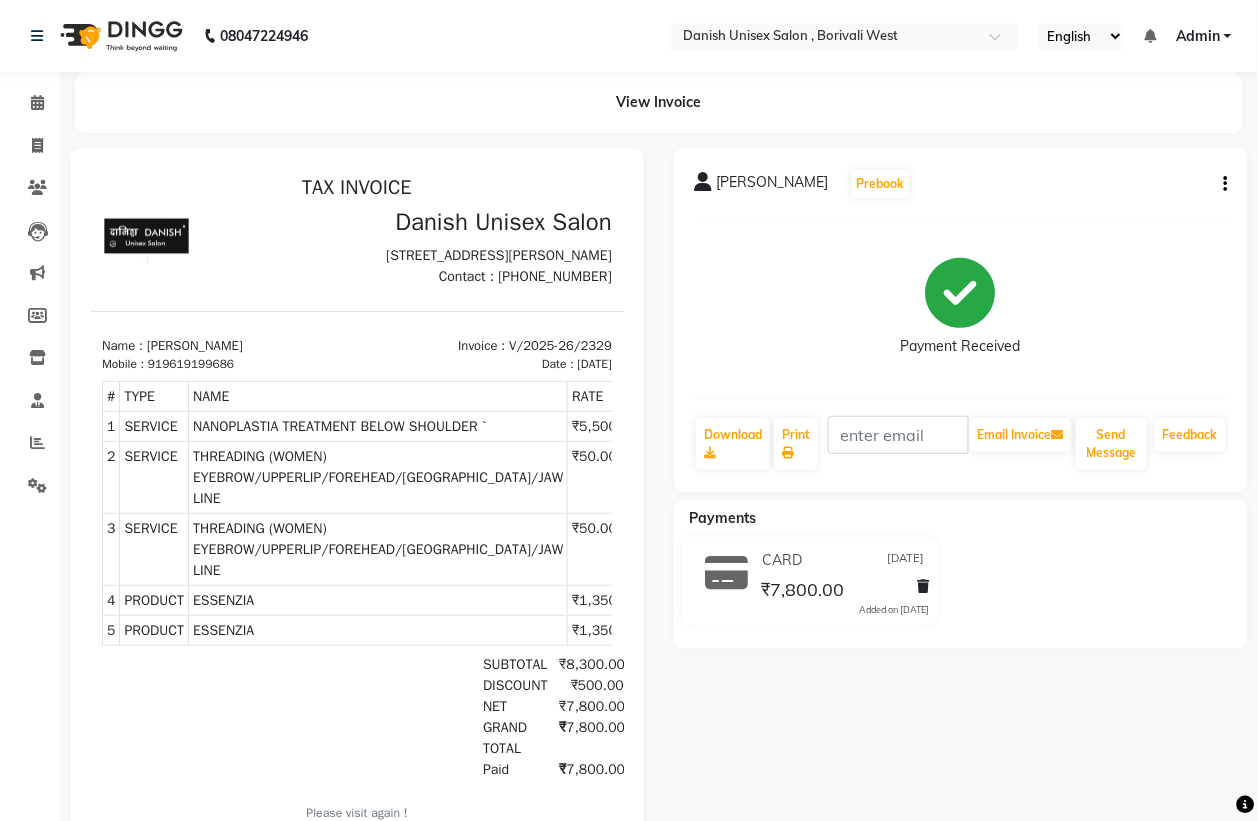 scroll, scrollTop: 0, scrollLeft: 0, axis: both 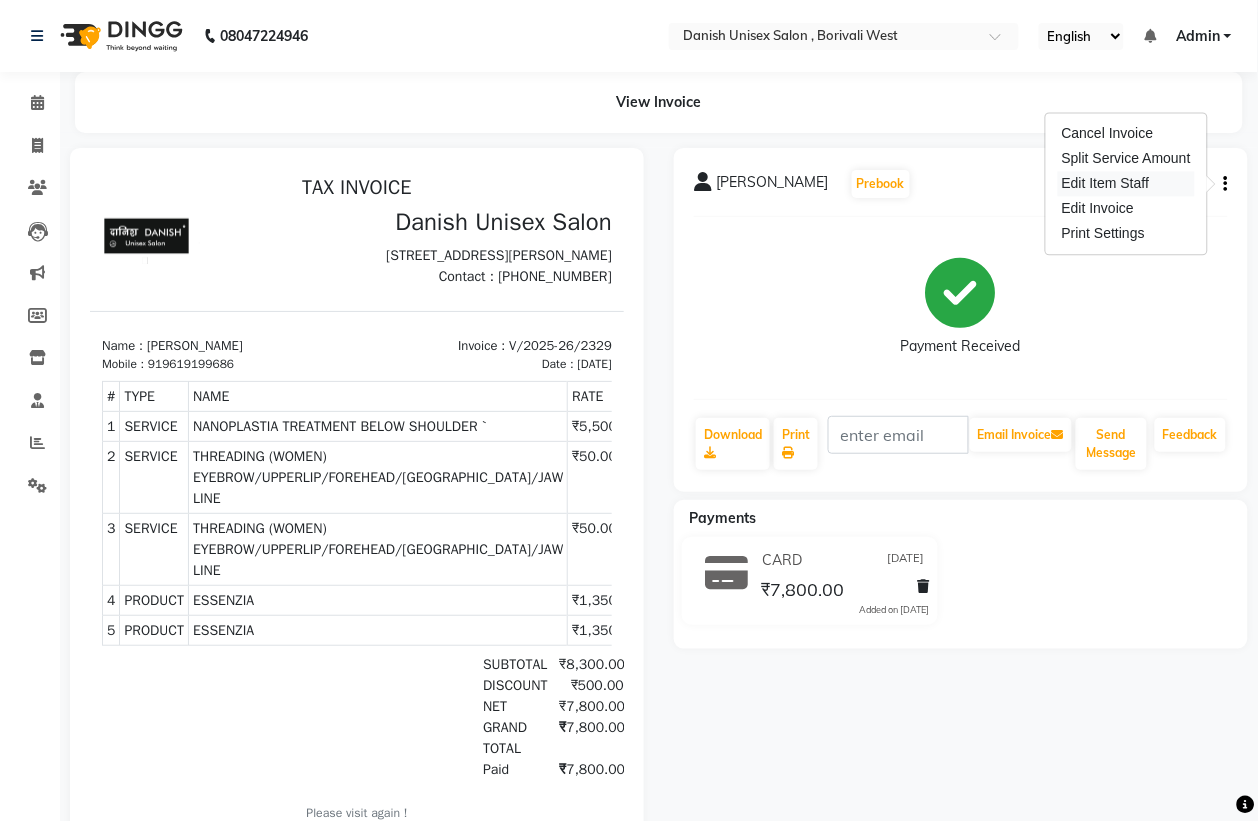 click on "Edit Item Staff" at bounding box center (1126, 184) 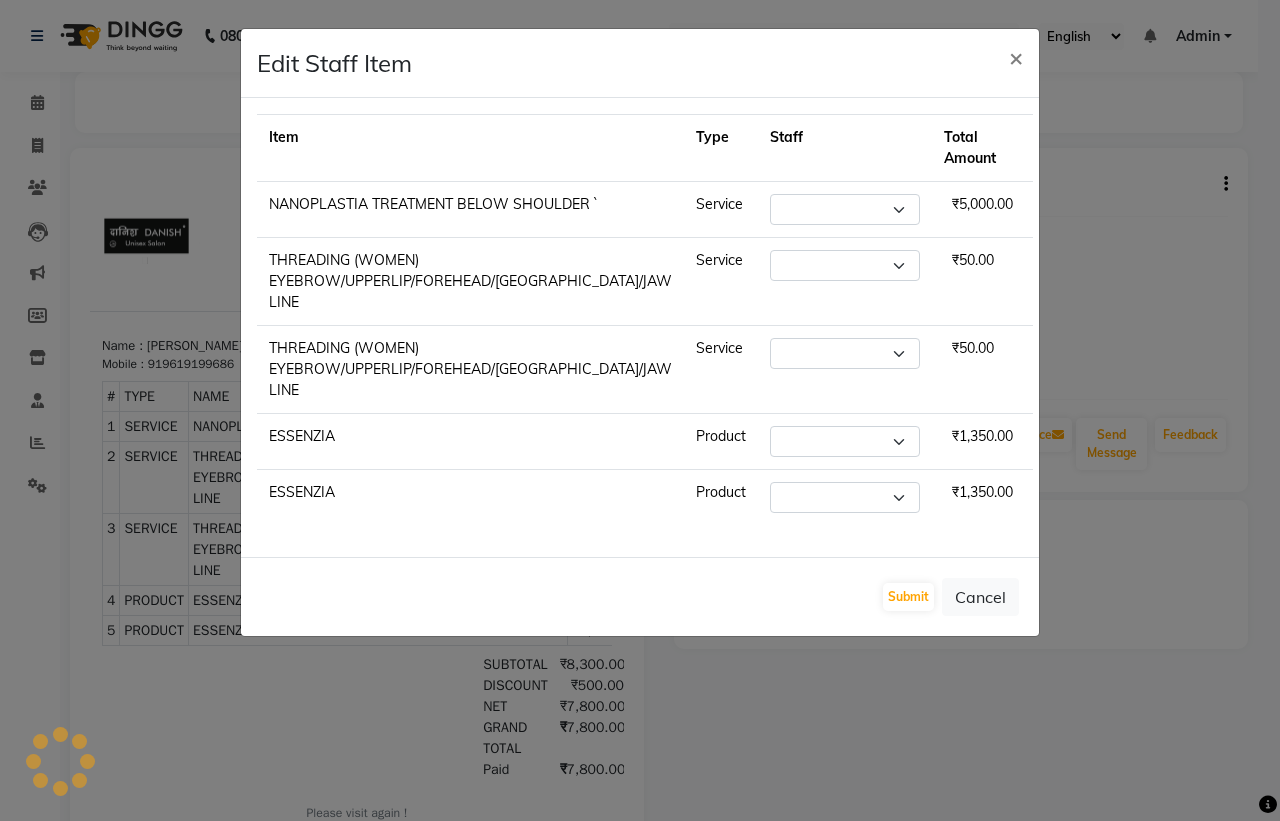select on "54584" 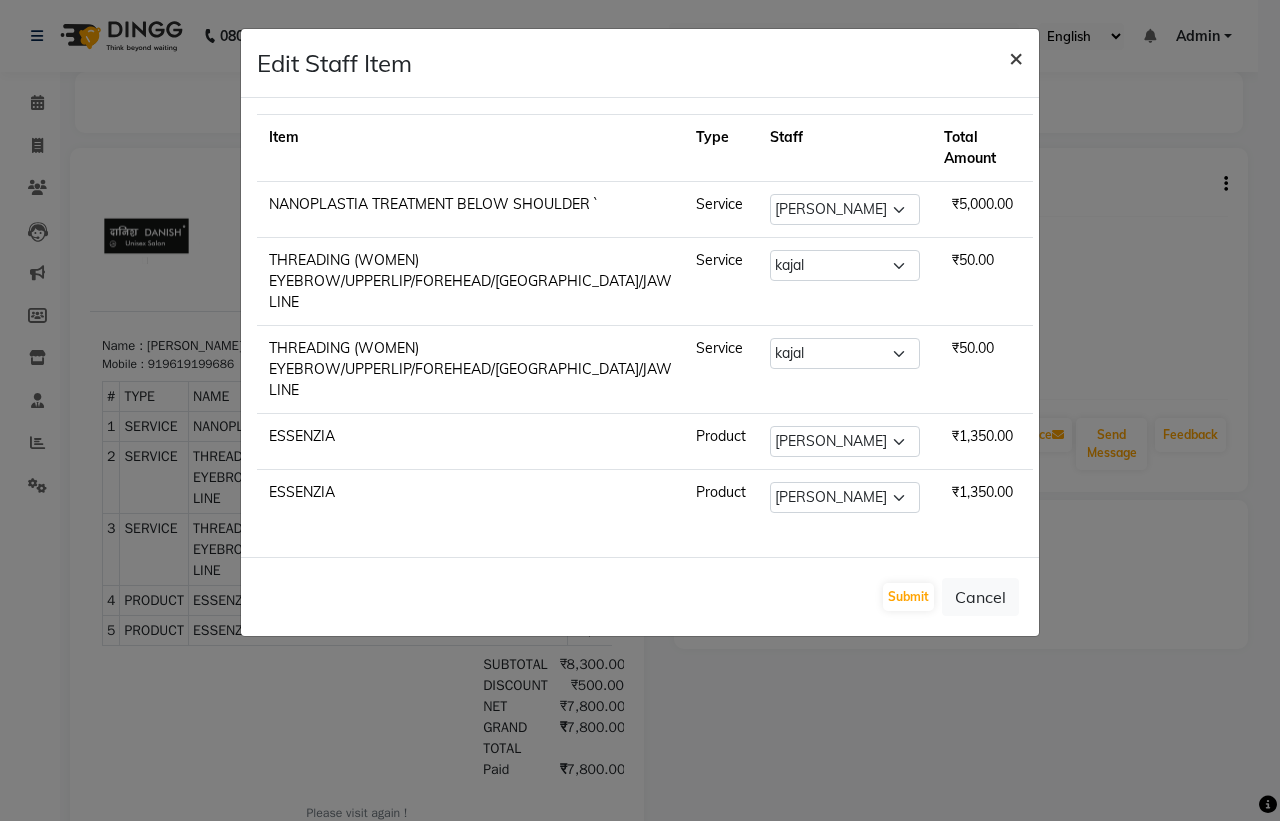 click on "×" 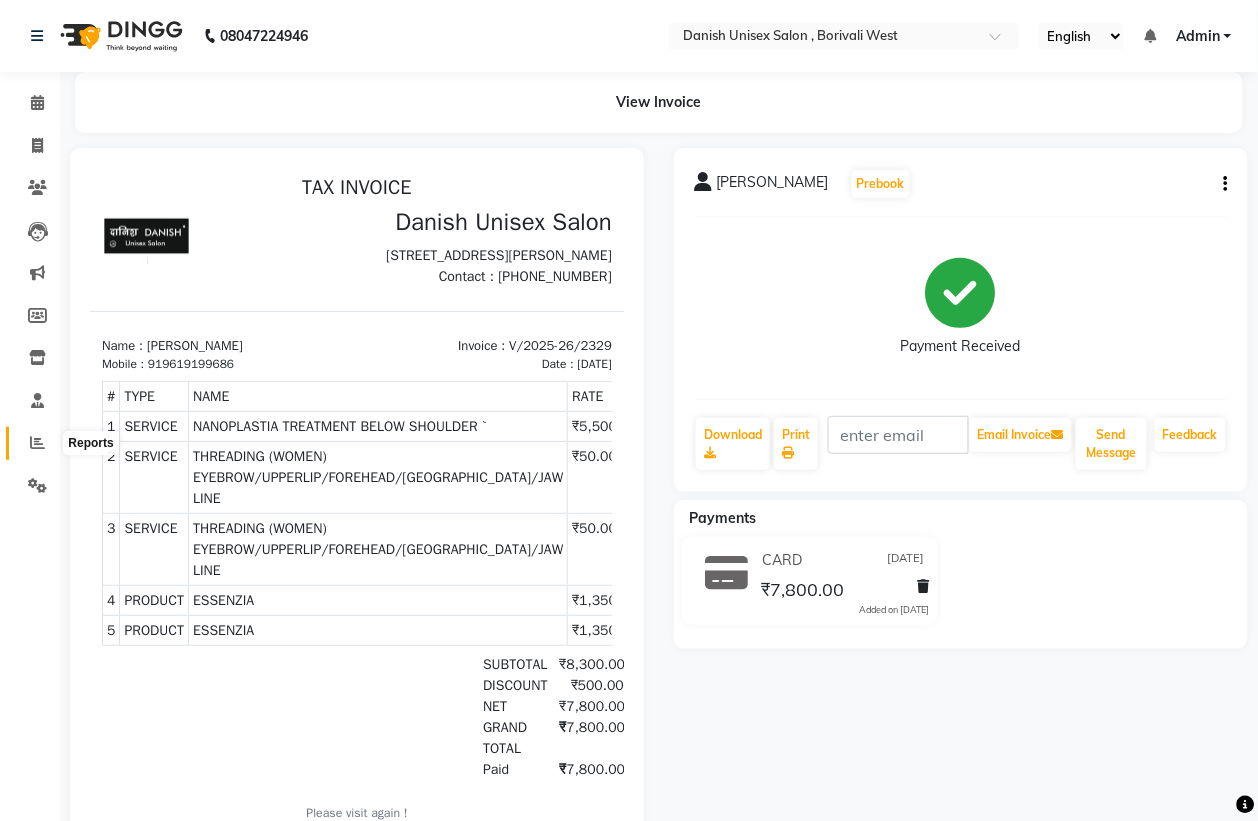 click 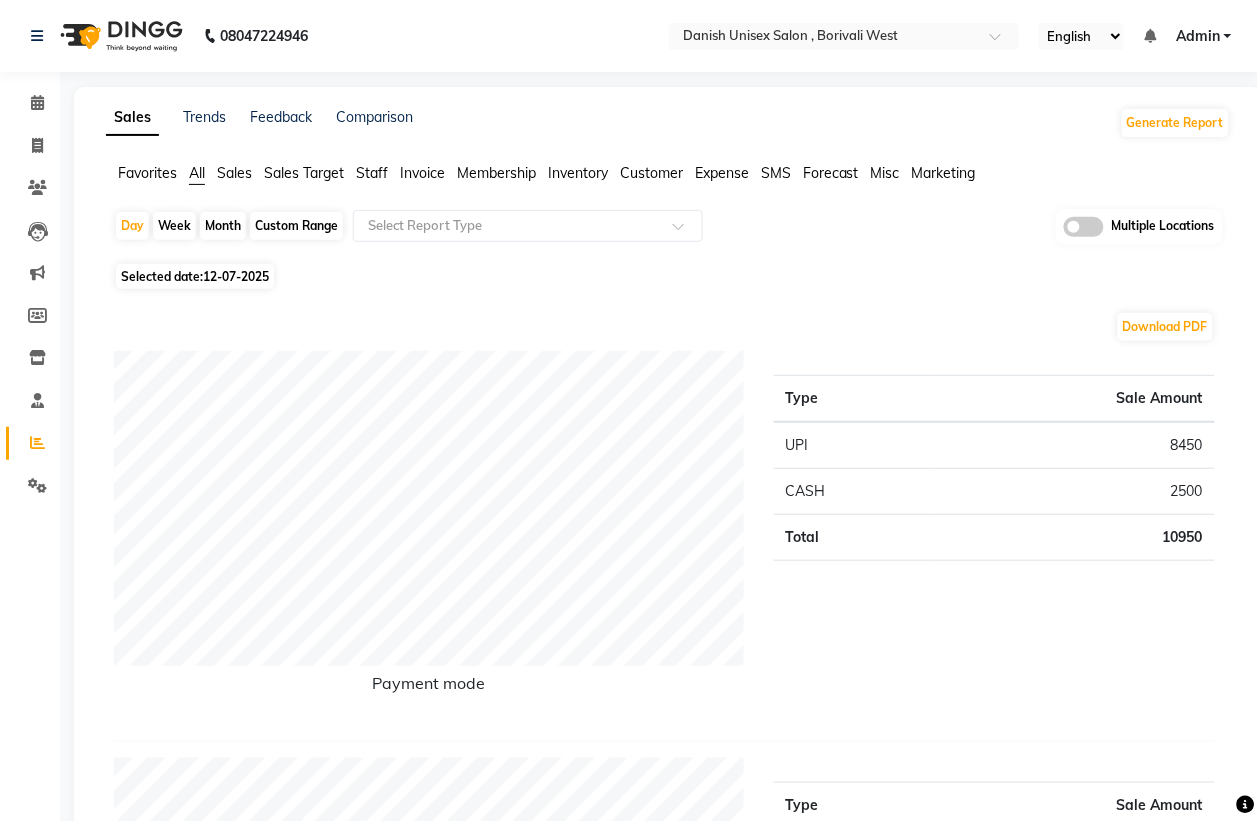click on "Month" 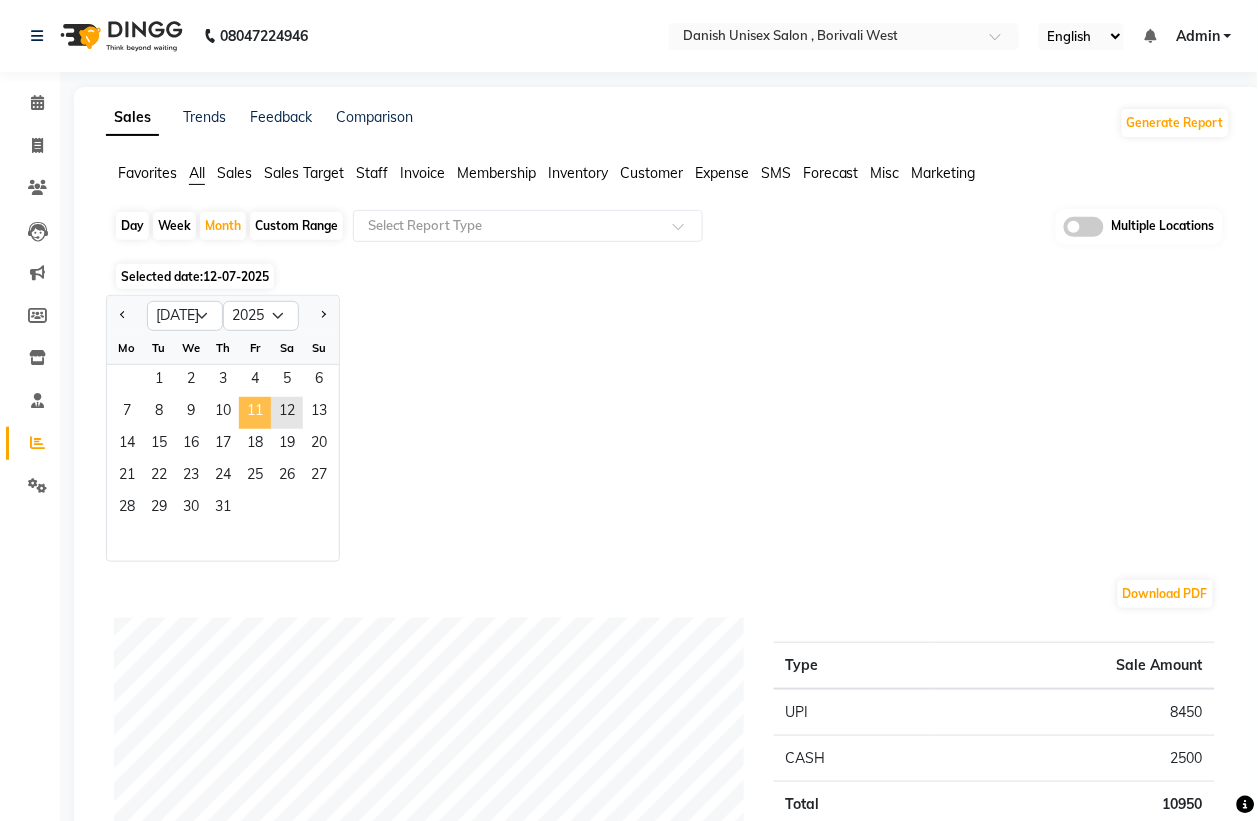 click on "11" 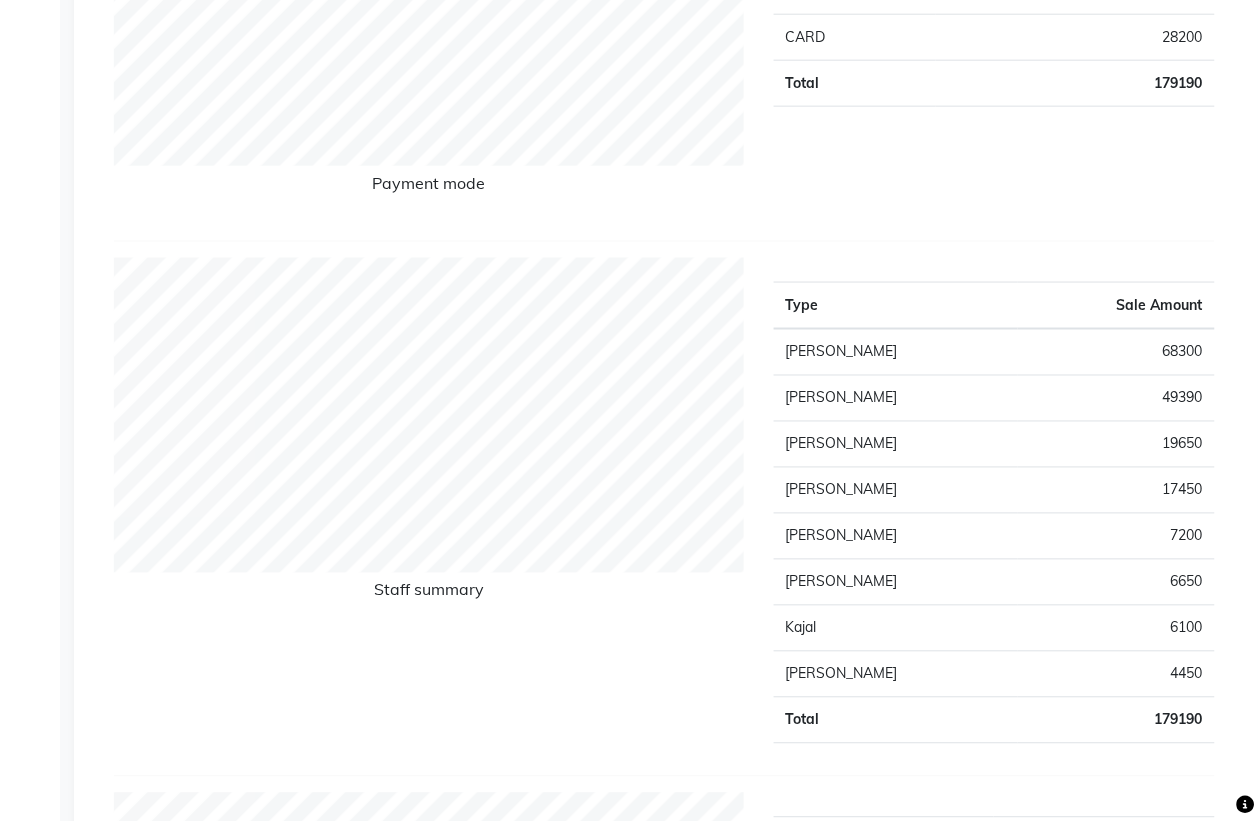 scroll, scrollTop: 0, scrollLeft: 0, axis: both 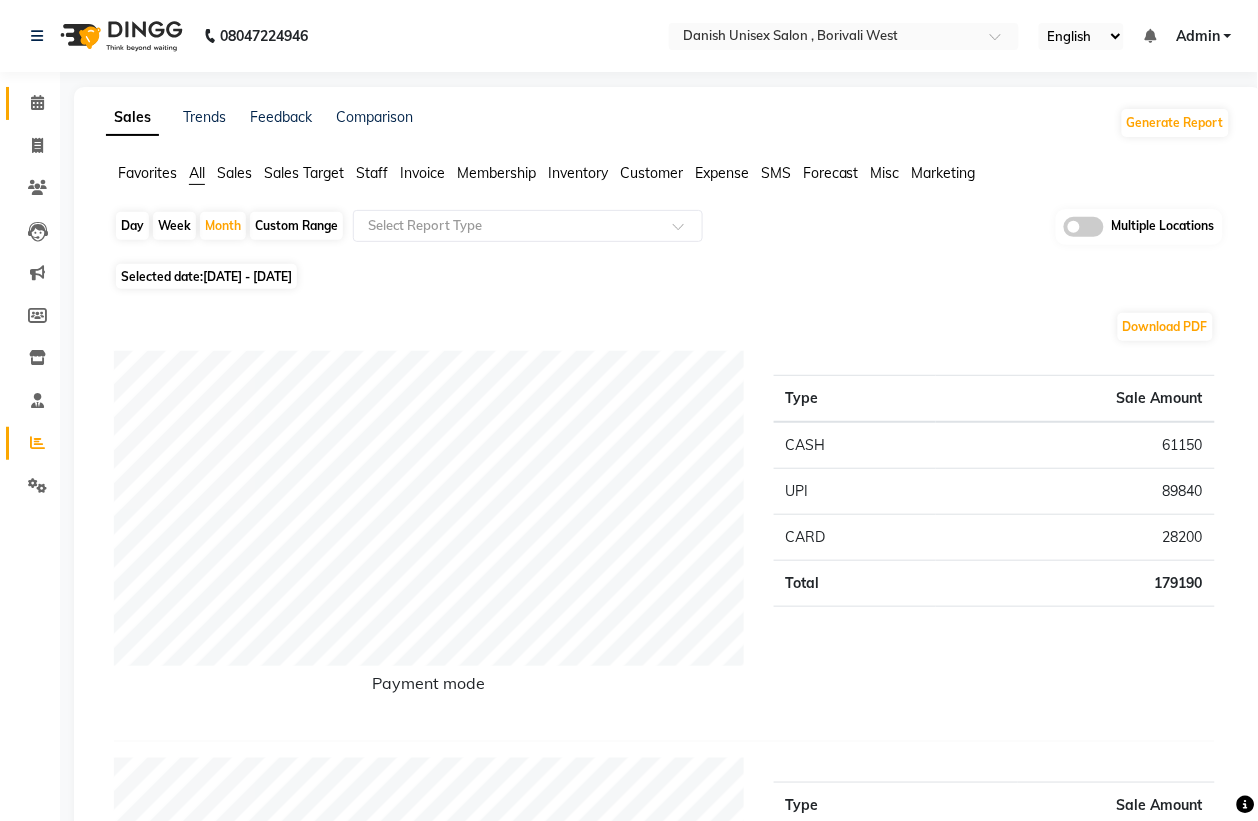 click on "Calendar" 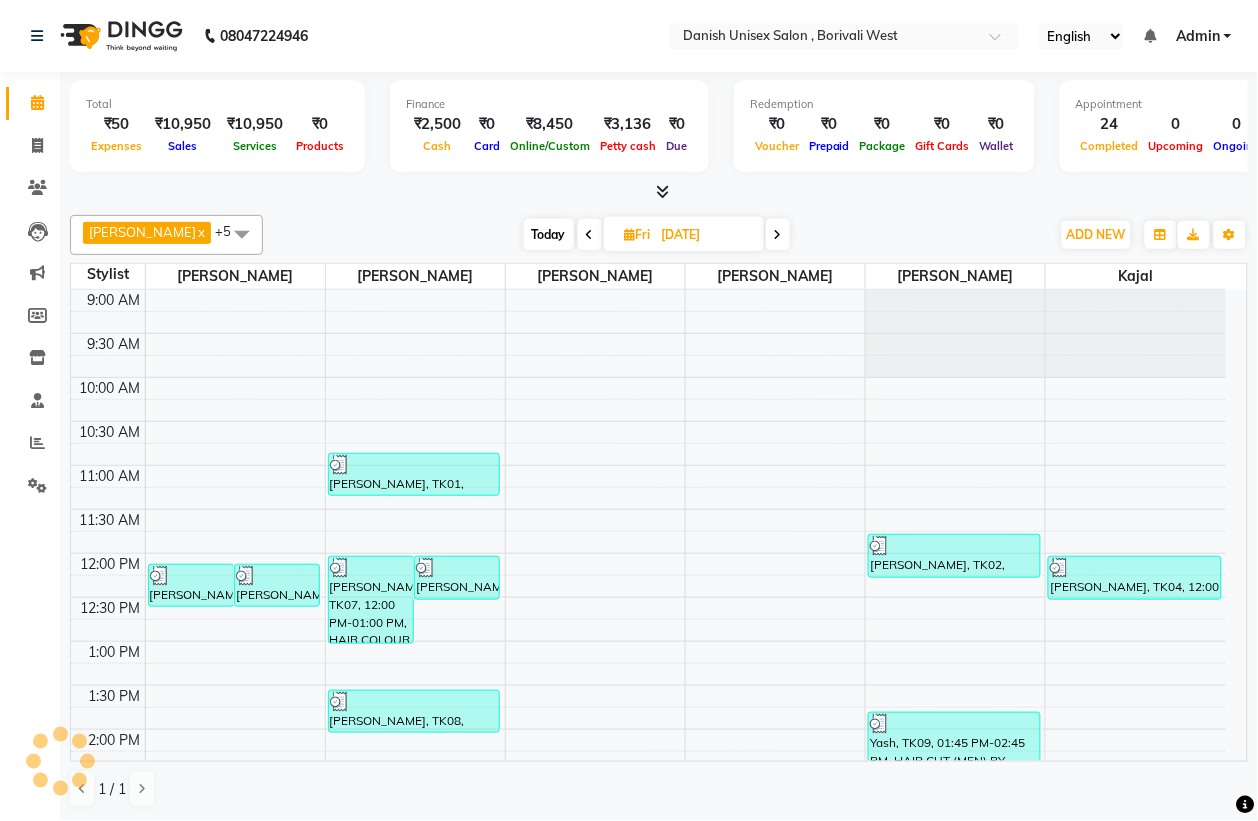scroll, scrollTop: 0, scrollLeft: 0, axis: both 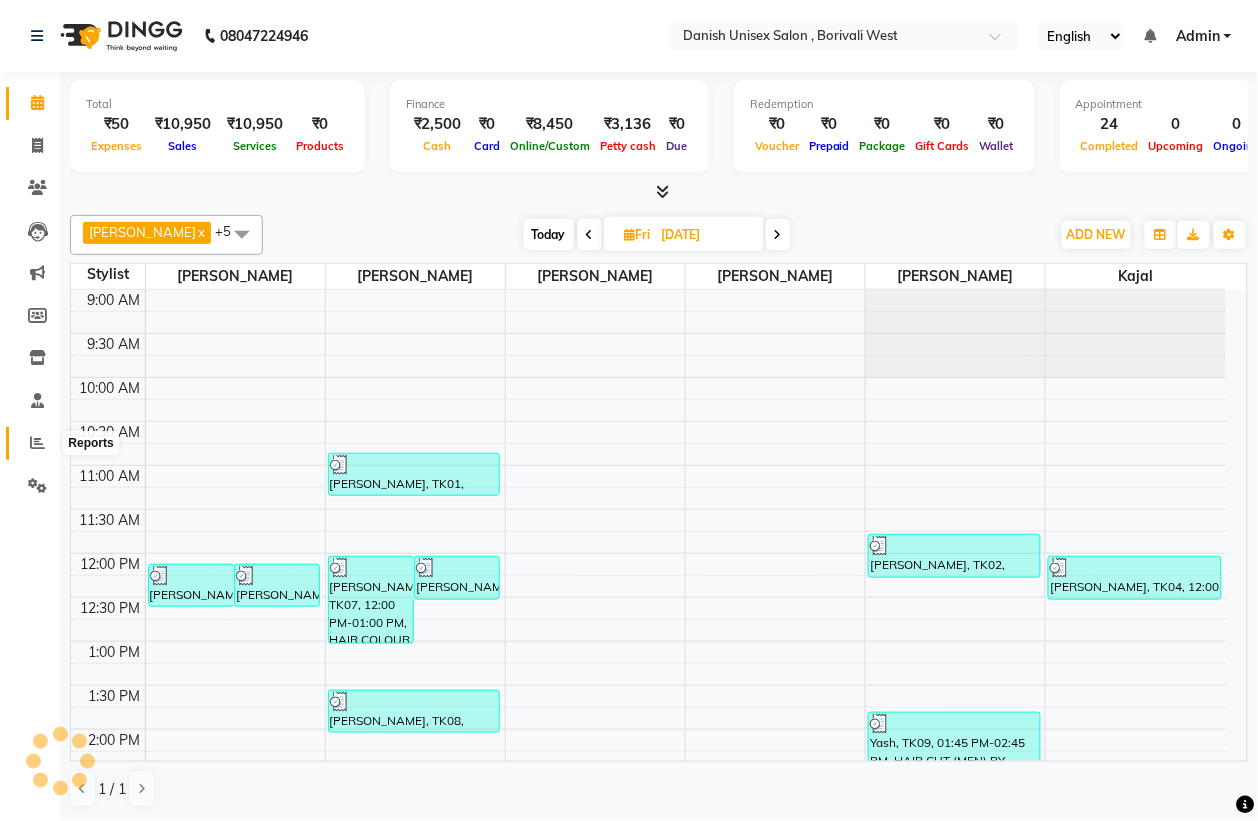 click 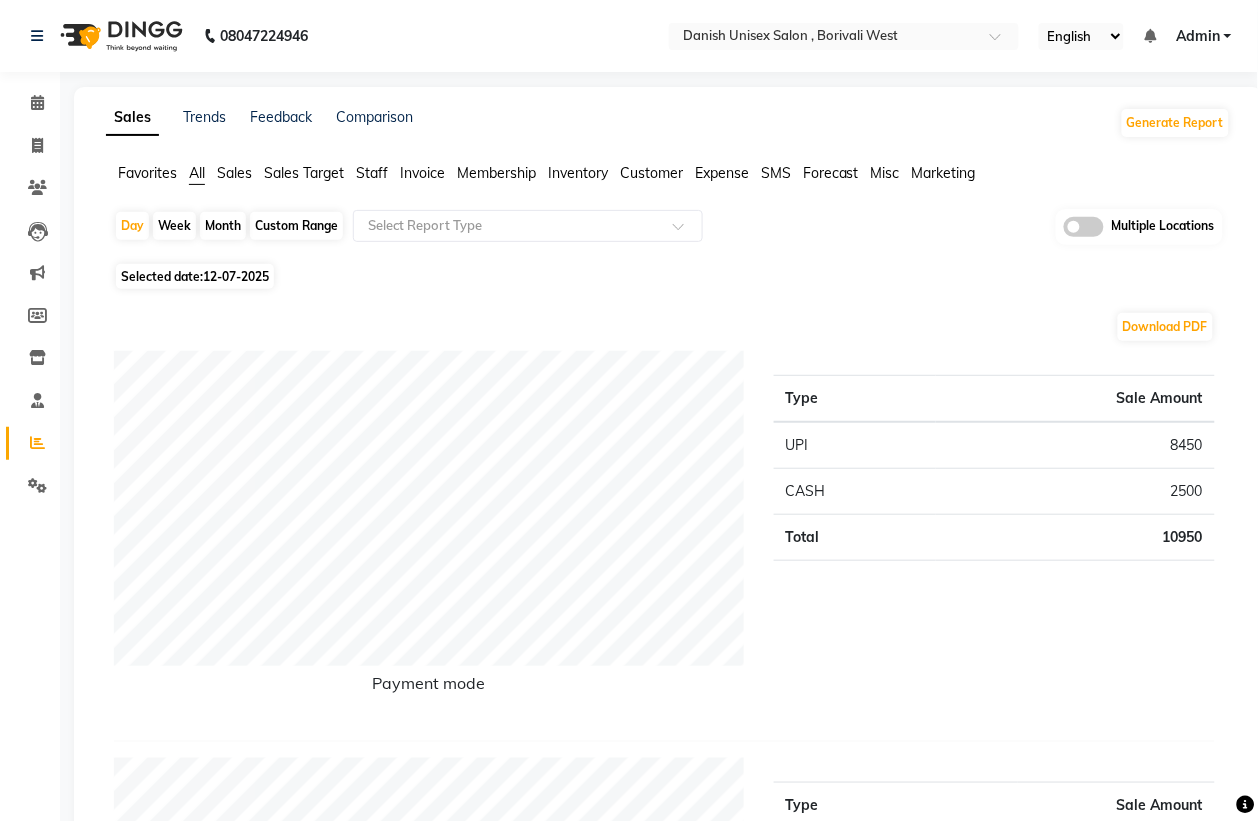 click on "Selected date:  [DATE]" 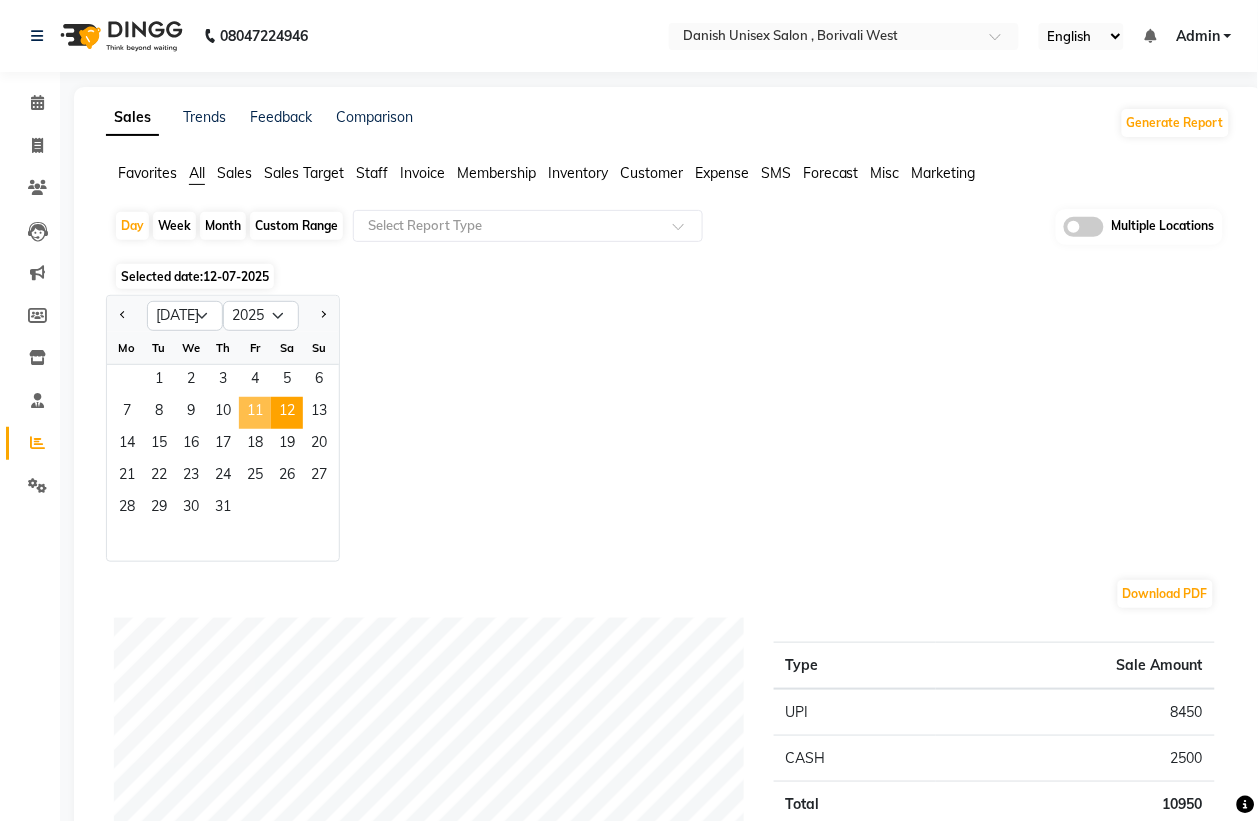click on "11" 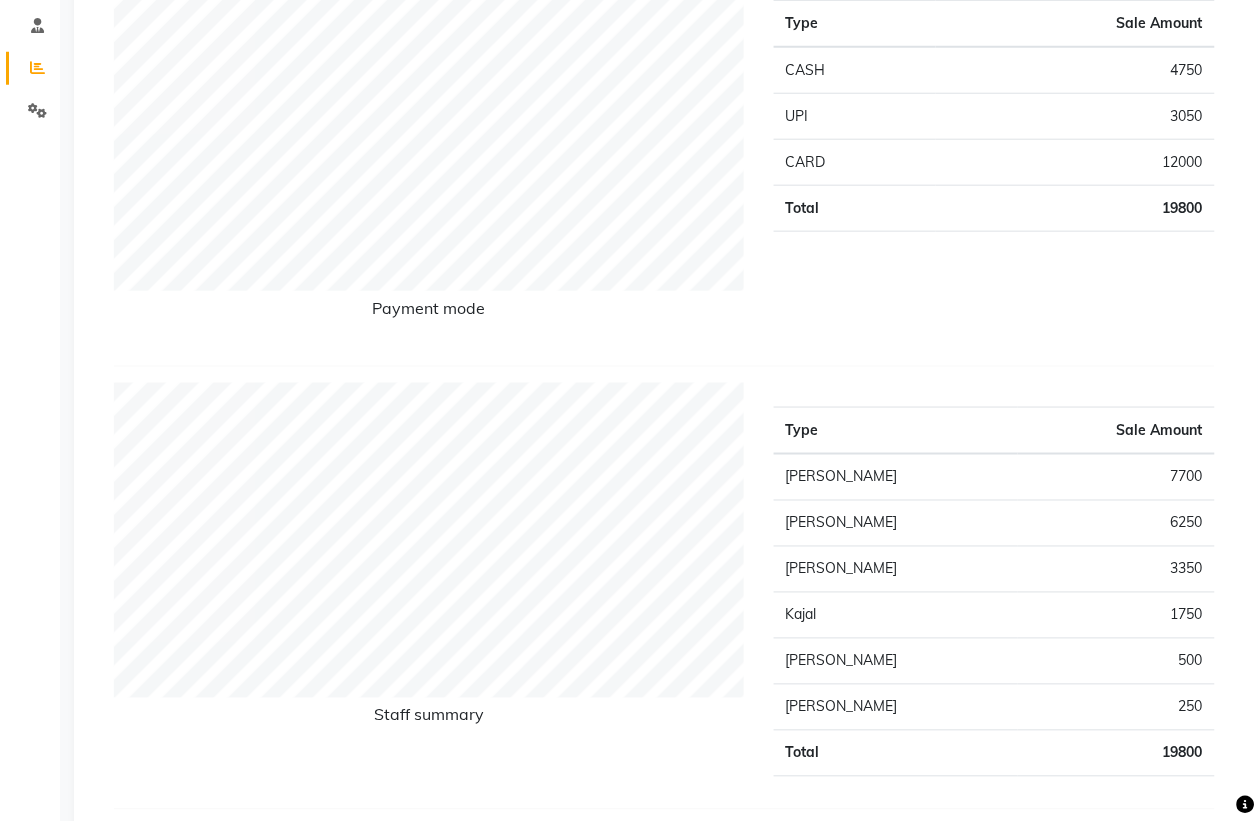 scroll, scrollTop: 0, scrollLeft: 0, axis: both 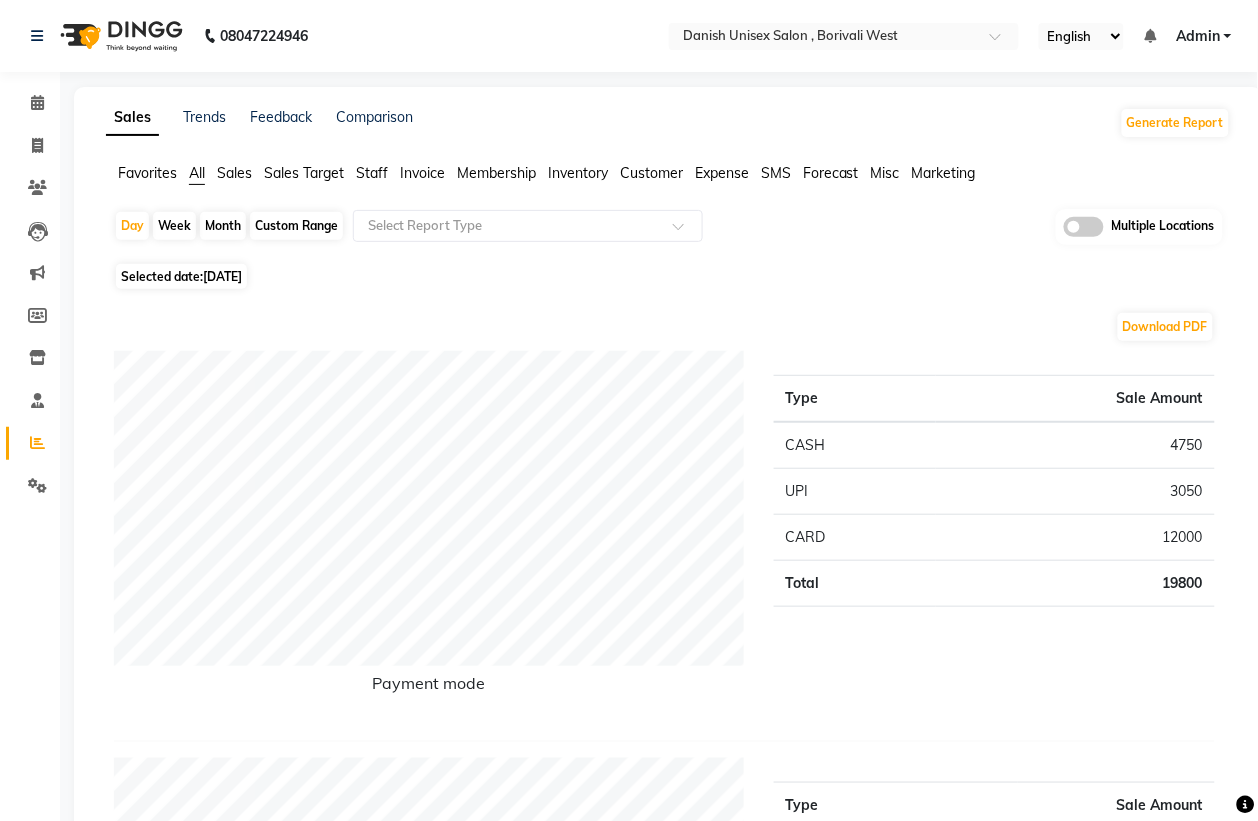 click on "Month" 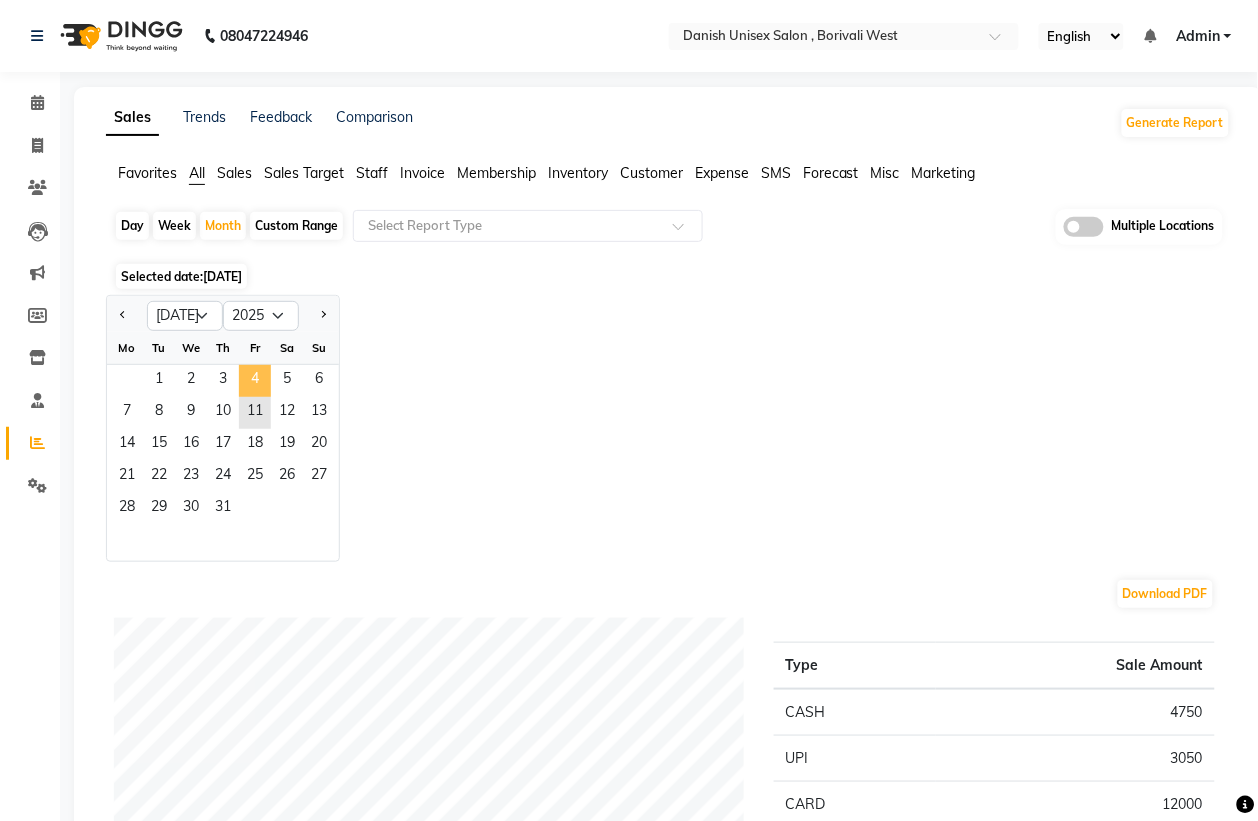 click on "4" 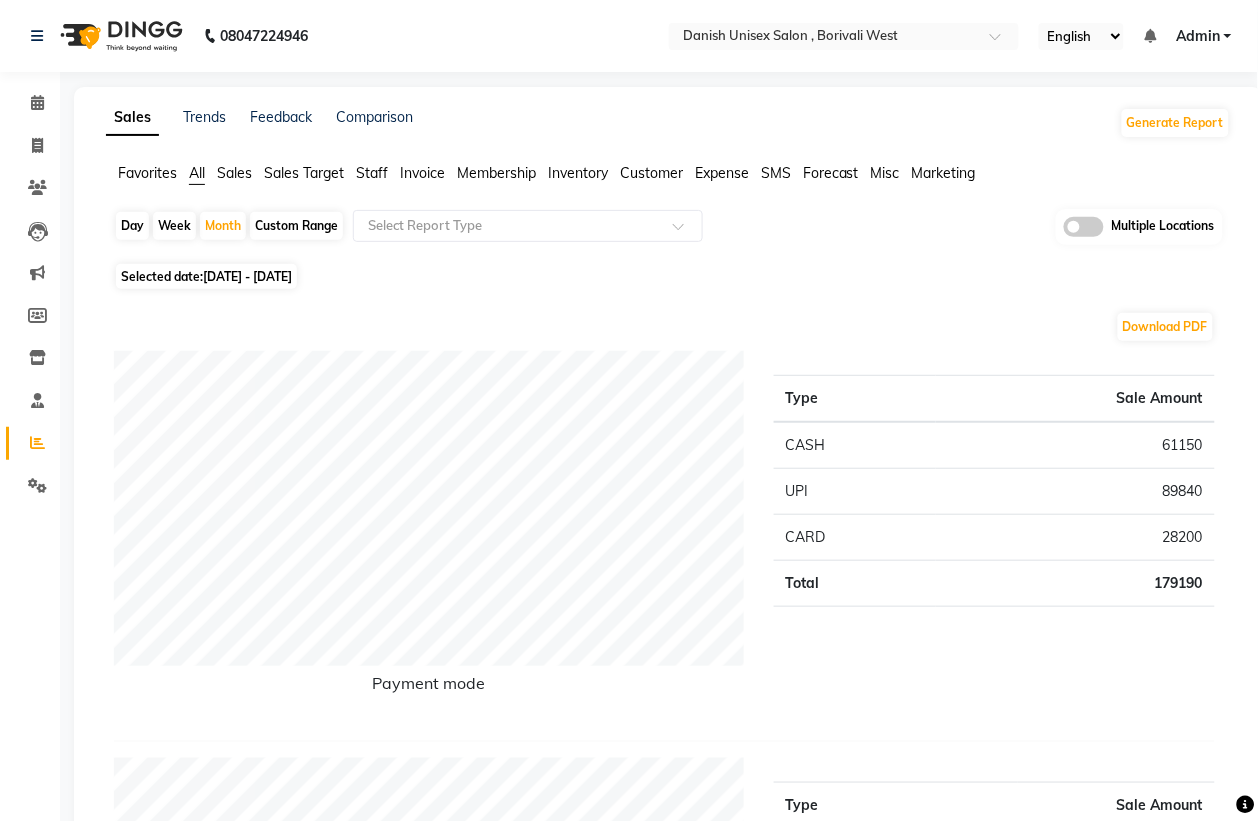 click on "Staff" 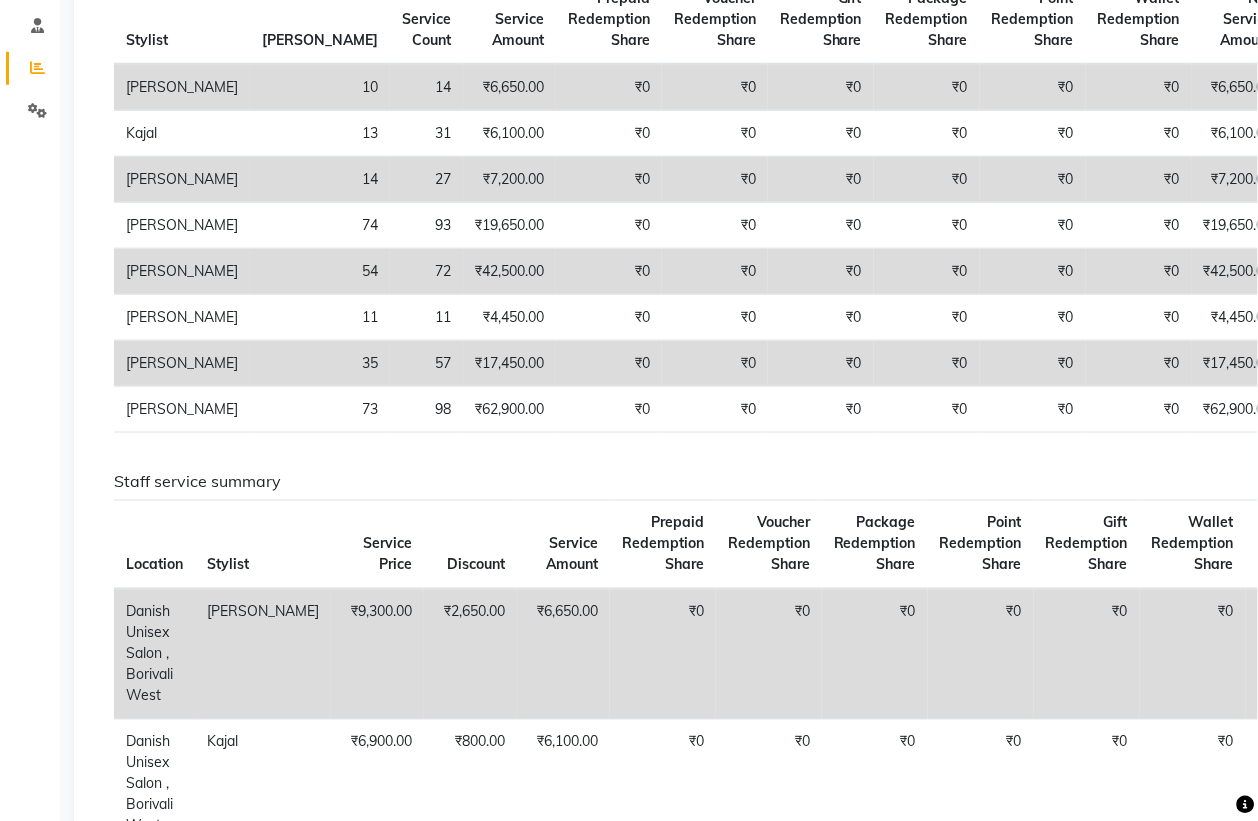 scroll, scrollTop: 0, scrollLeft: 0, axis: both 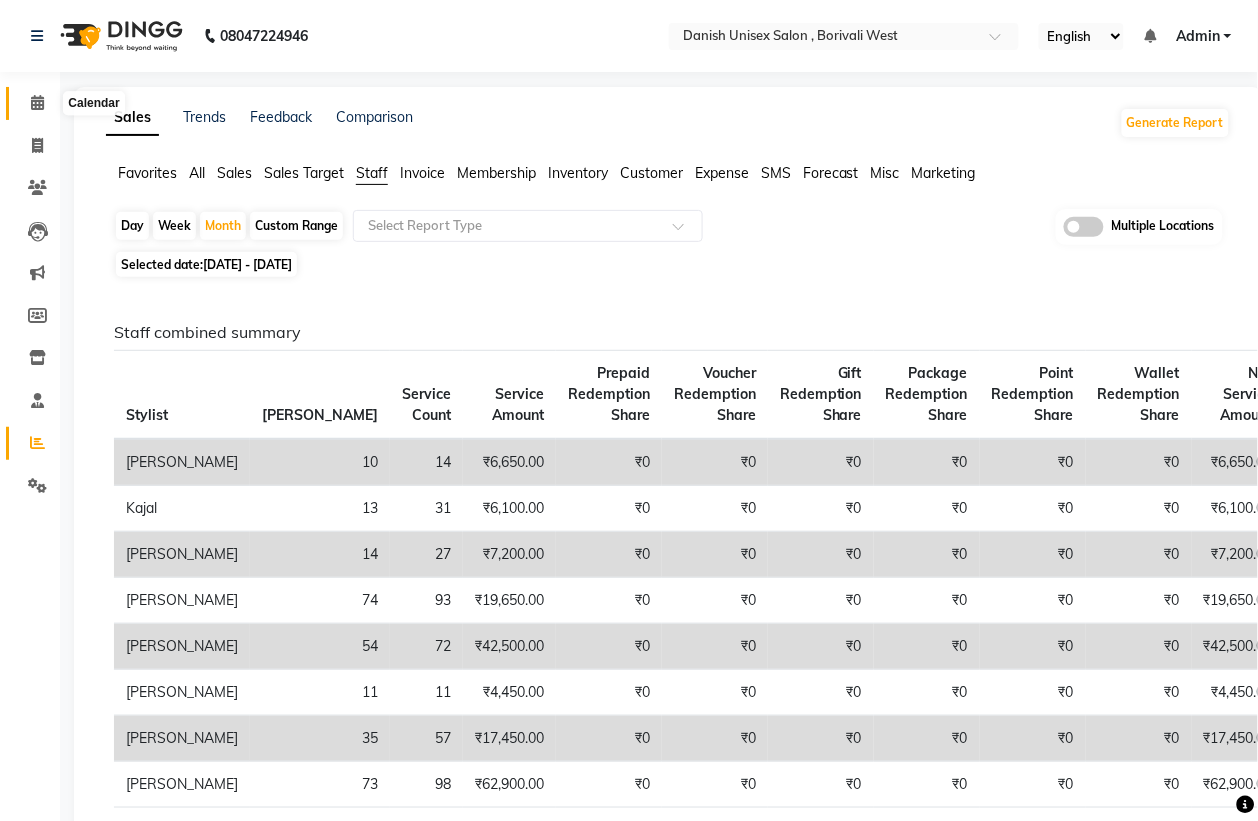 click 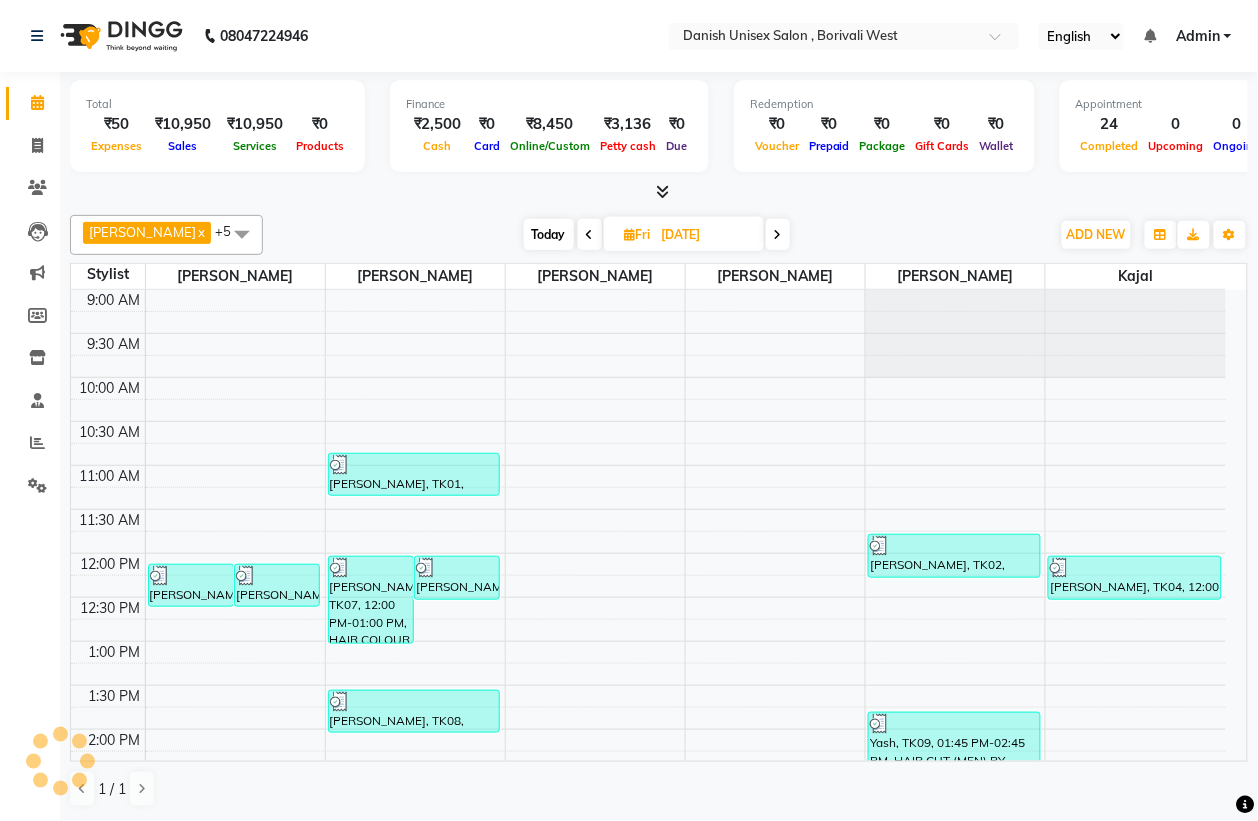 scroll, scrollTop: 0, scrollLeft: 0, axis: both 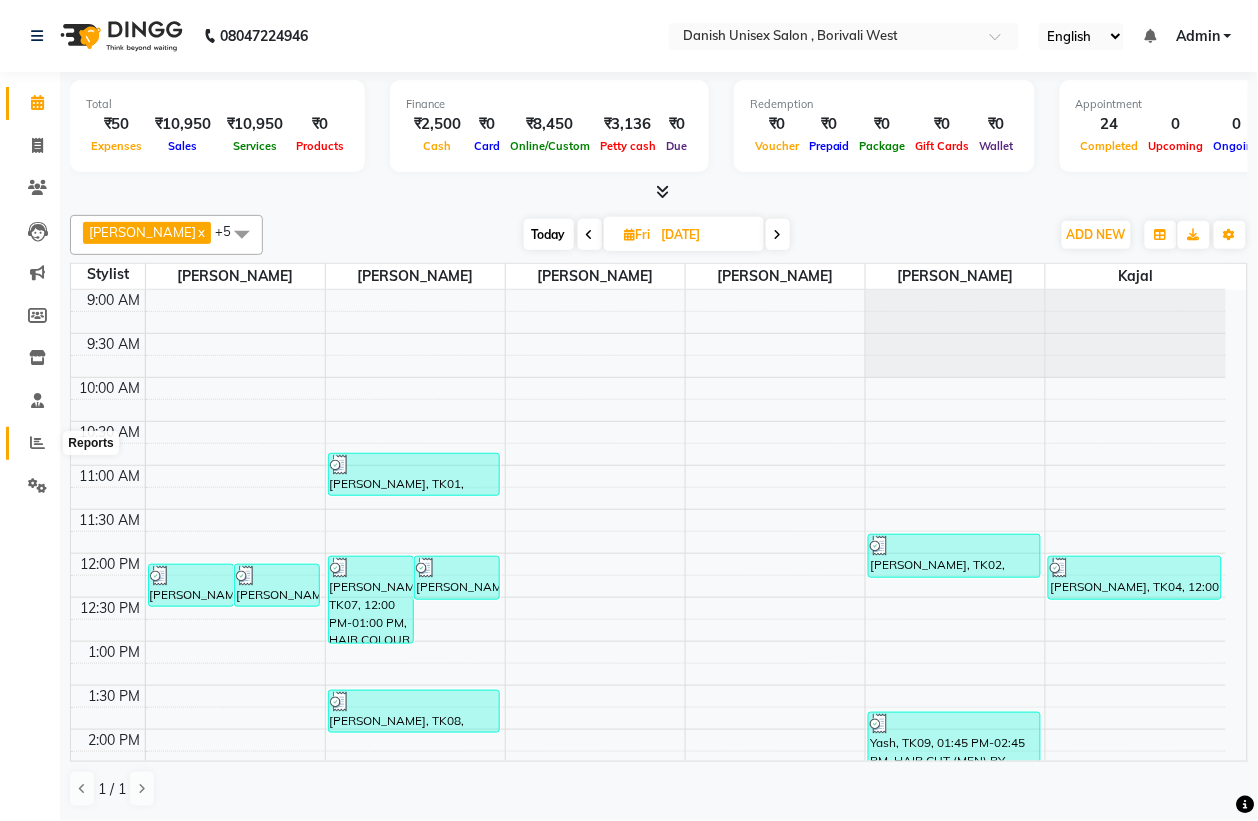 click 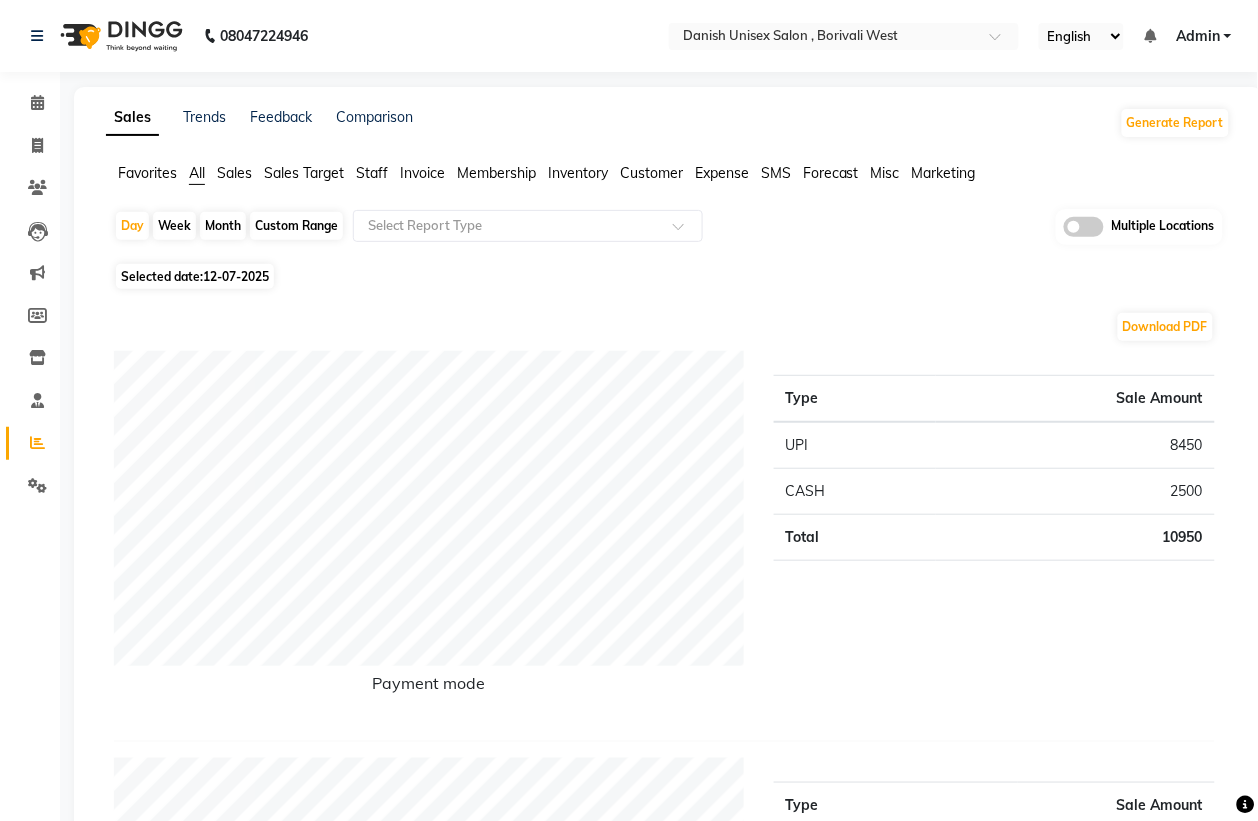 click on "Month" 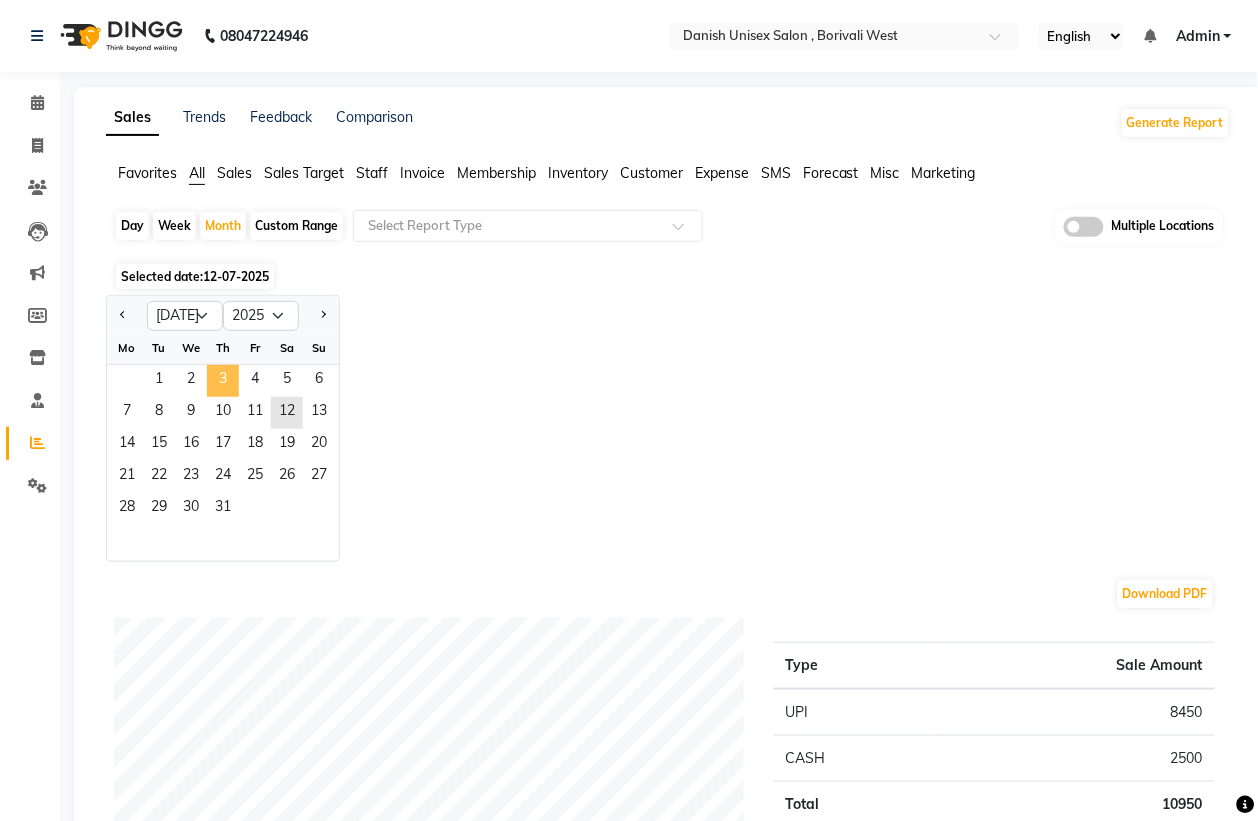 click on "3" 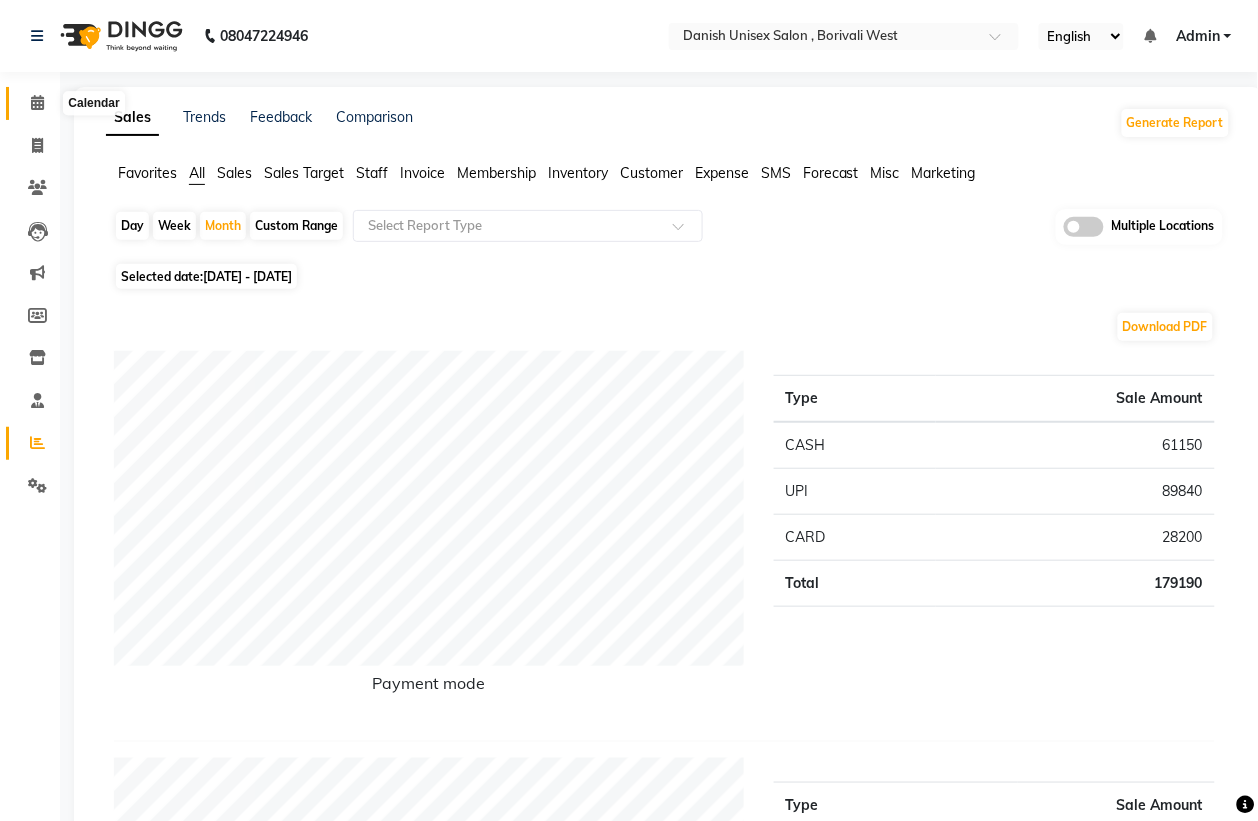 click 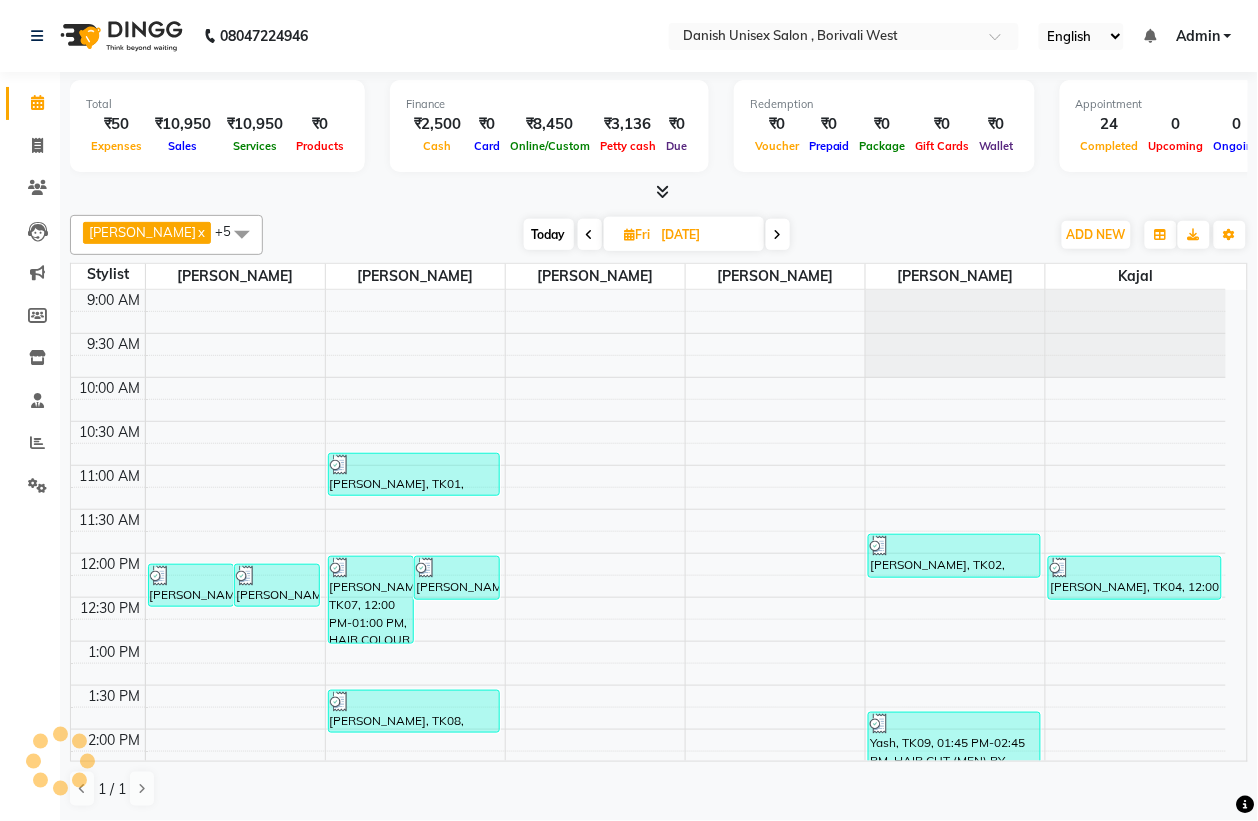 scroll, scrollTop: 0, scrollLeft: 0, axis: both 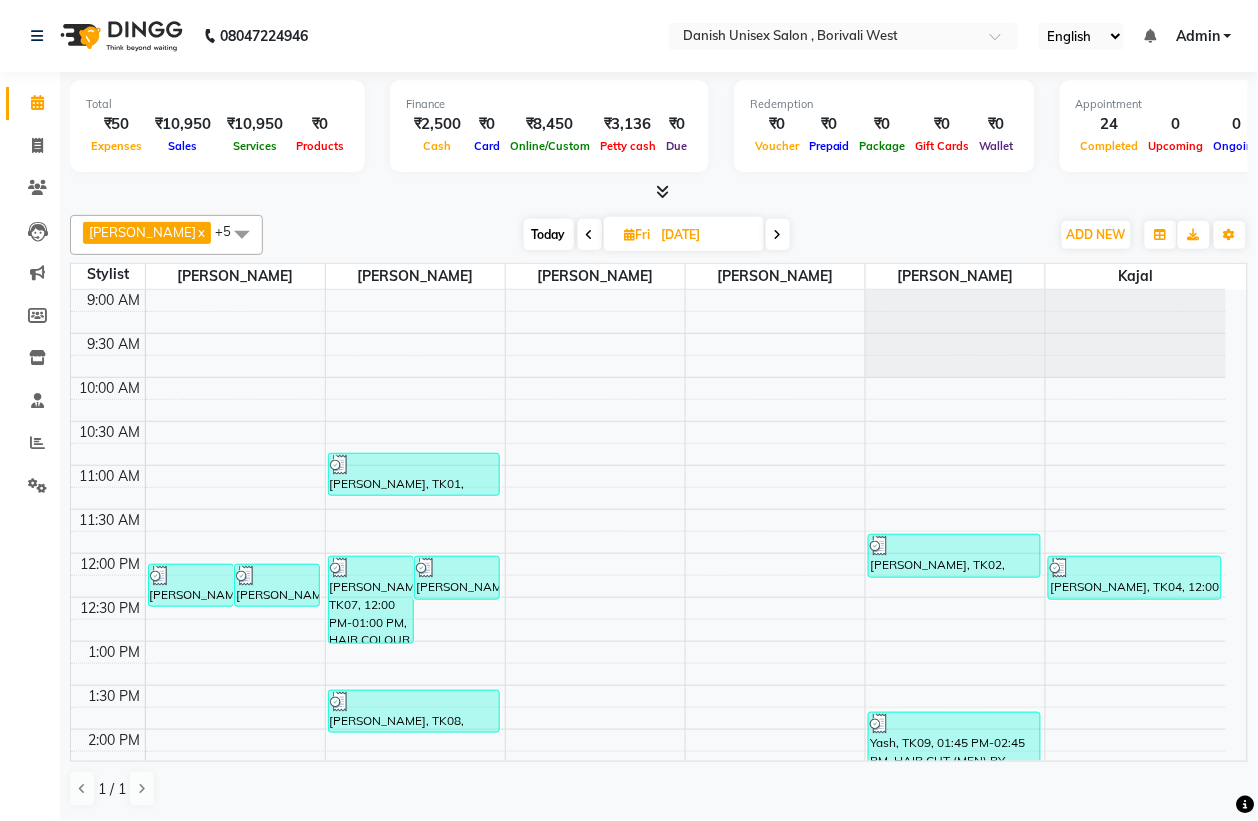 click on "[DATE]" at bounding box center [706, 235] 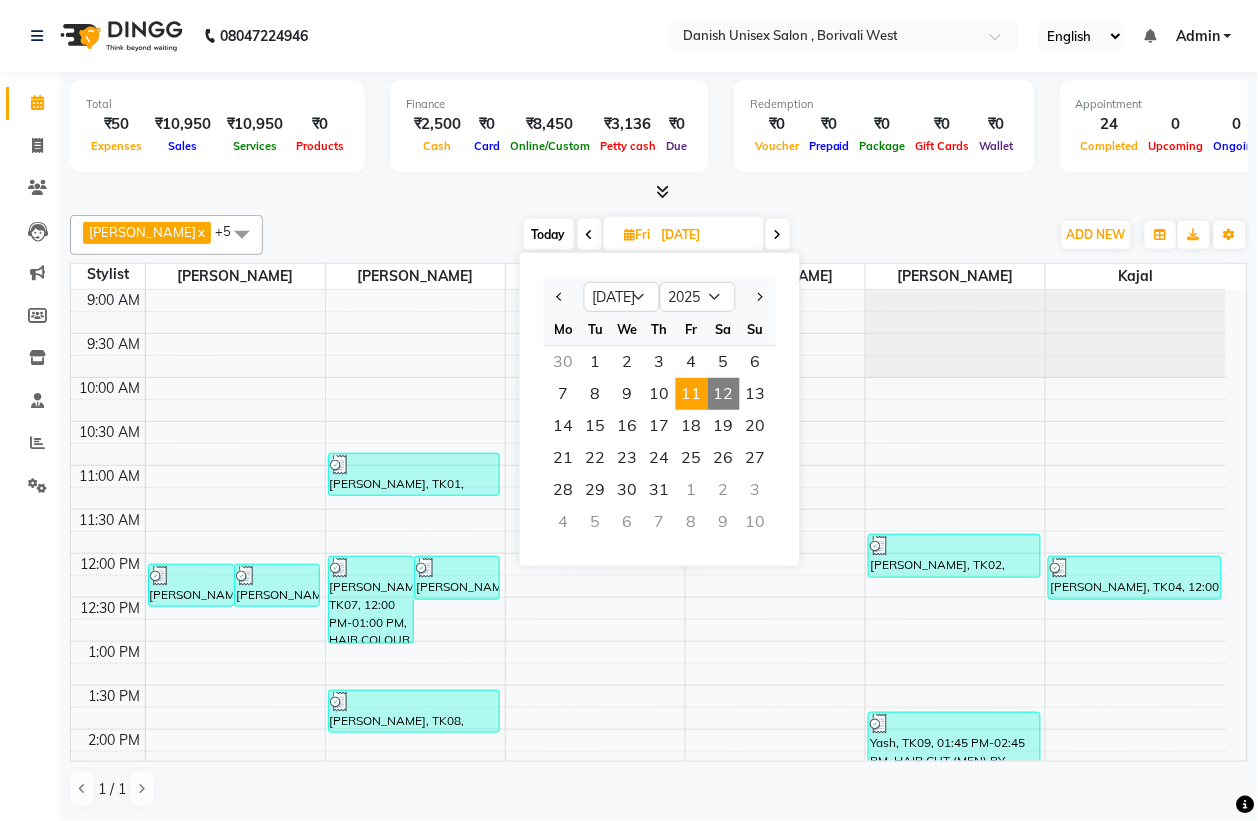 click on "12" at bounding box center (724, 394) 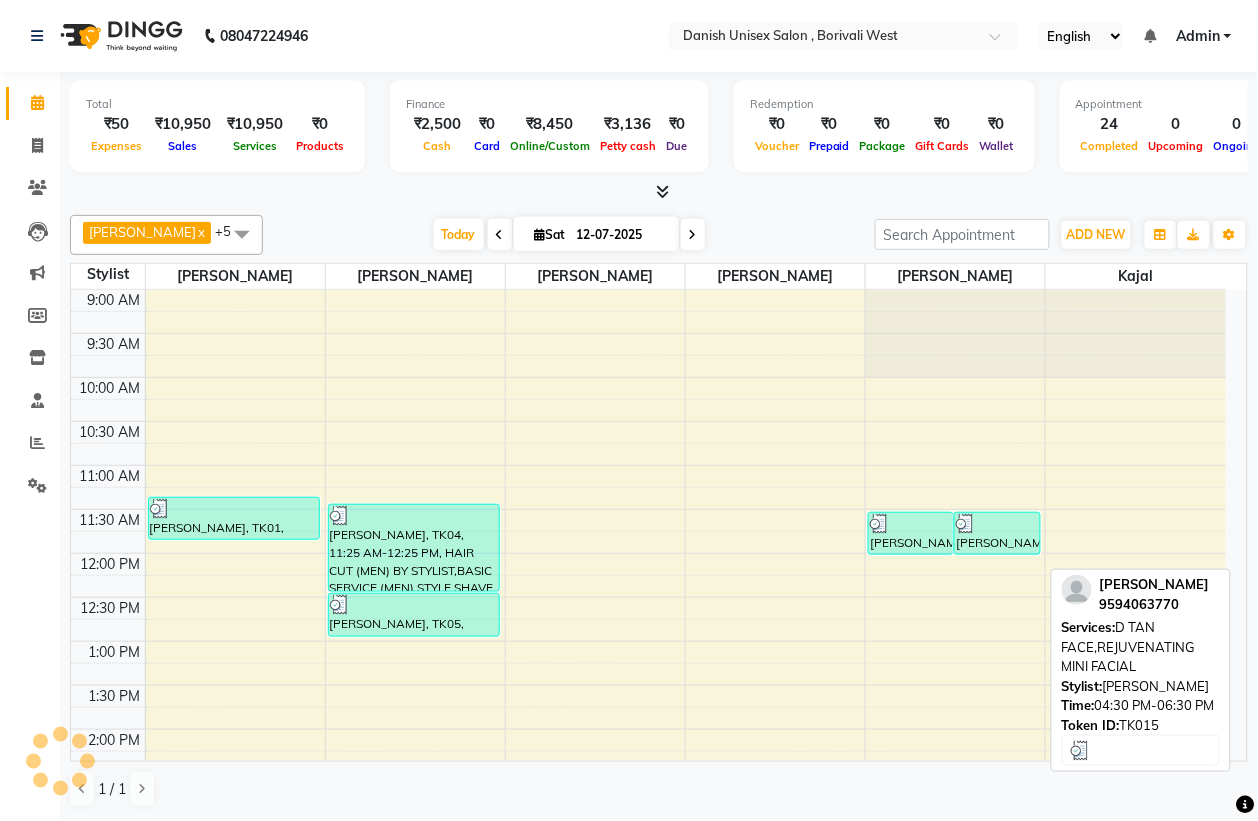 scroll, scrollTop: 686, scrollLeft: 0, axis: vertical 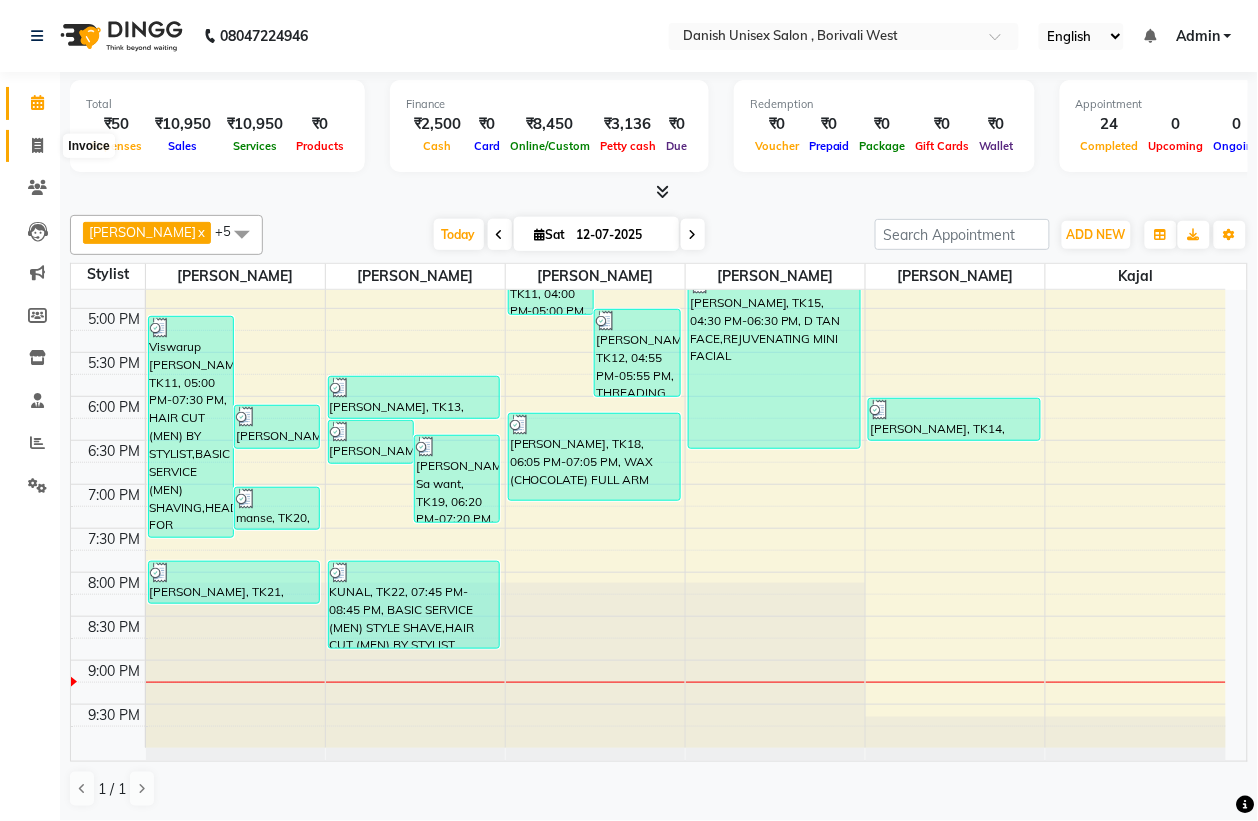 click 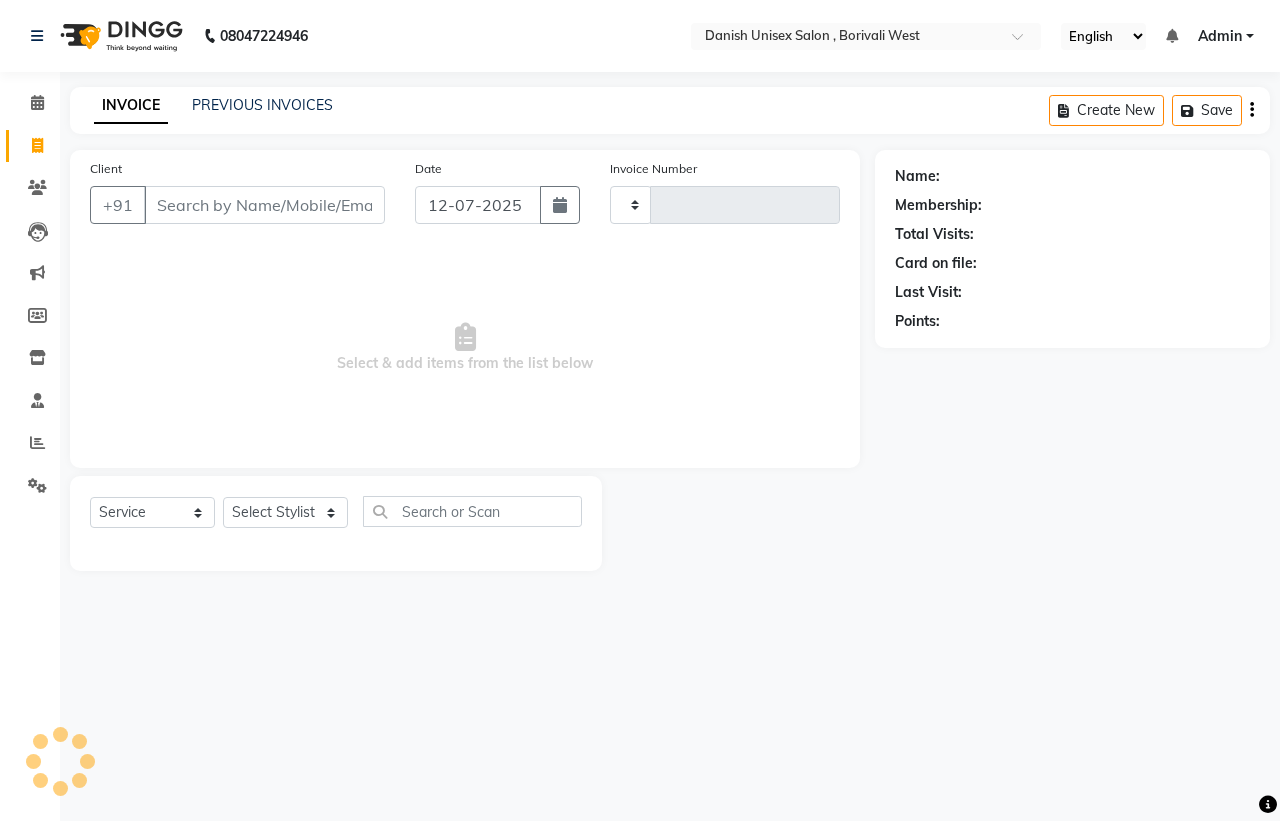 type on "2354" 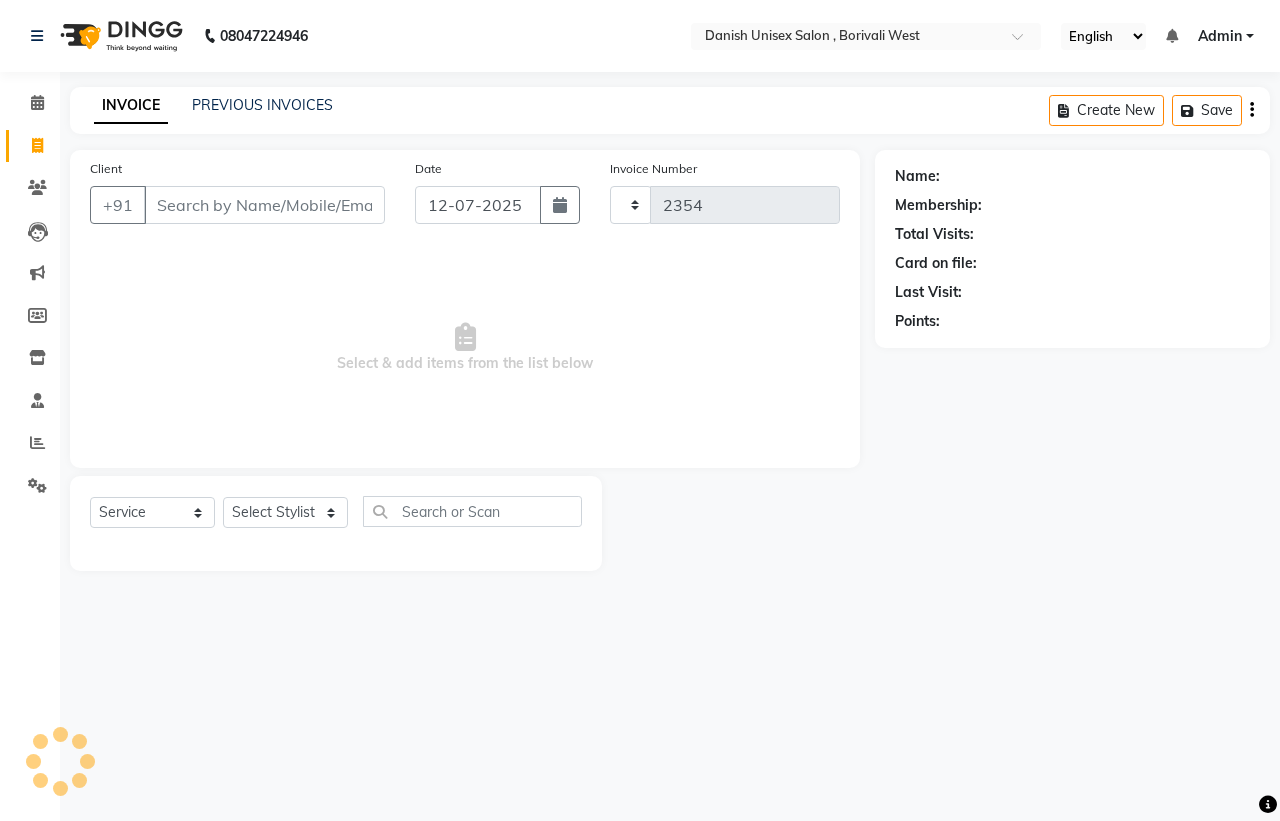 select on "6929" 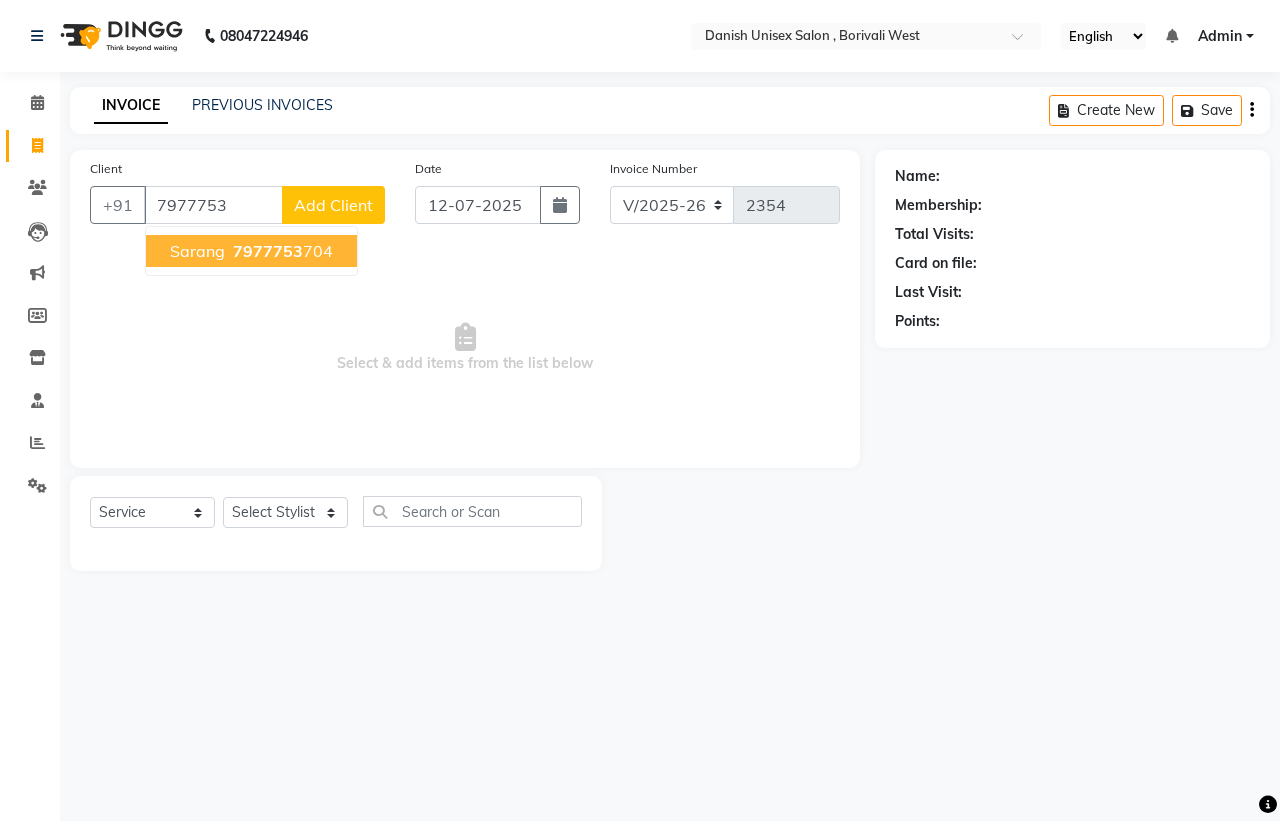 click on "7977753" at bounding box center [268, 251] 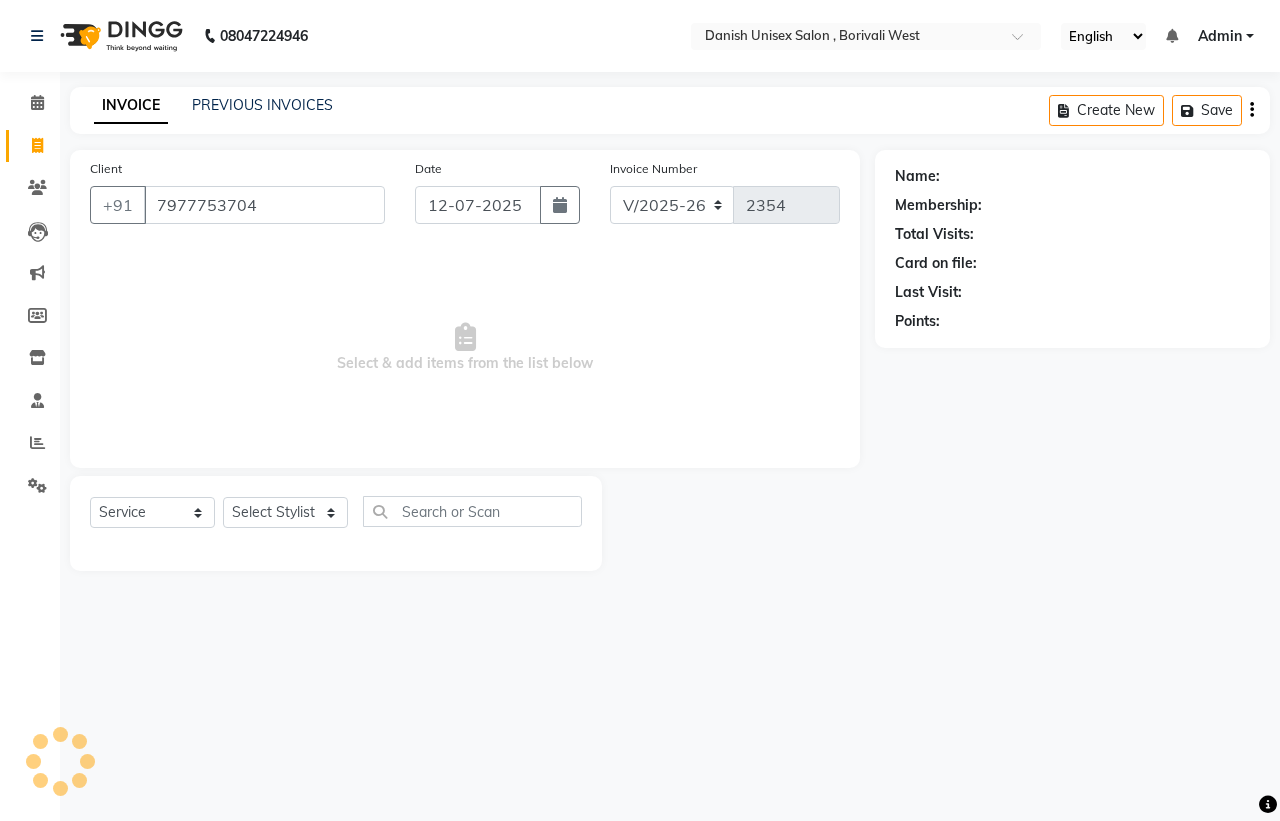 type on "7977753704" 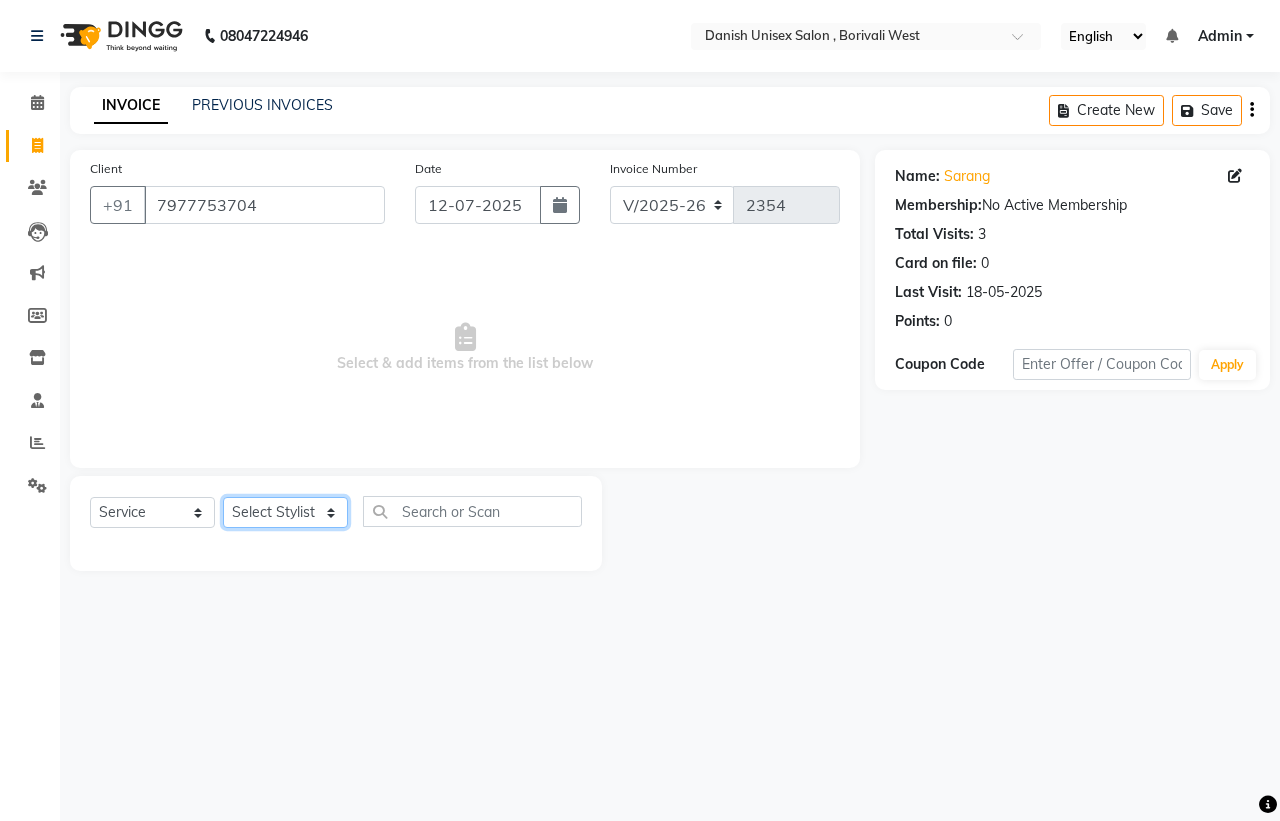 click on "Select Stylist [PERSON_NAME] [PERSON_NAME] [PERSON_NAME] kajal [PERSON_NAME] [PERSON_NAME] [PERSON_NAME] [PERSON_NAME] [PERSON_NAME] [PERSON_NAME] [PERSON_NAME]" 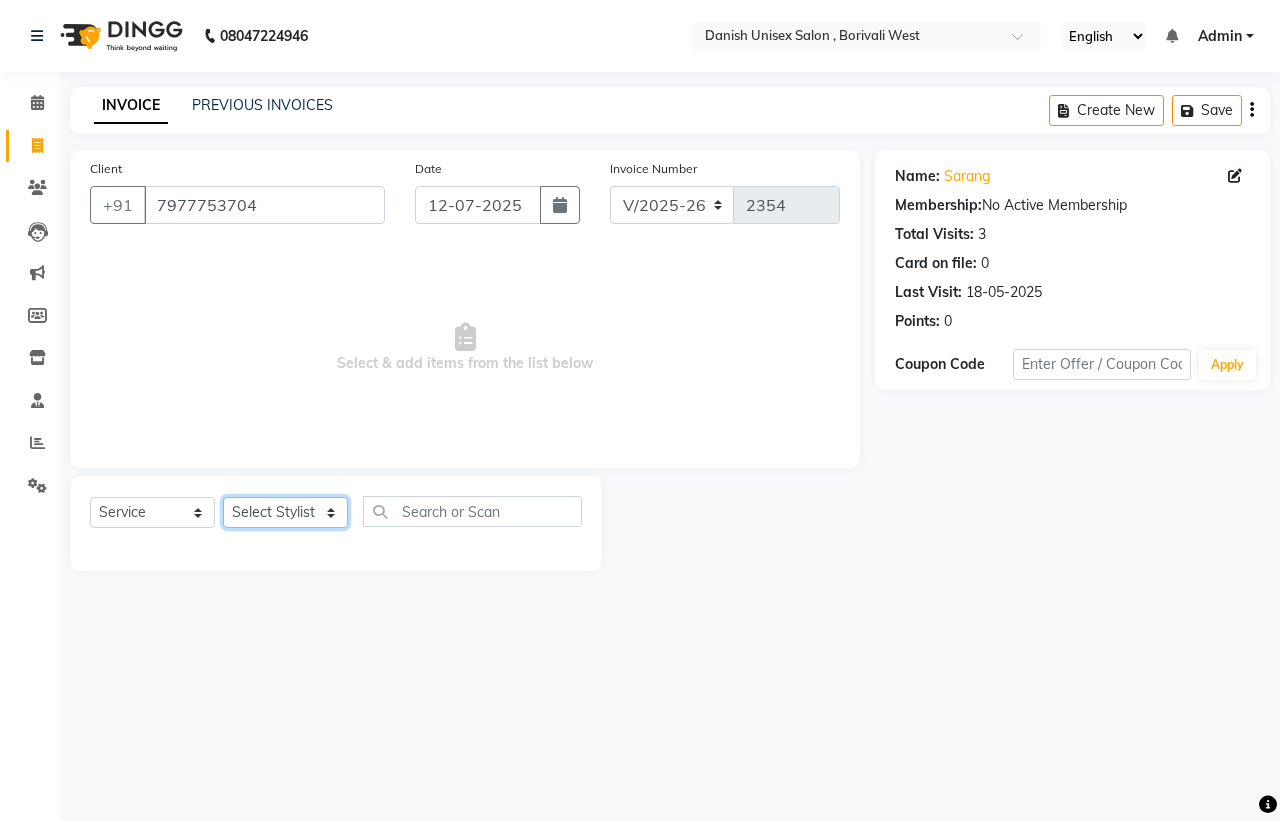 select on "54584" 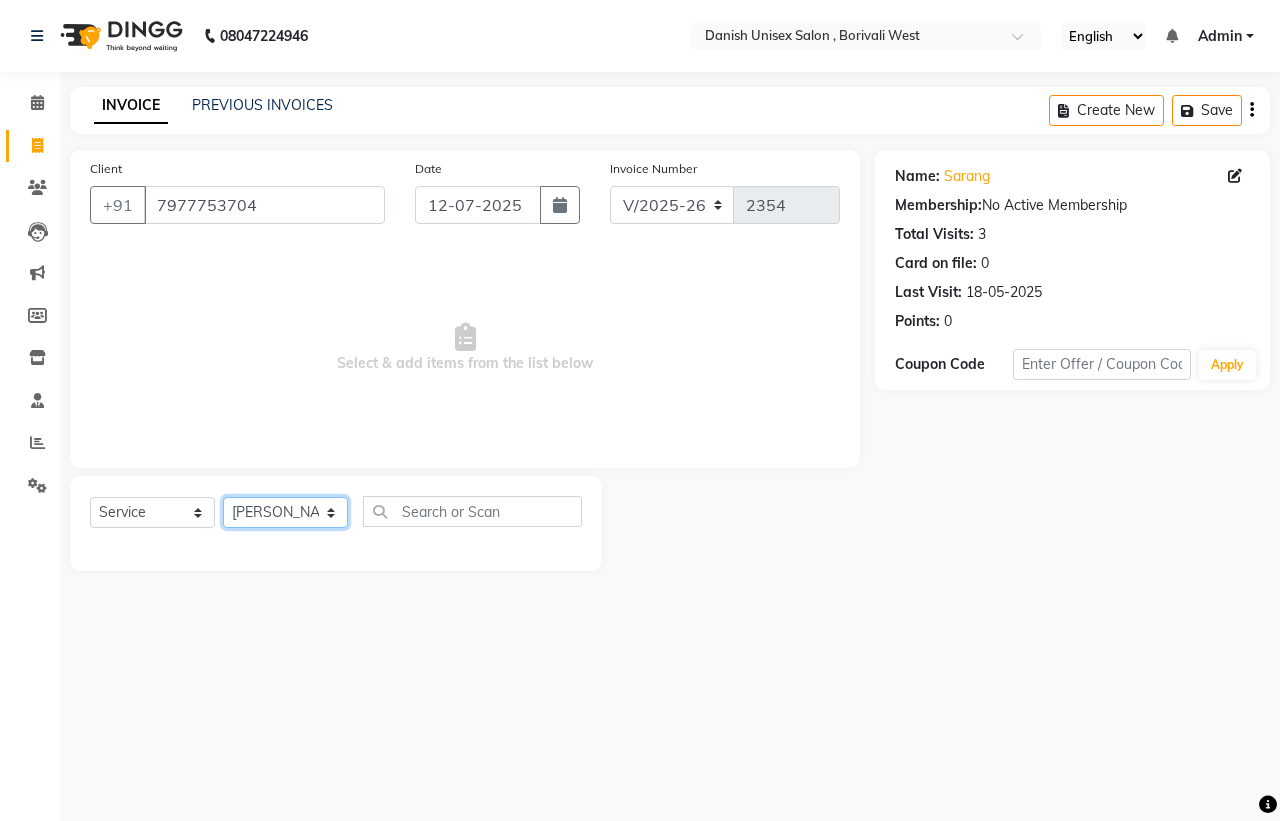 click on "Select Stylist [PERSON_NAME] [PERSON_NAME] [PERSON_NAME] kajal [PERSON_NAME] [PERSON_NAME] [PERSON_NAME] [PERSON_NAME] [PERSON_NAME] [PERSON_NAME] [PERSON_NAME]" 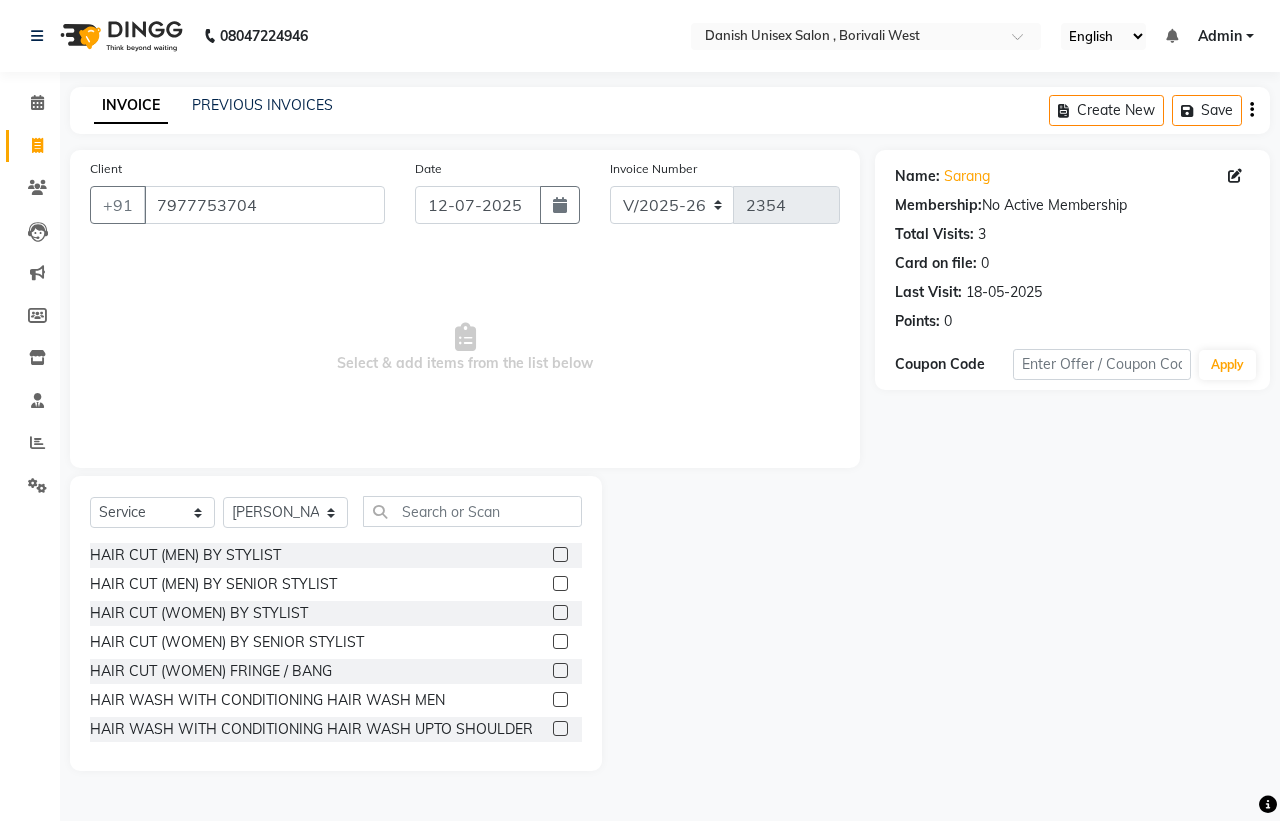 click 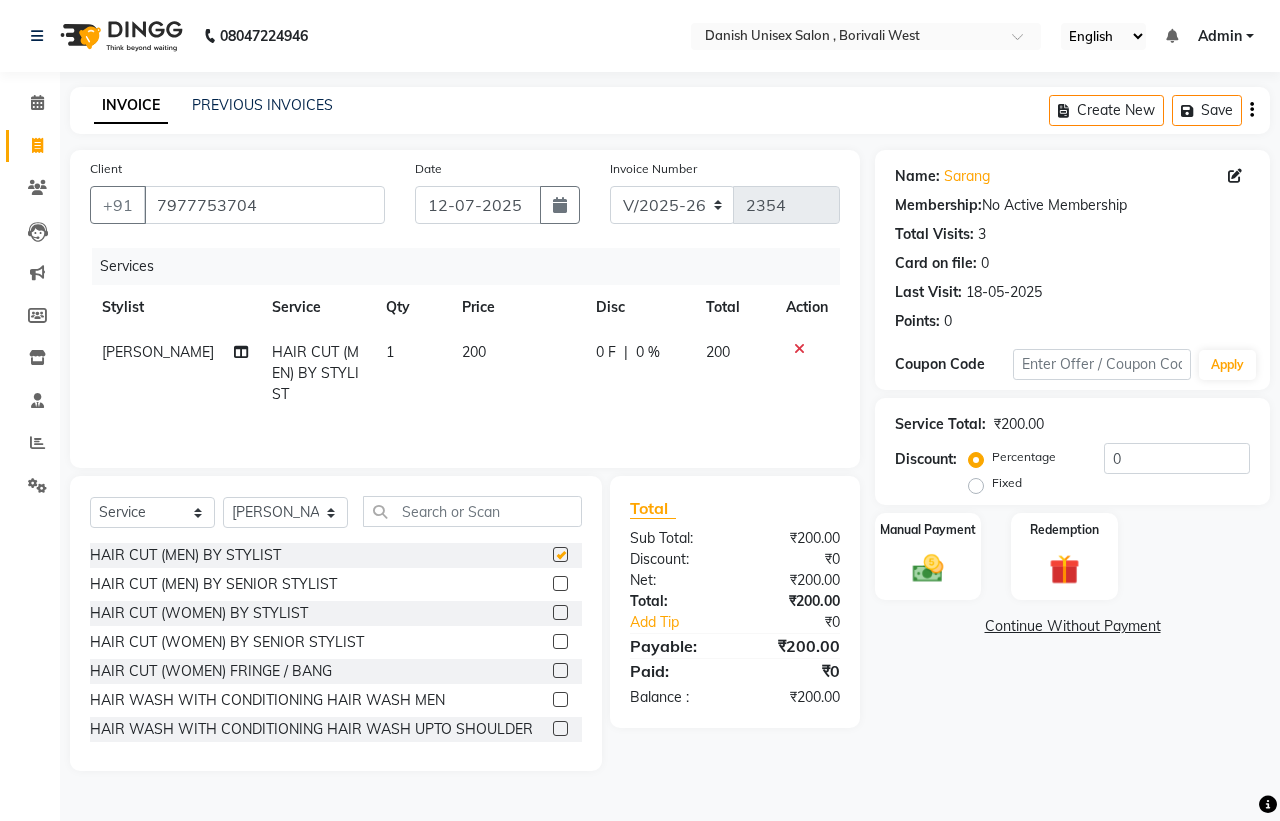 checkbox on "false" 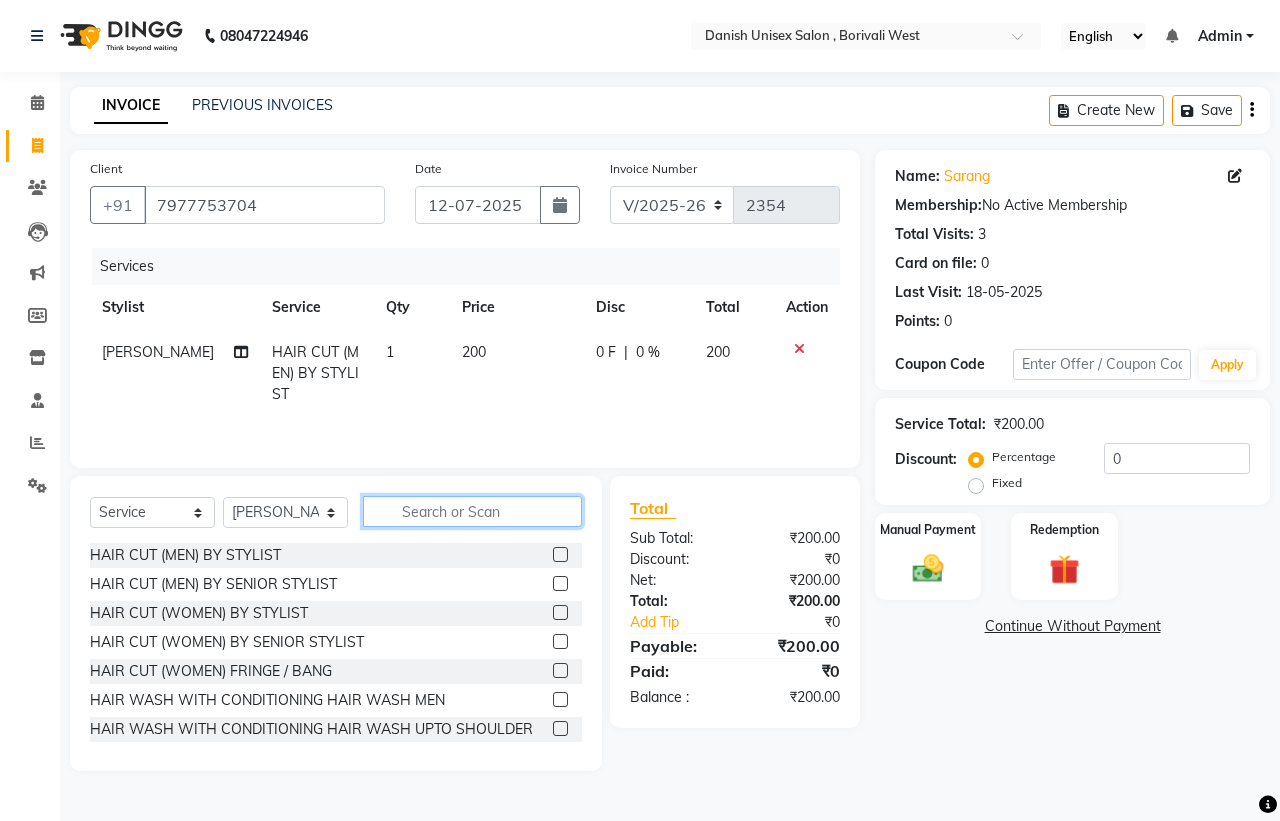click 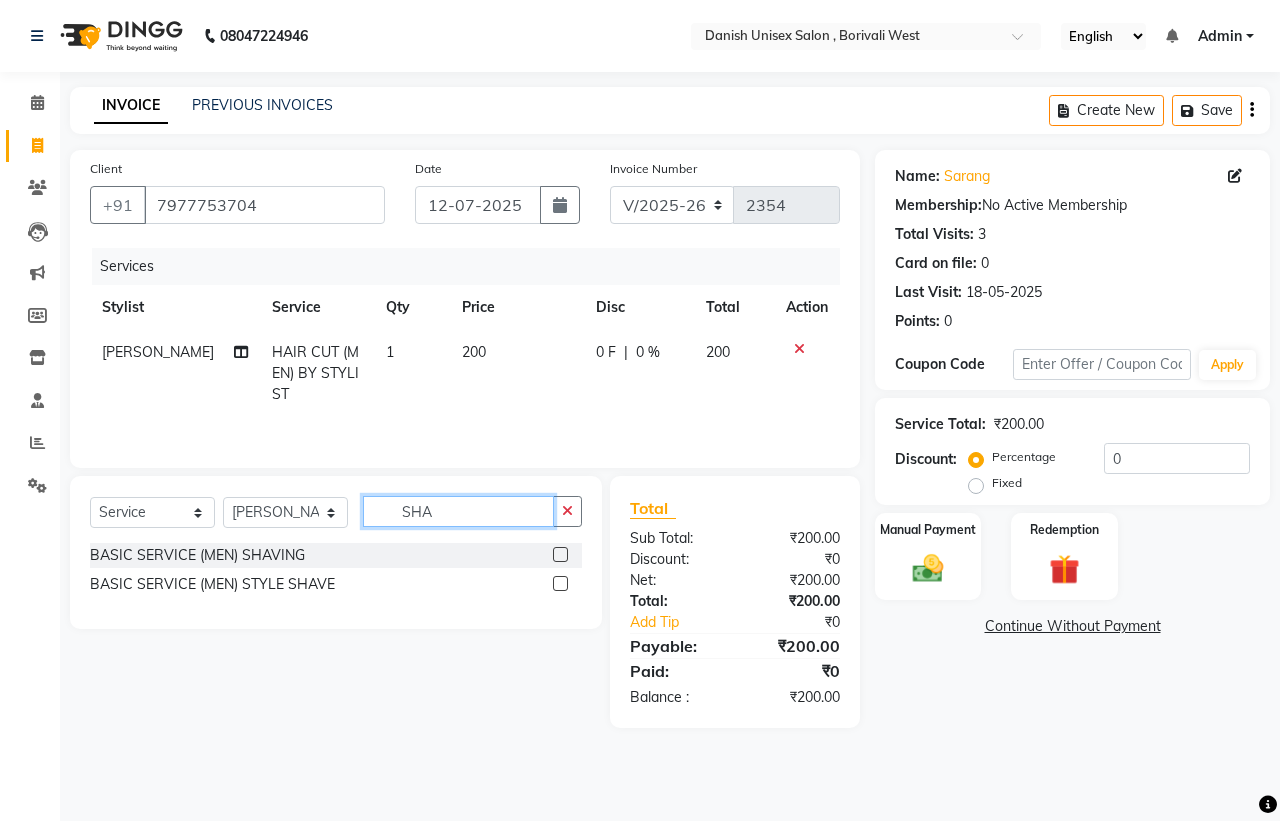 type on "SHA" 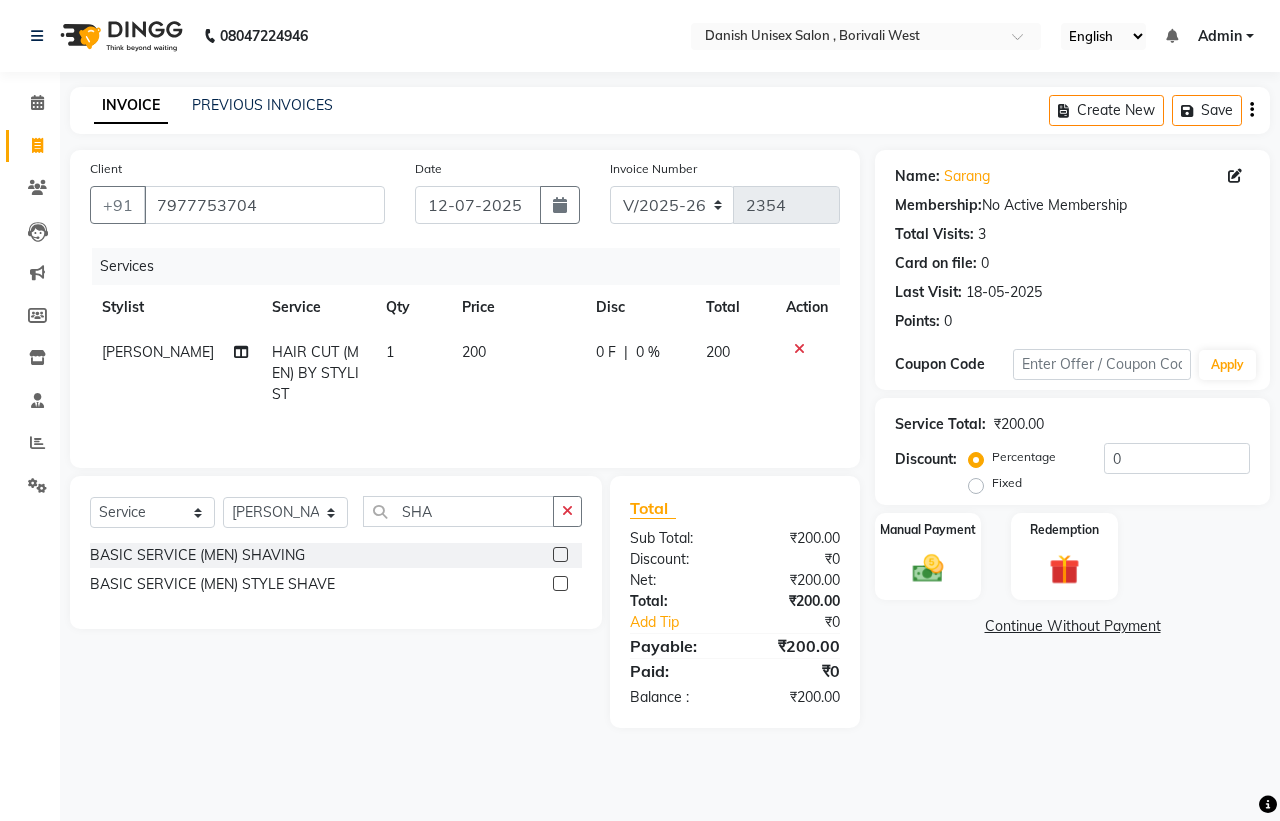 click 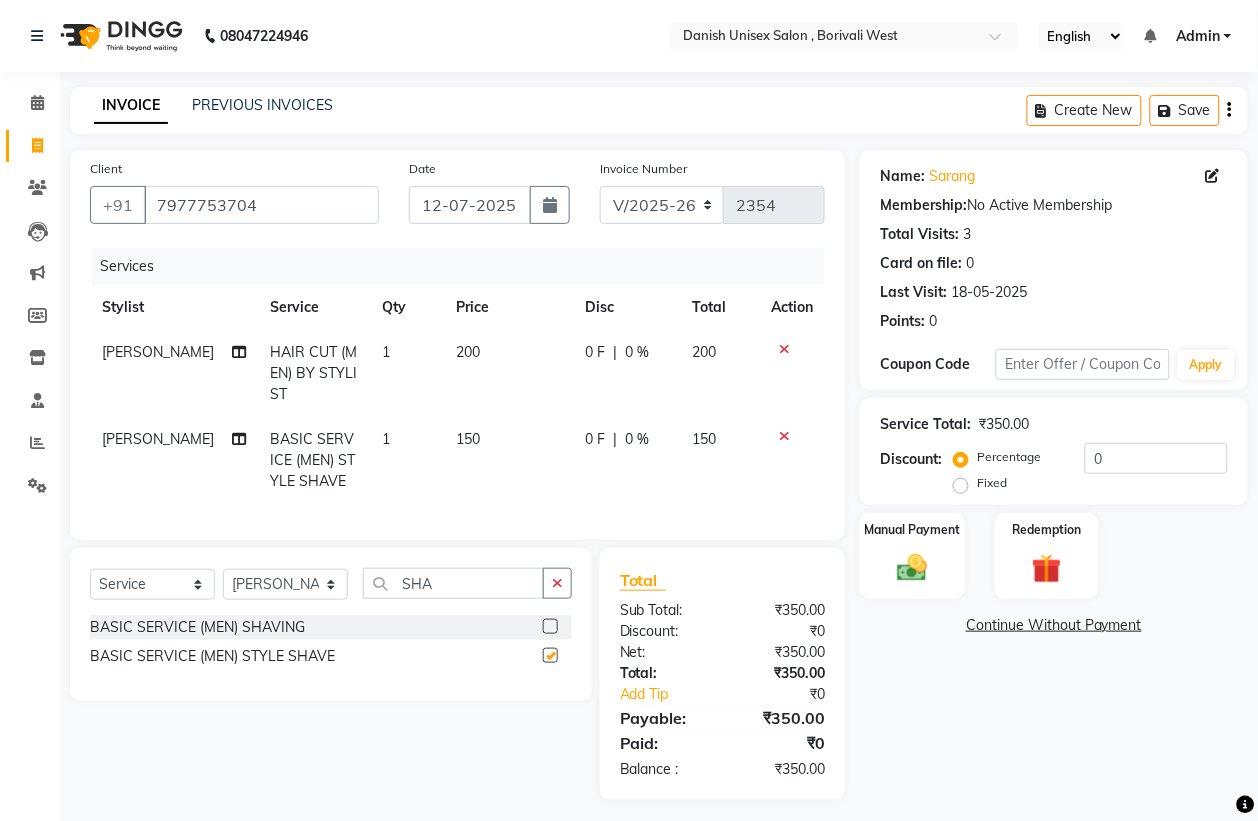 checkbox on "false" 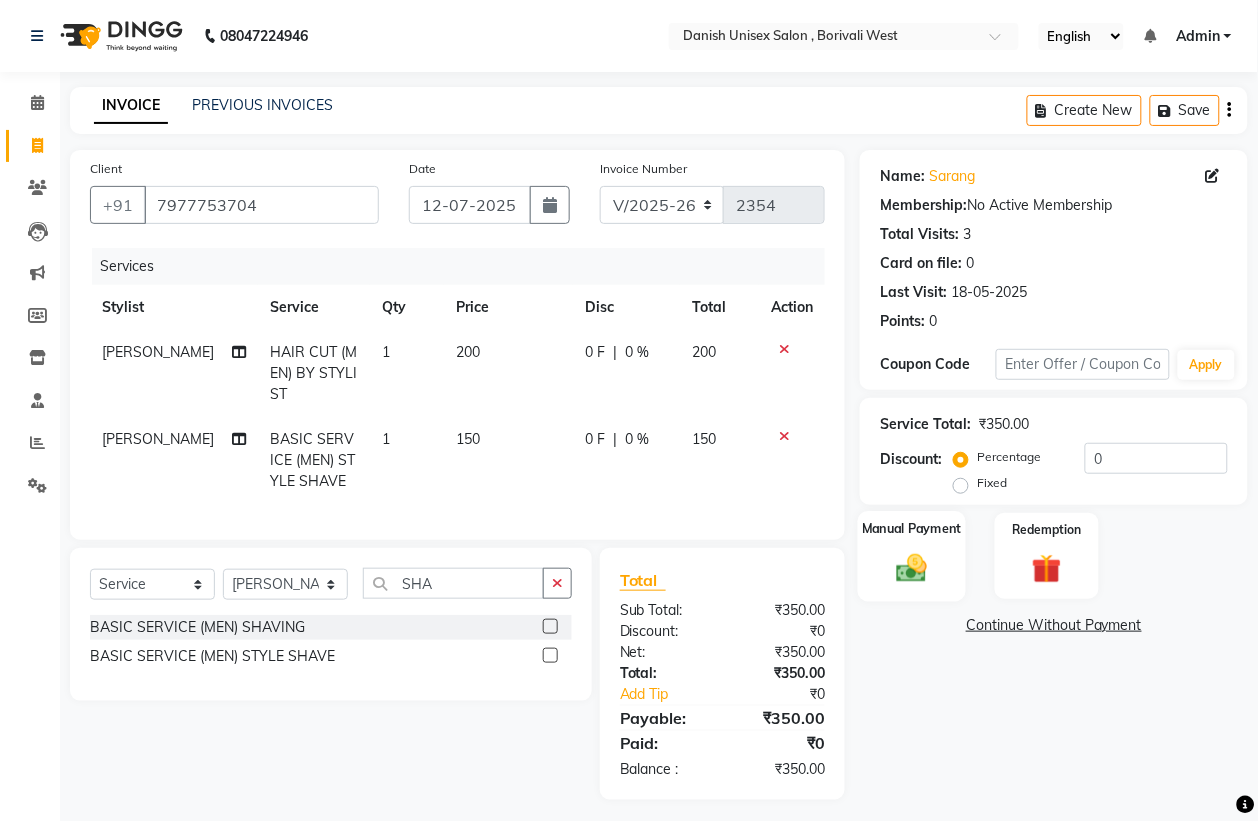 click on "Manual Payment" 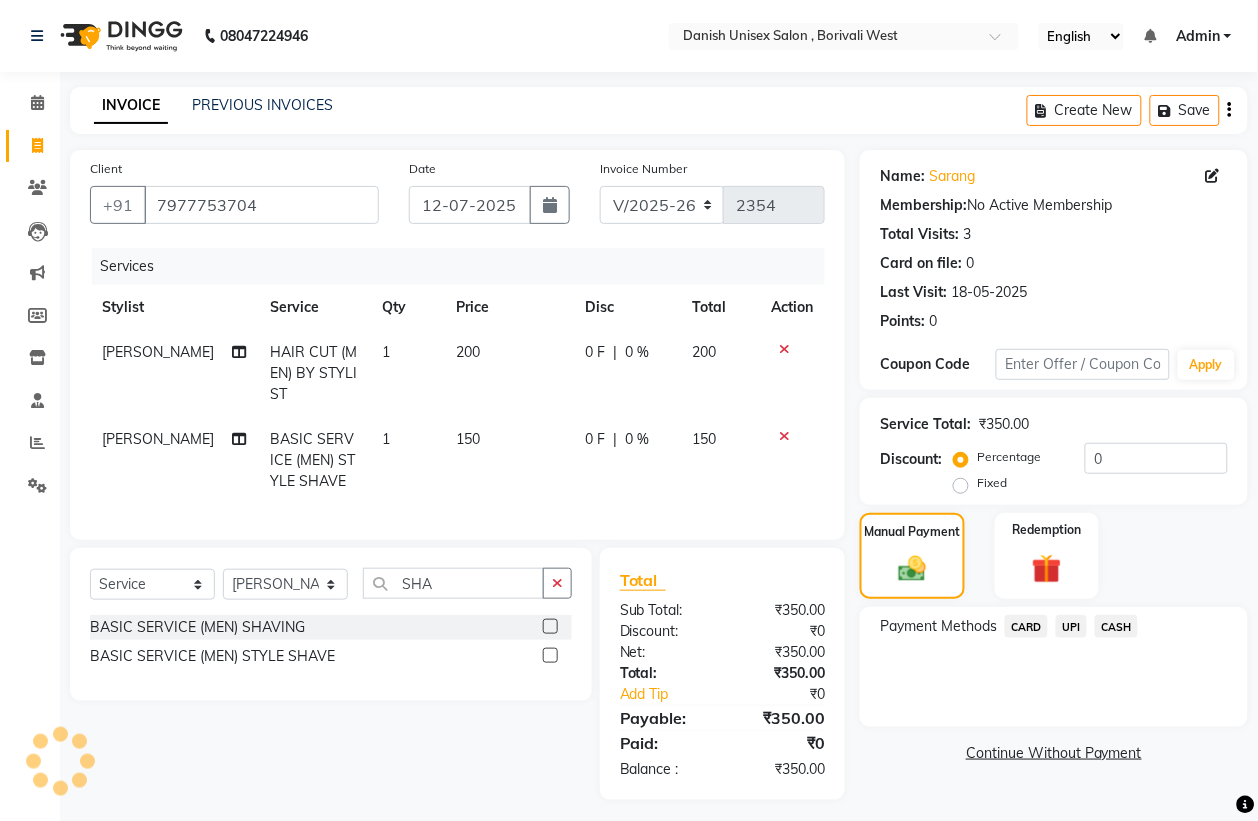 click on "UPI" 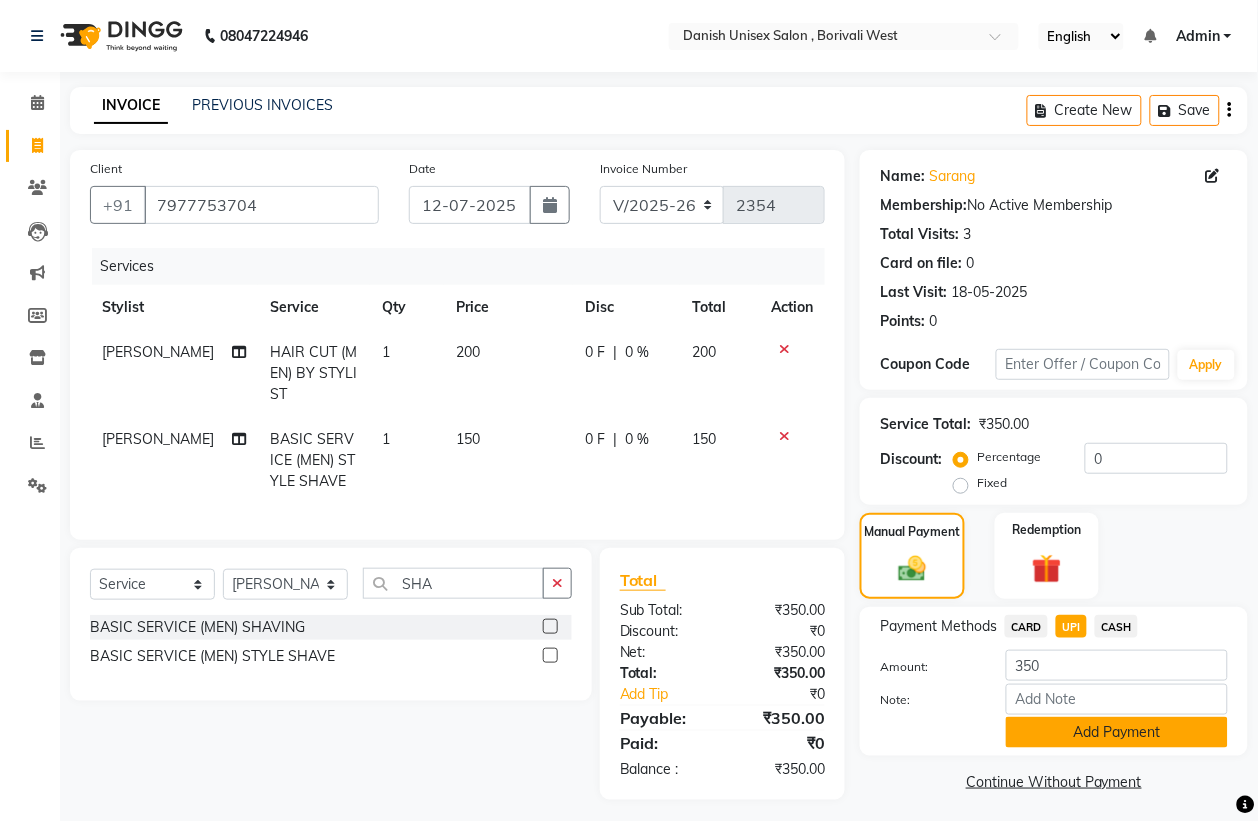 click on "Add Payment" 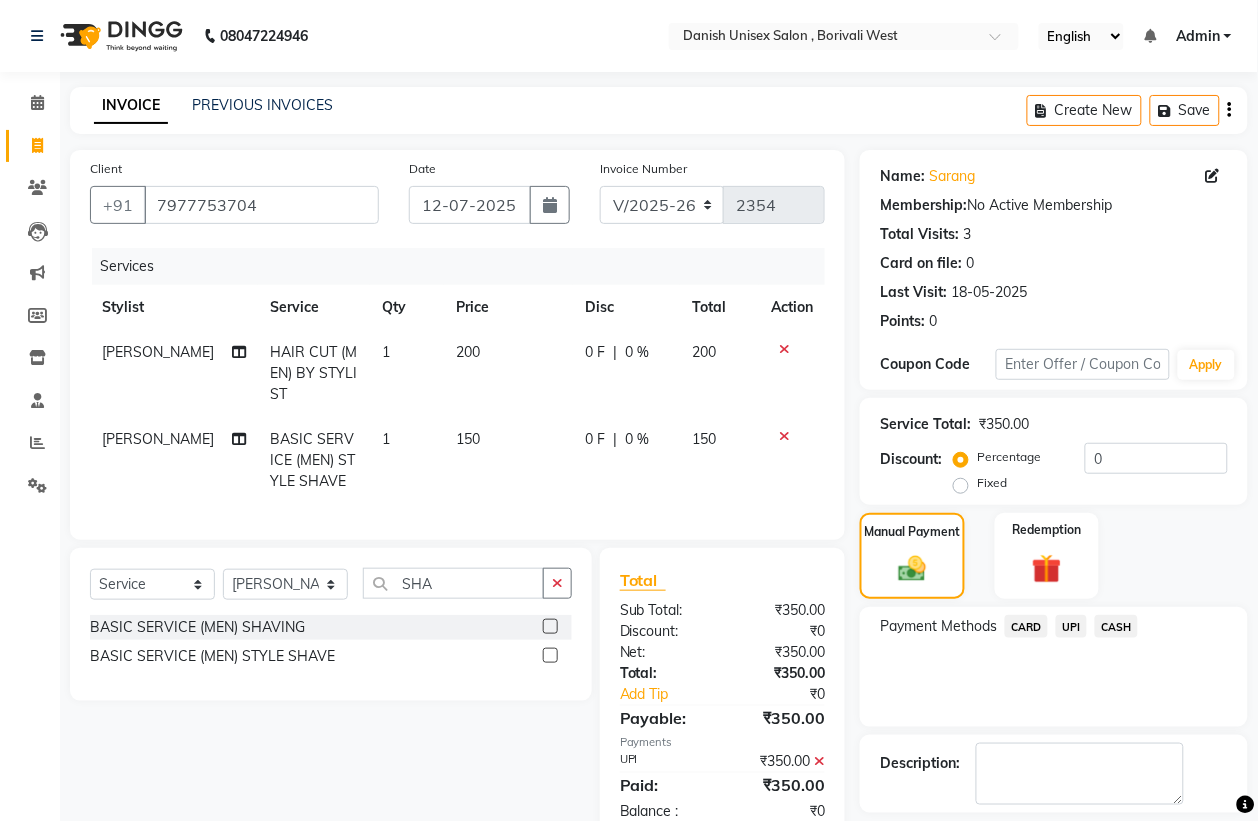scroll, scrollTop: 91, scrollLeft: 0, axis: vertical 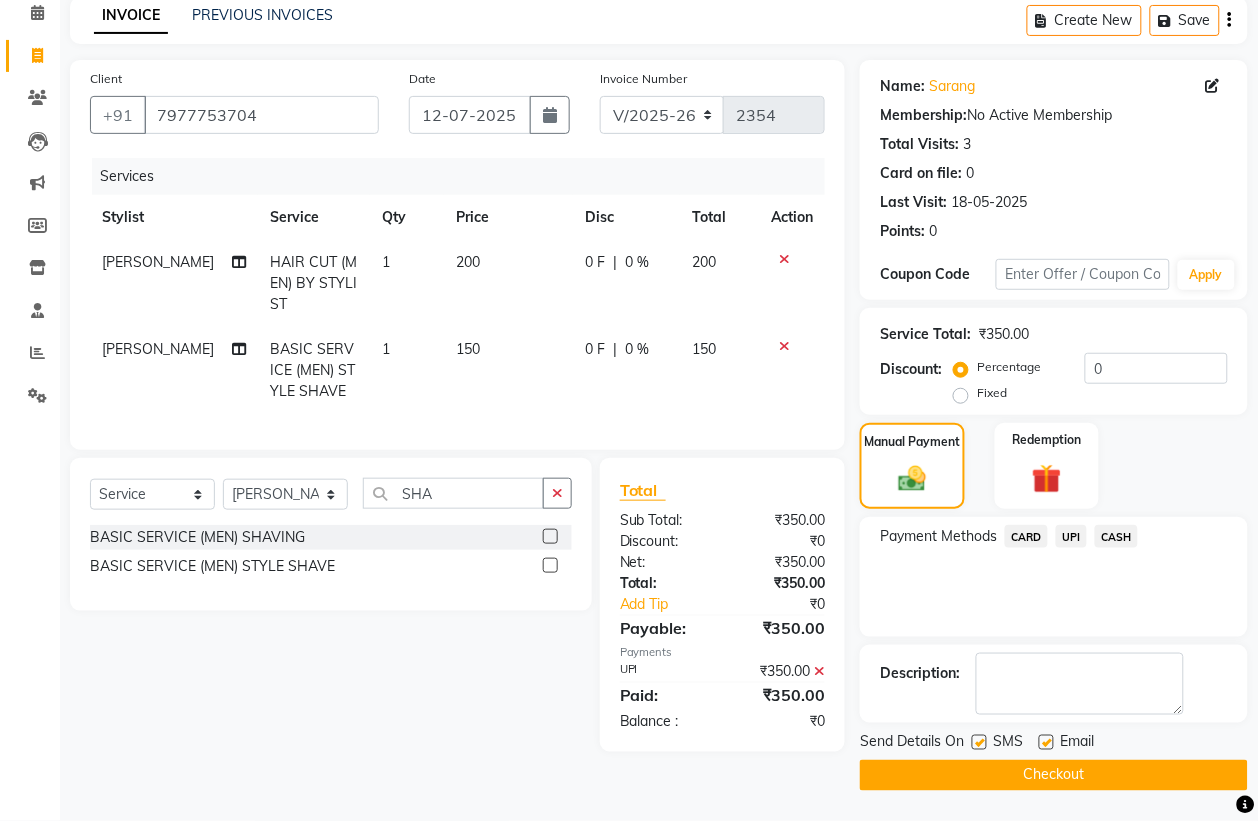 click on "Checkout" 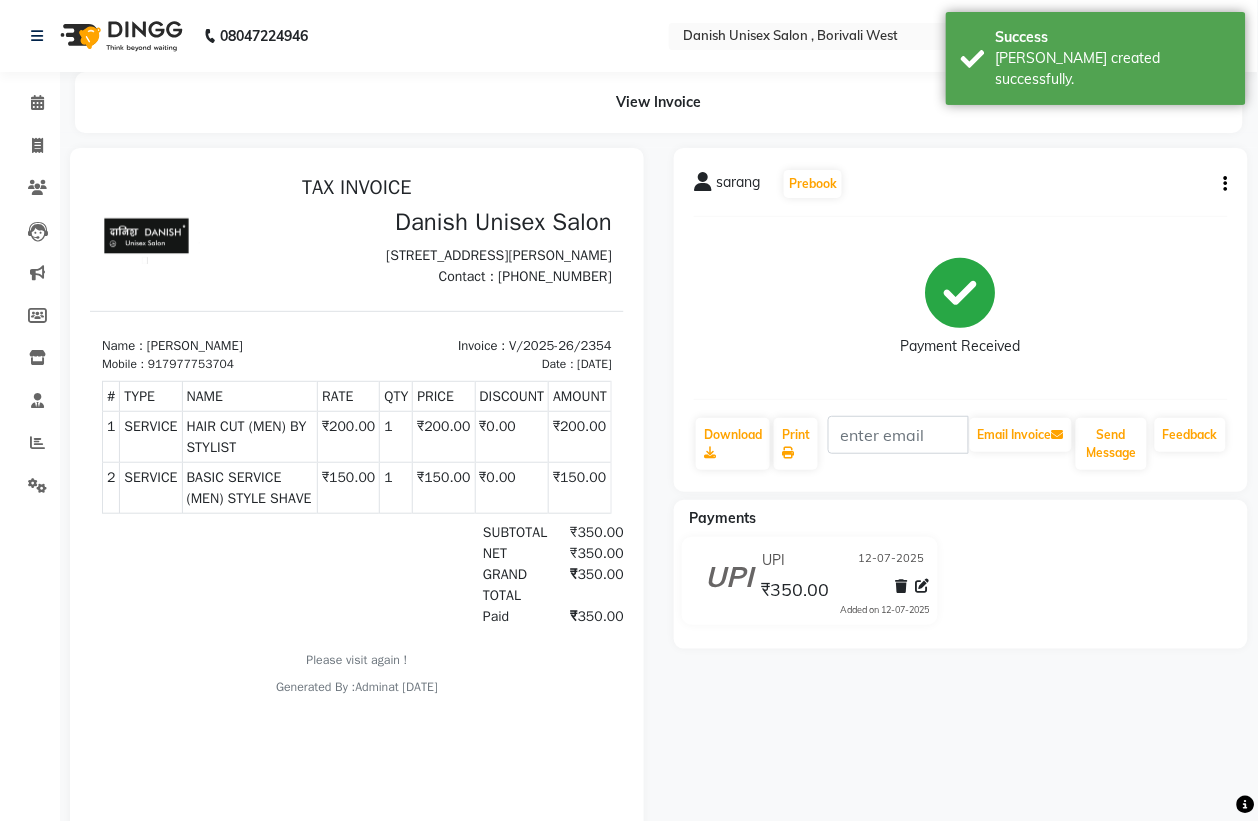 scroll, scrollTop: 0, scrollLeft: 0, axis: both 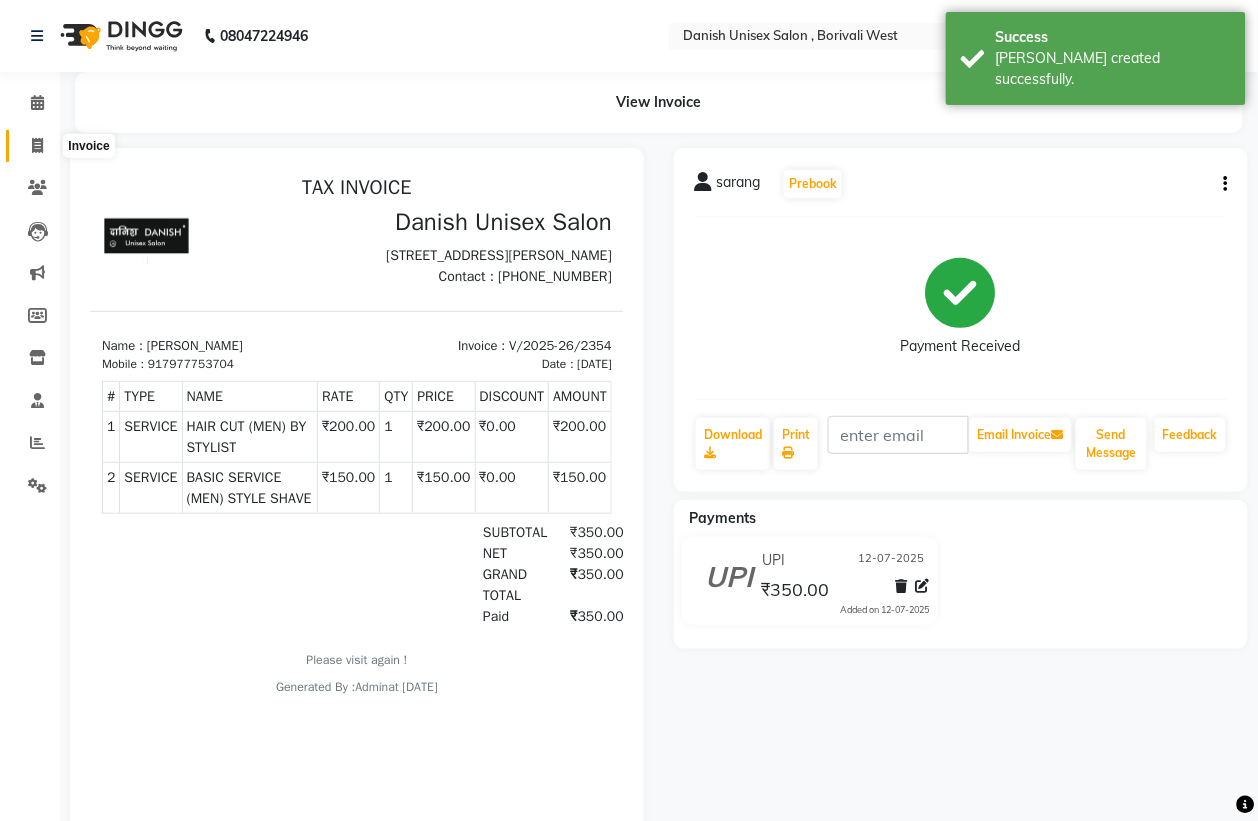 click 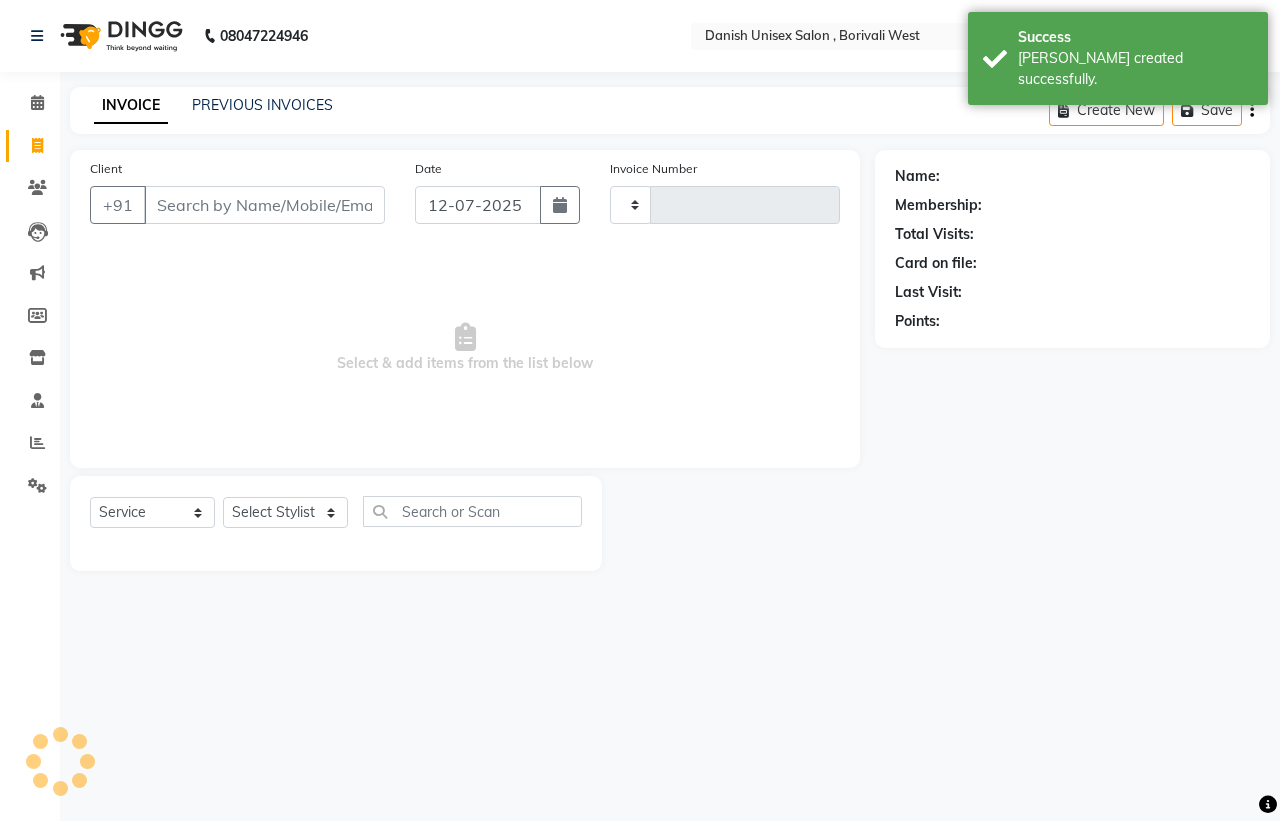 type on "2355" 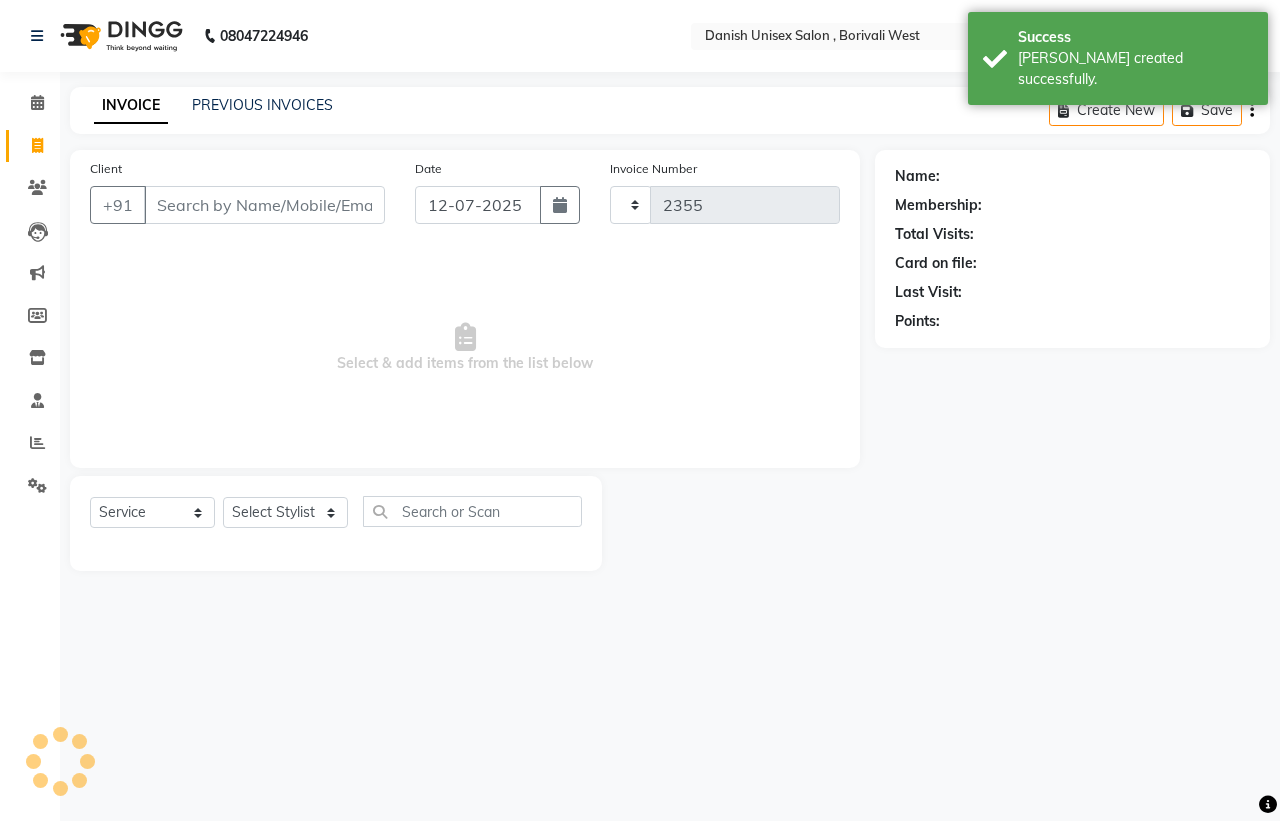 select on "6929" 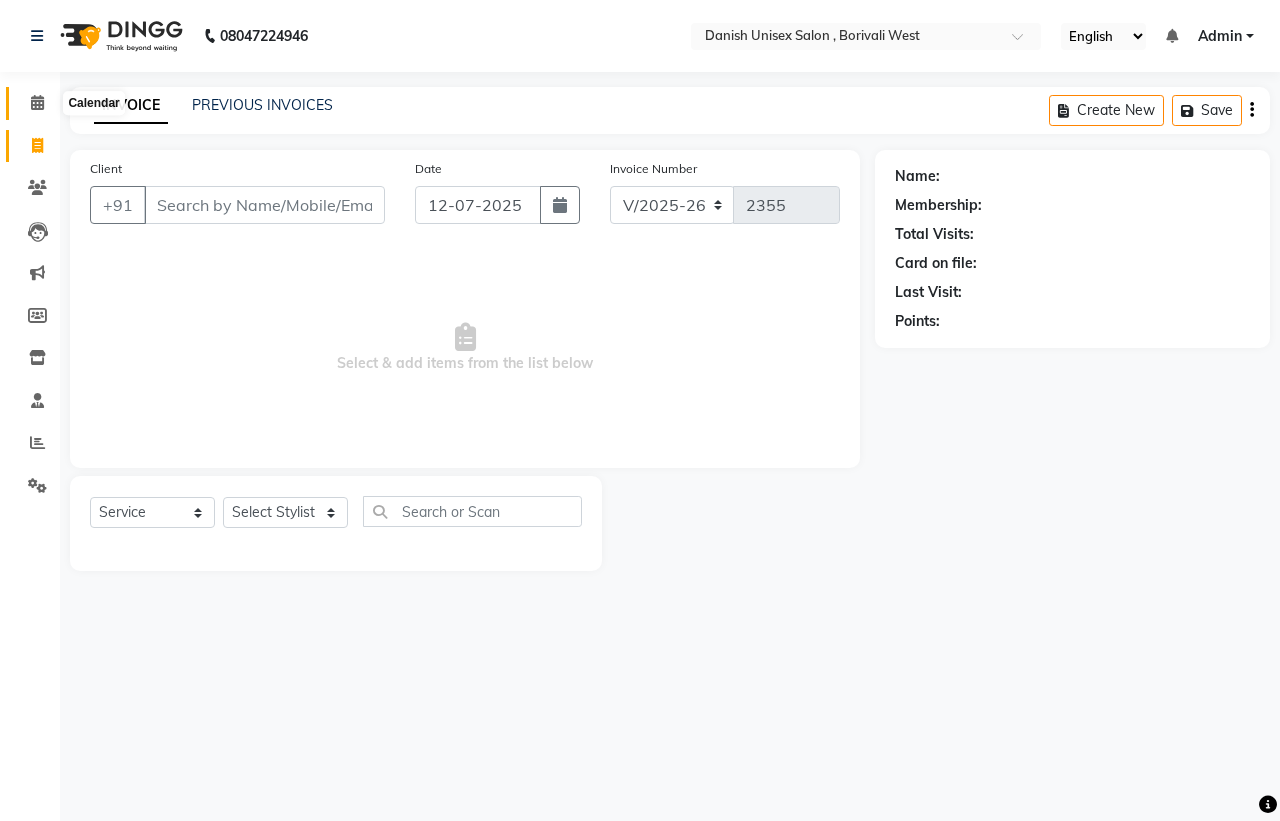 click 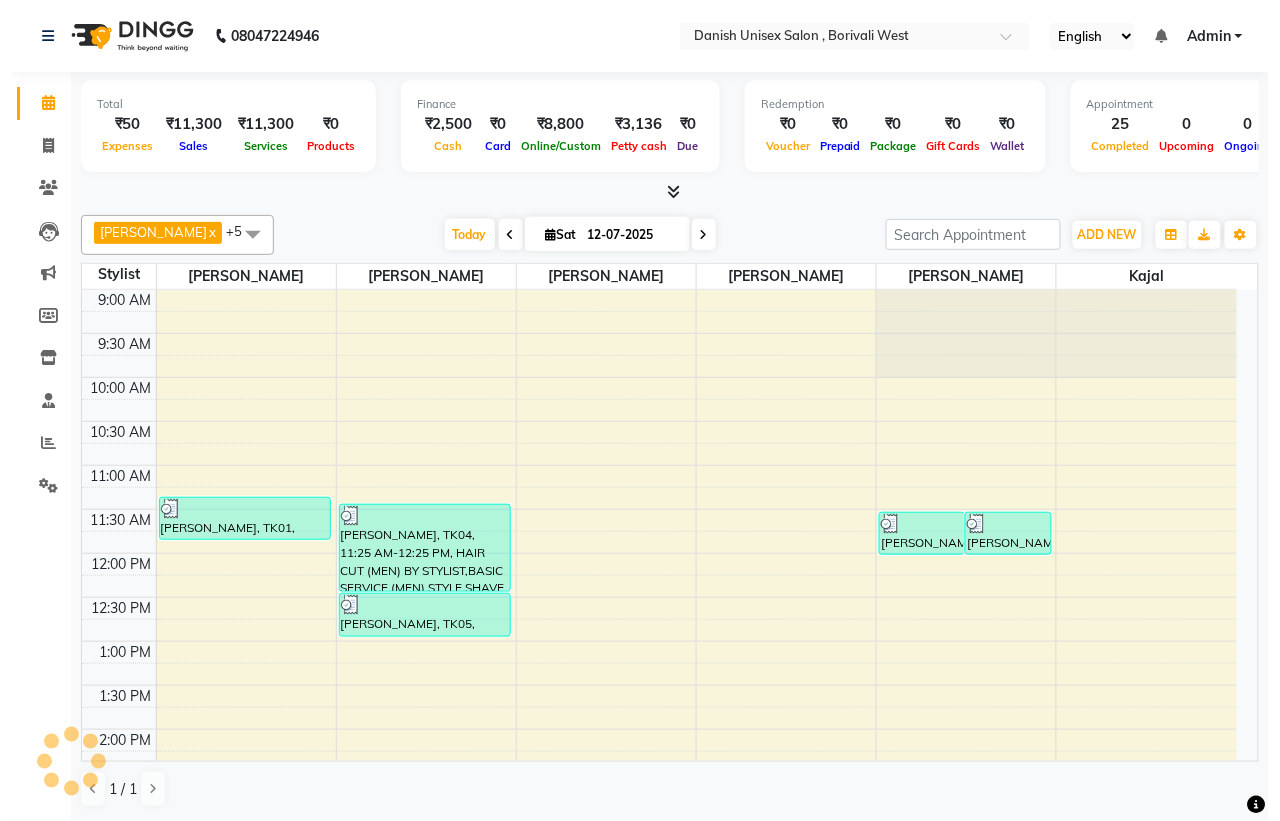 scroll, scrollTop: 0, scrollLeft: 0, axis: both 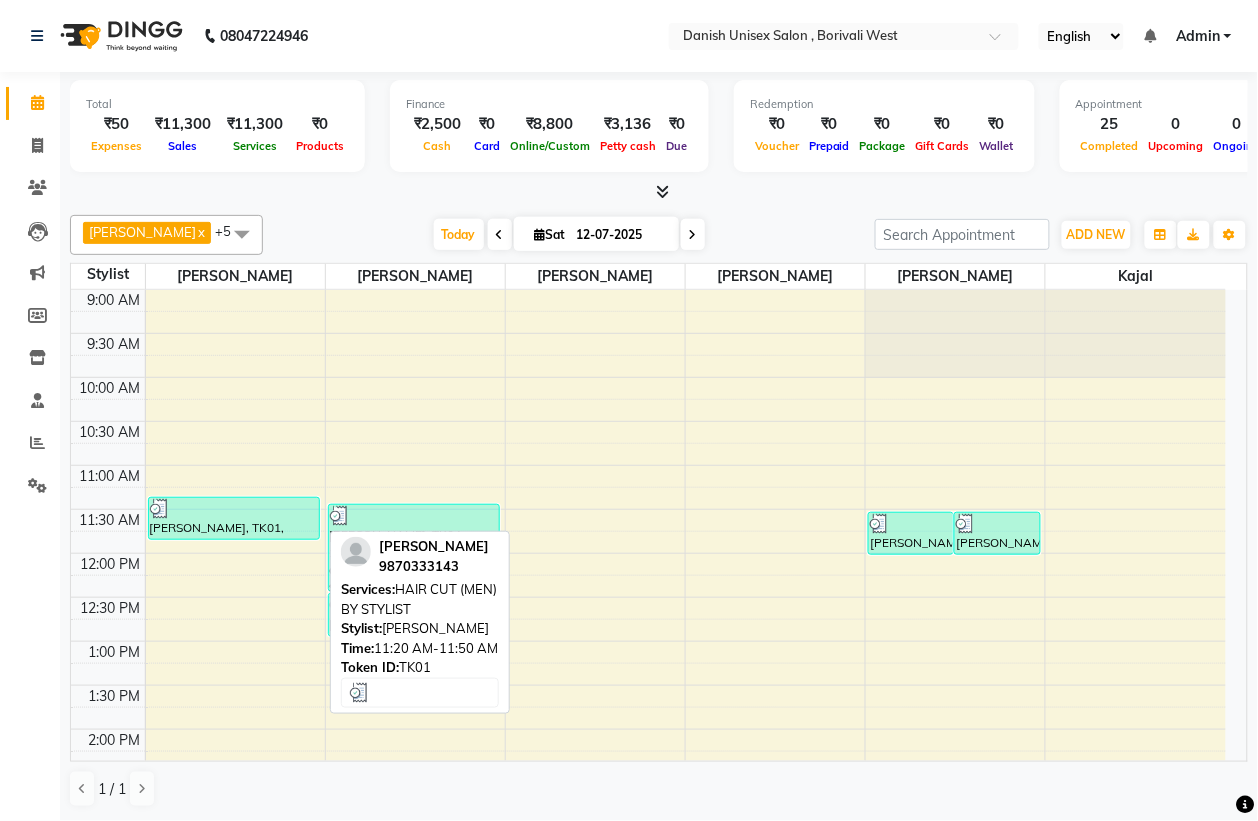 click on "[PERSON_NAME], TK01, 11:20 AM-11:50 AM, HAIR CUT (MEN) BY STYLIST" at bounding box center (234, 518) 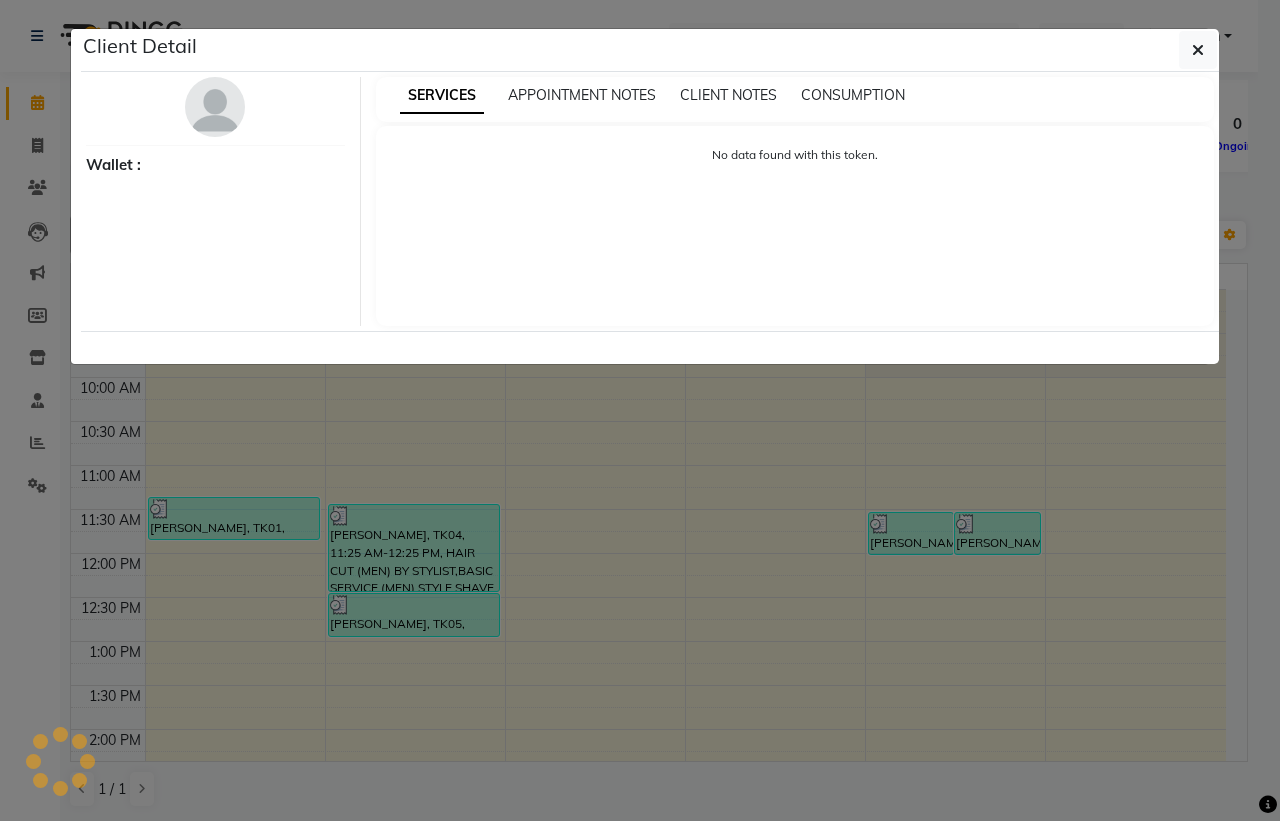 select on "3" 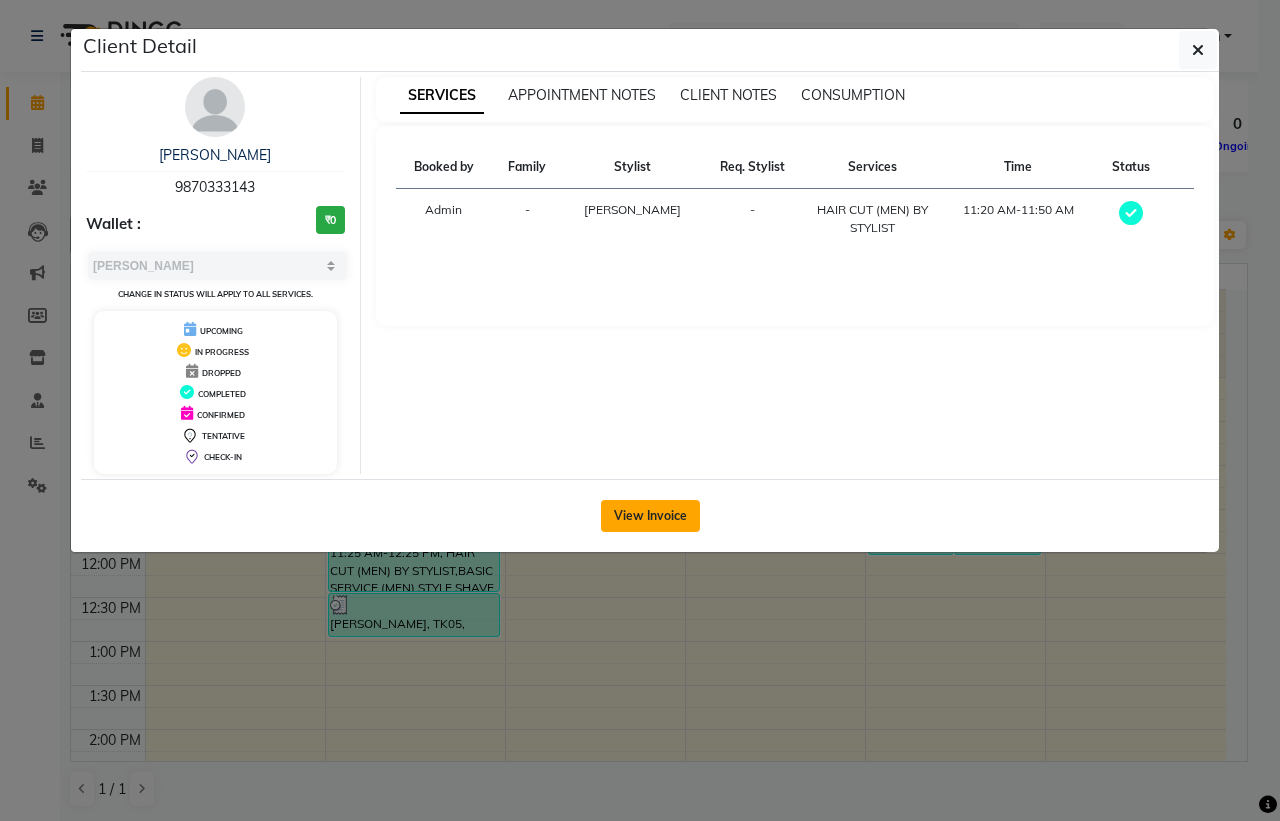 click on "View Invoice" 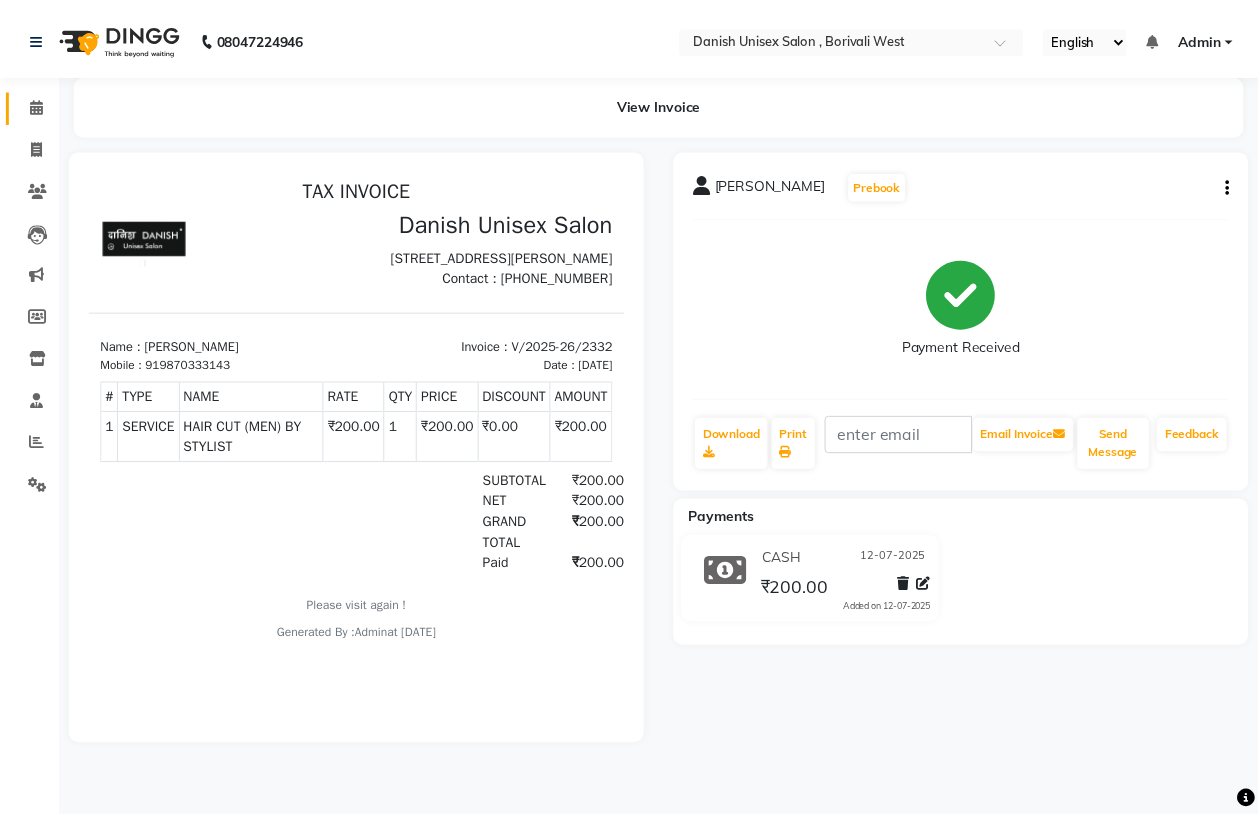 scroll, scrollTop: 0, scrollLeft: 0, axis: both 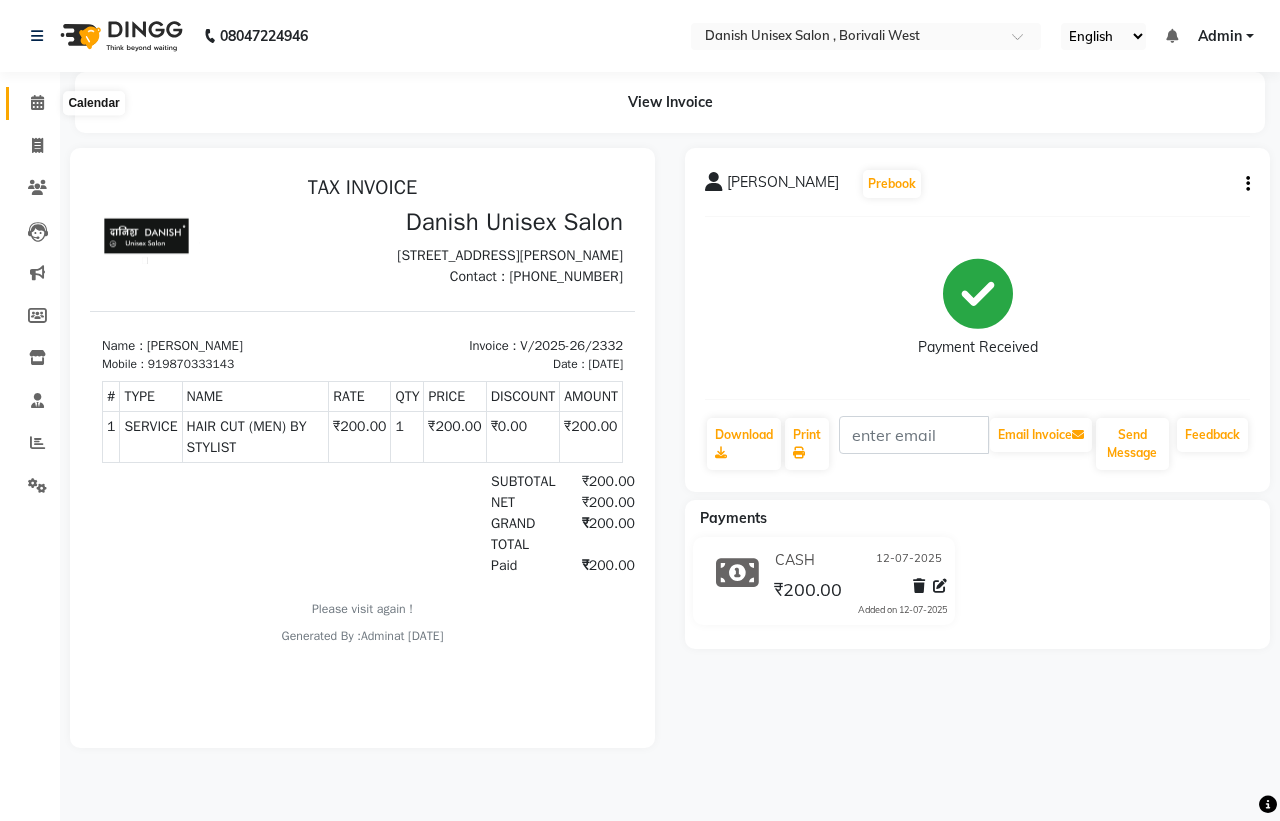 click 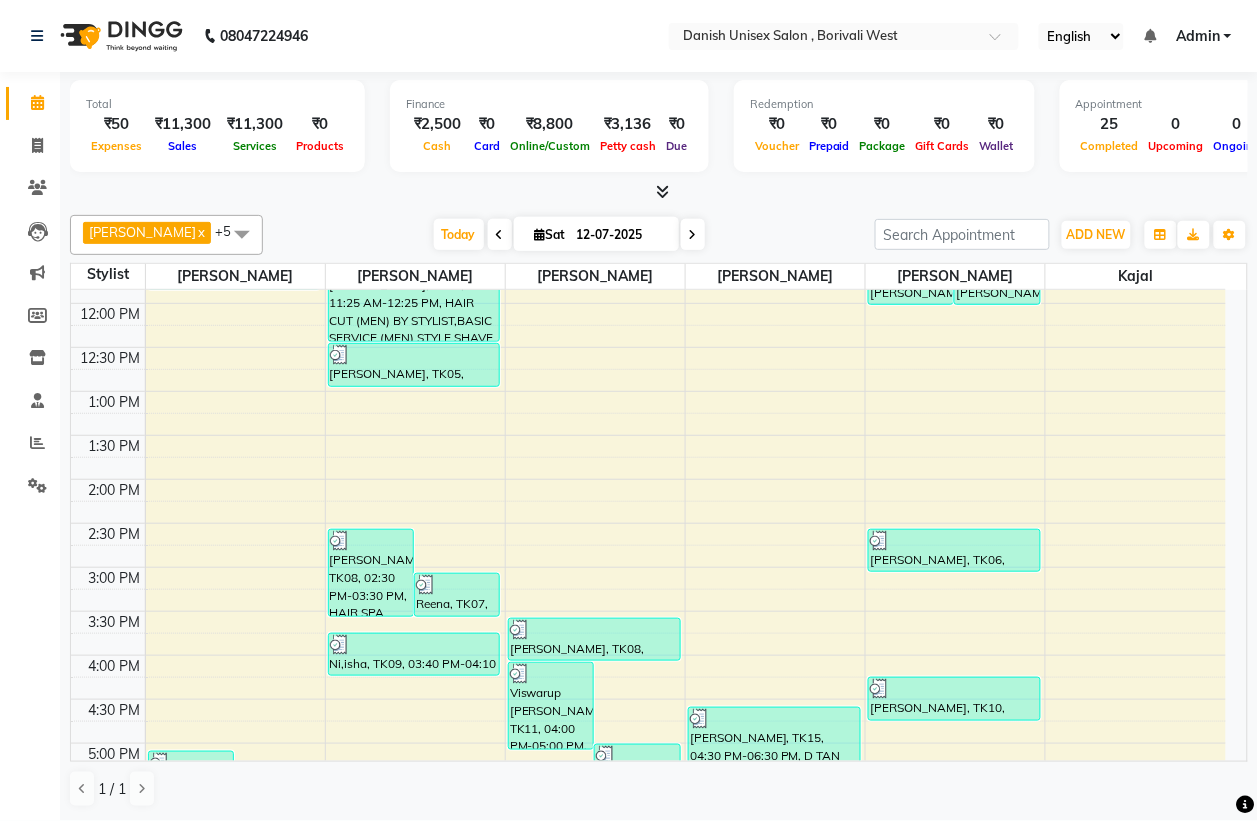 scroll, scrollTop: 500, scrollLeft: 0, axis: vertical 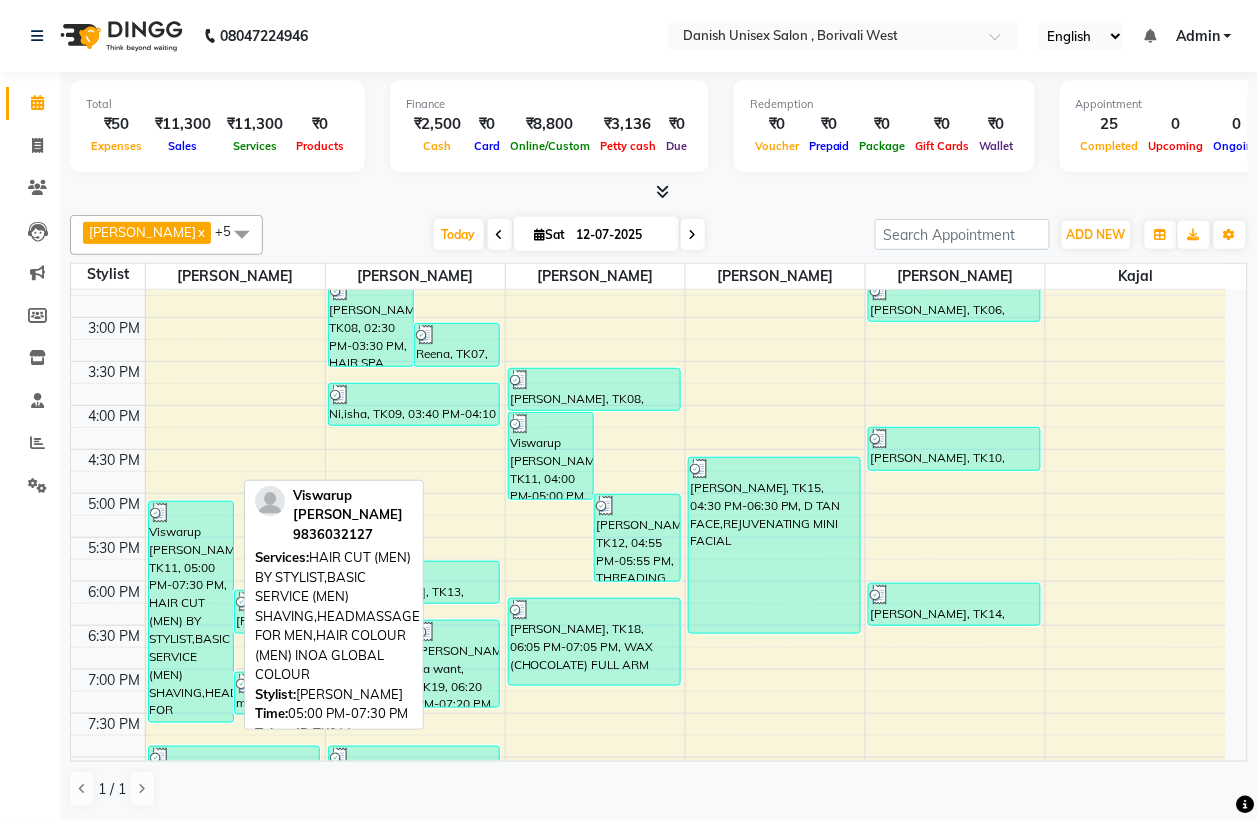 click on "Viswarup [PERSON_NAME], TK11, 05:00 PM-07:30 PM, HAIR CUT (MEN) BY STYLIST,BASIC SERVICE (MEN) SHAVING,HEADMASSAGE FOR MEN,HAIR COLOUR (MEN) INOA GLOBAL COLOUR" at bounding box center (191, 612) 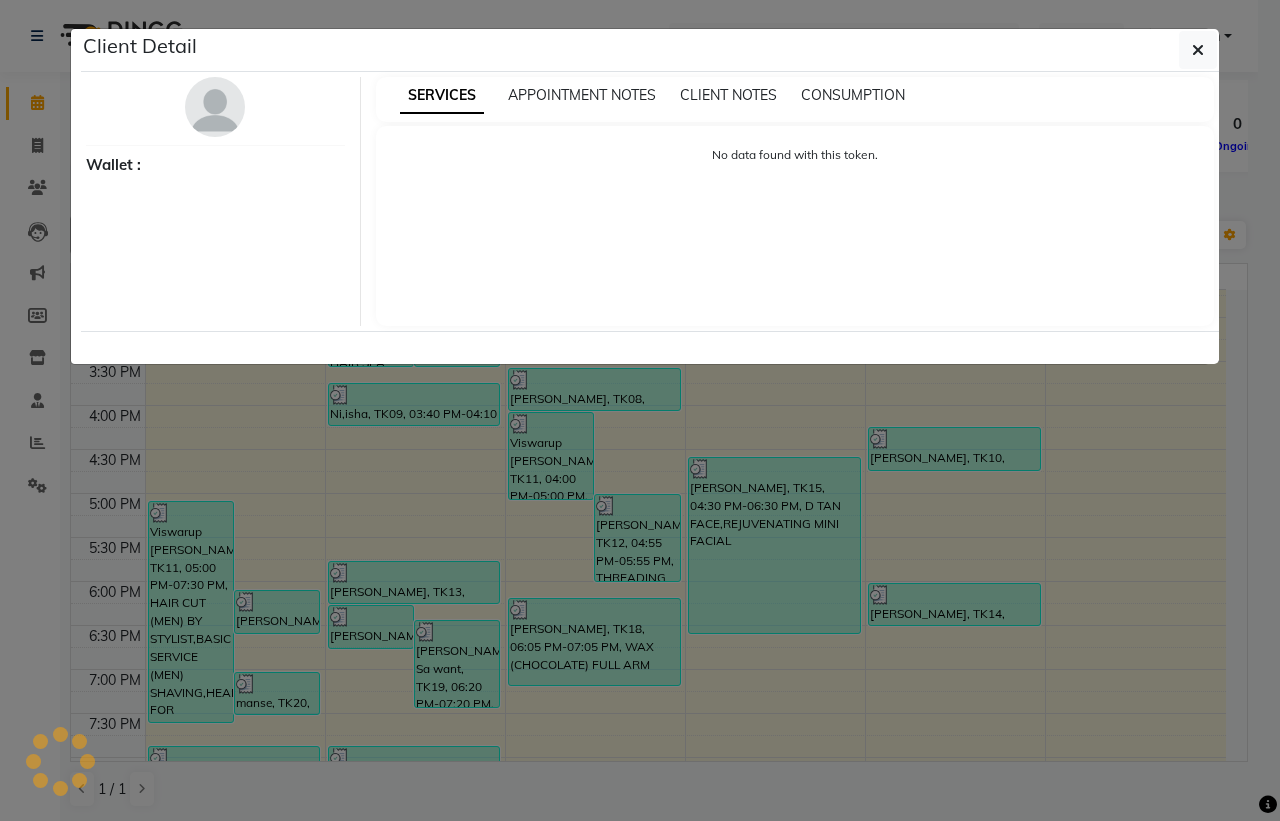 select on "3" 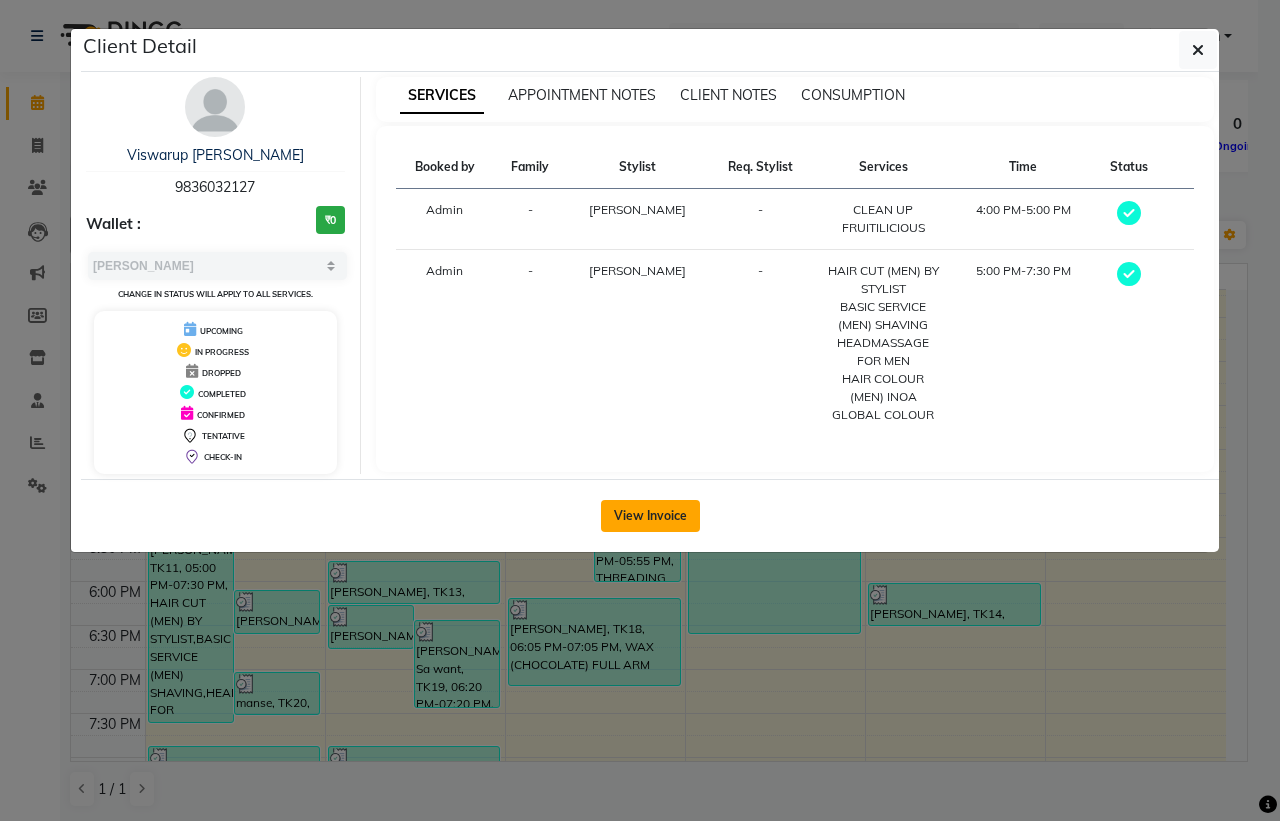 click on "View Invoice" 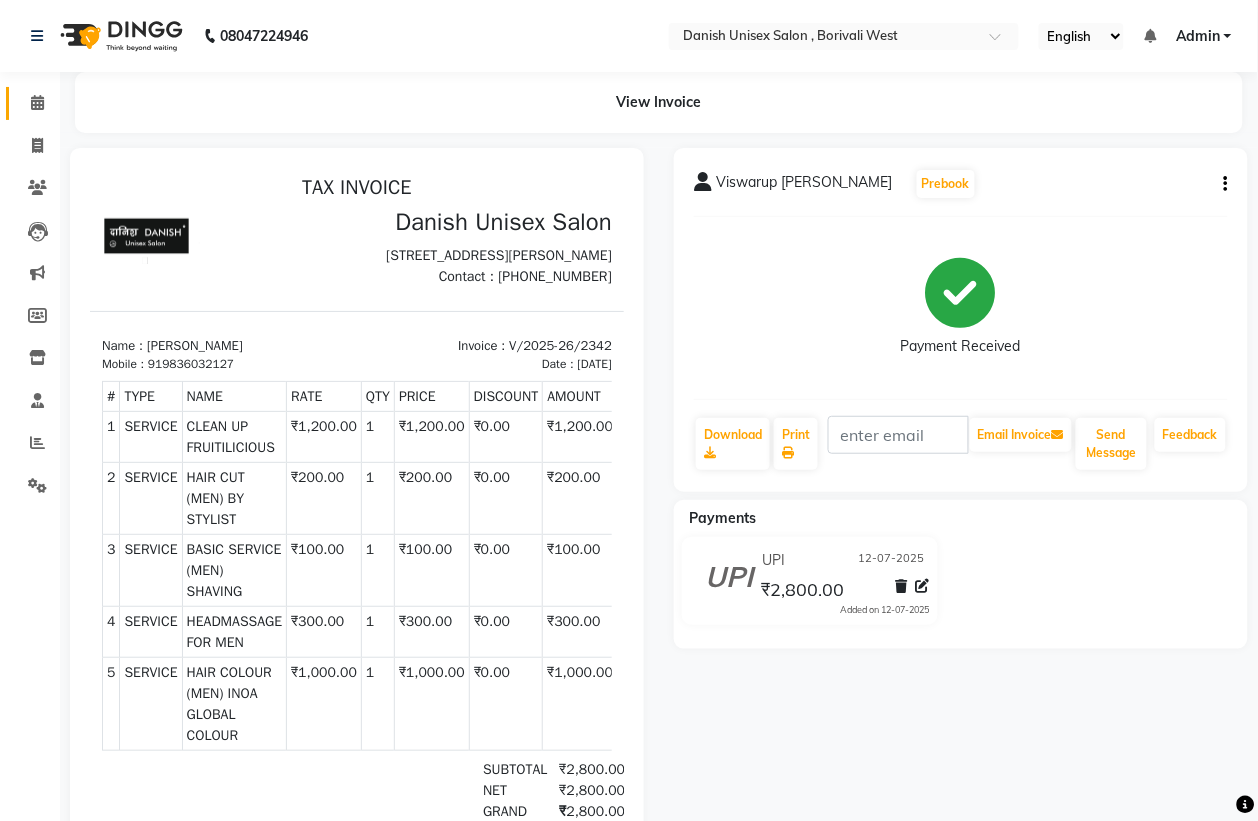 scroll, scrollTop: 0, scrollLeft: 0, axis: both 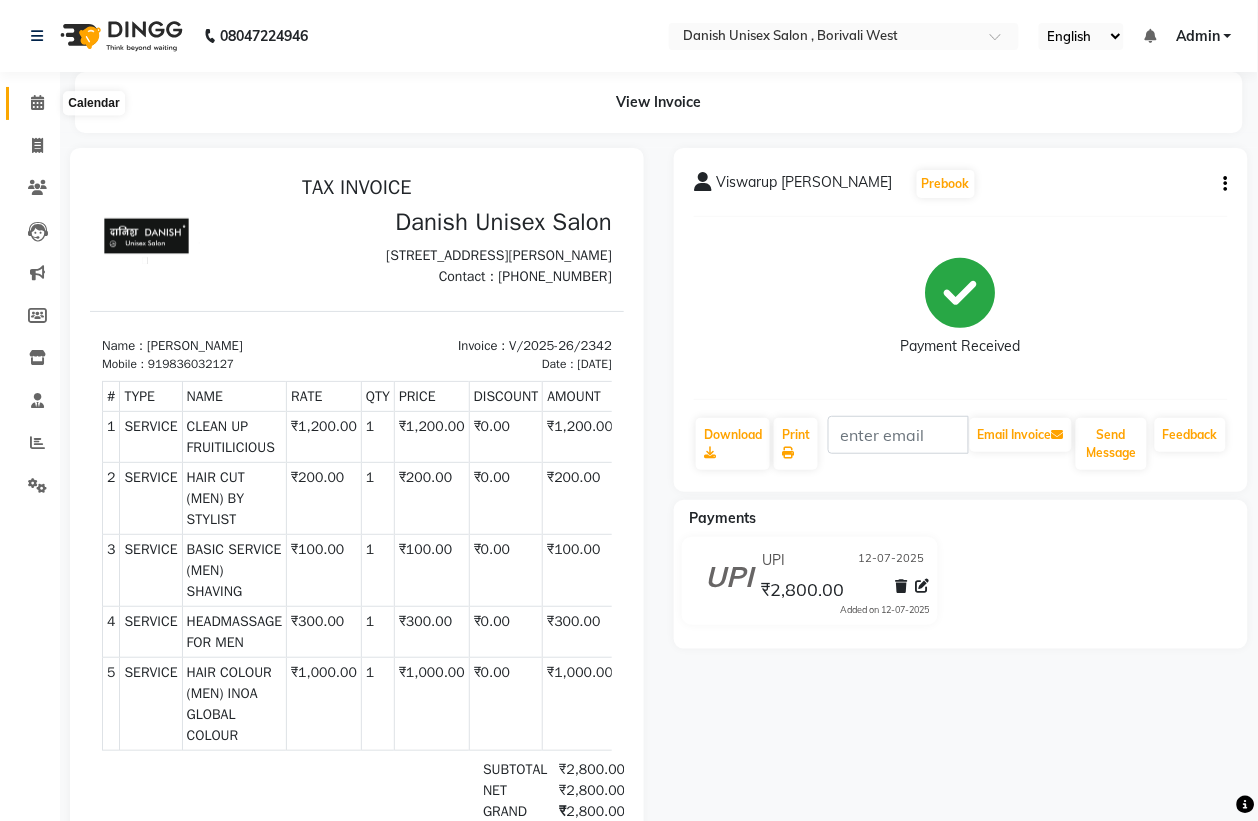 click 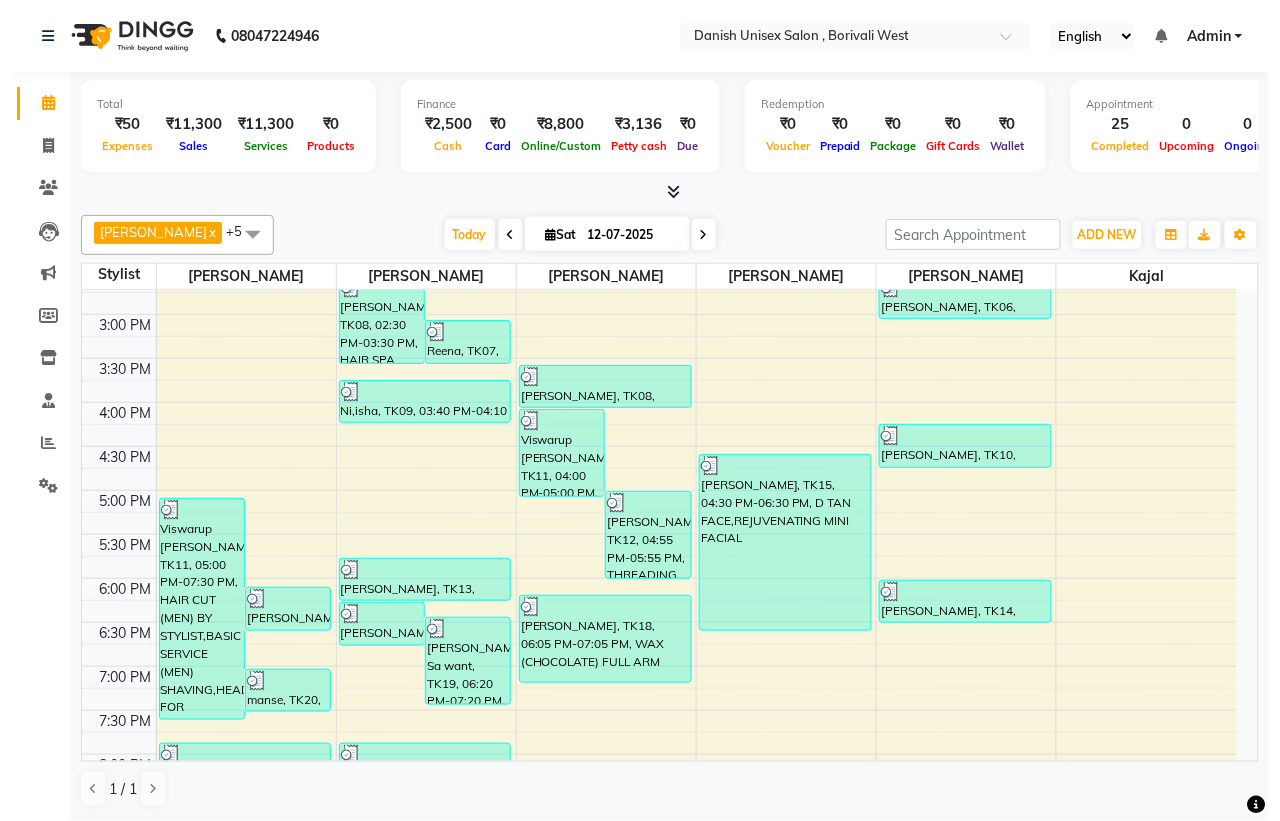 scroll, scrollTop: 625, scrollLeft: 0, axis: vertical 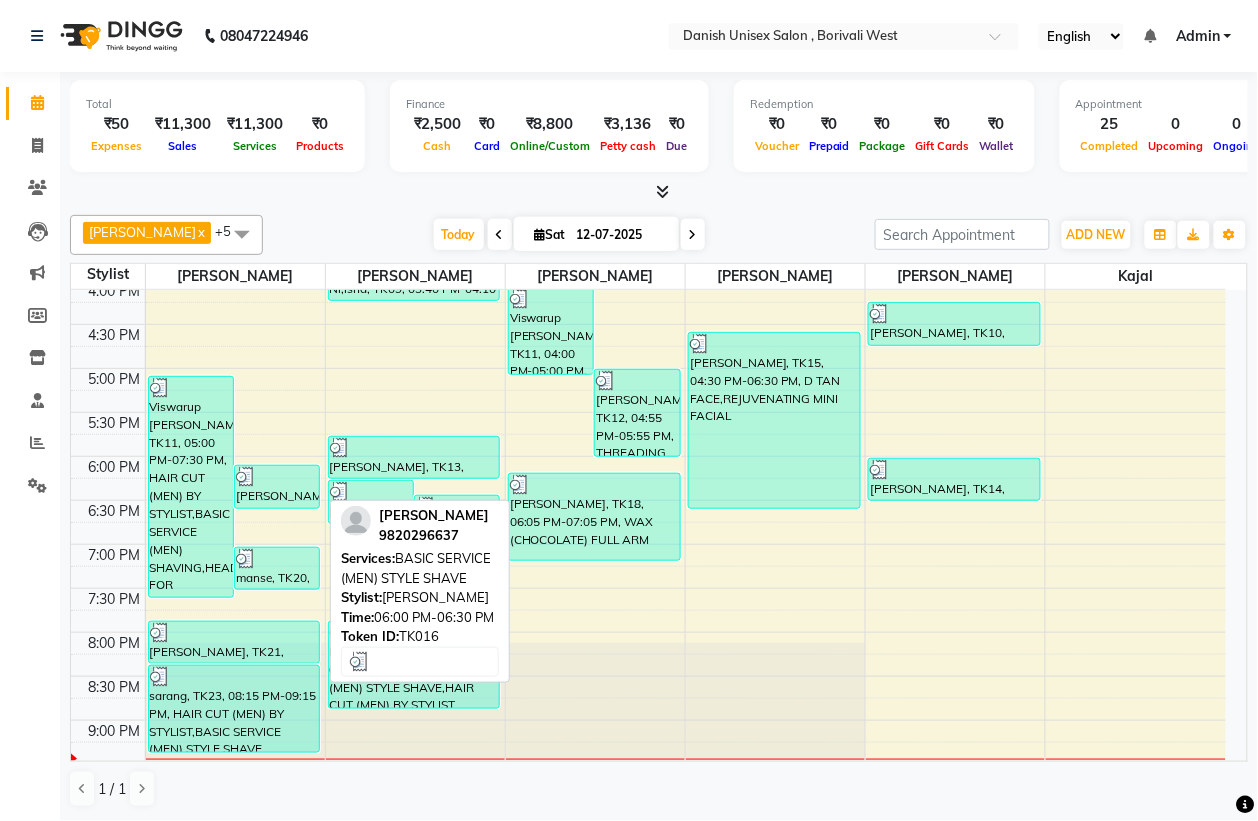 click on "[PERSON_NAME], TK16, 06:00 PM-06:30 PM, BASIC SERVICE (MEN) STYLE SHAVE" at bounding box center [277, 487] 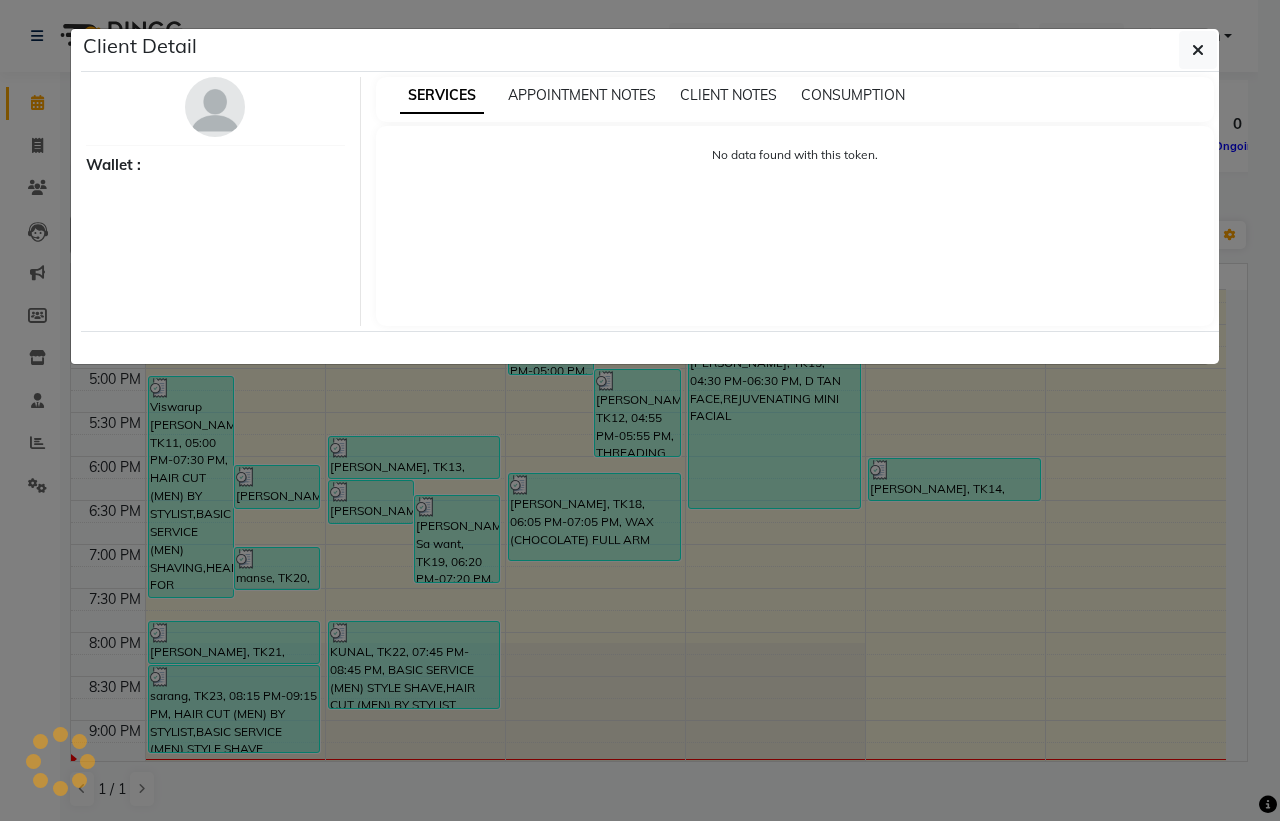 select on "3" 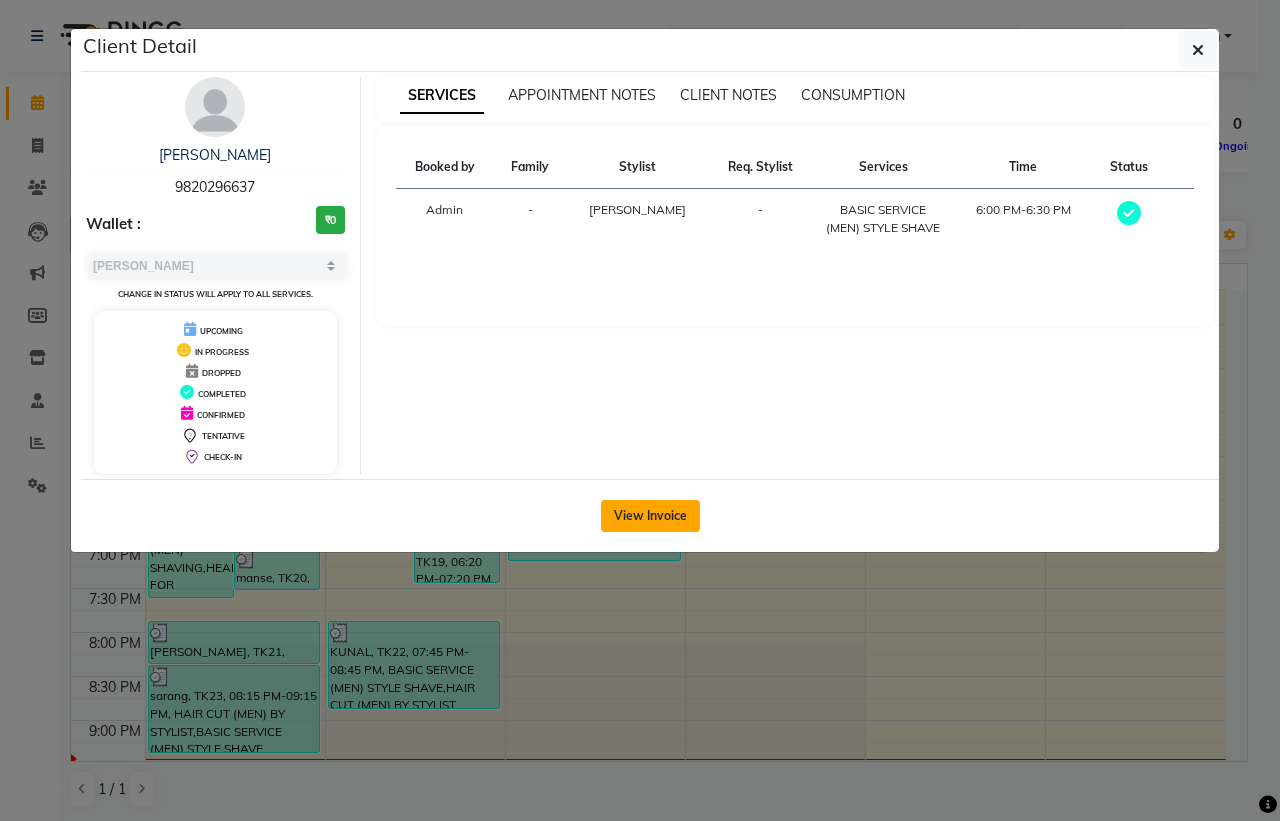 click on "View Invoice" 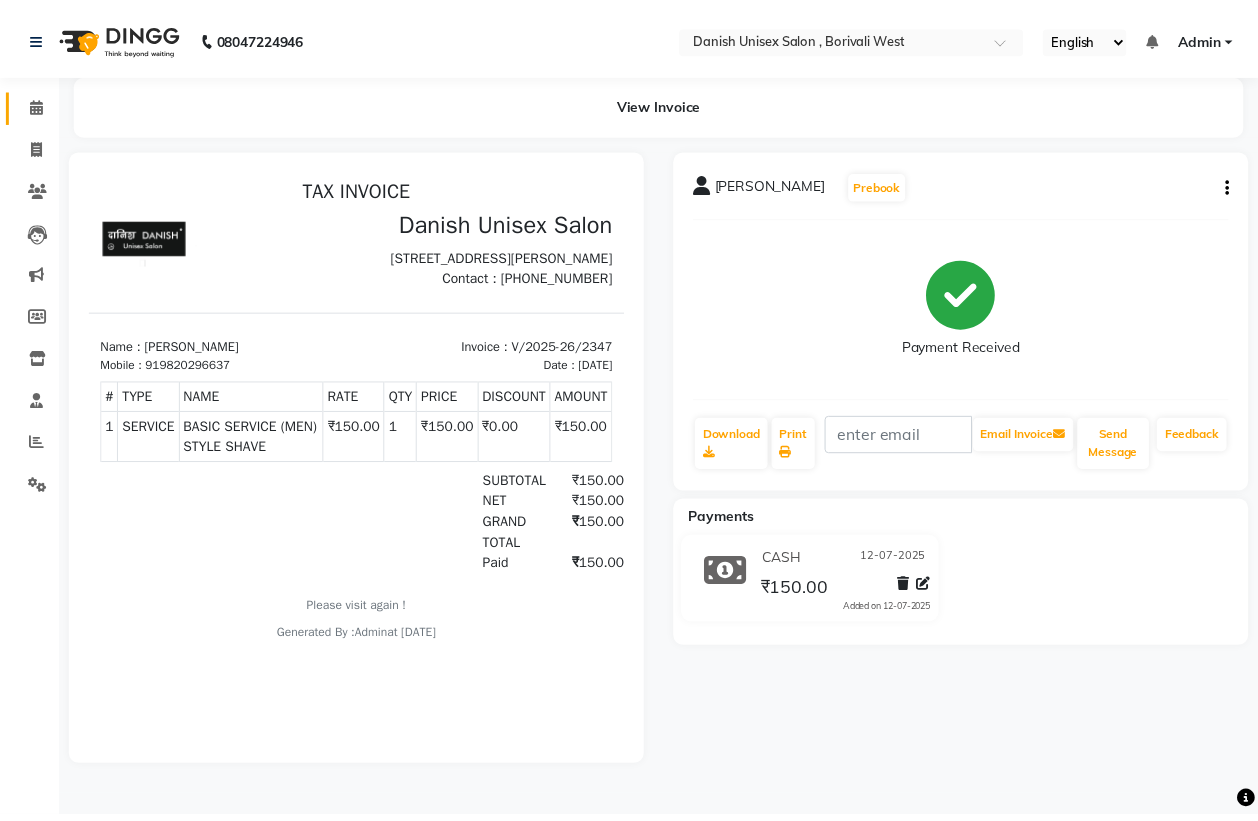 scroll, scrollTop: 0, scrollLeft: 0, axis: both 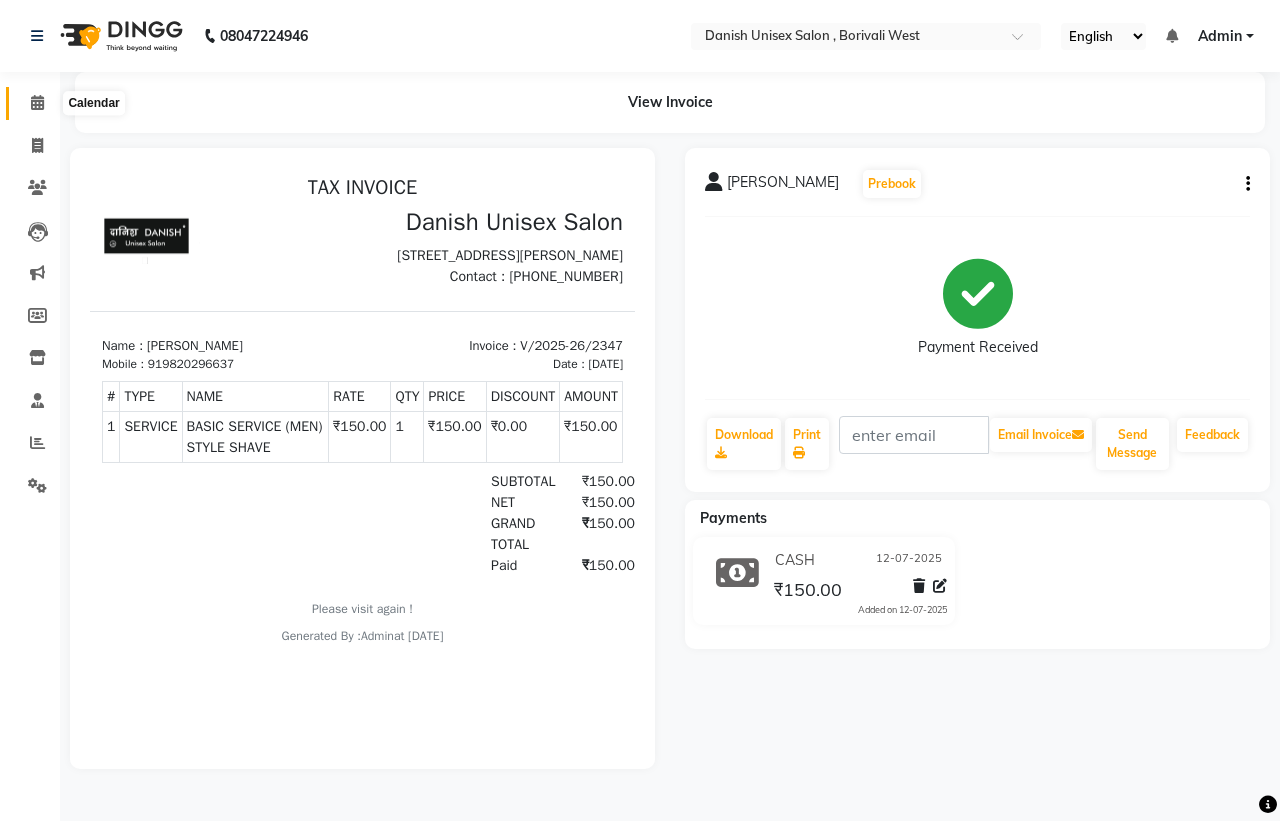 click 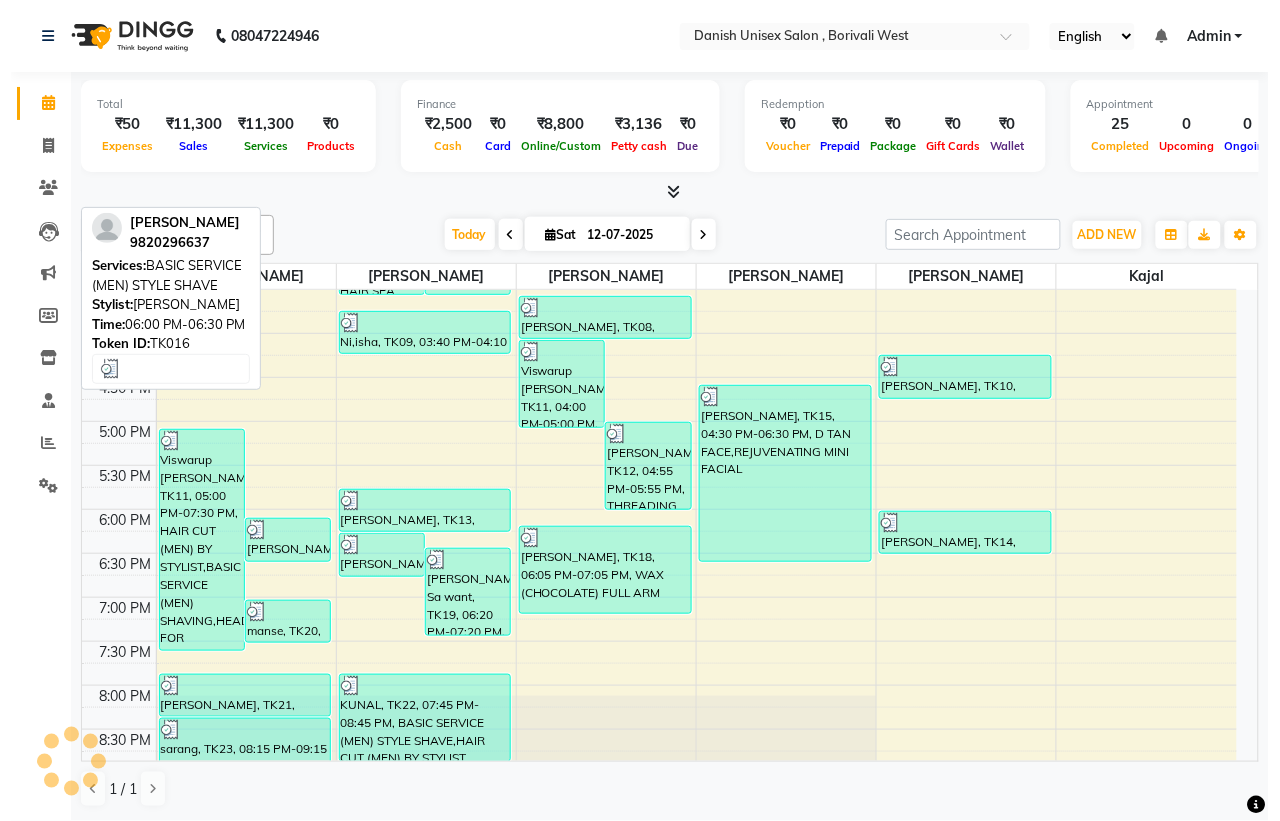 scroll, scrollTop: 686, scrollLeft: 0, axis: vertical 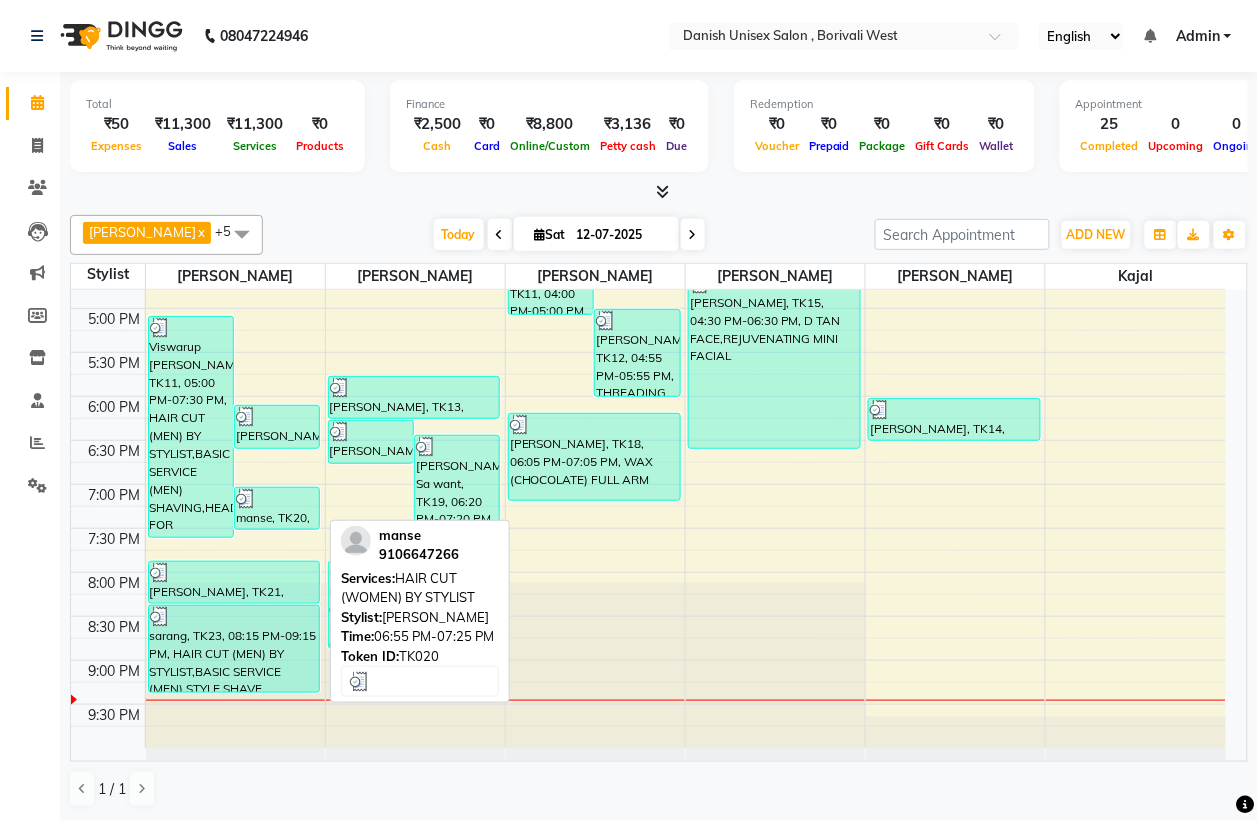 click on "manse, TK20, 06:55 PM-07:25 PM, HAIR CUT (WOMEN) BY STYLIST" at bounding box center (277, 508) 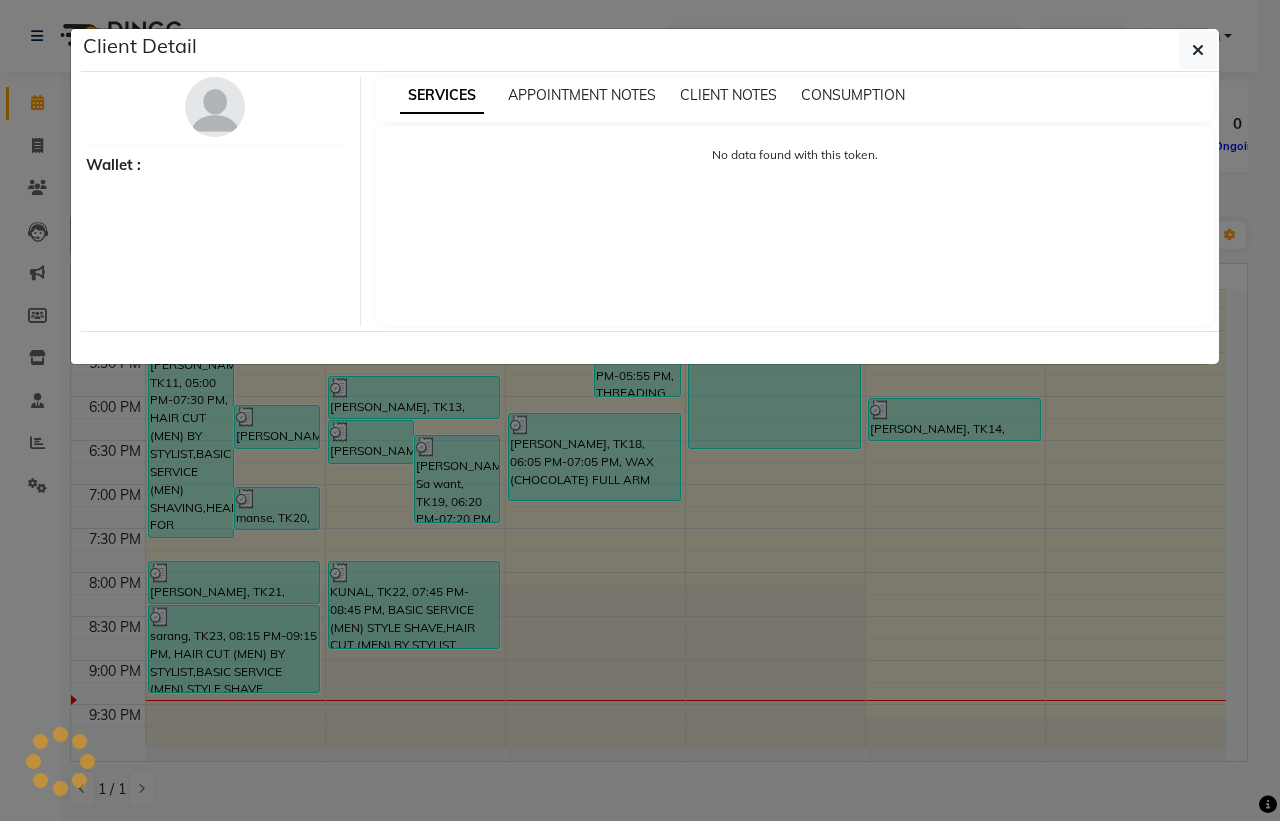 select on "3" 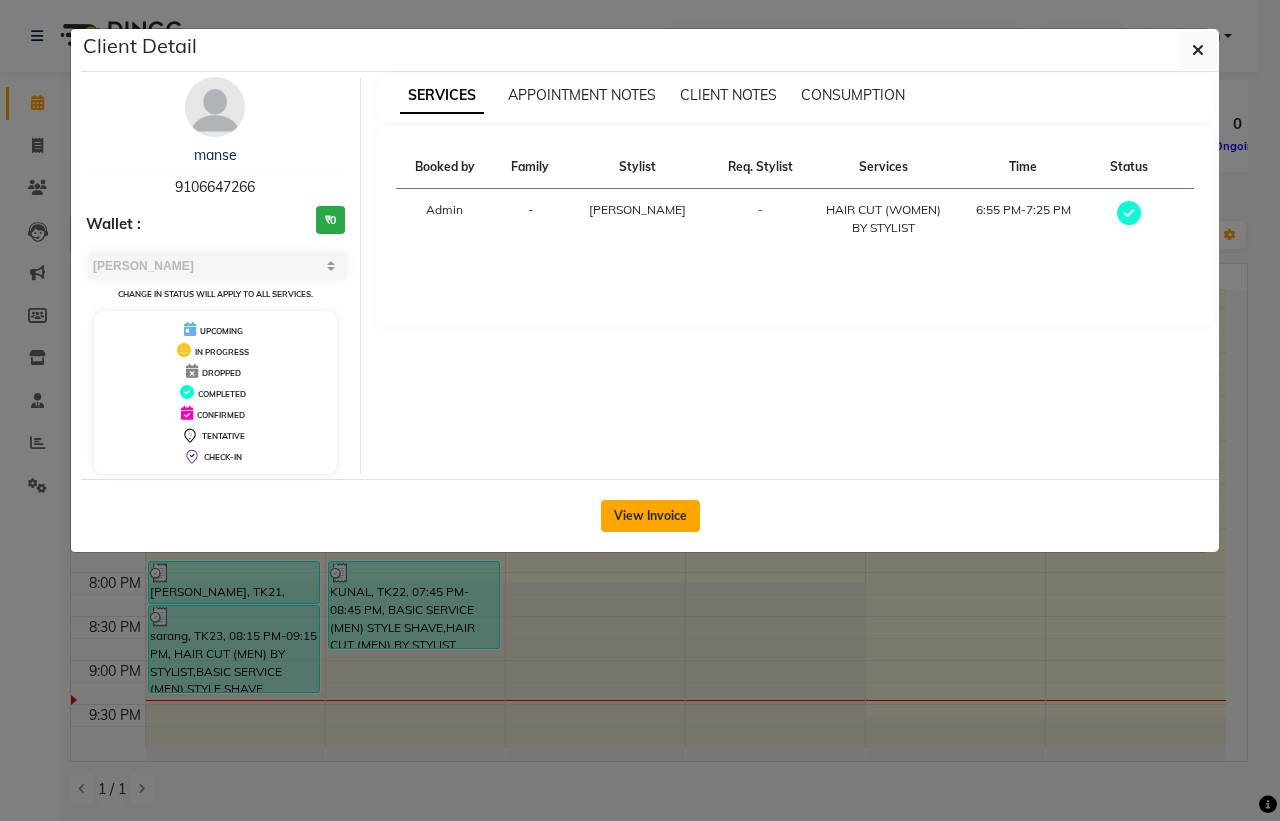 click on "View Invoice" 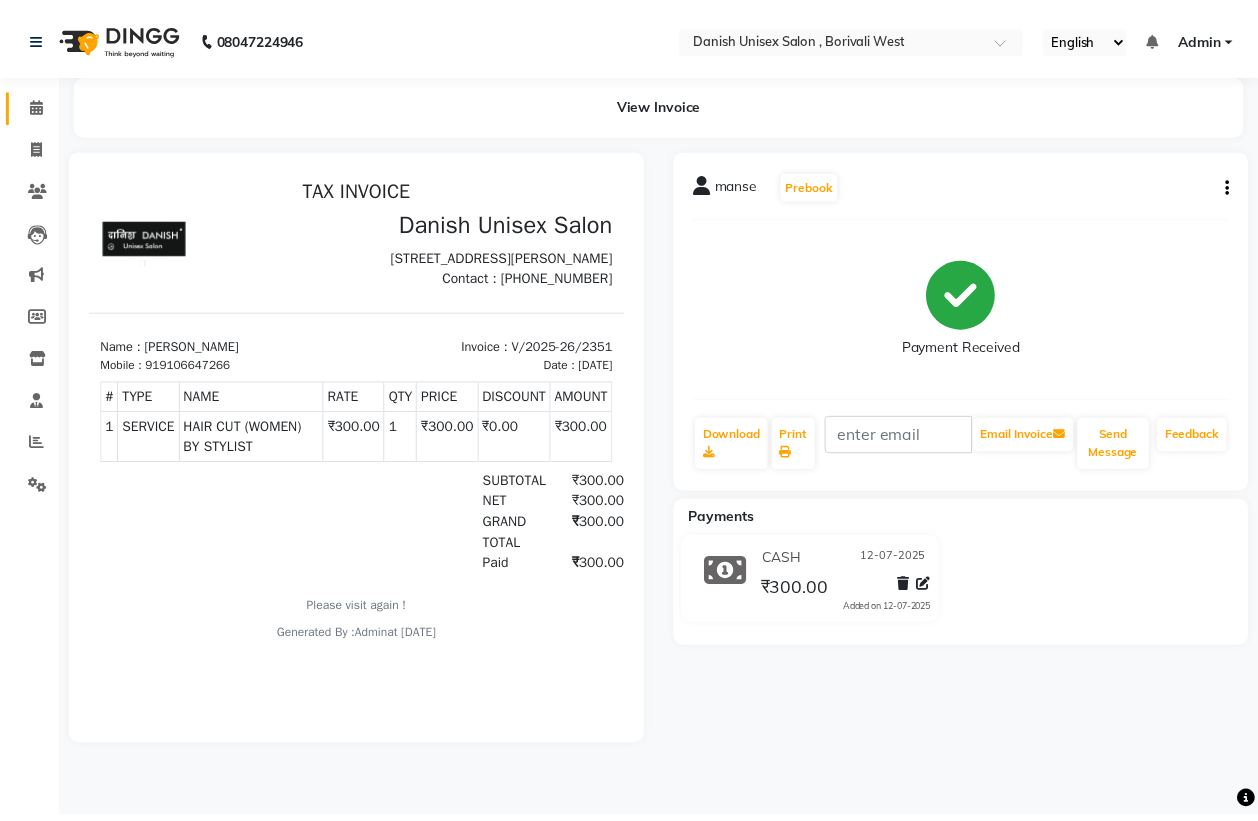 scroll, scrollTop: 0, scrollLeft: 0, axis: both 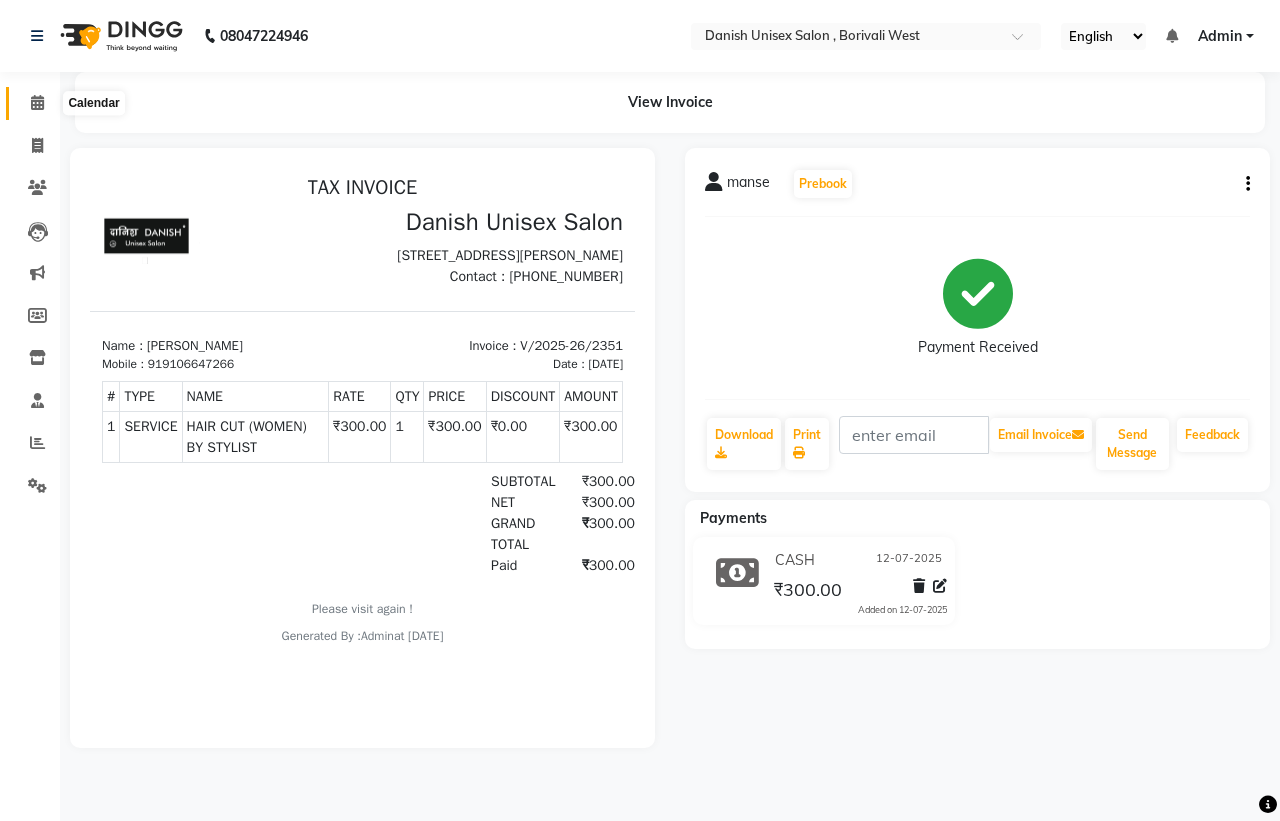 click 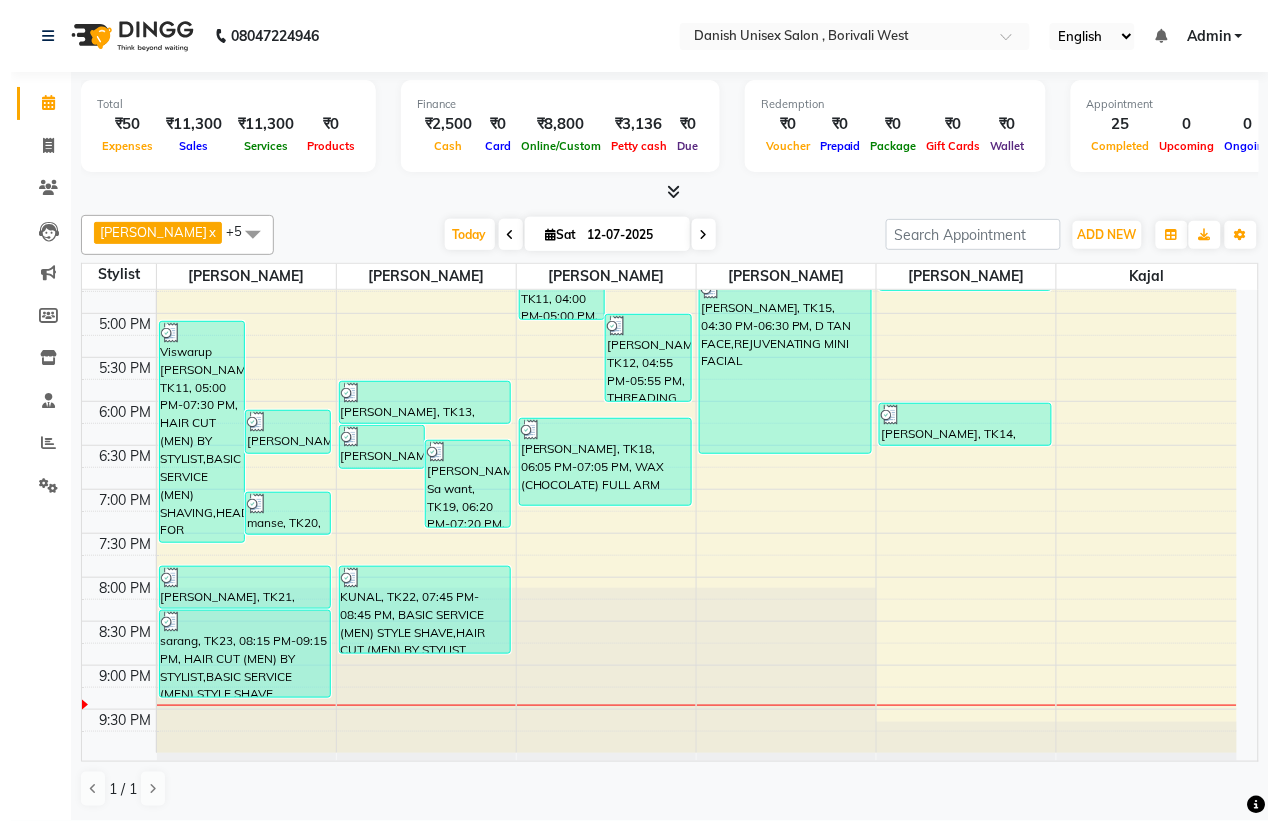scroll, scrollTop: 686, scrollLeft: 0, axis: vertical 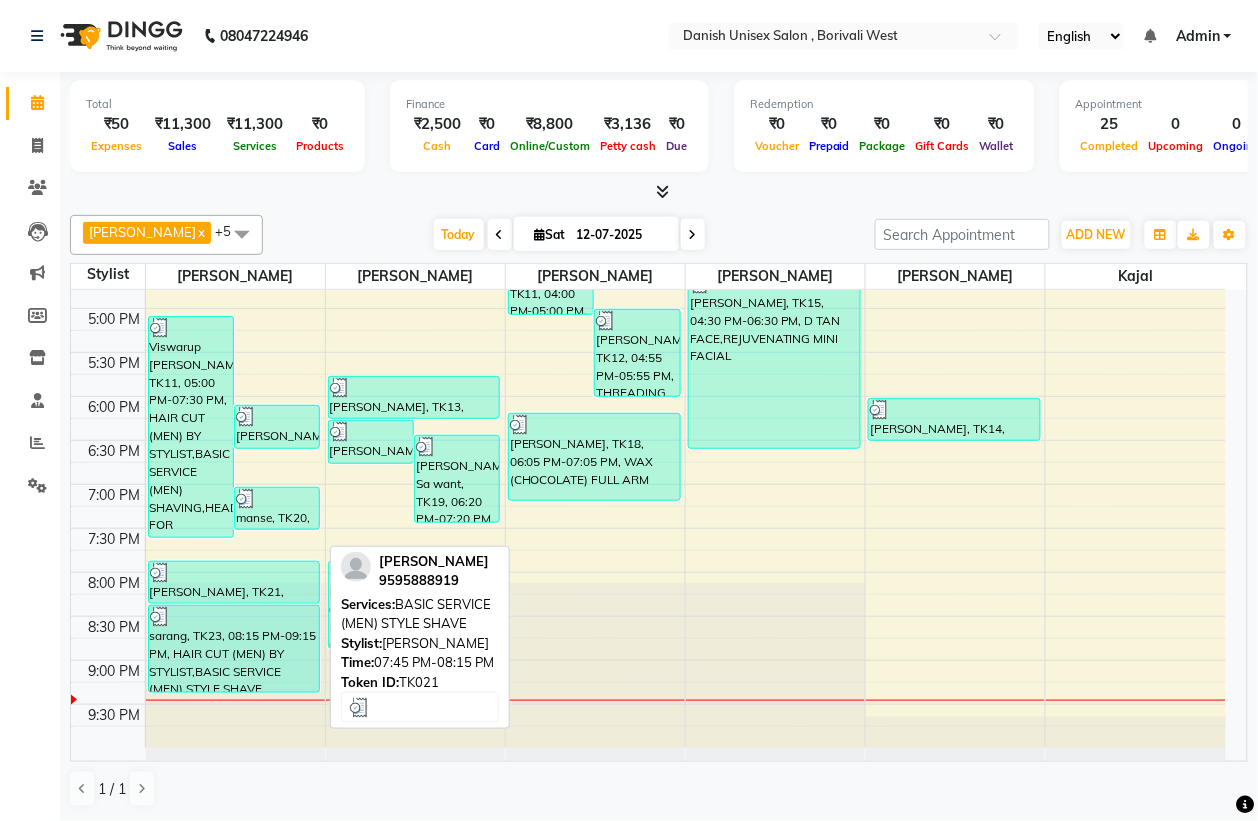 click on "[PERSON_NAME], TK21, 07:45 PM-08:15 PM, BASIC SERVICE (MEN) STYLE SHAVE" at bounding box center (234, 582) 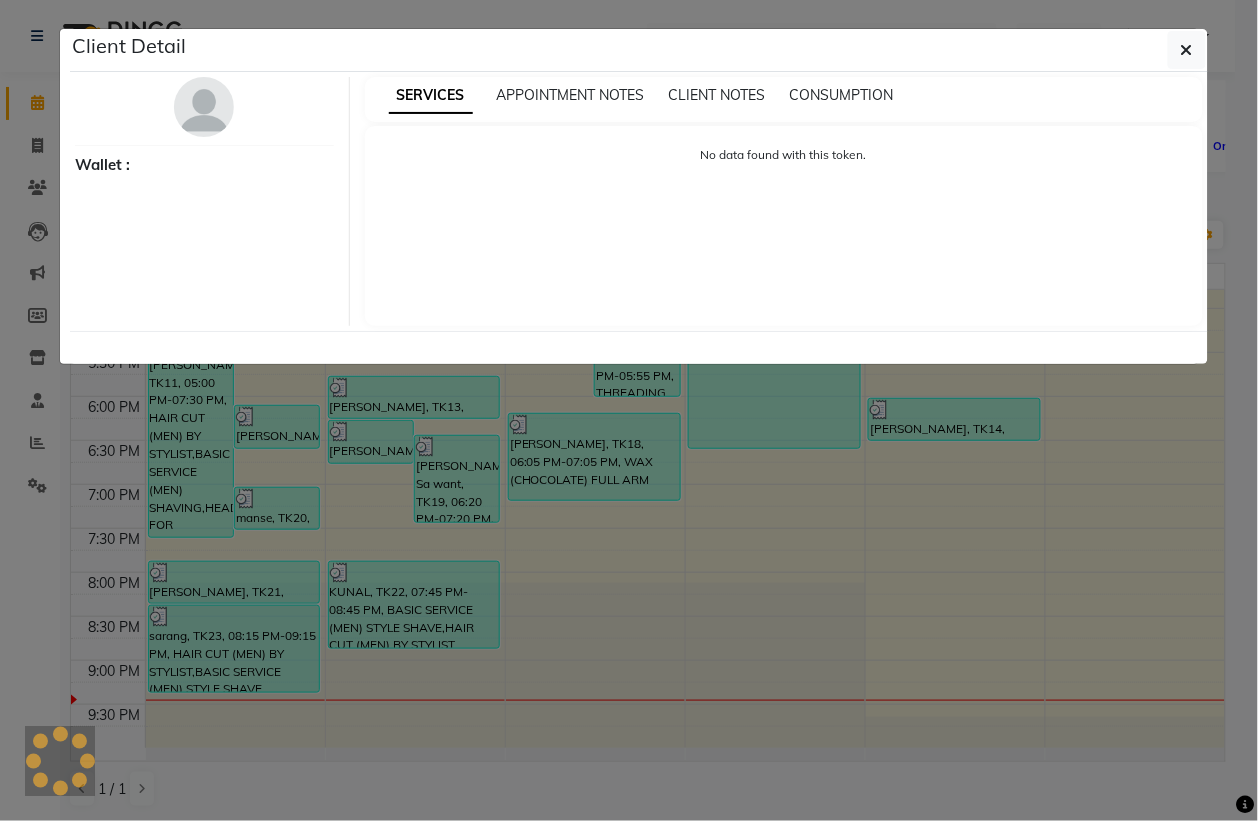 select on "3" 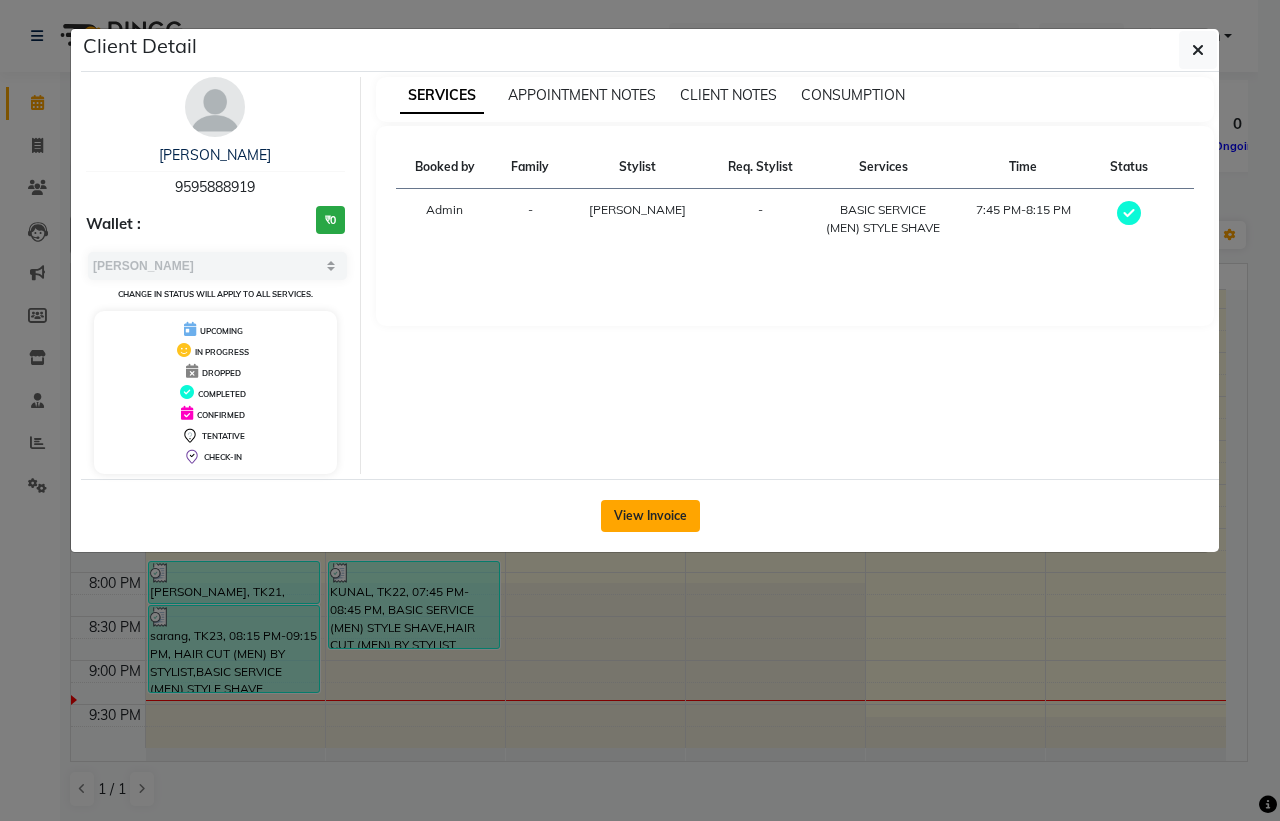 click on "View Invoice" 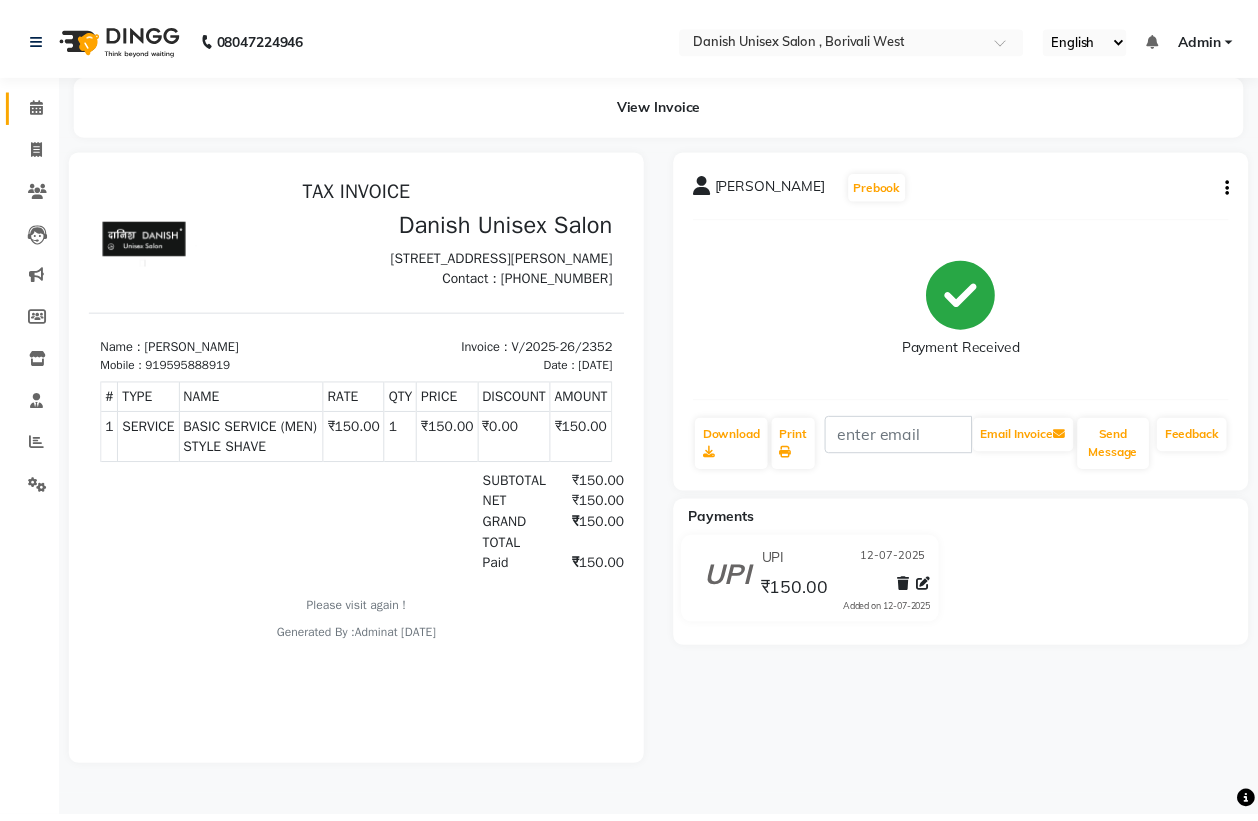 scroll, scrollTop: 0, scrollLeft: 0, axis: both 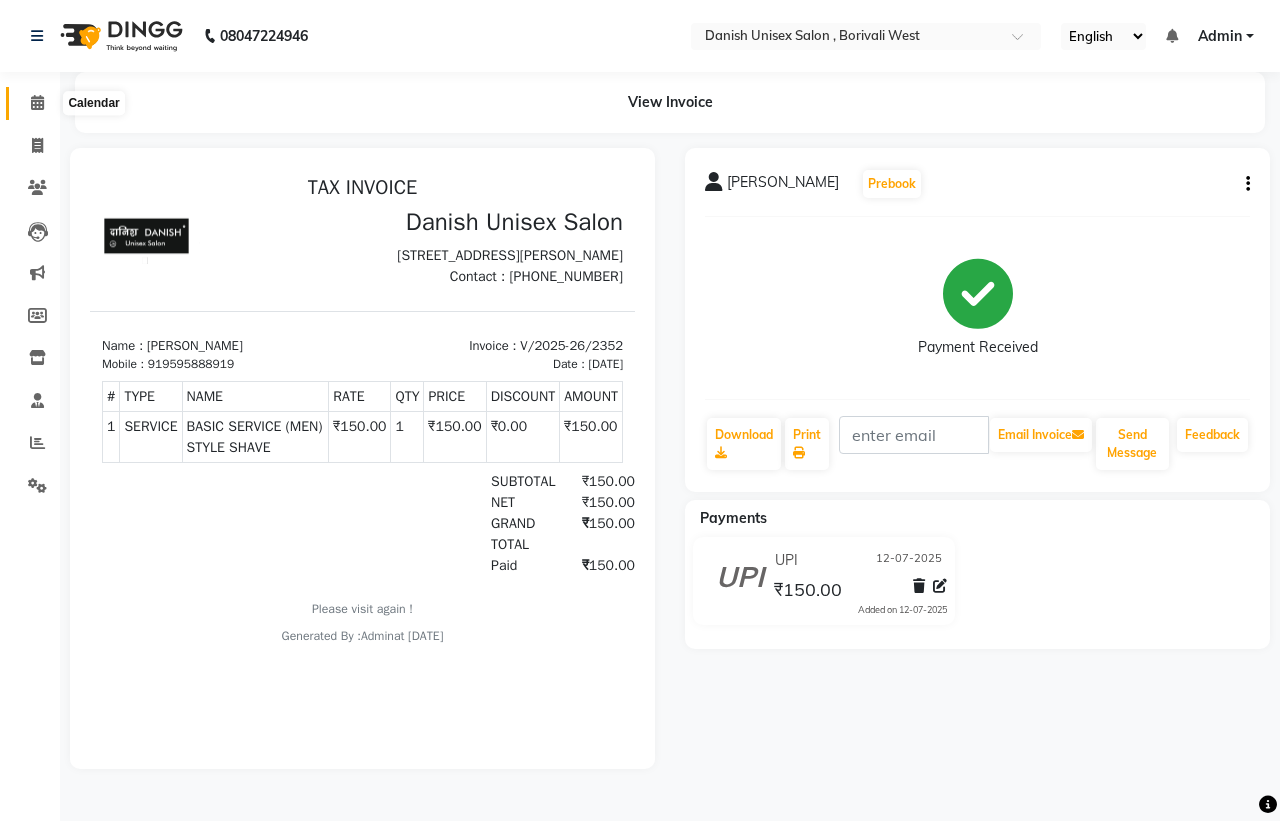 click 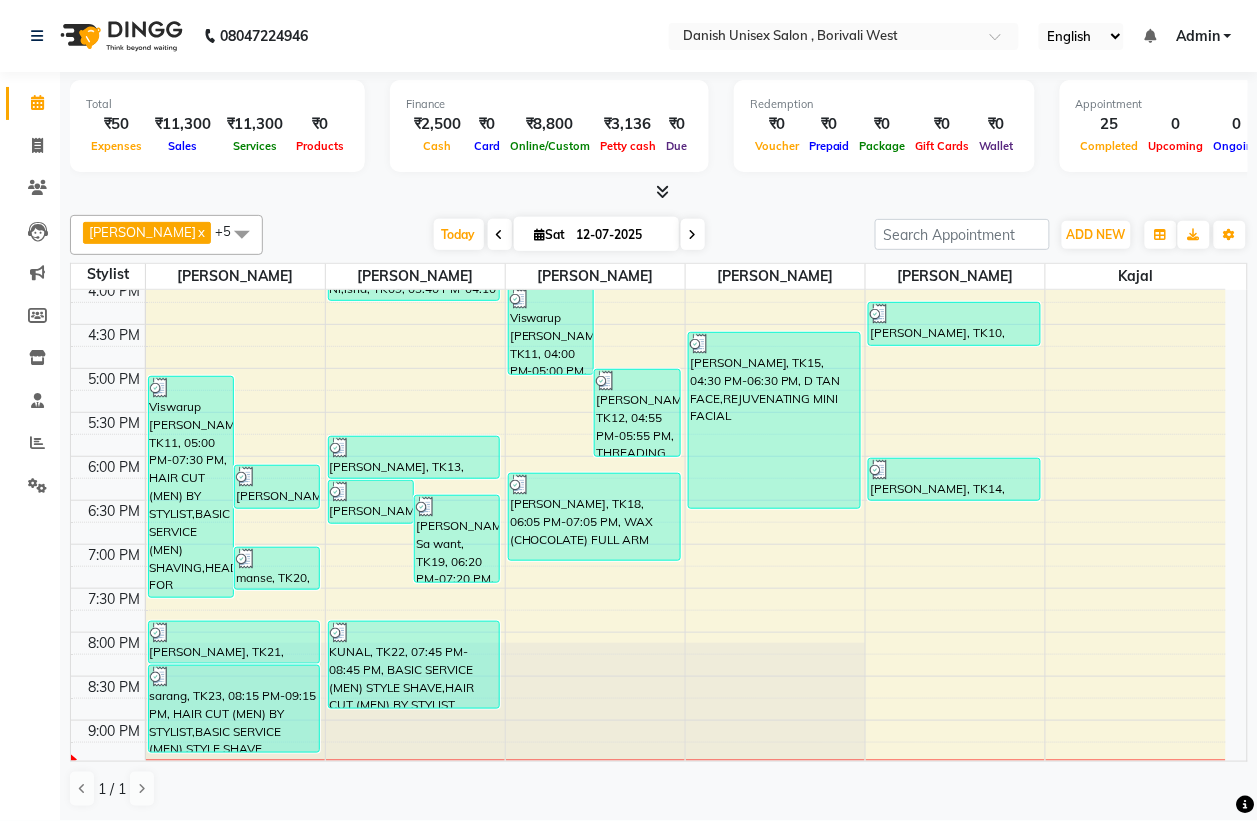 scroll, scrollTop: 686, scrollLeft: 0, axis: vertical 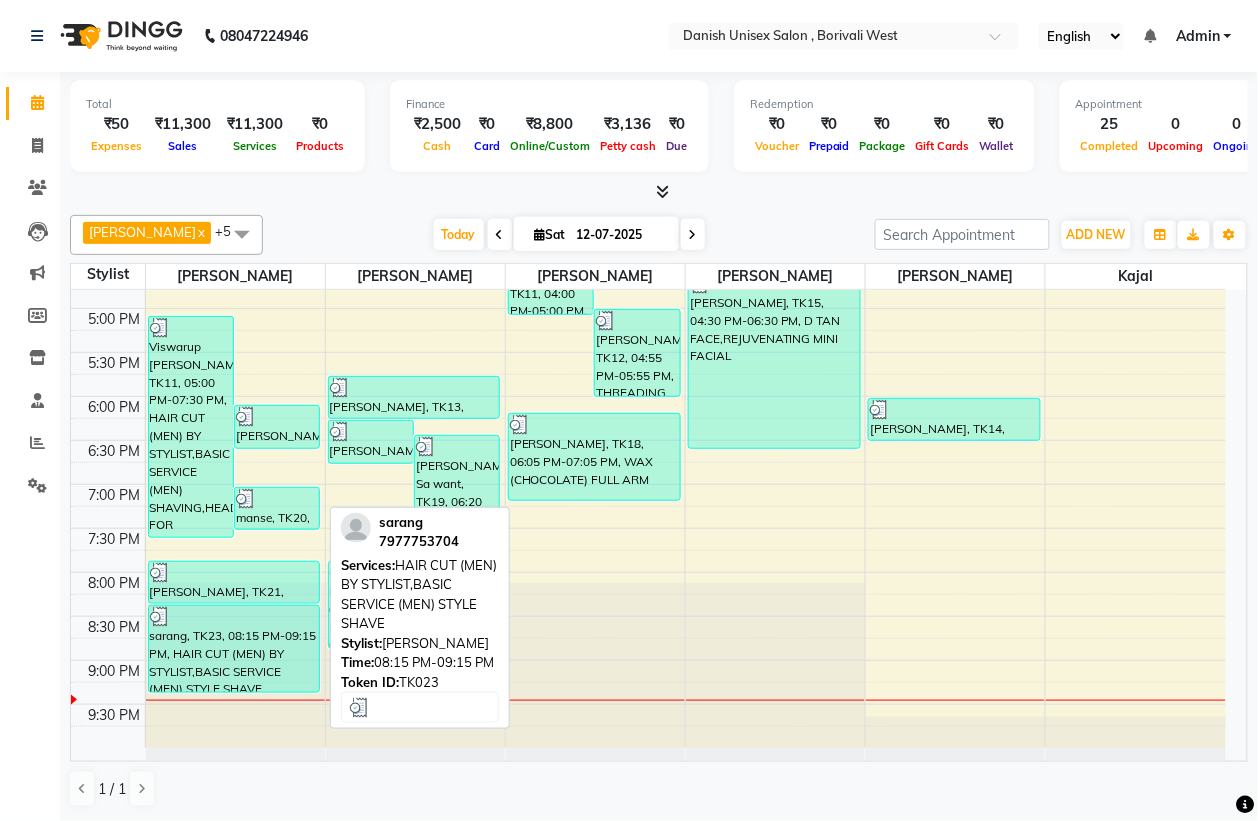 click on "sarang, TK23, 08:15 PM-09:15 PM, HAIR CUT (MEN) BY STYLIST,BASIC SERVICE (MEN) STYLE SHAVE" at bounding box center (234, 649) 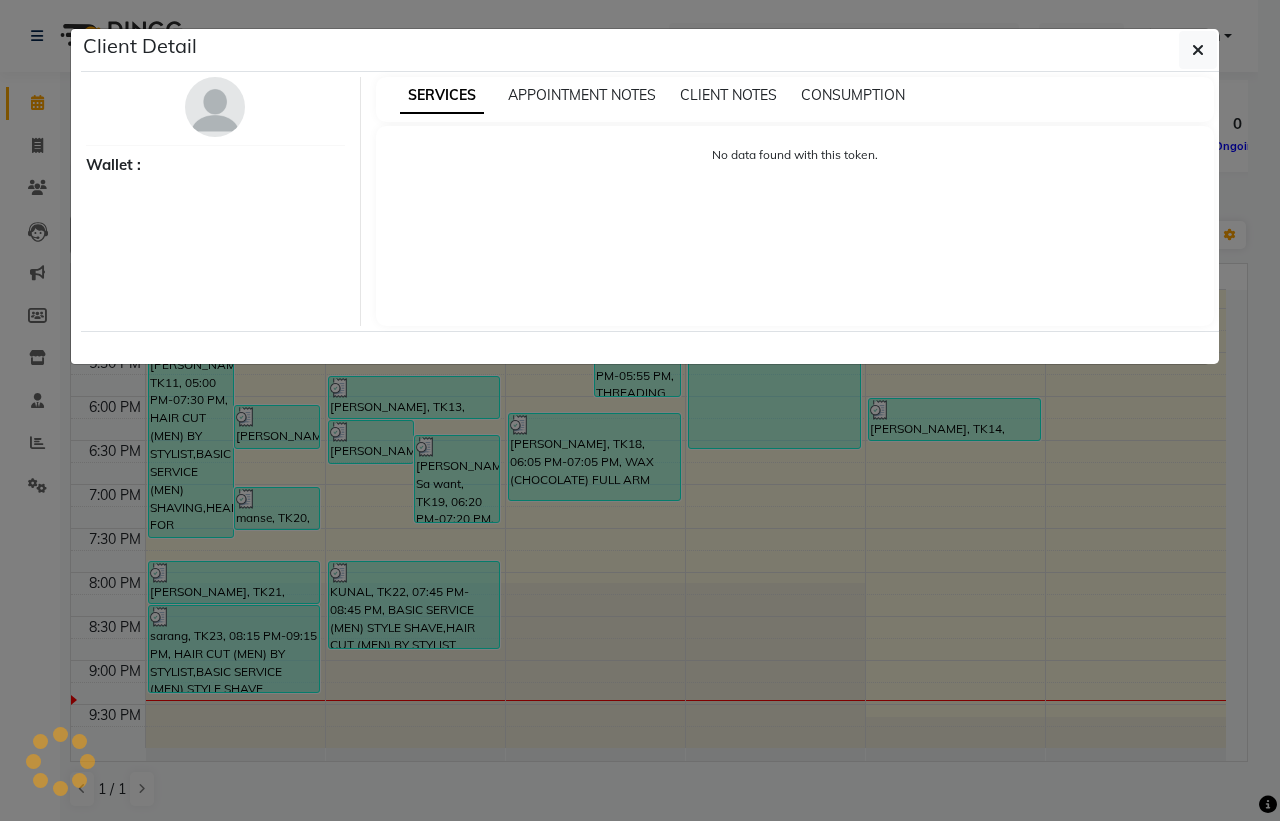 select on "3" 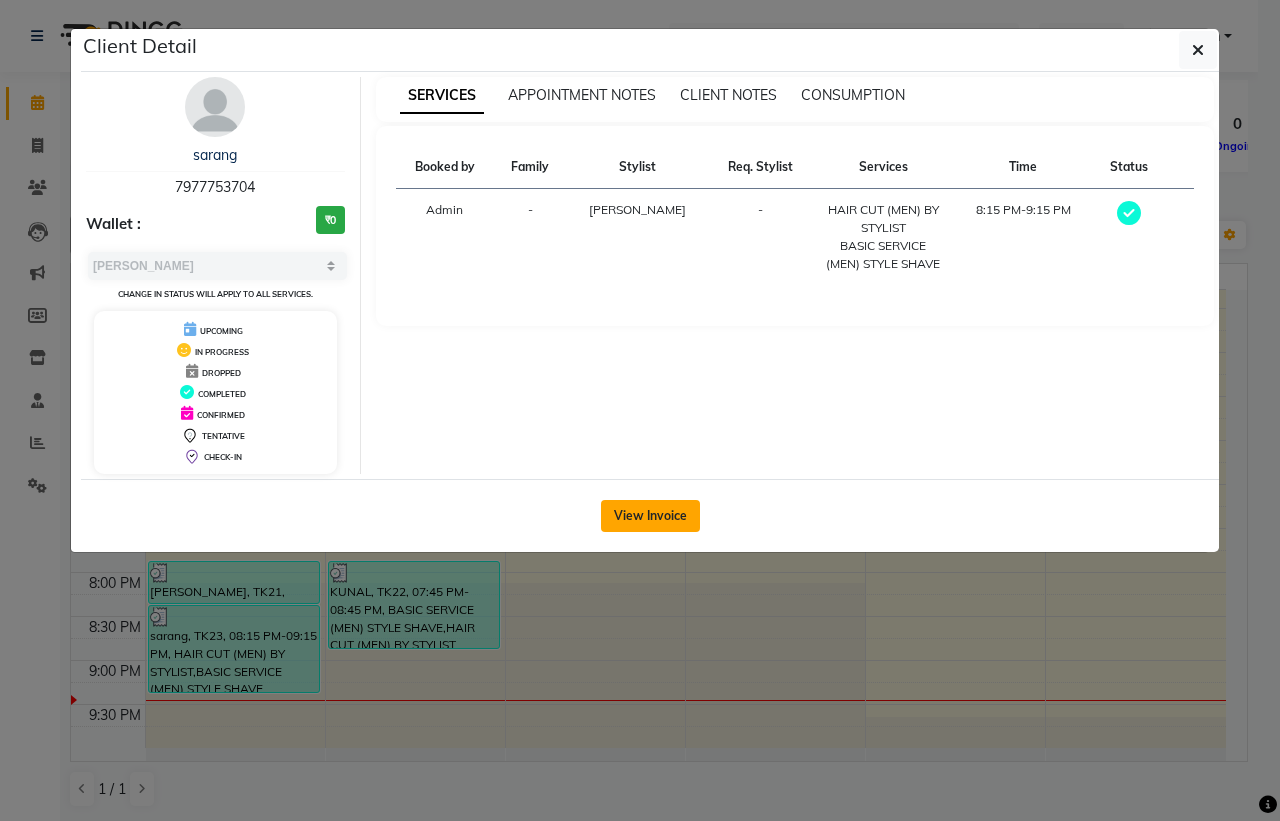 click on "View Invoice" 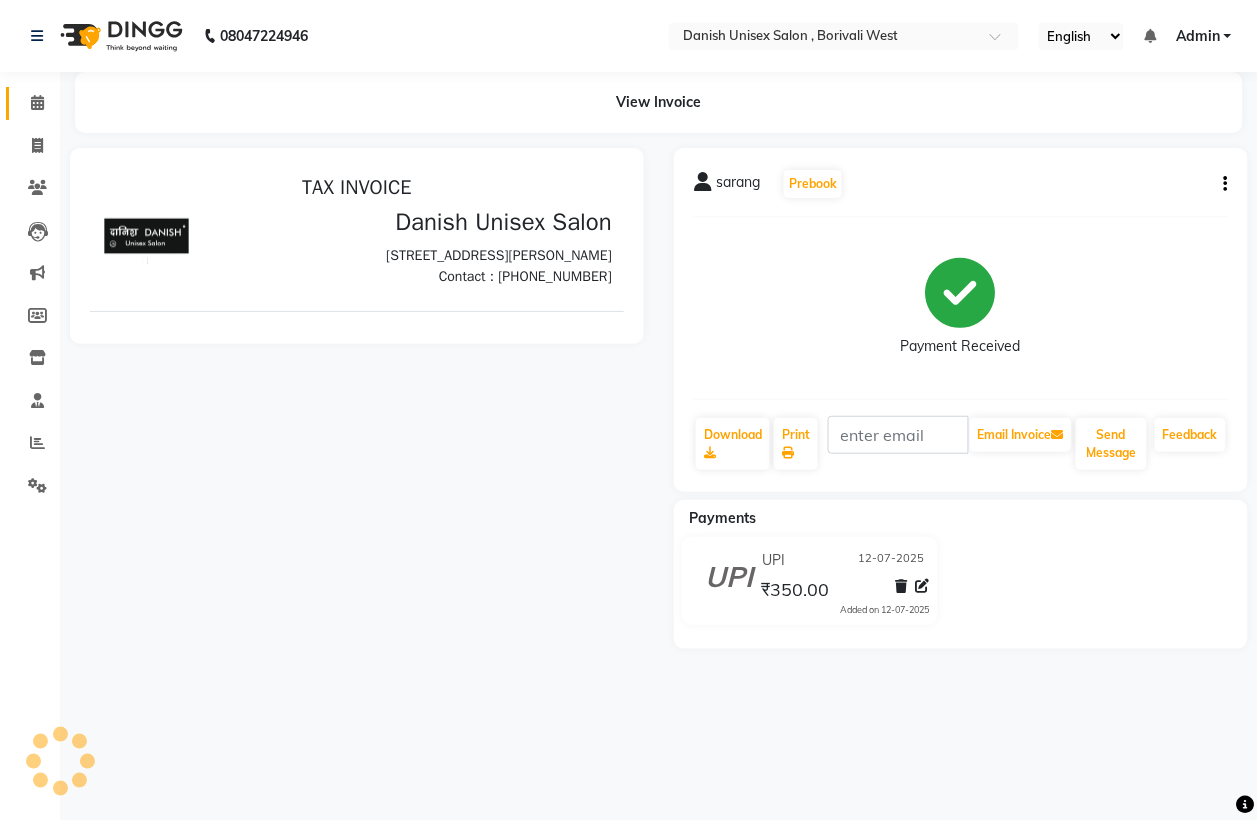 scroll, scrollTop: 0, scrollLeft: 0, axis: both 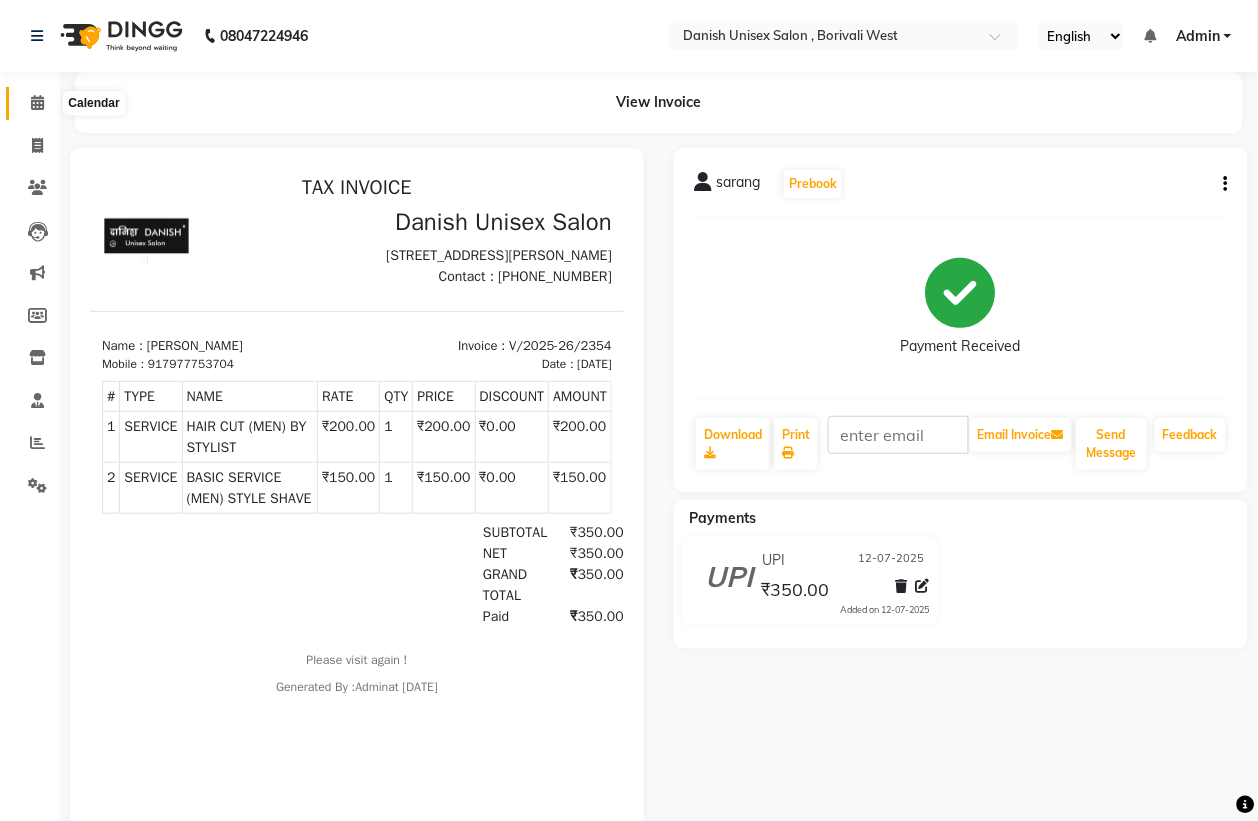 click 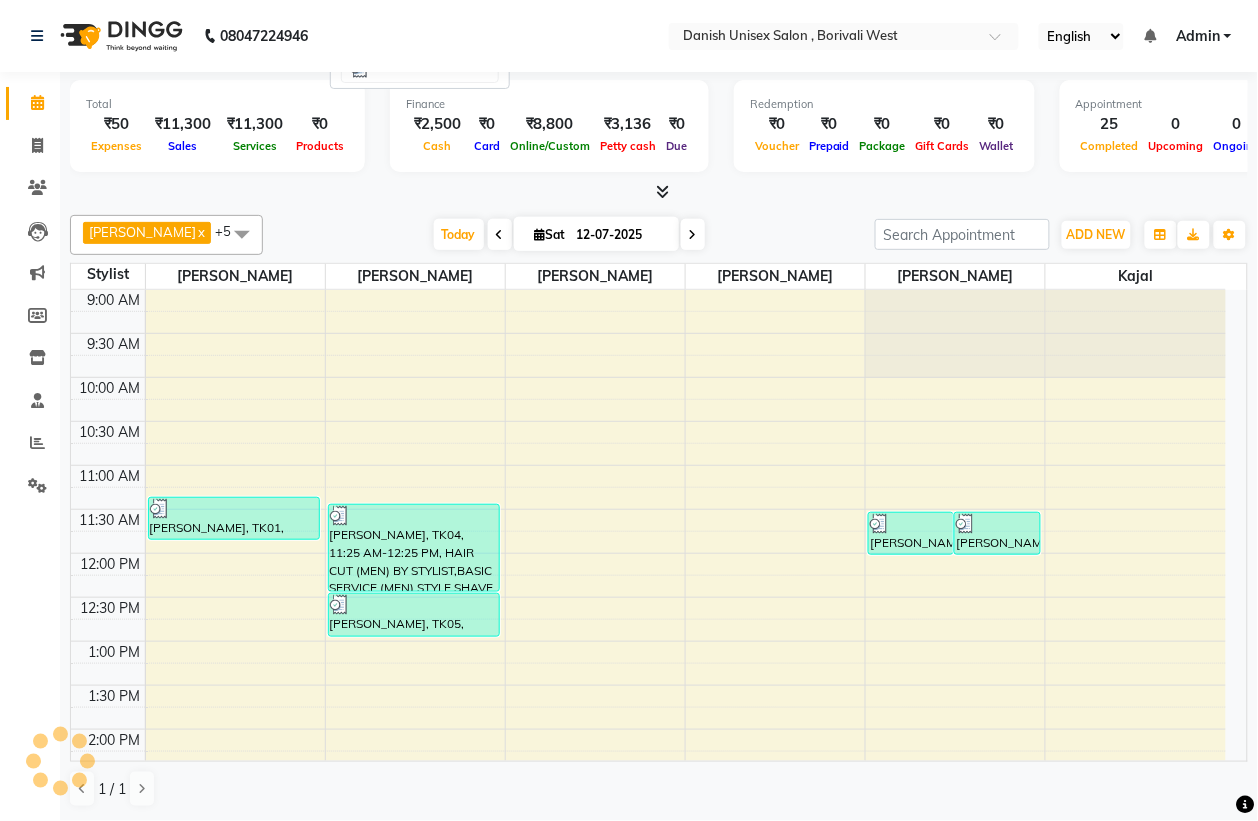 scroll, scrollTop: 686, scrollLeft: 0, axis: vertical 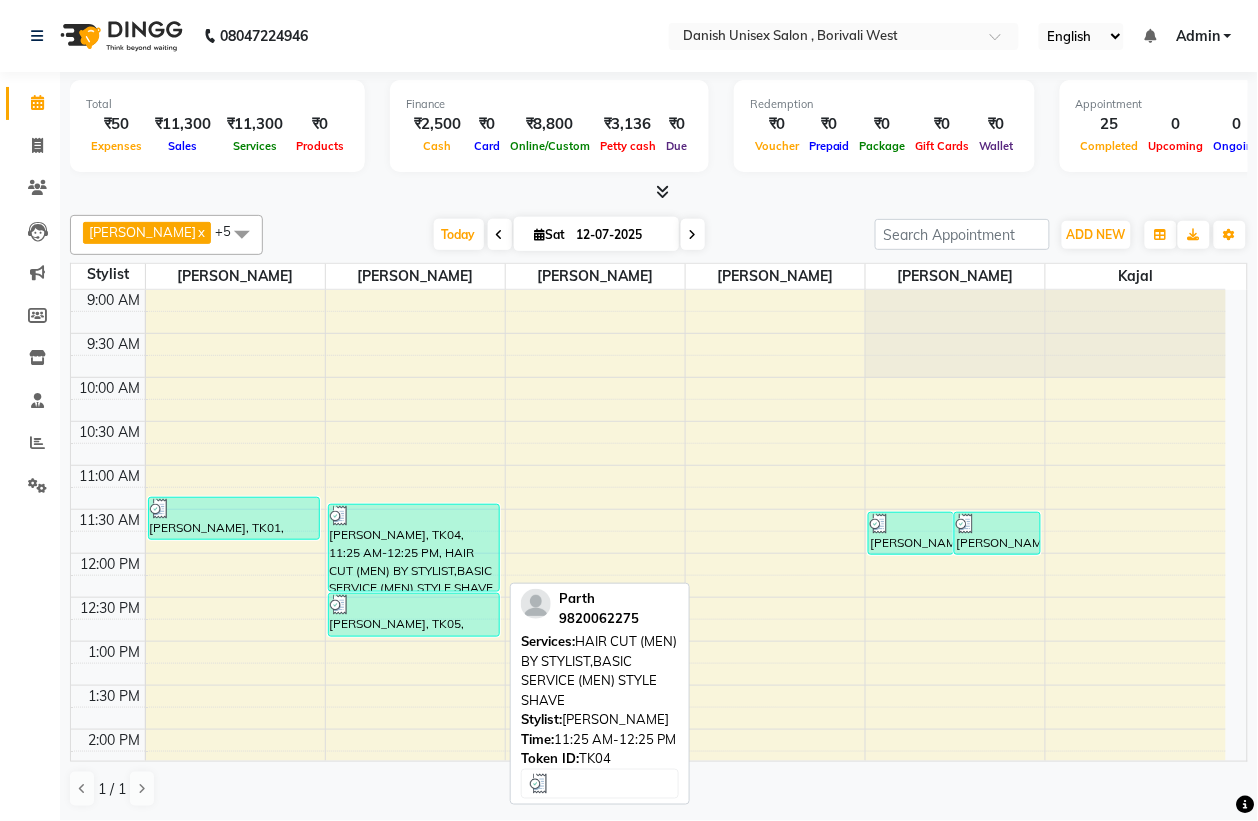 click on "[PERSON_NAME], TK04, 11:25 AM-12:25 PM, HAIR CUT (MEN) BY STYLIST,BASIC SERVICE (MEN) STYLE SHAVE" at bounding box center (414, 548) 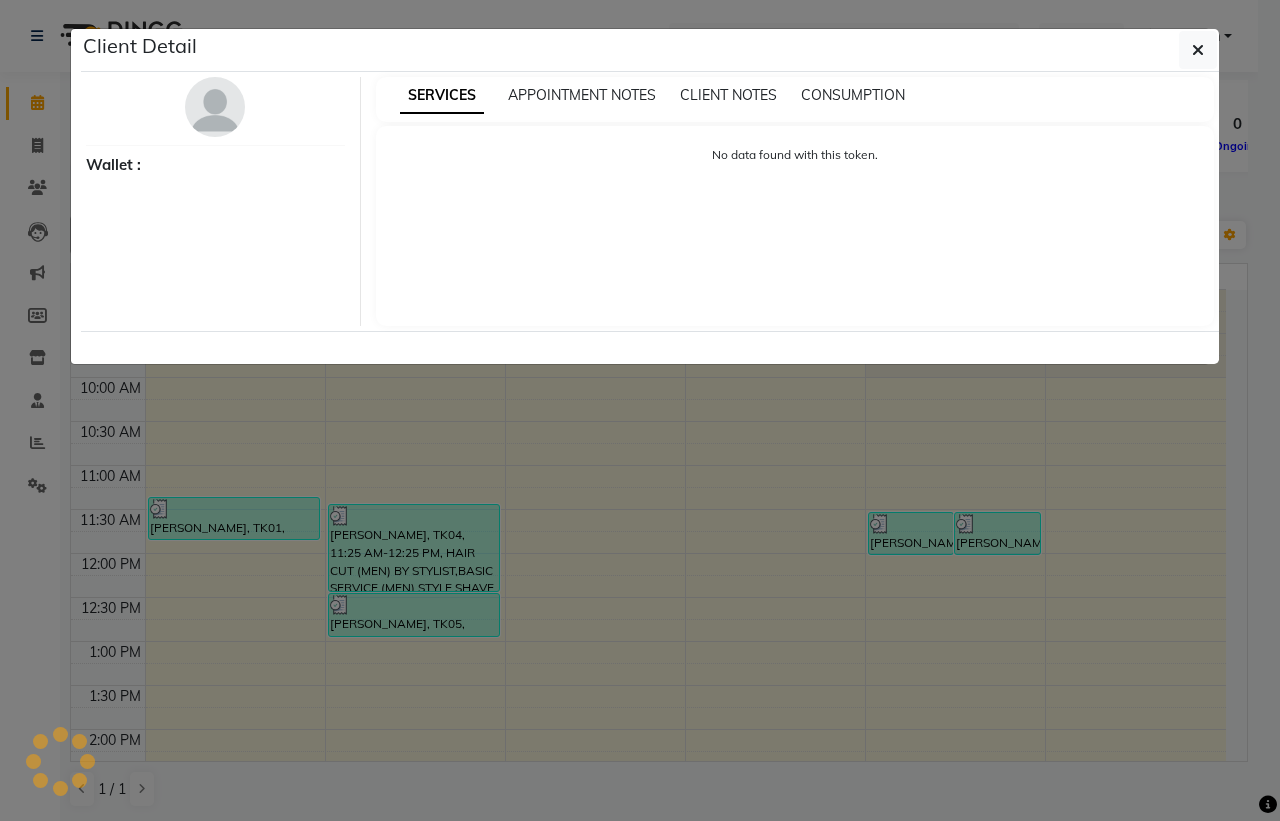 select on "3" 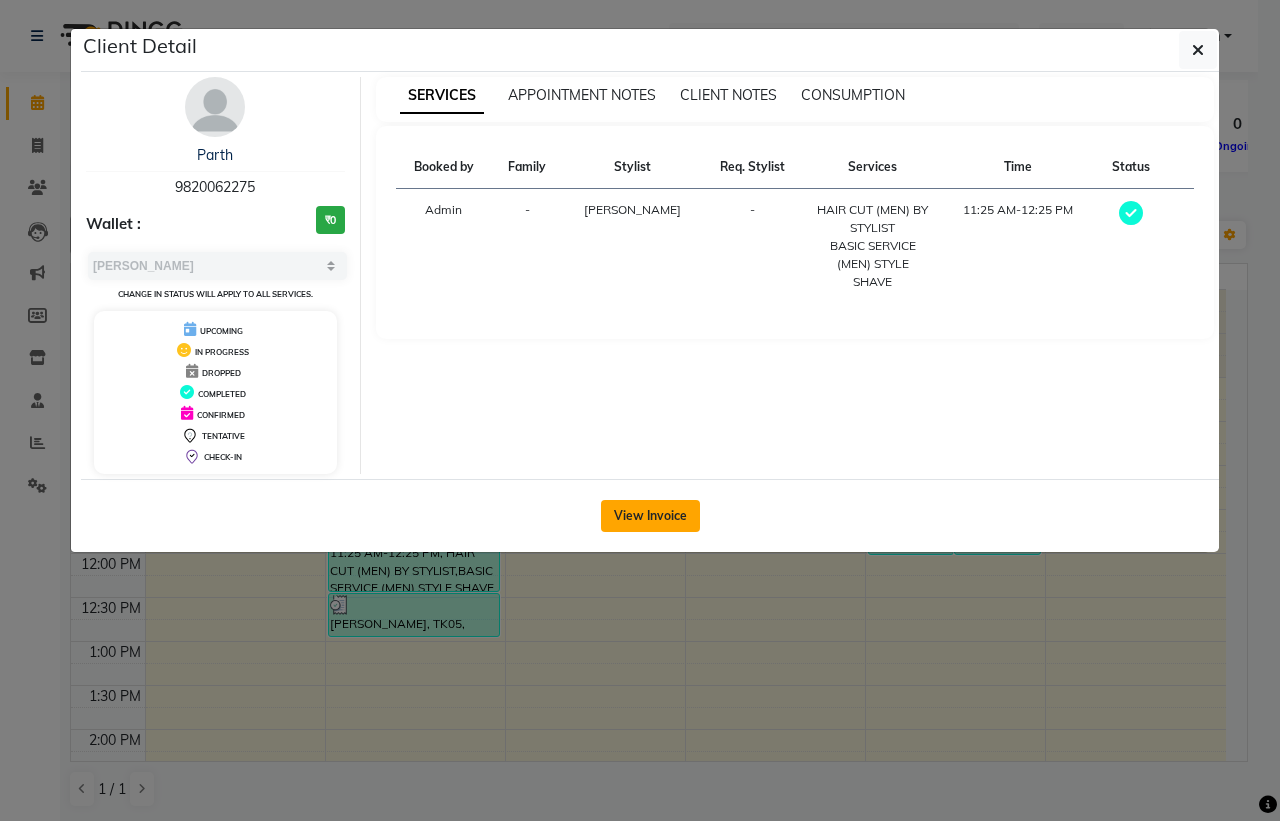 click on "View Invoice" 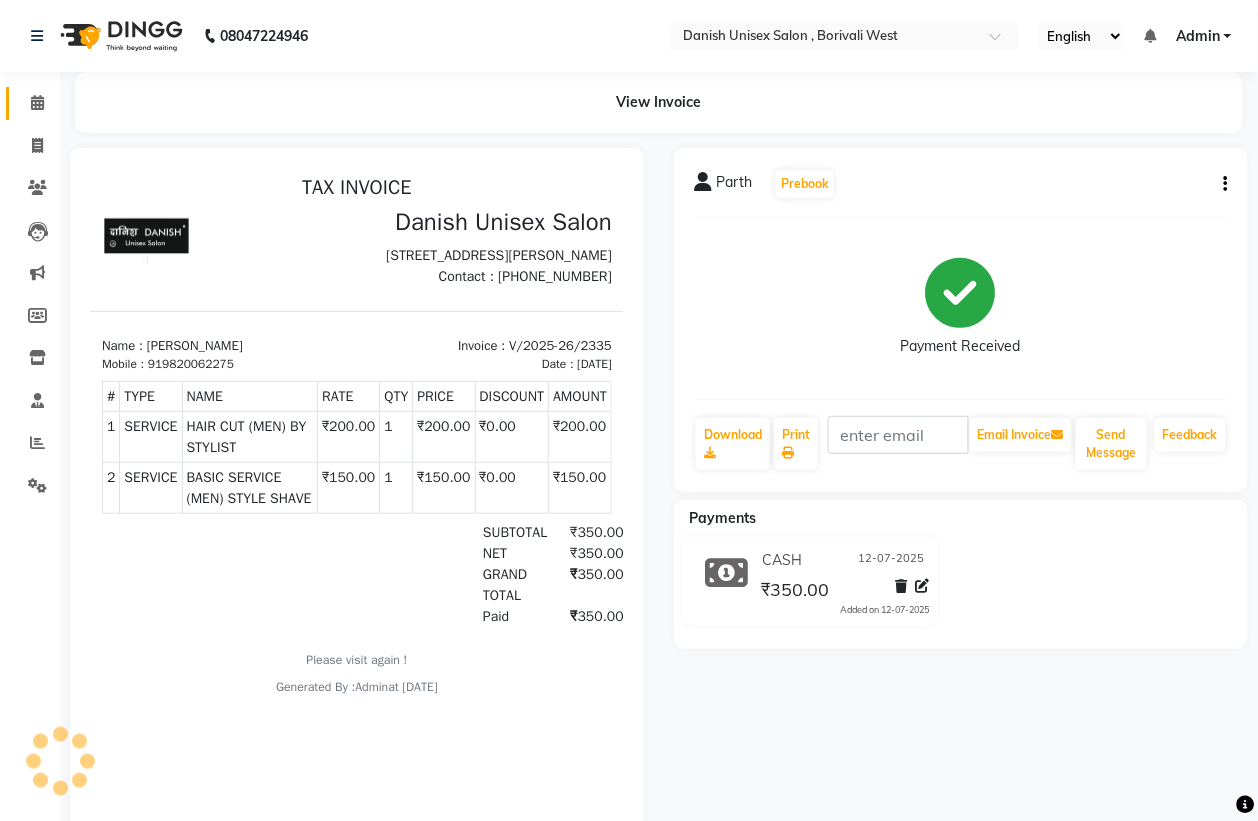 scroll, scrollTop: 0, scrollLeft: 0, axis: both 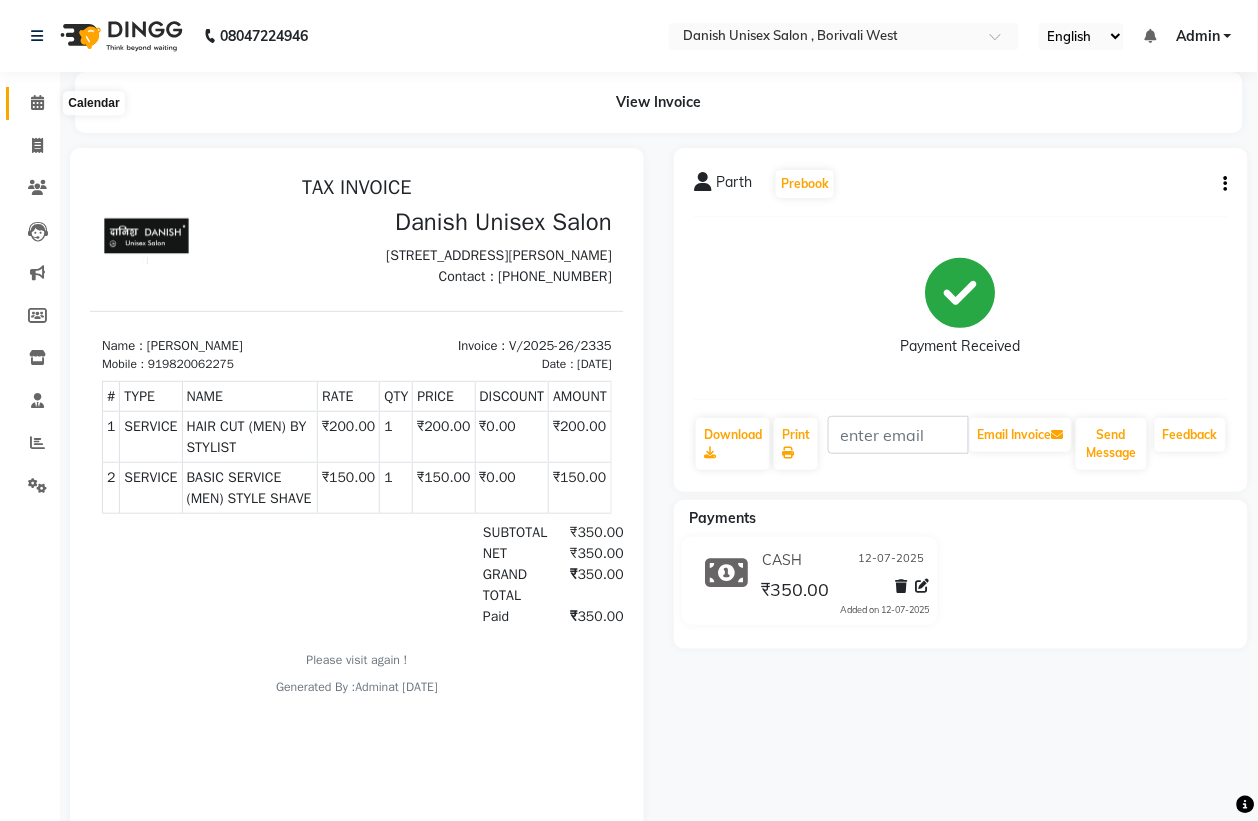 click 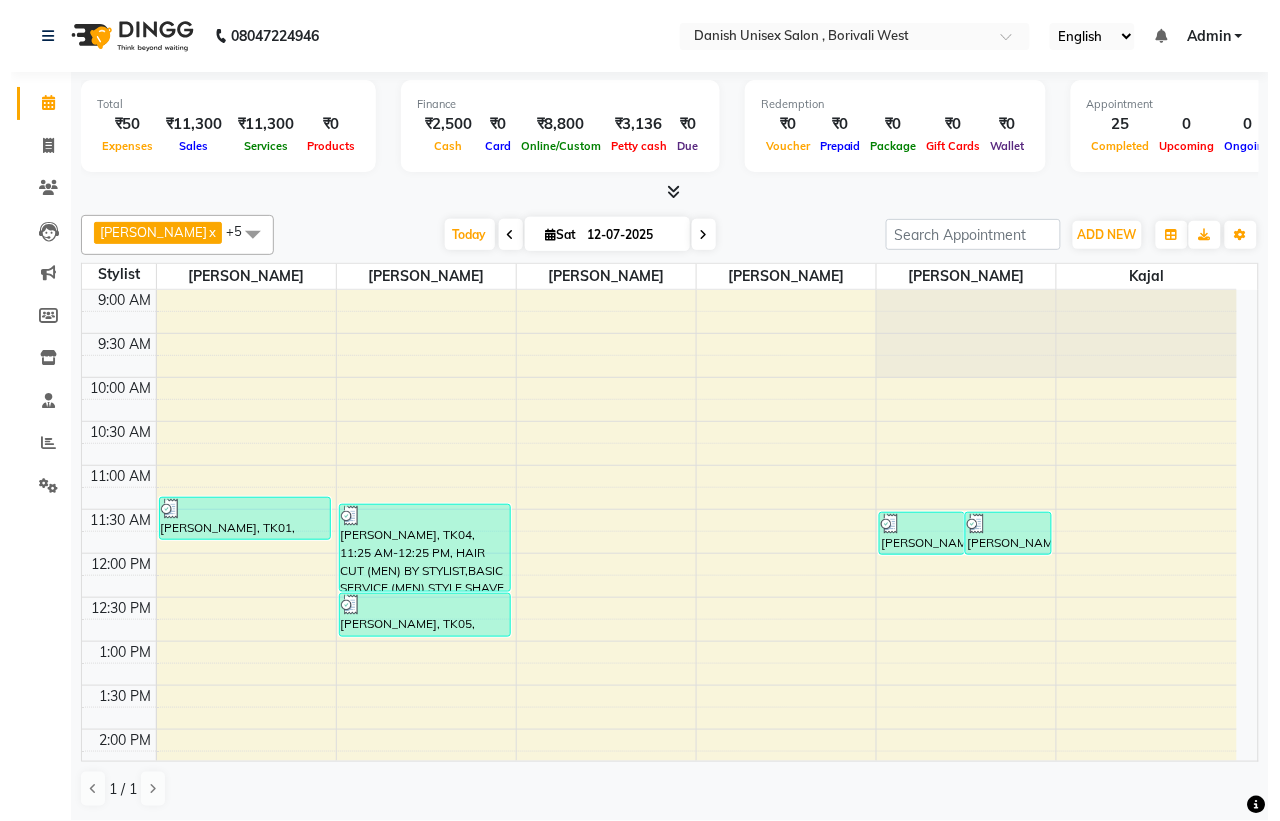 scroll, scrollTop: 250, scrollLeft: 0, axis: vertical 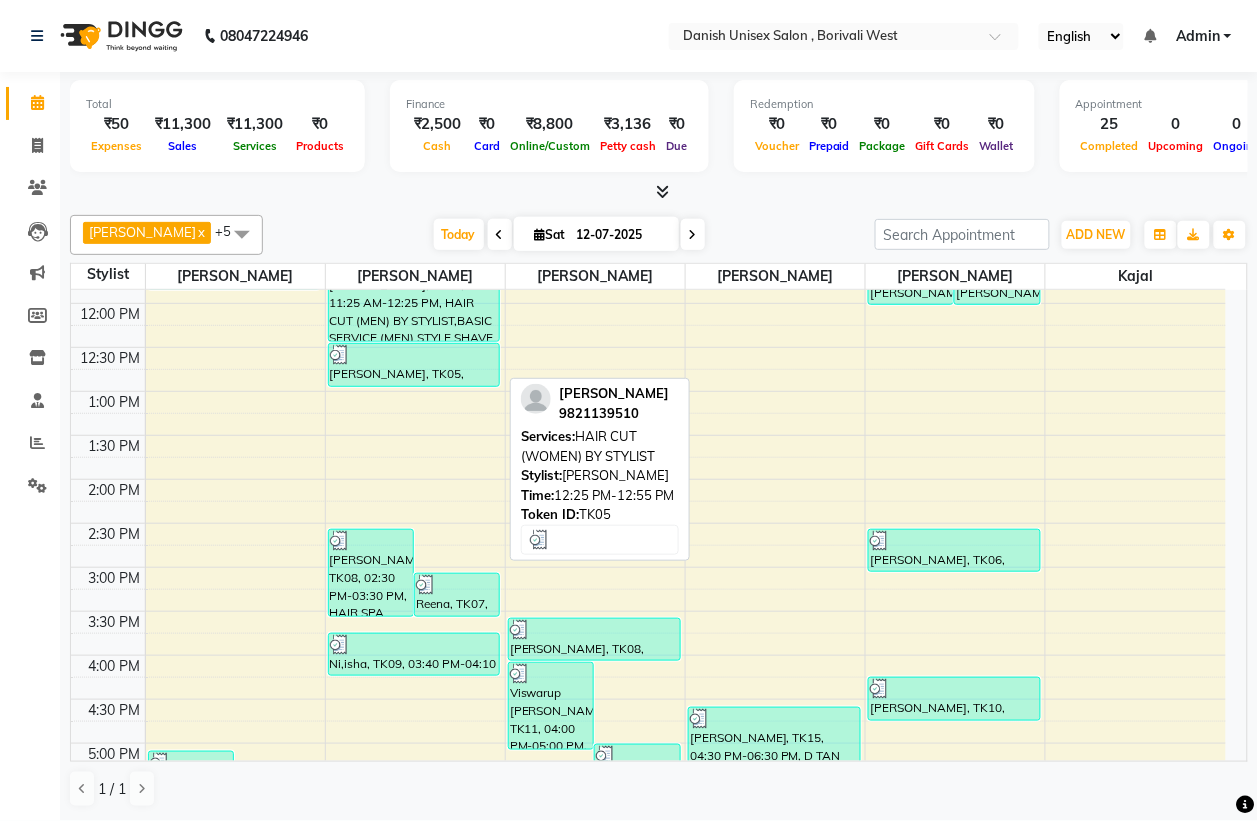 click on "[PERSON_NAME], TK05, 12:25 PM-12:55 PM, HAIR CUT (WOMEN) BY STYLIST" at bounding box center (414, 365) 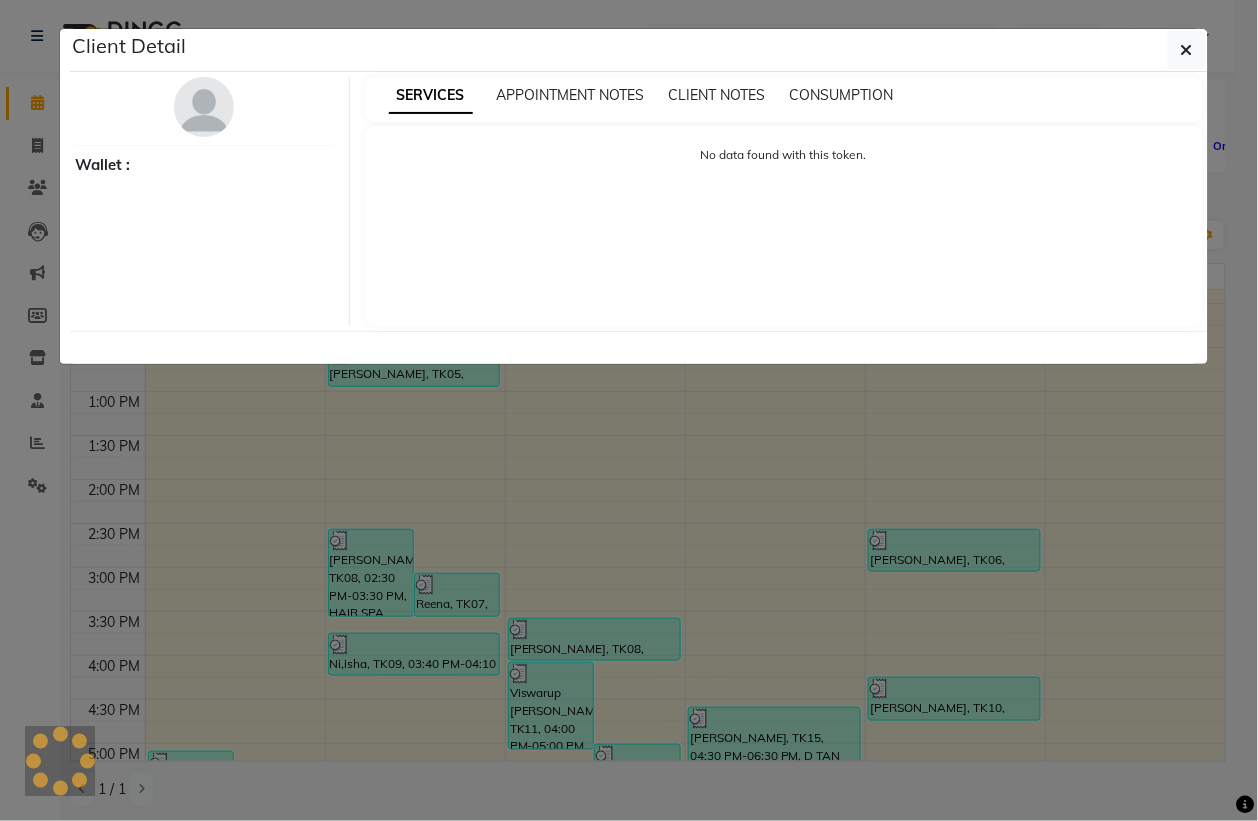 select on "3" 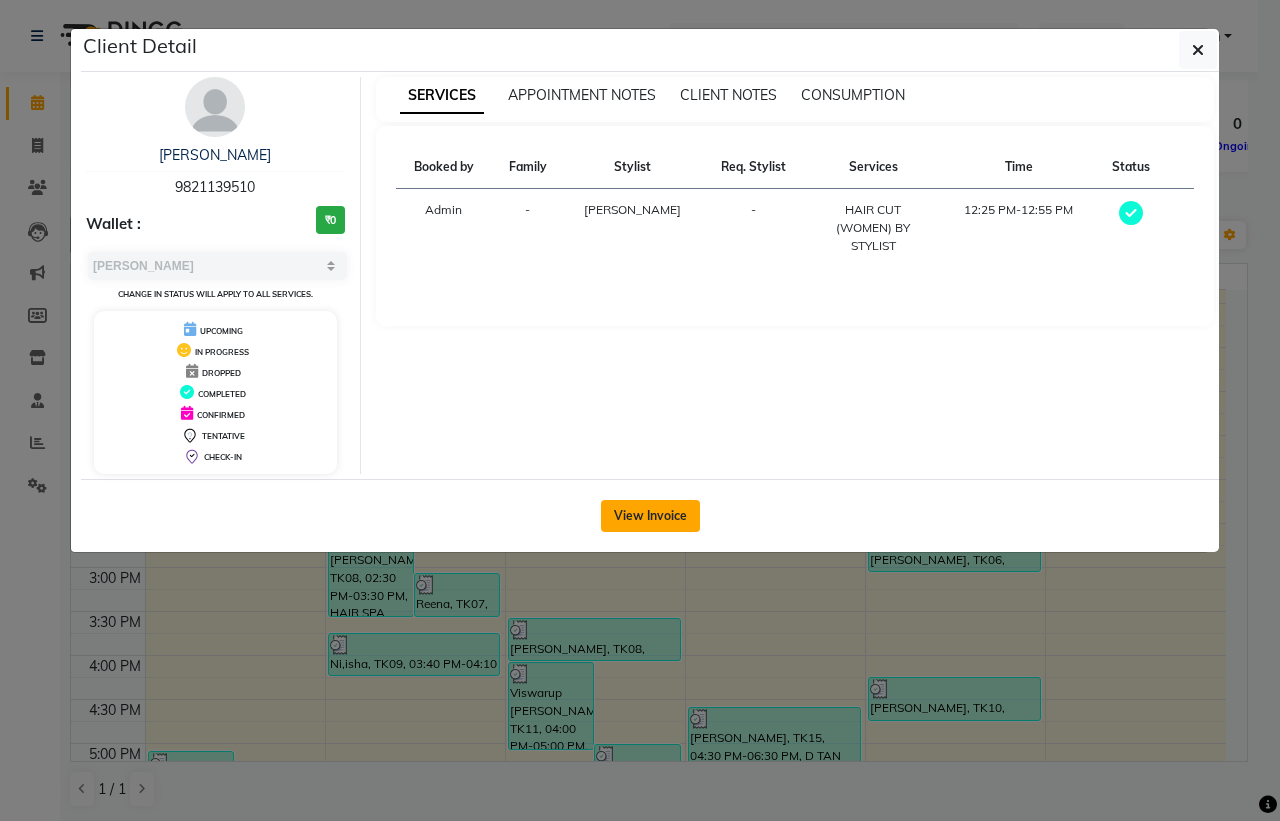 click on "View Invoice" 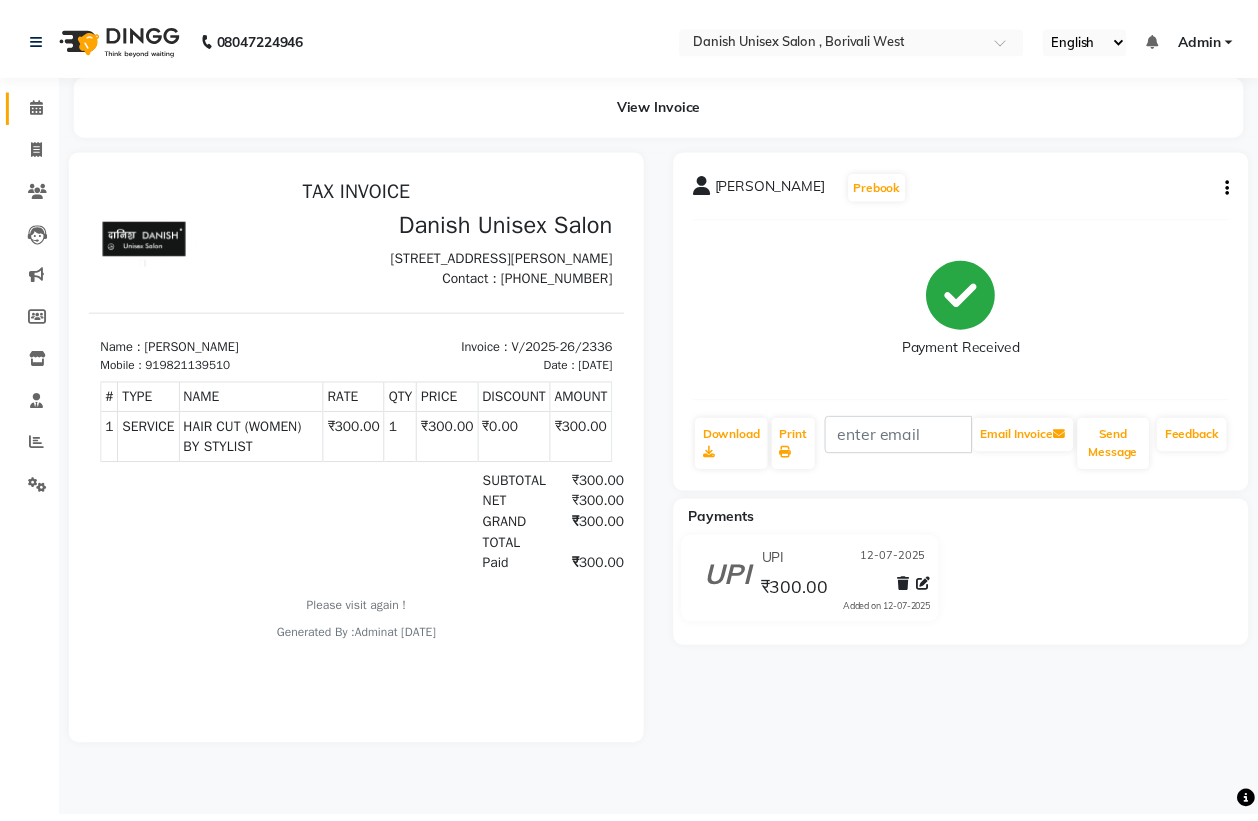 scroll, scrollTop: 0, scrollLeft: 0, axis: both 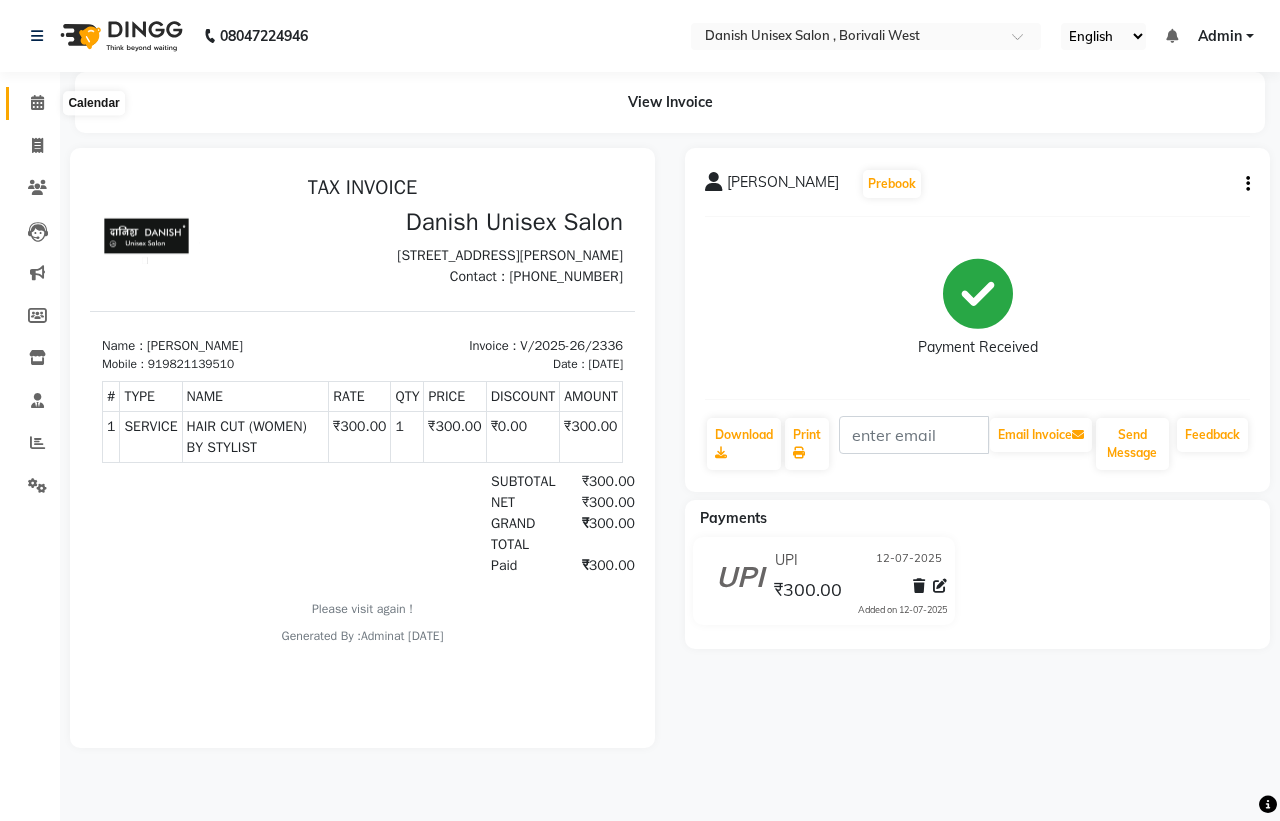 click 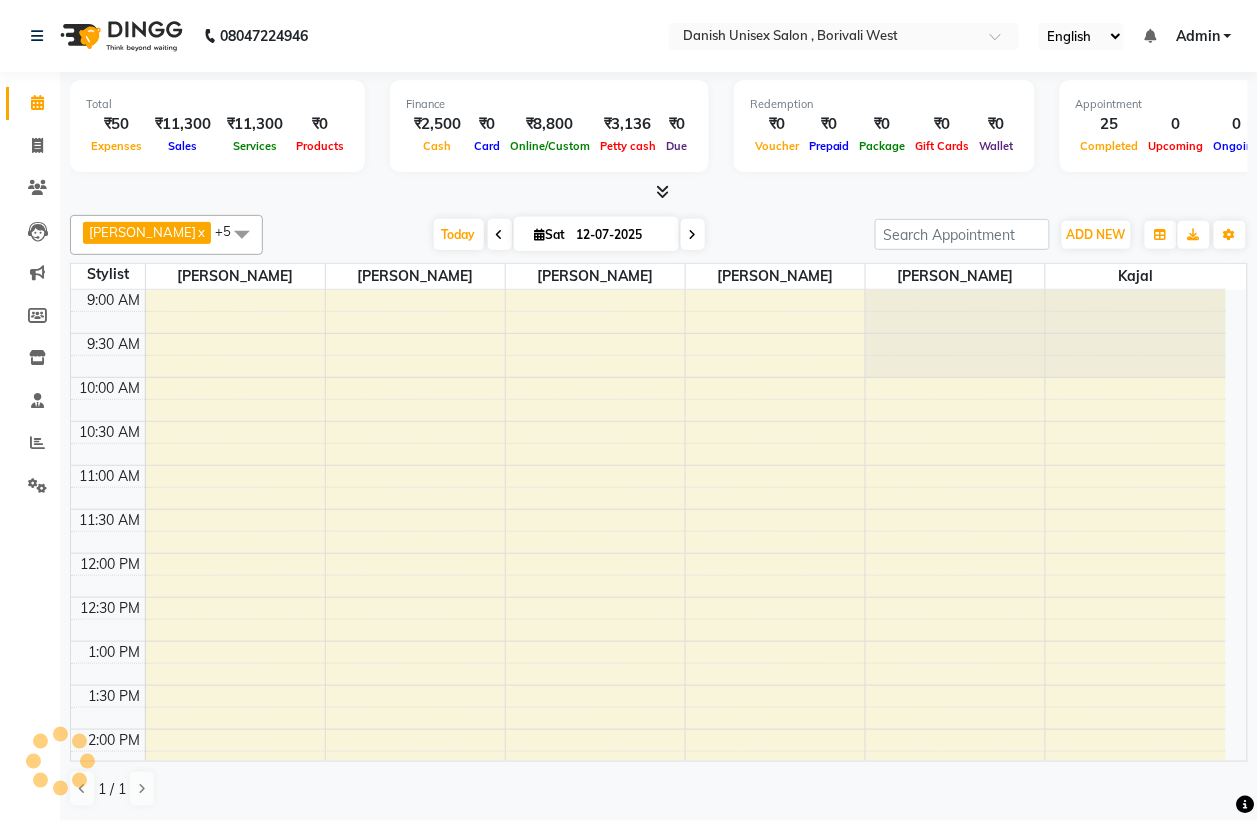 scroll, scrollTop: 0, scrollLeft: 0, axis: both 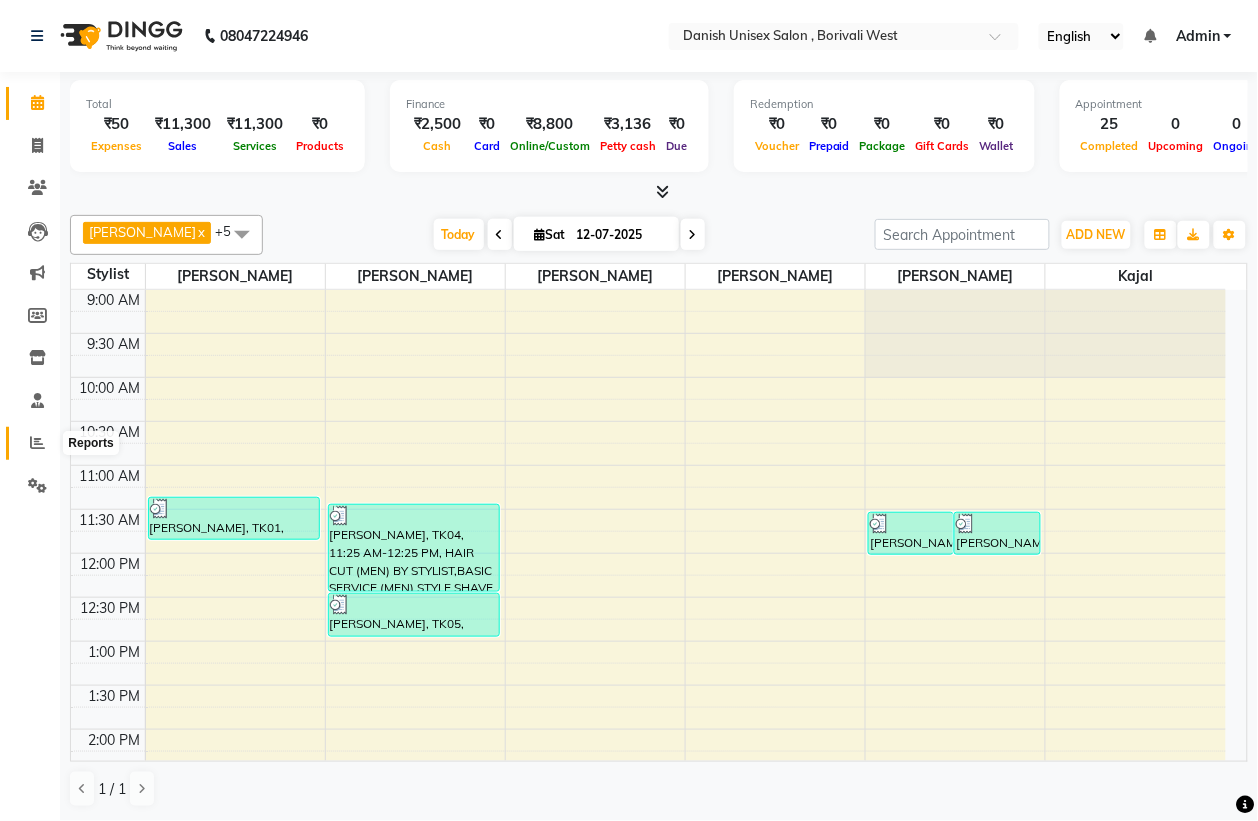 click 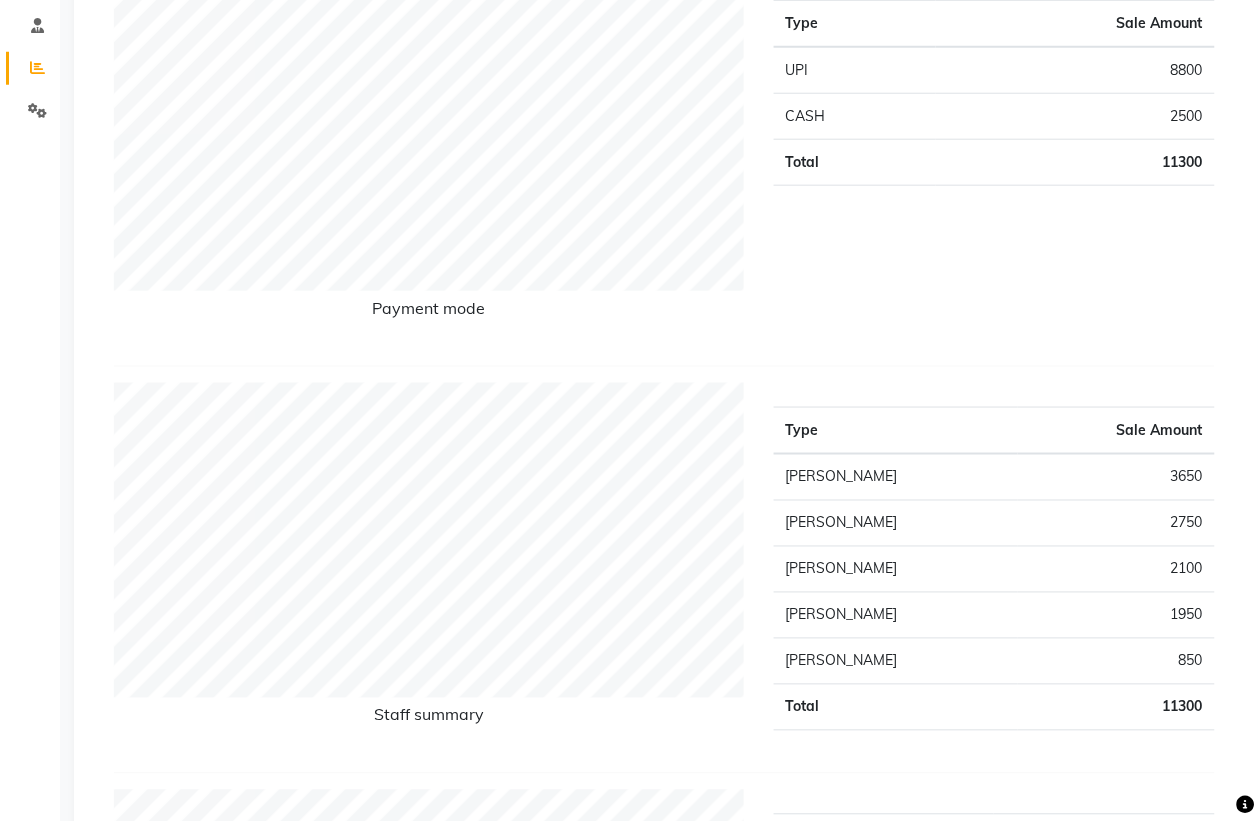 scroll, scrollTop: 0, scrollLeft: 0, axis: both 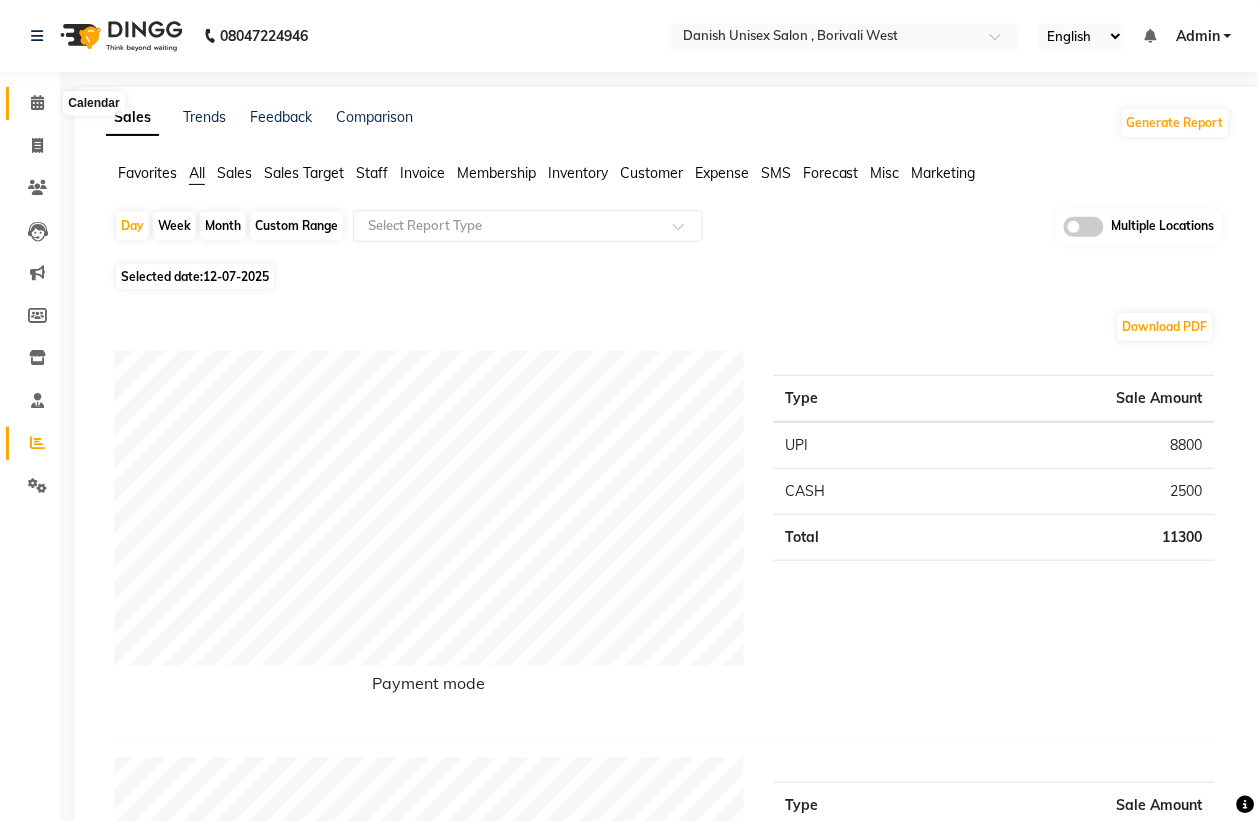 click 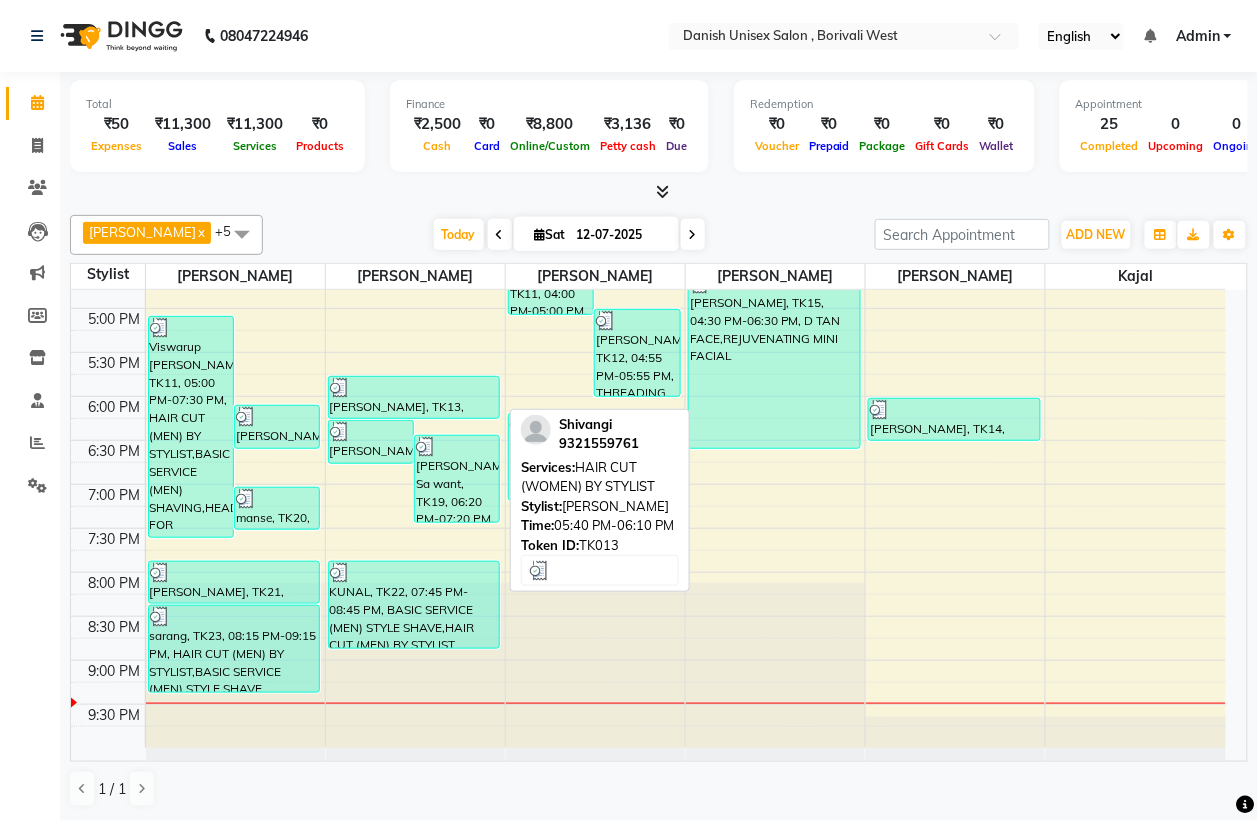 scroll, scrollTop: 686, scrollLeft: 0, axis: vertical 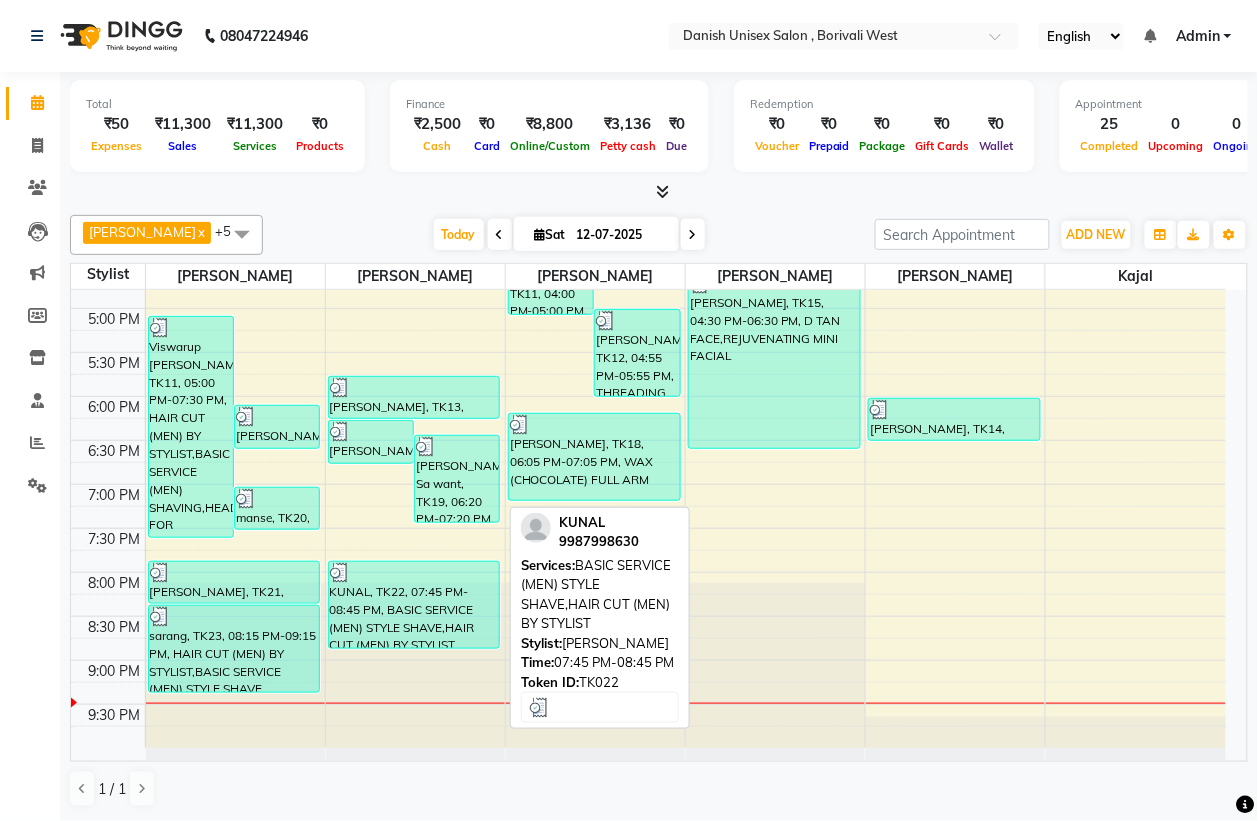 click on "KUNAL, TK22, 07:45 PM-08:45 PM, BASIC SERVICE (MEN) STYLE SHAVE,HAIR CUT (MEN) BY STYLIST" at bounding box center (414, 605) 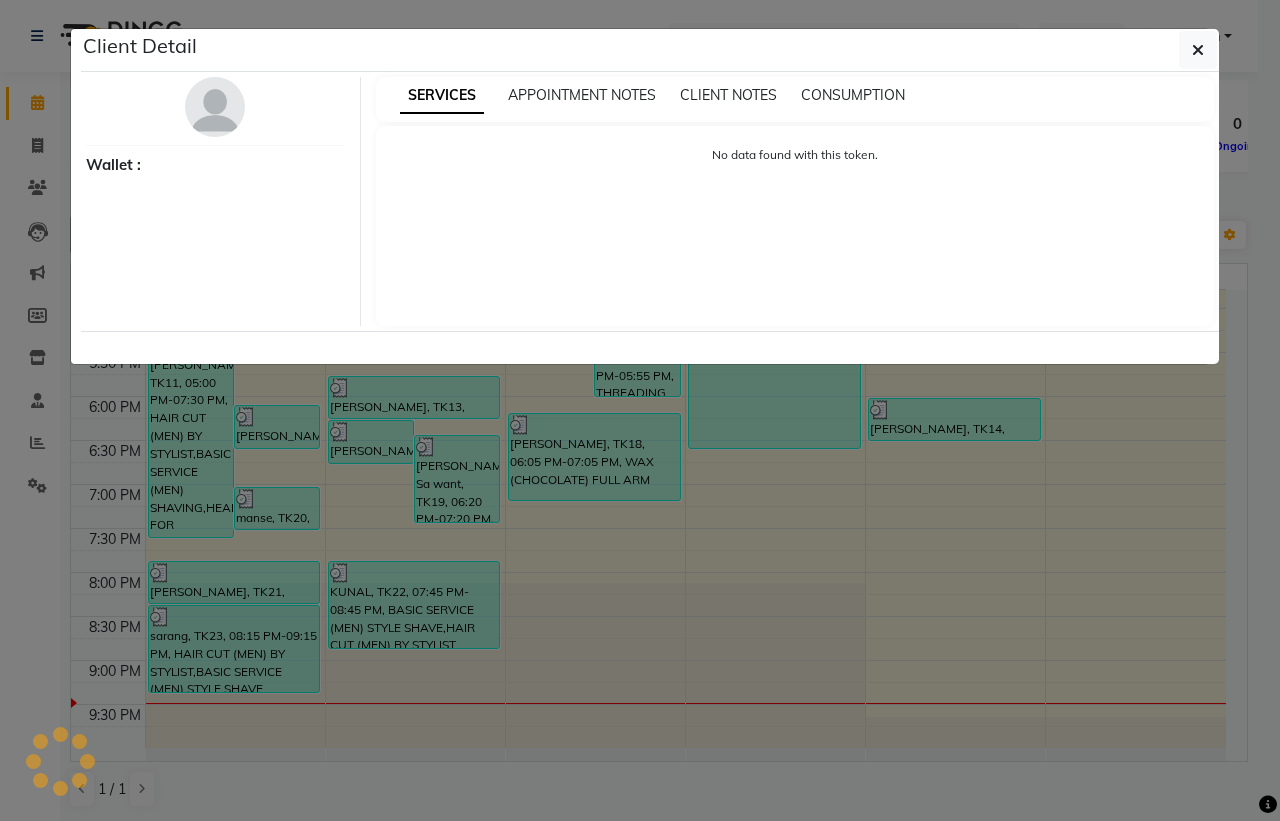 select on "3" 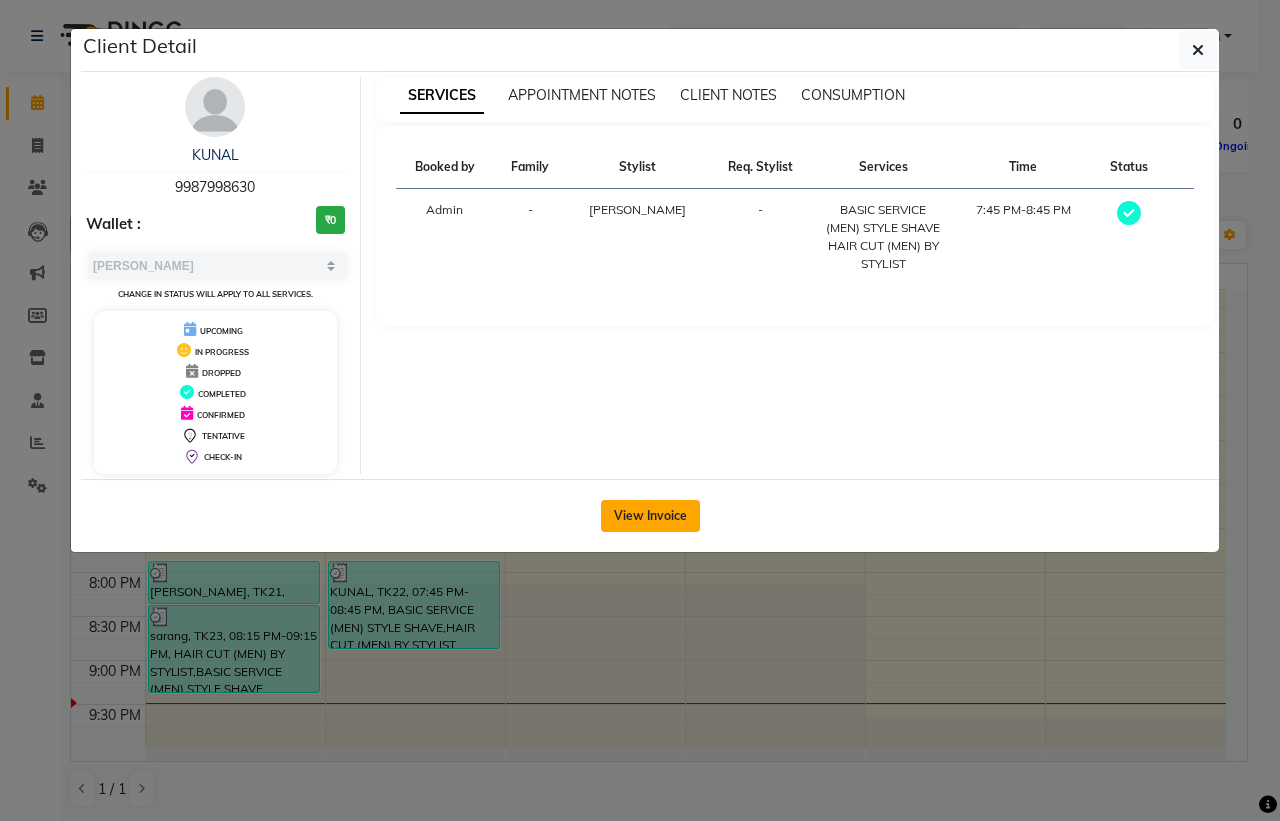 click on "View Invoice" 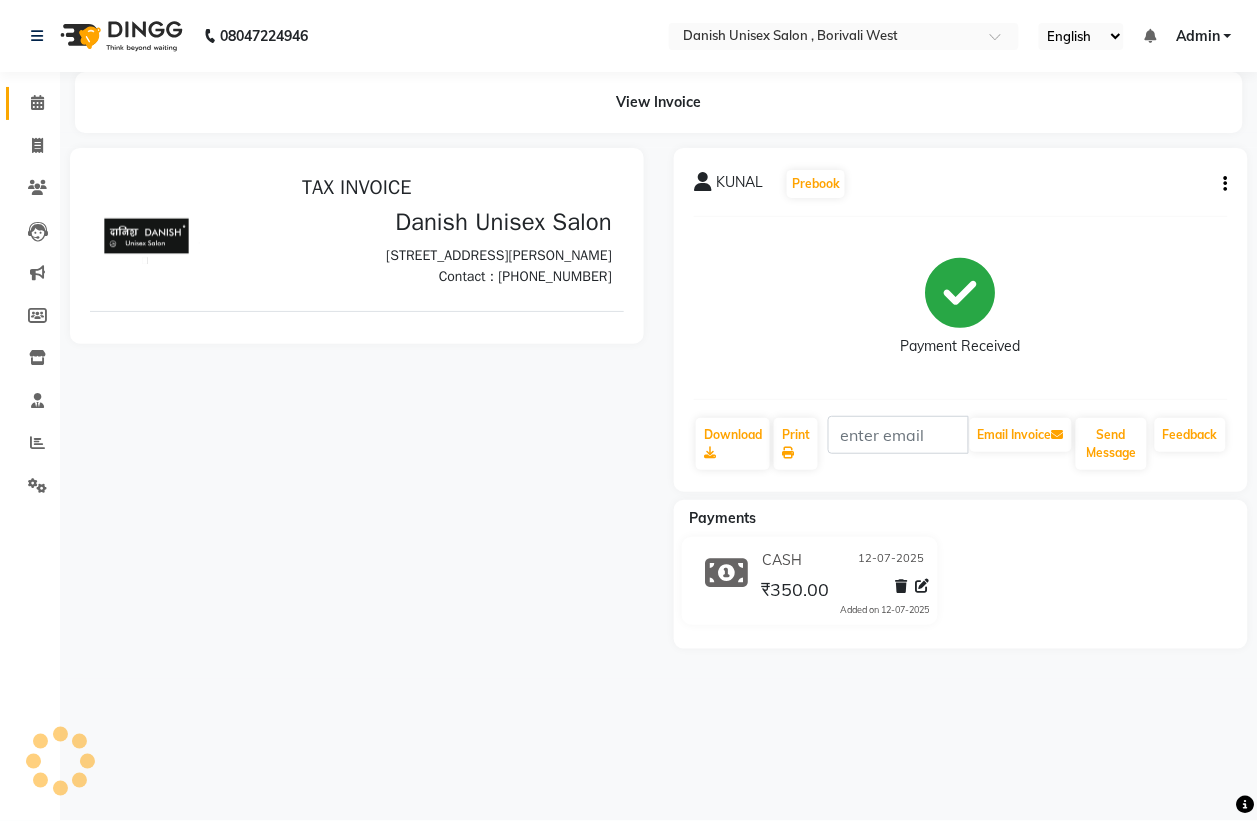 scroll, scrollTop: 0, scrollLeft: 0, axis: both 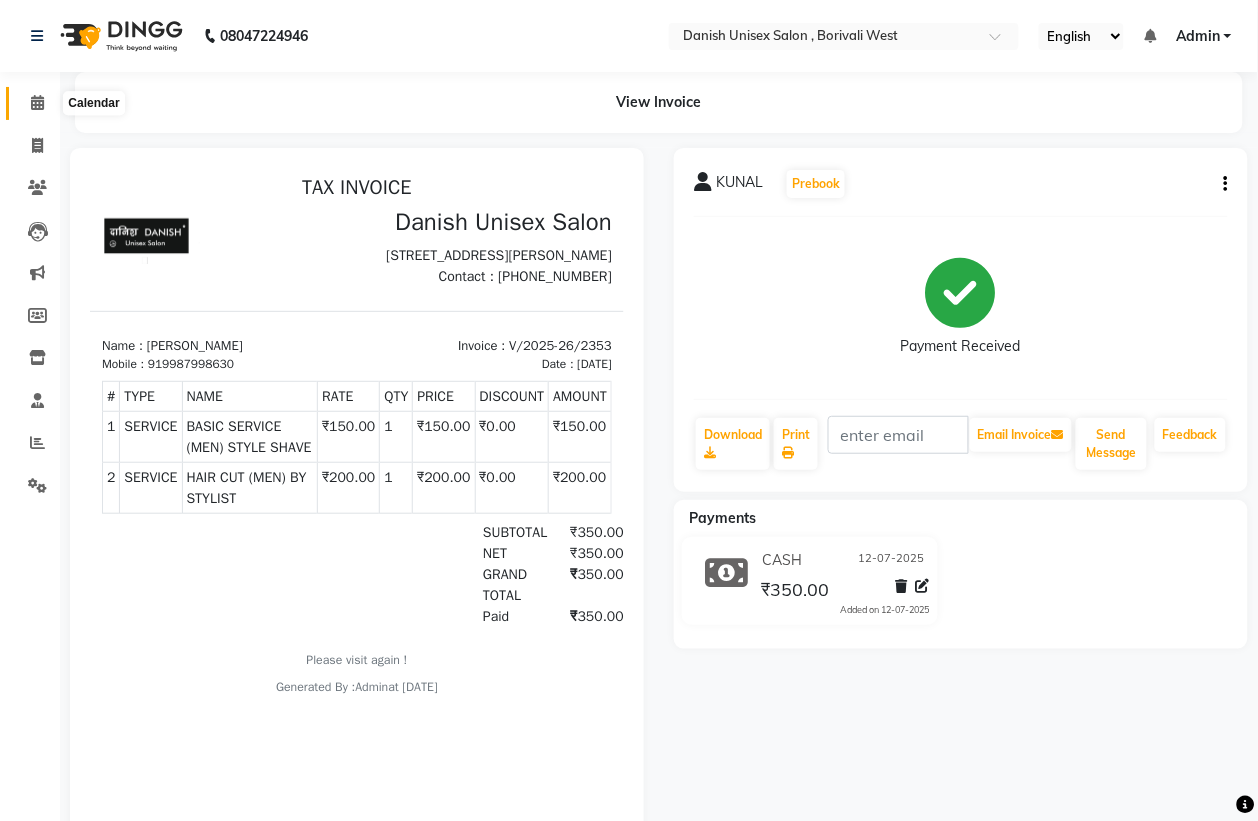 click 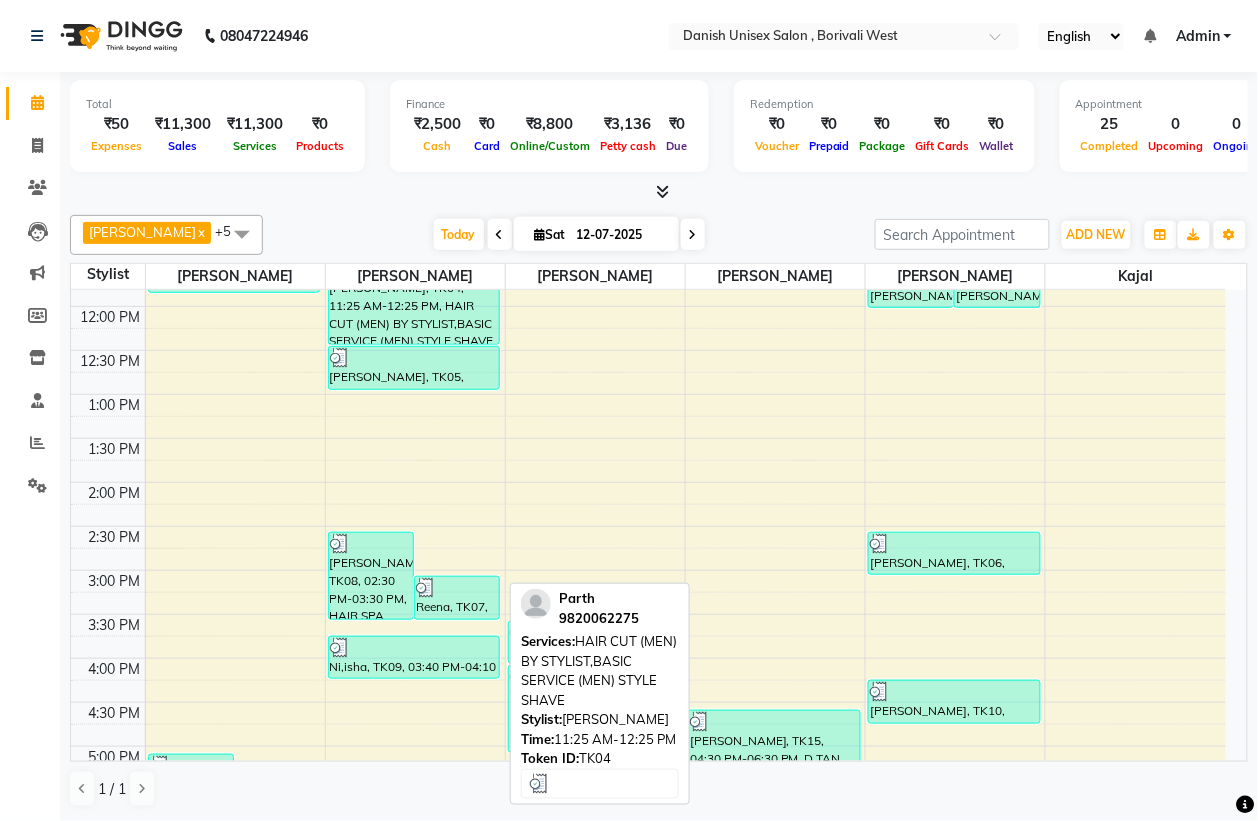 scroll, scrollTop: 250, scrollLeft: 0, axis: vertical 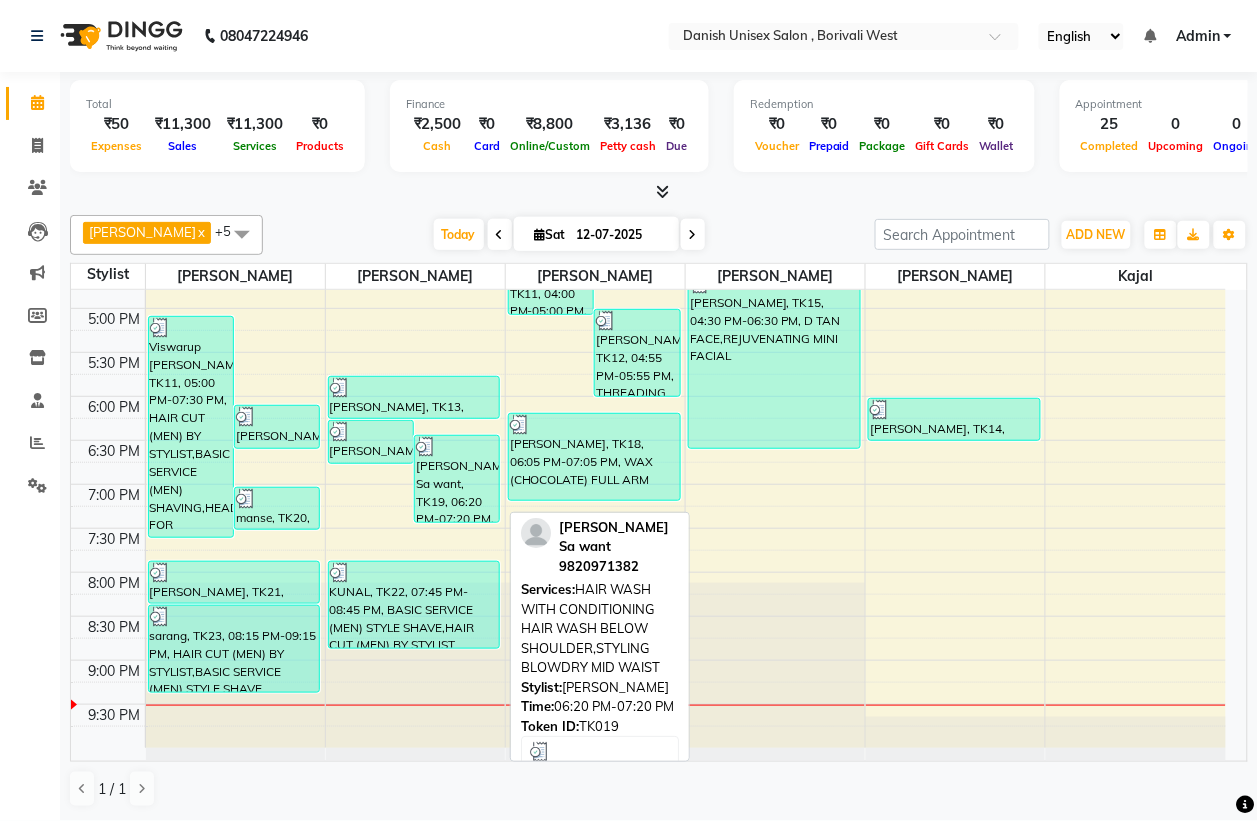 click on "[PERSON_NAME] Sa want, TK19, 06:20 PM-07:20 PM, HAIR WASH WITH CONDITIONING HAIR WASH BELOW SHOULDER,STYLING BLOWDRY MID WAIST" at bounding box center (457, 479) 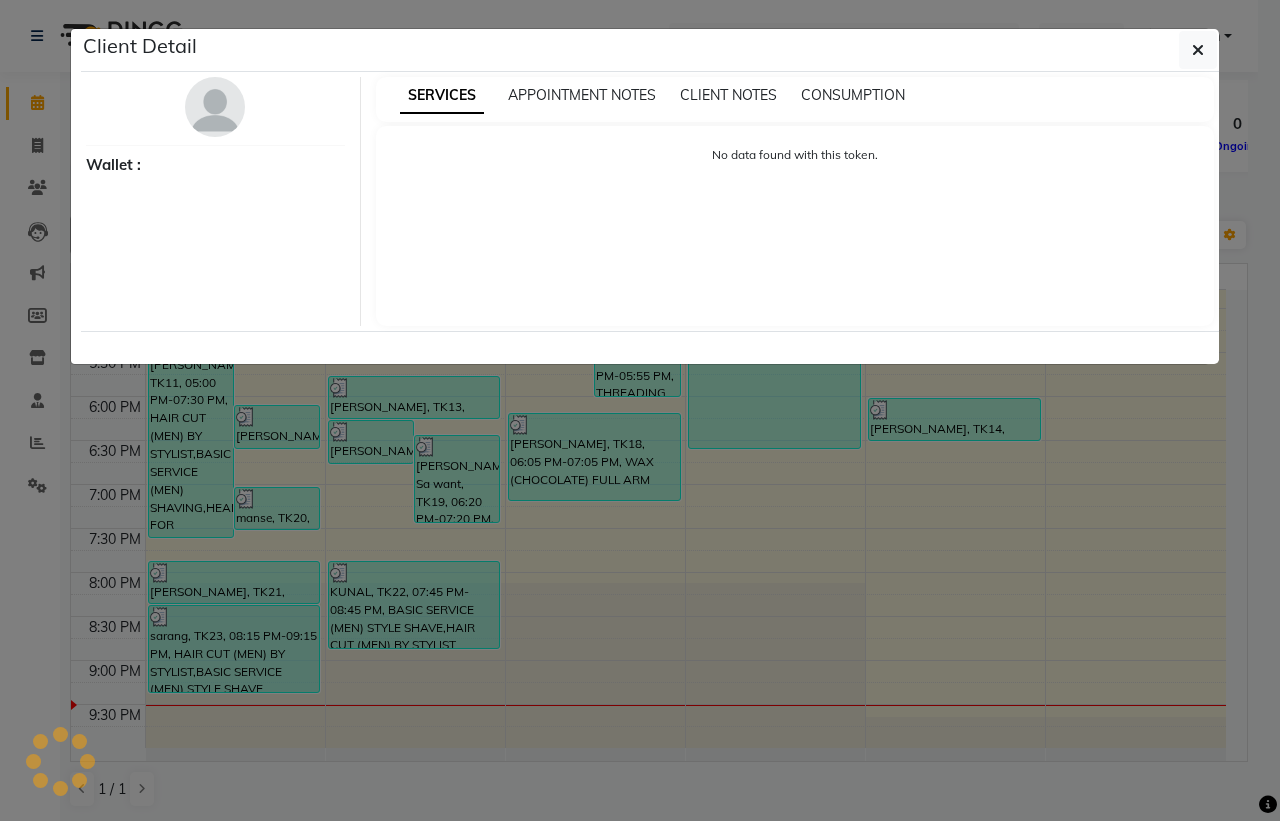 select on "3" 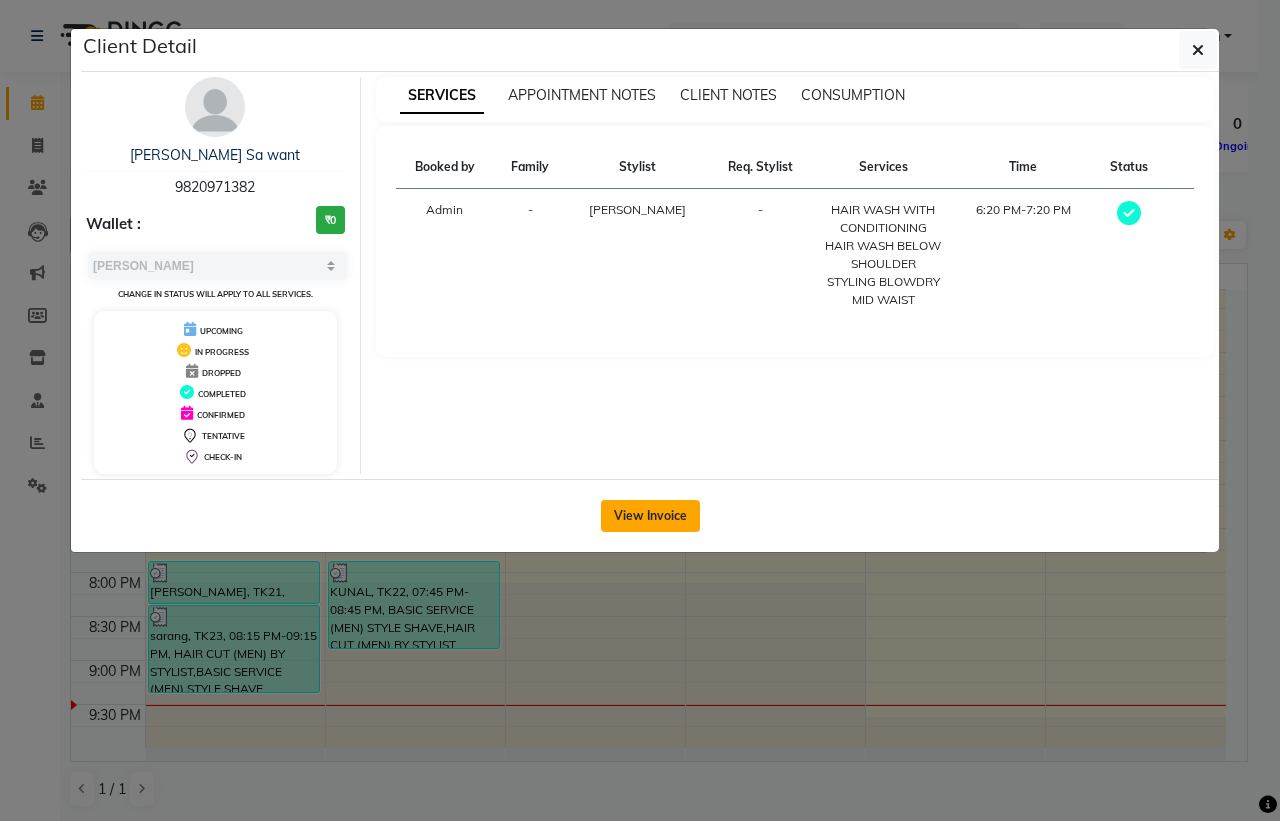 click on "View Invoice" 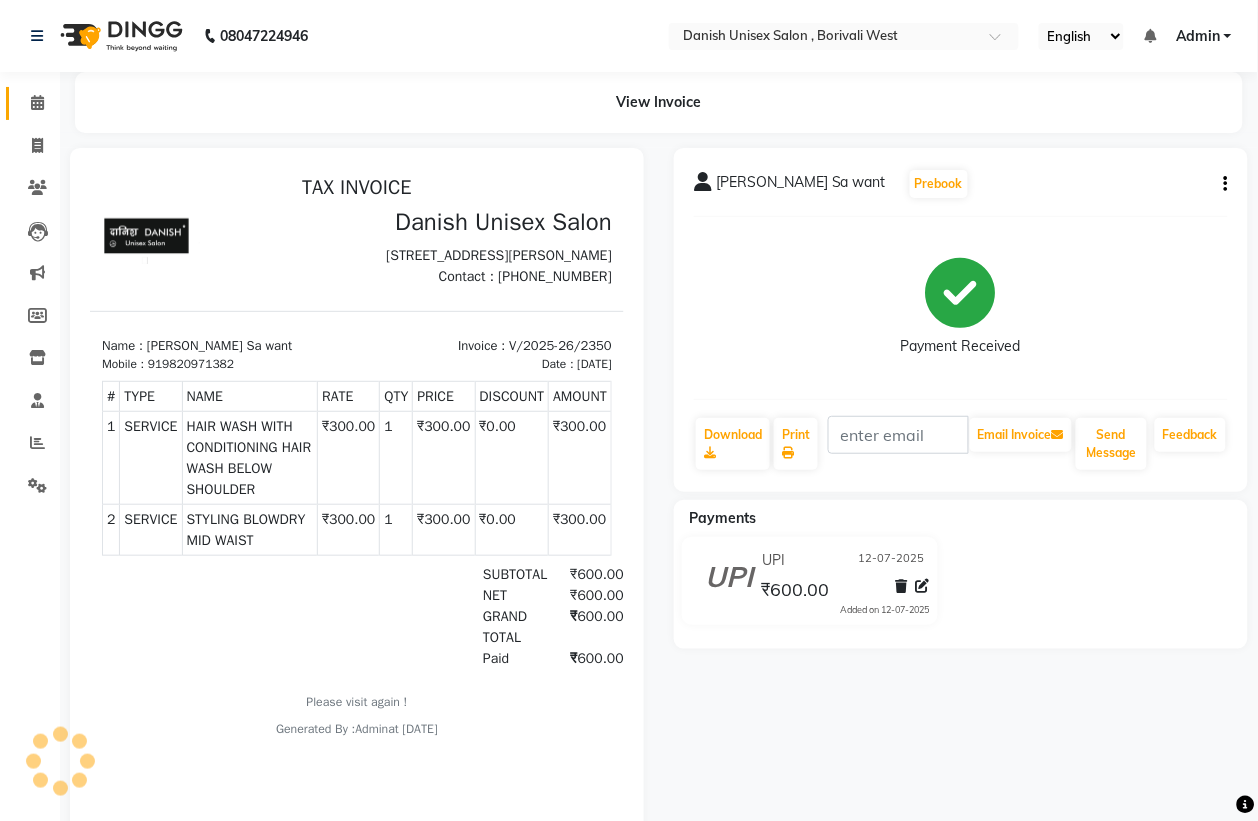 scroll, scrollTop: 0, scrollLeft: 0, axis: both 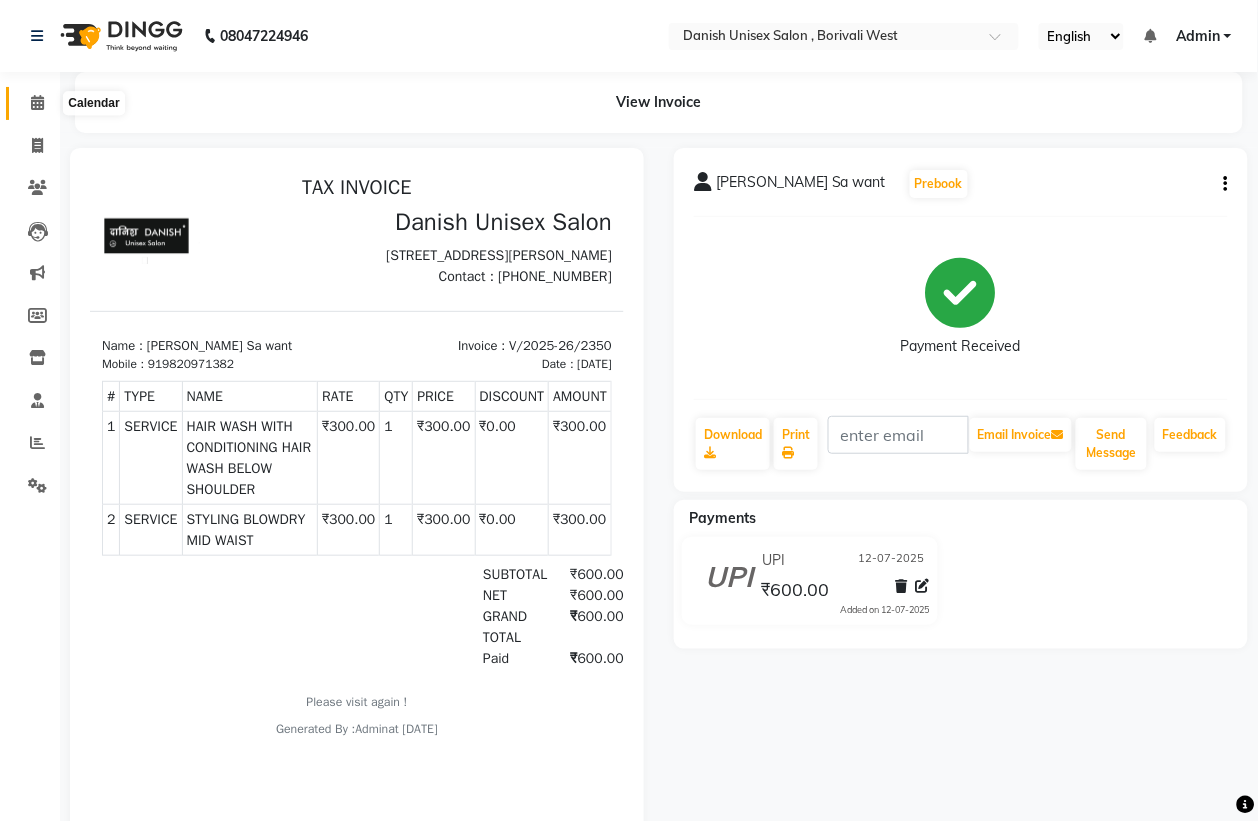 click 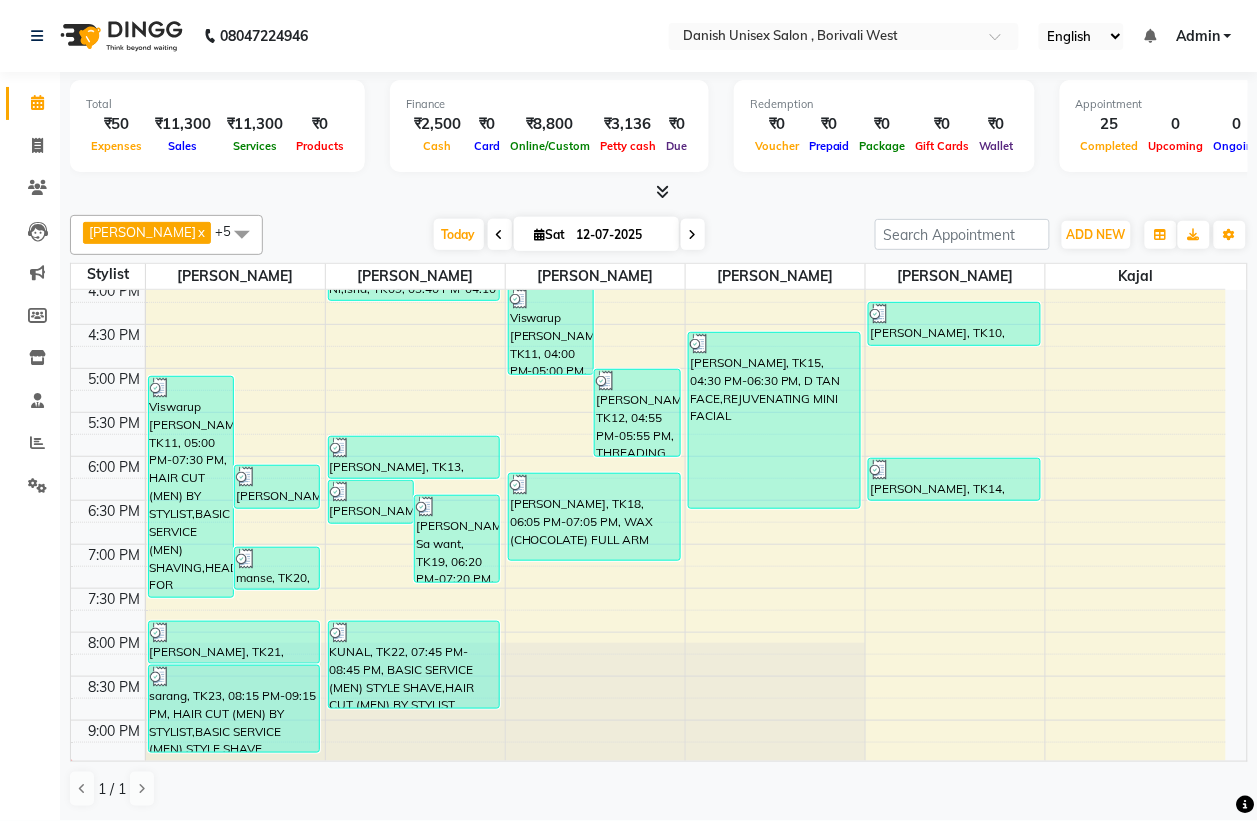 scroll, scrollTop: 686, scrollLeft: 0, axis: vertical 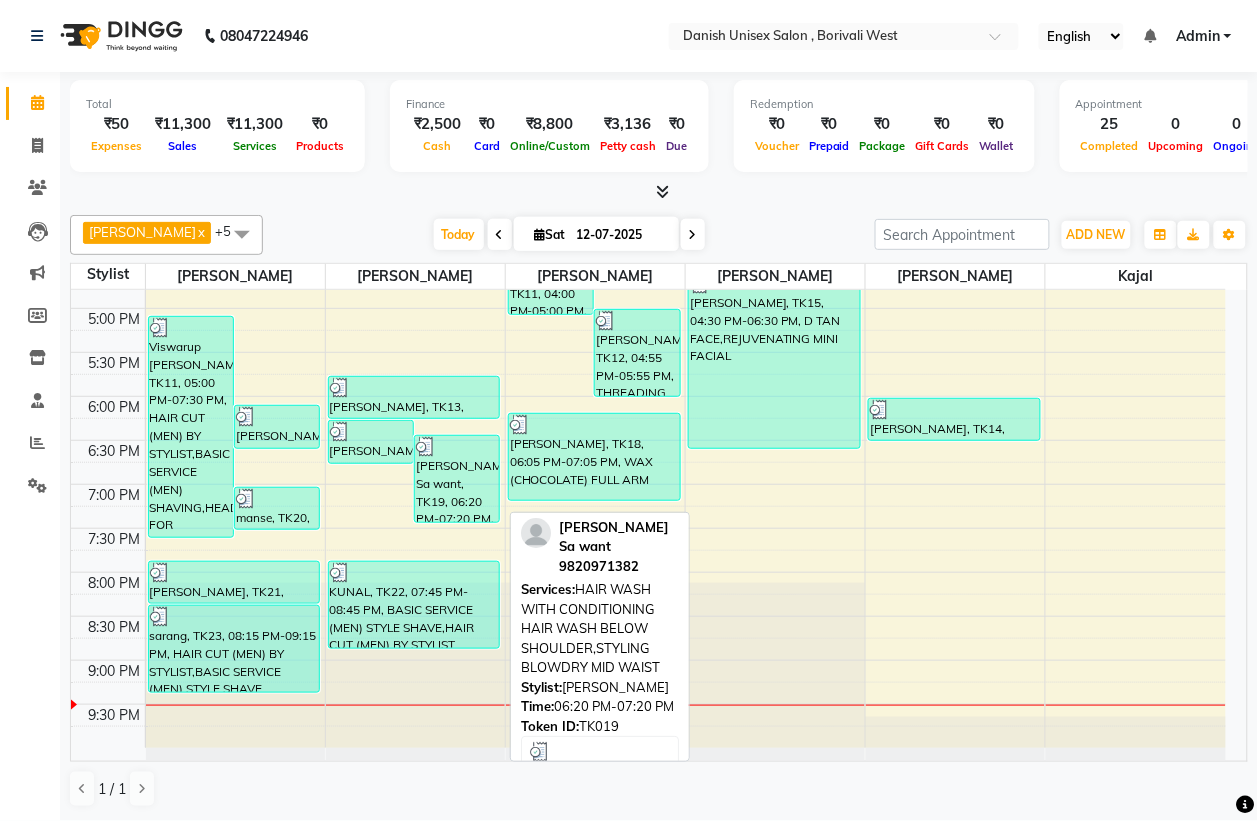 click on "[PERSON_NAME] Sa want, TK19, 06:20 PM-07:20 PM, HAIR WASH WITH CONDITIONING HAIR WASH BELOW SHOULDER,STYLING BLOWDRY MID WAIST" at bounding box center [457, 479] 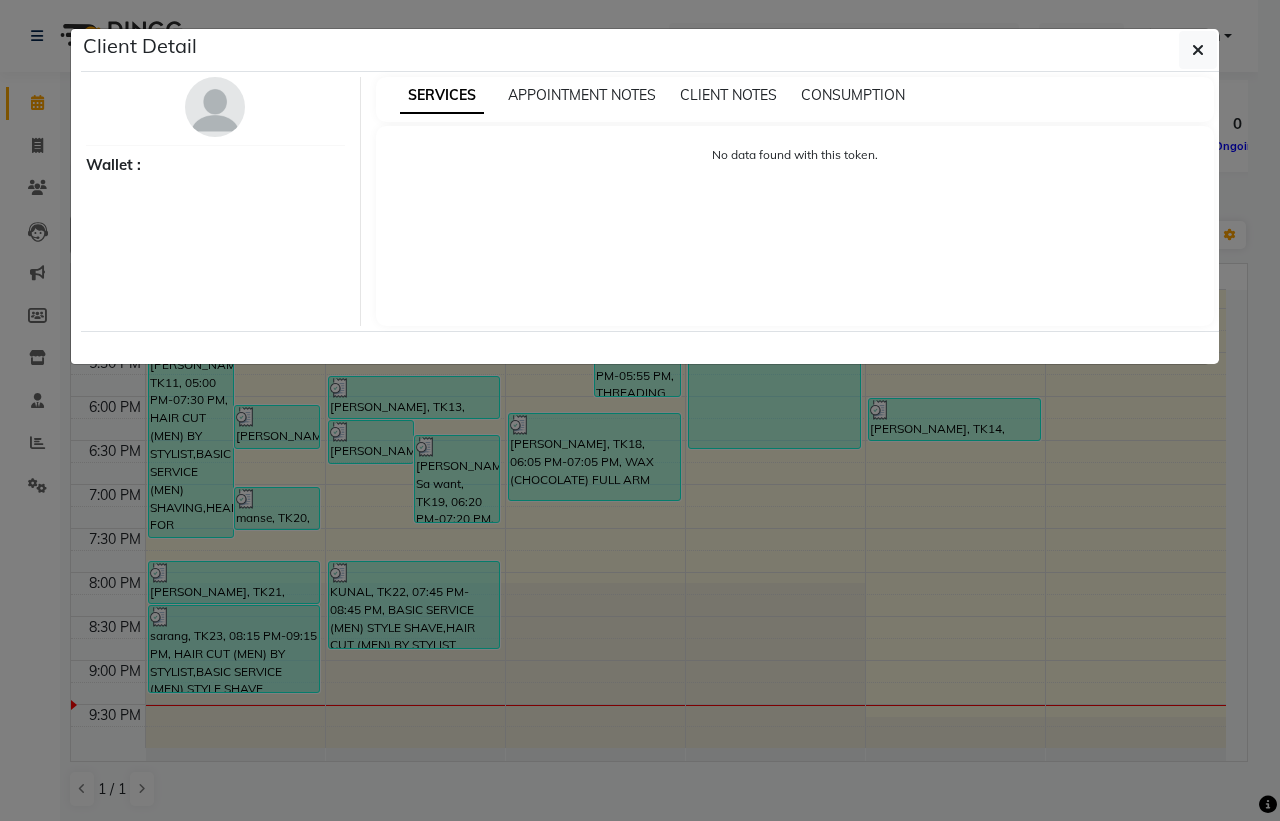 select on "3" 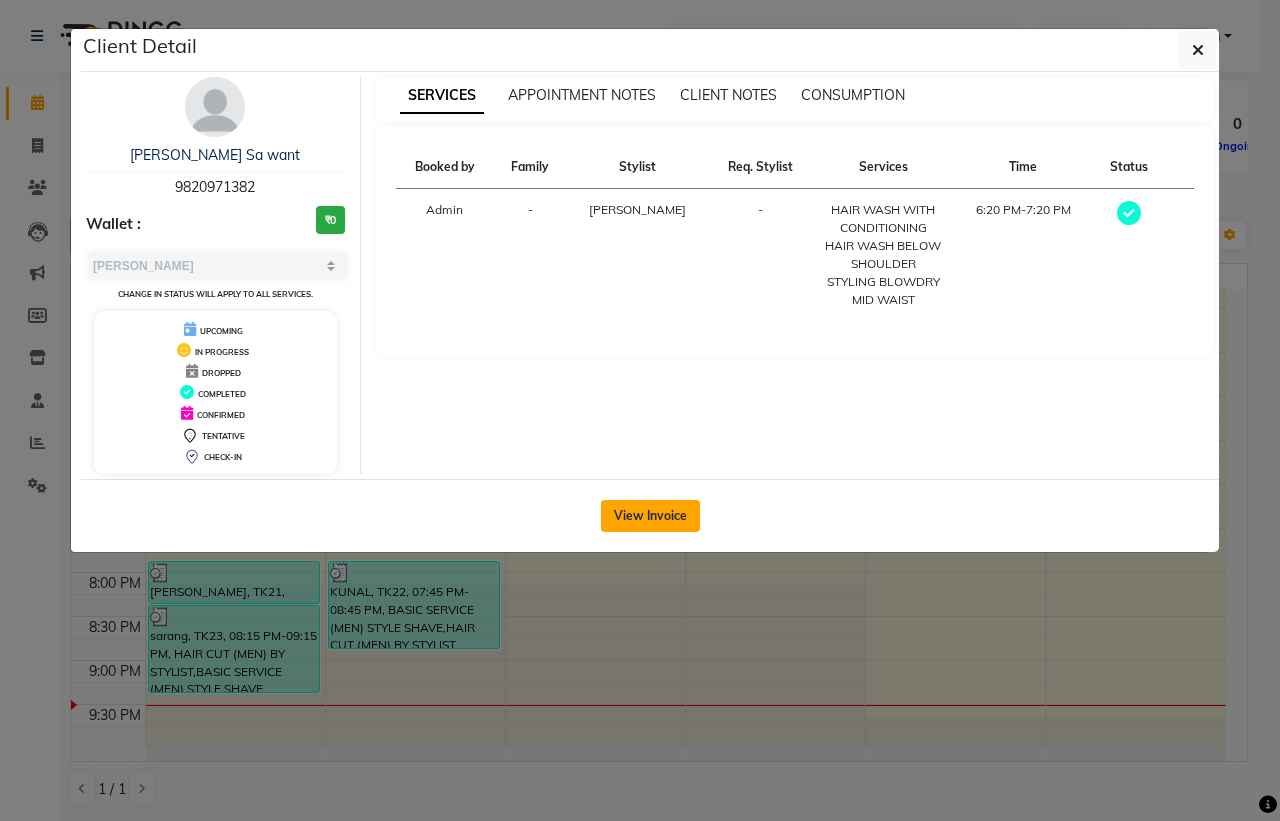 click on "View Invoice" 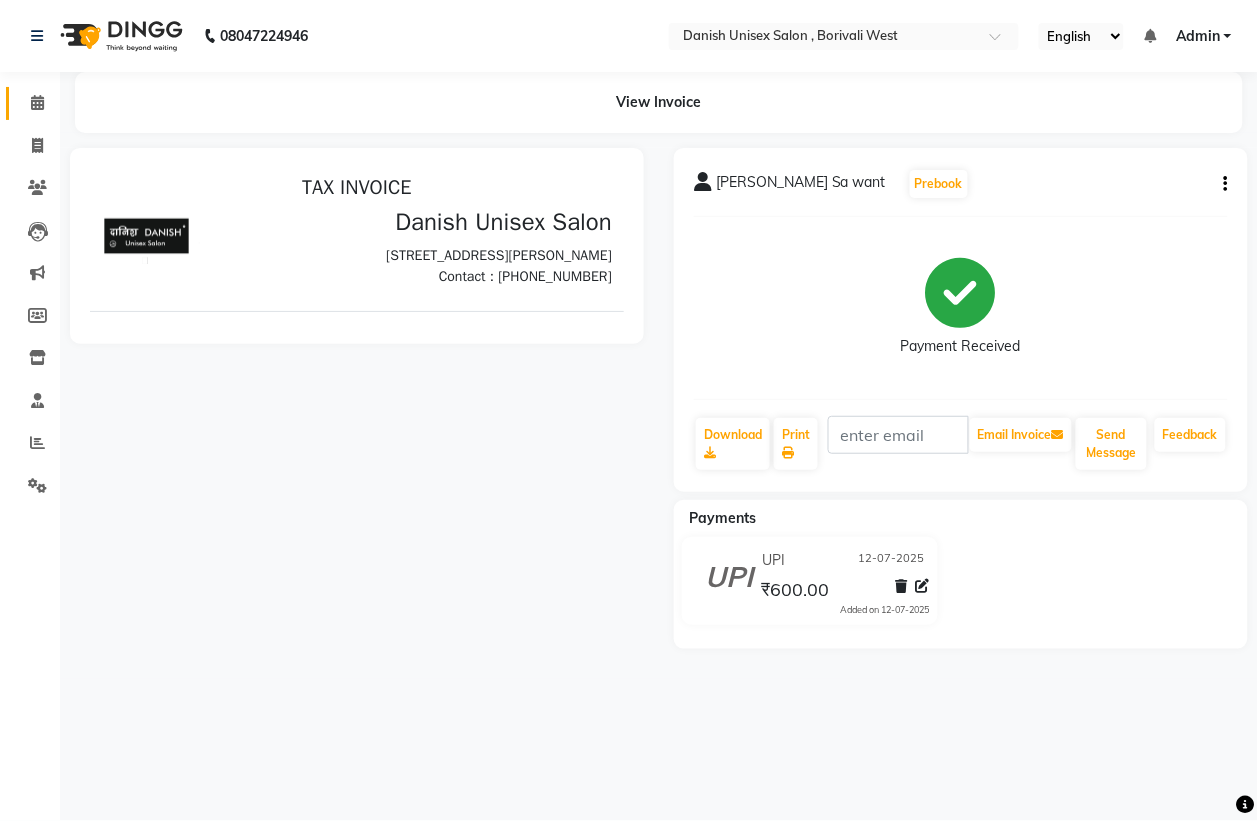 scroll, scrollTop: 0, scrollLeft: 0, axis: both 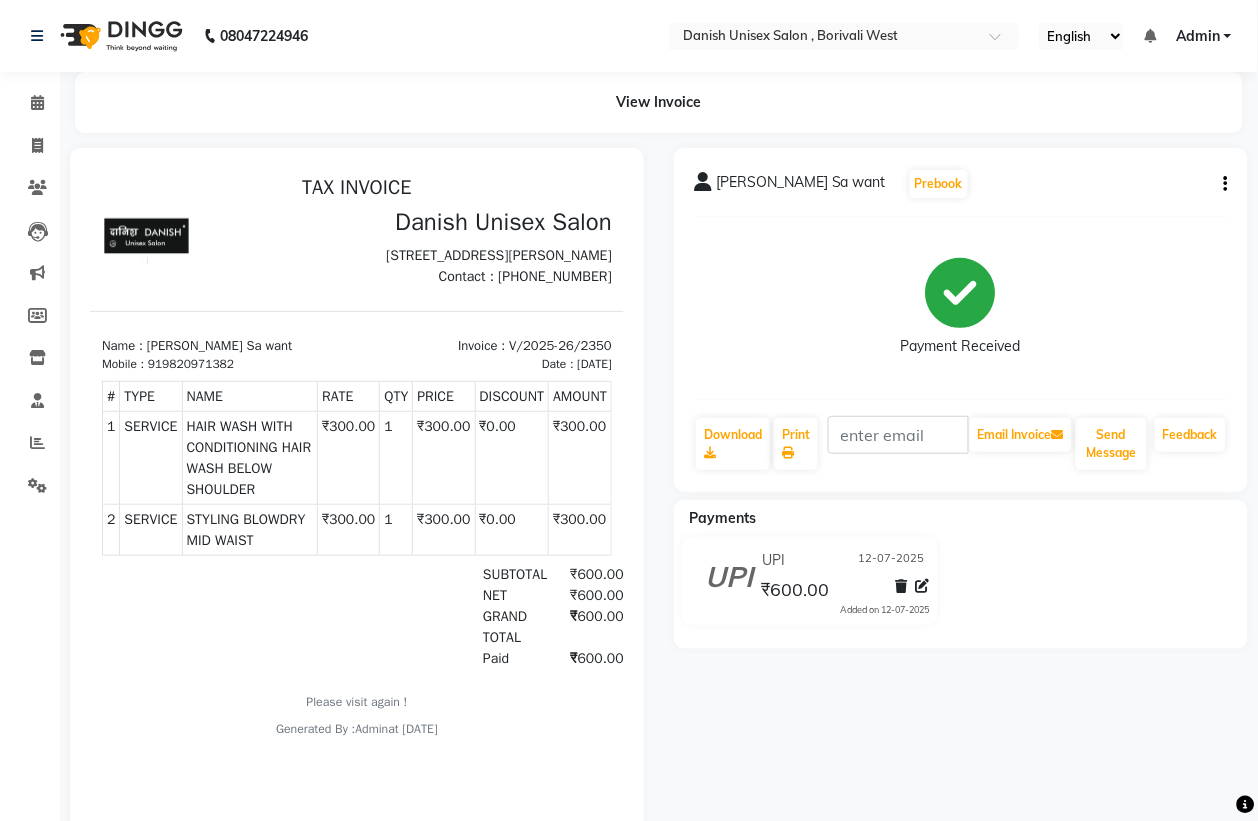 click 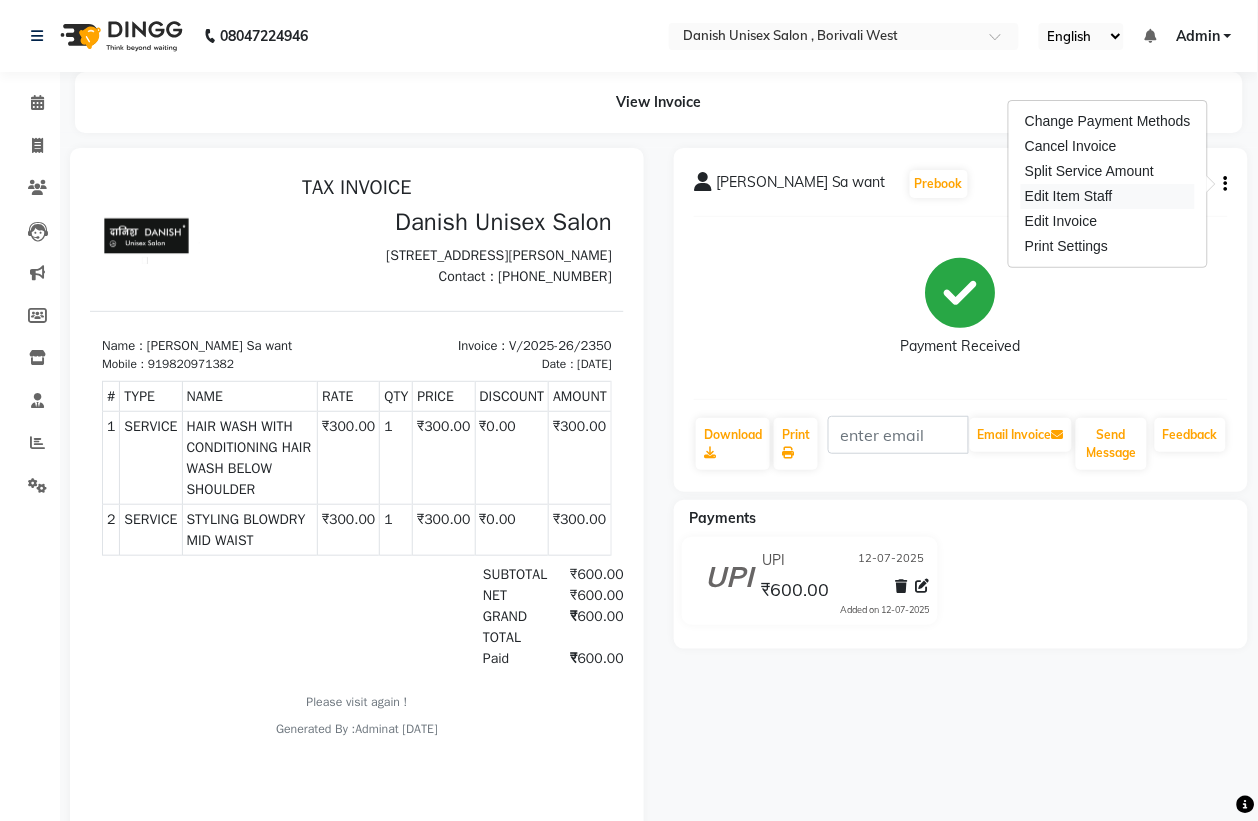 click on "Edit Item Staff" at bounding box center (1108, 196) 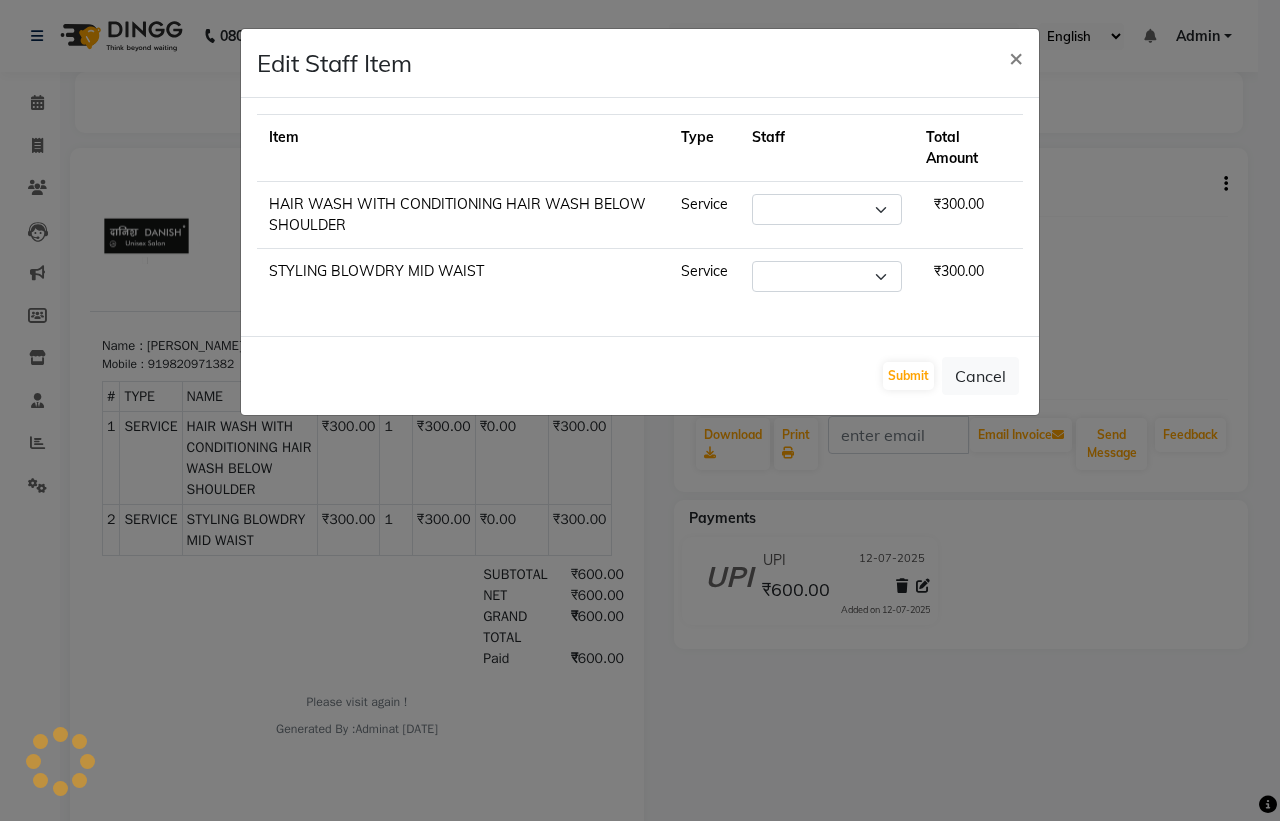 select on "54585" 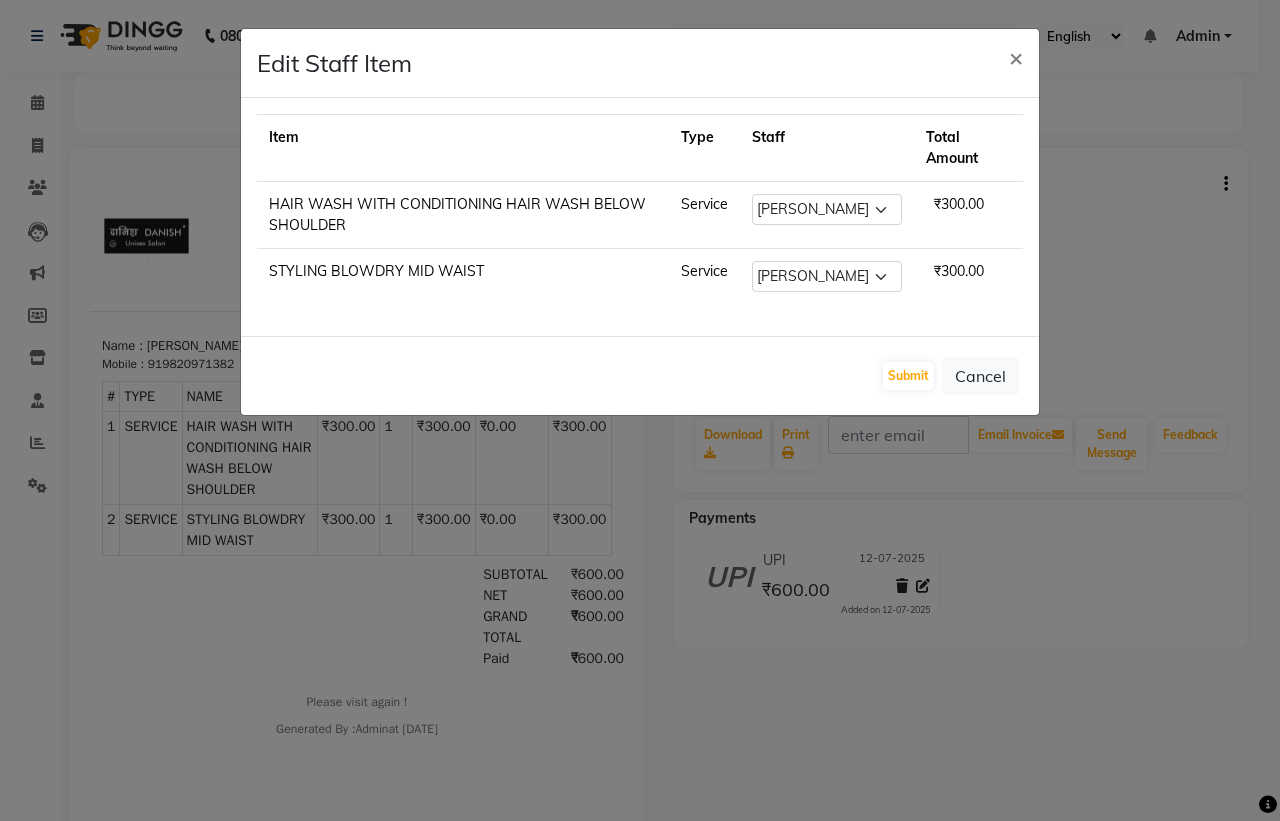click on "Edit Staff Item  × Item Type Staff Total Amount HAIR WASH WITH CONDITIONING HAIR WASH BELOW SHOULDER Service Select  [PERSON_NAME]   [PERSON_NAME]   [PERSON_NAME]   kajal   [PERSON_NAME]   [PERSON_NAME]   [PERSON_NAME]   [PERSON_NAME]   [PERSON_NAME]   [PERSON_NAME] [PERSON_NAME]  ₹300.00 STYLING BLOWDRY MID WAIST Service Select  [PERSON_NAME]   [PERSON_NAME]   [PERSON_NAME]   [PERSON_NAME]   [PERSON_NAME]   [PERSON_NAME]   [PERSON_NAME]   [PERSON_NAME]   [PERSON_NAME] [PERSON_NAME]  ₹300.00  Submit   Cancel" 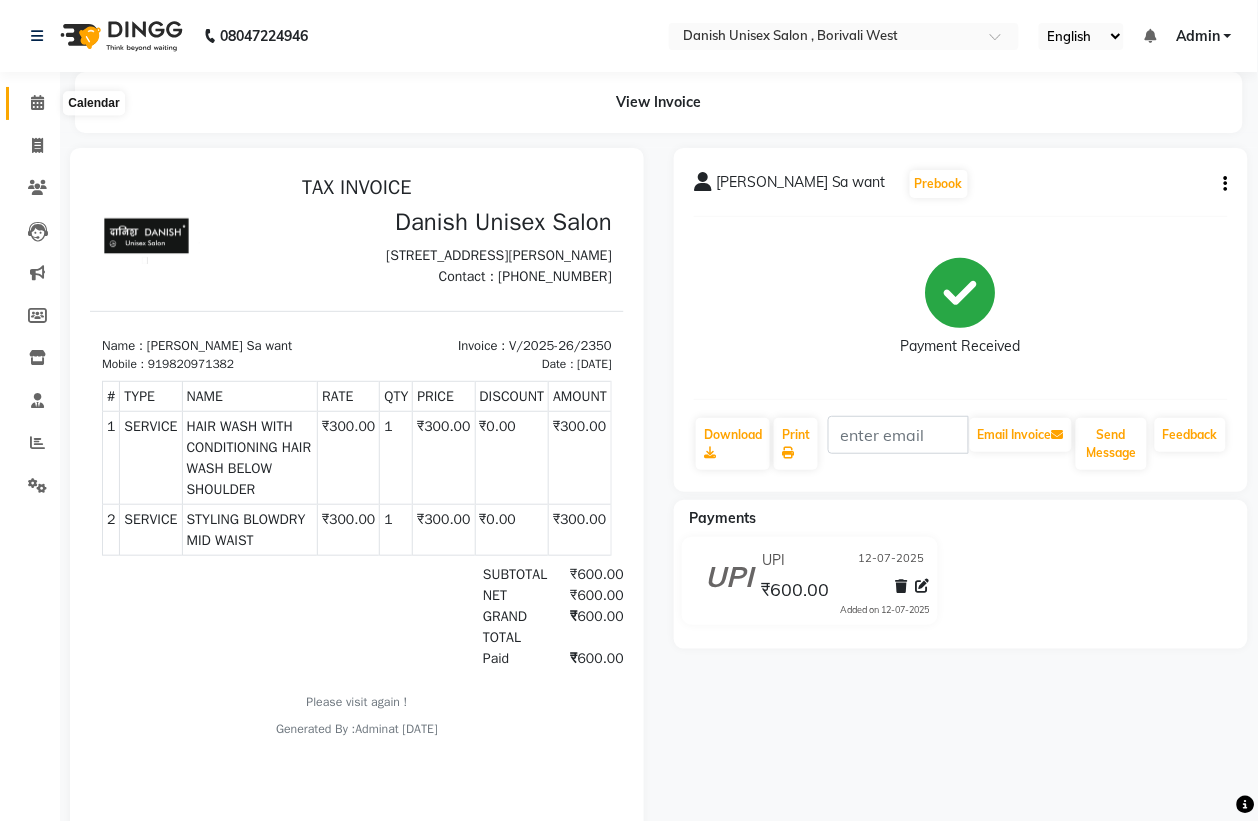 click 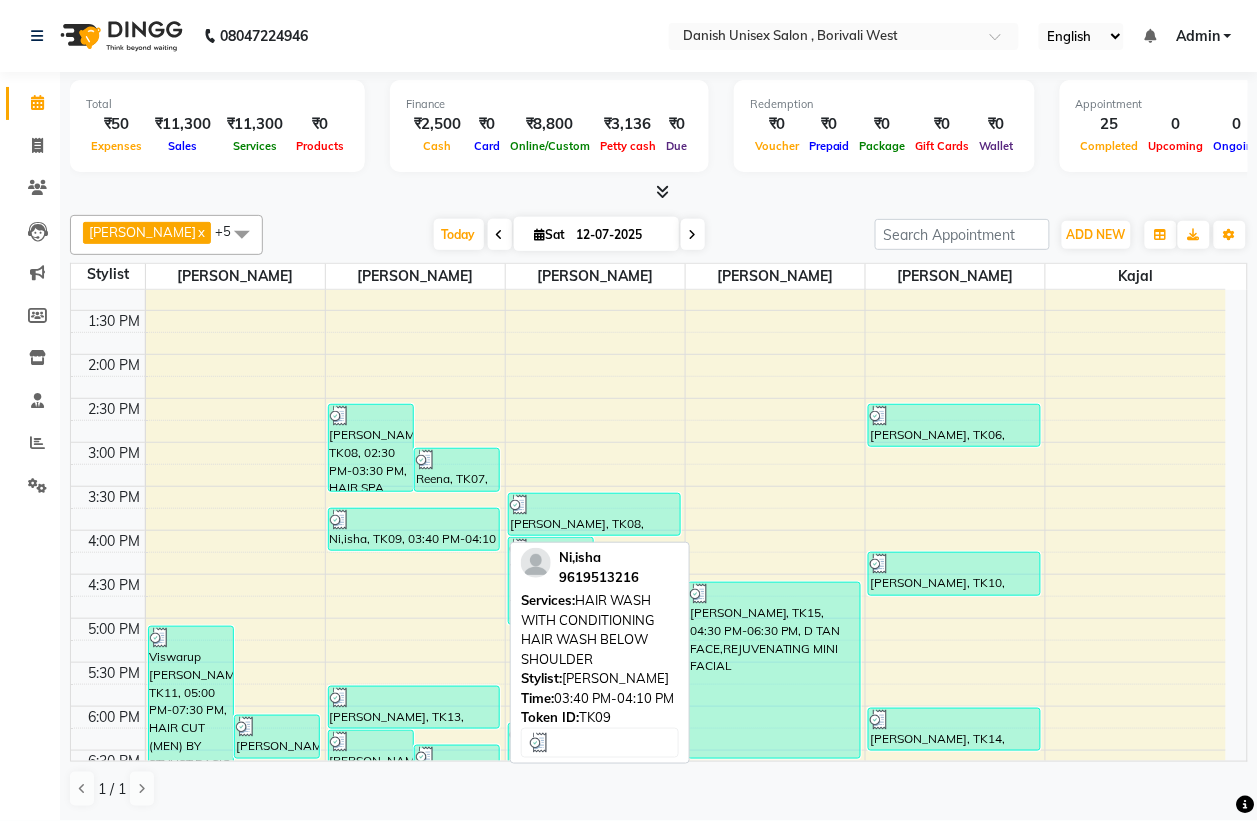 scroll, scrollTop: 686, scrollLeft: 0, axis: vertical 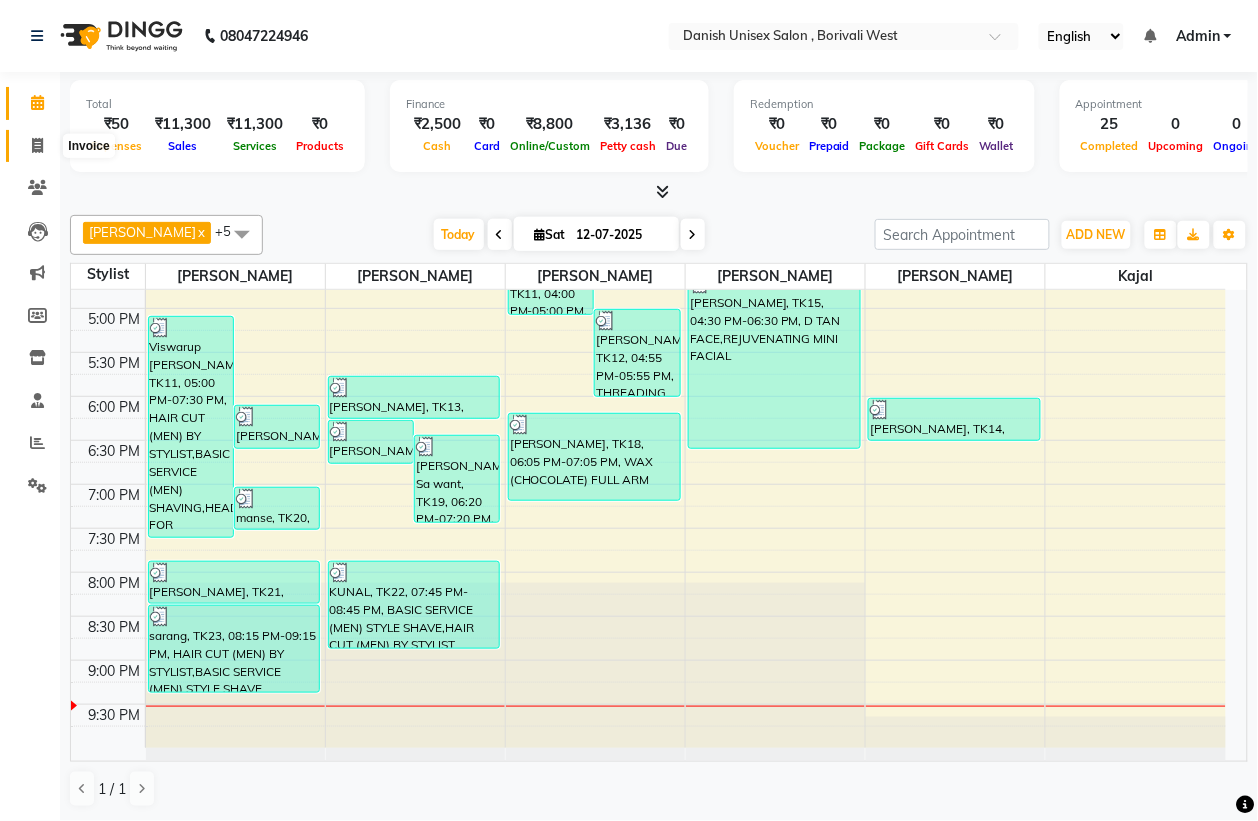 click 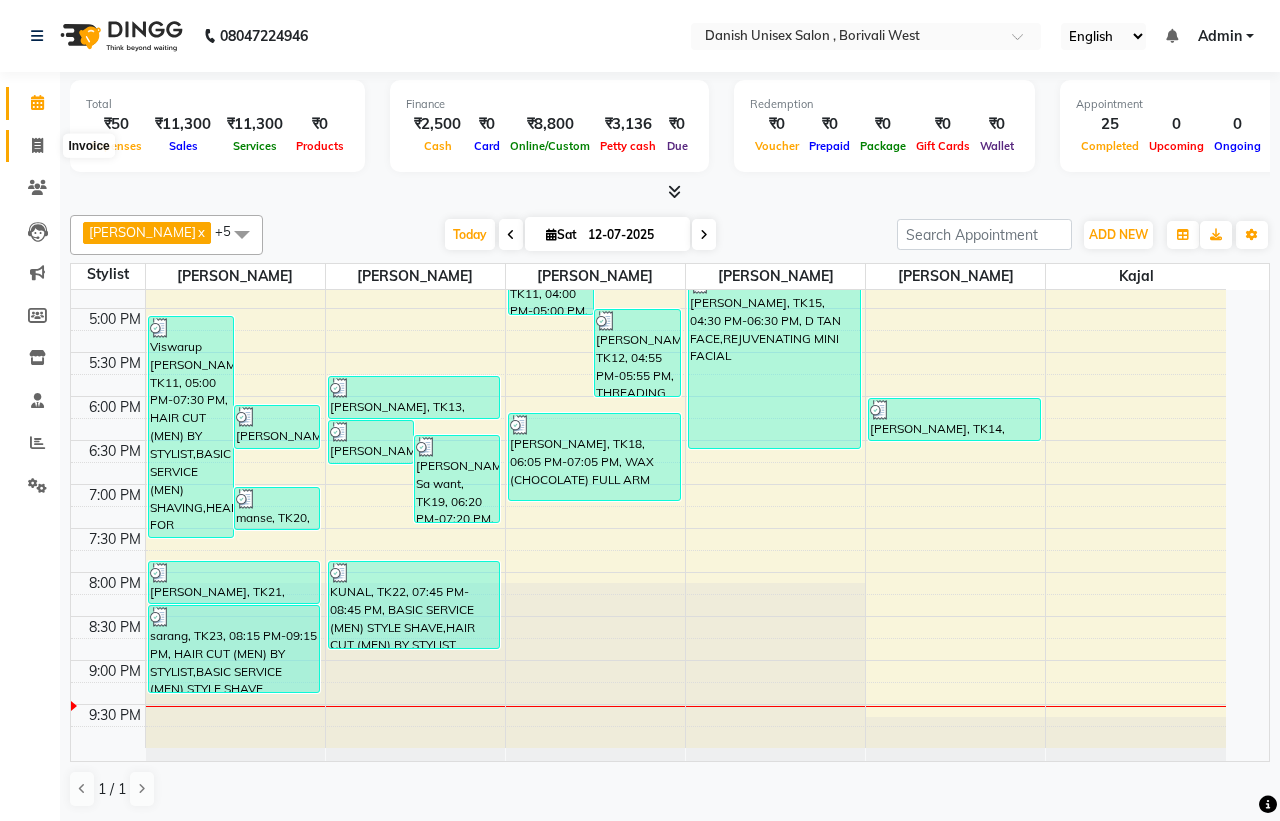 select on "service" 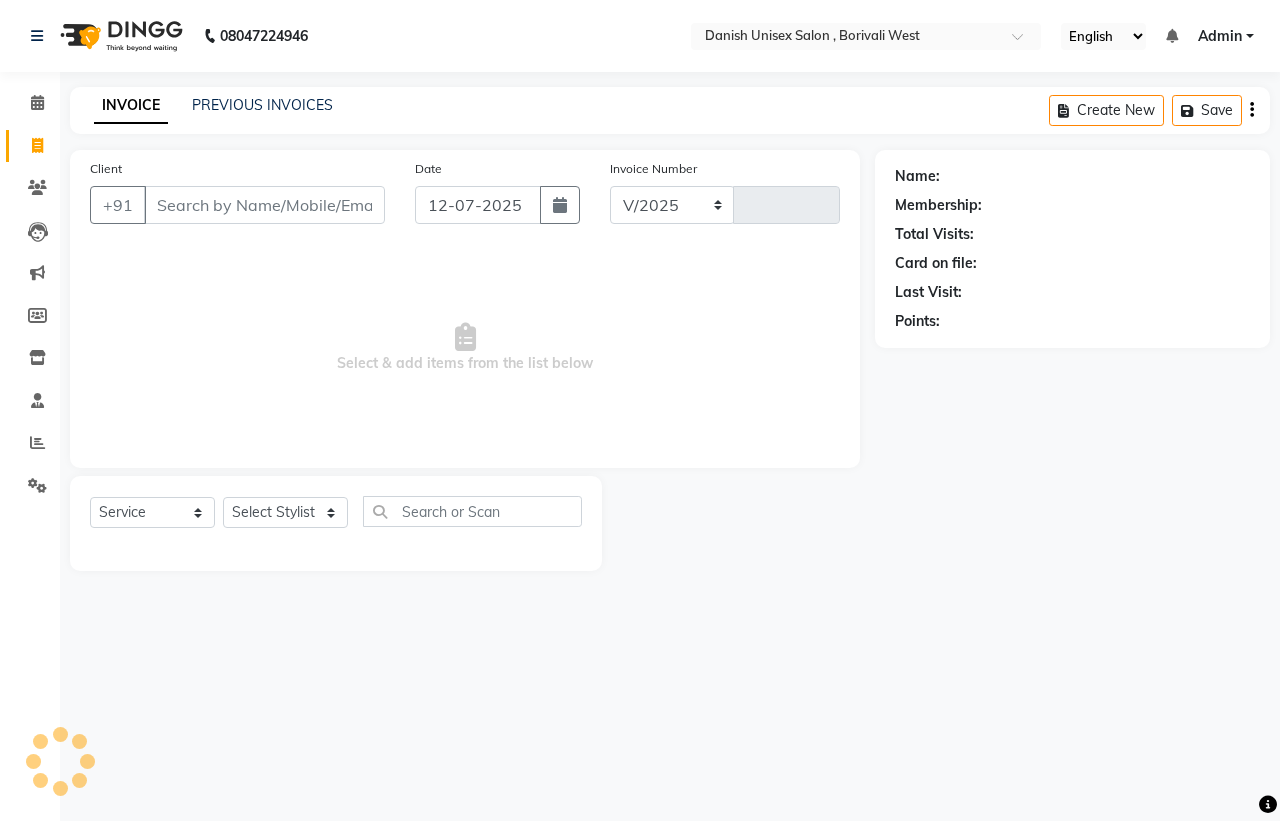 select on "6929" 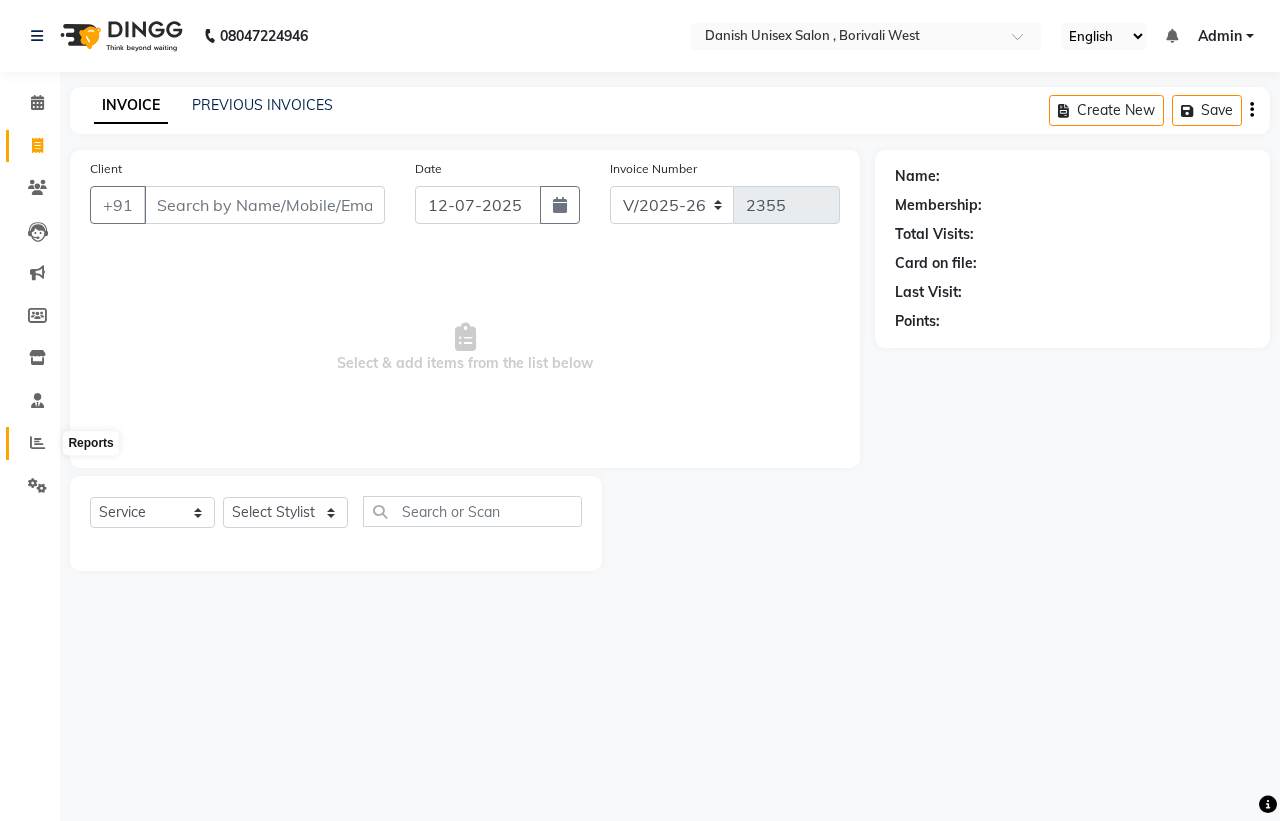 click 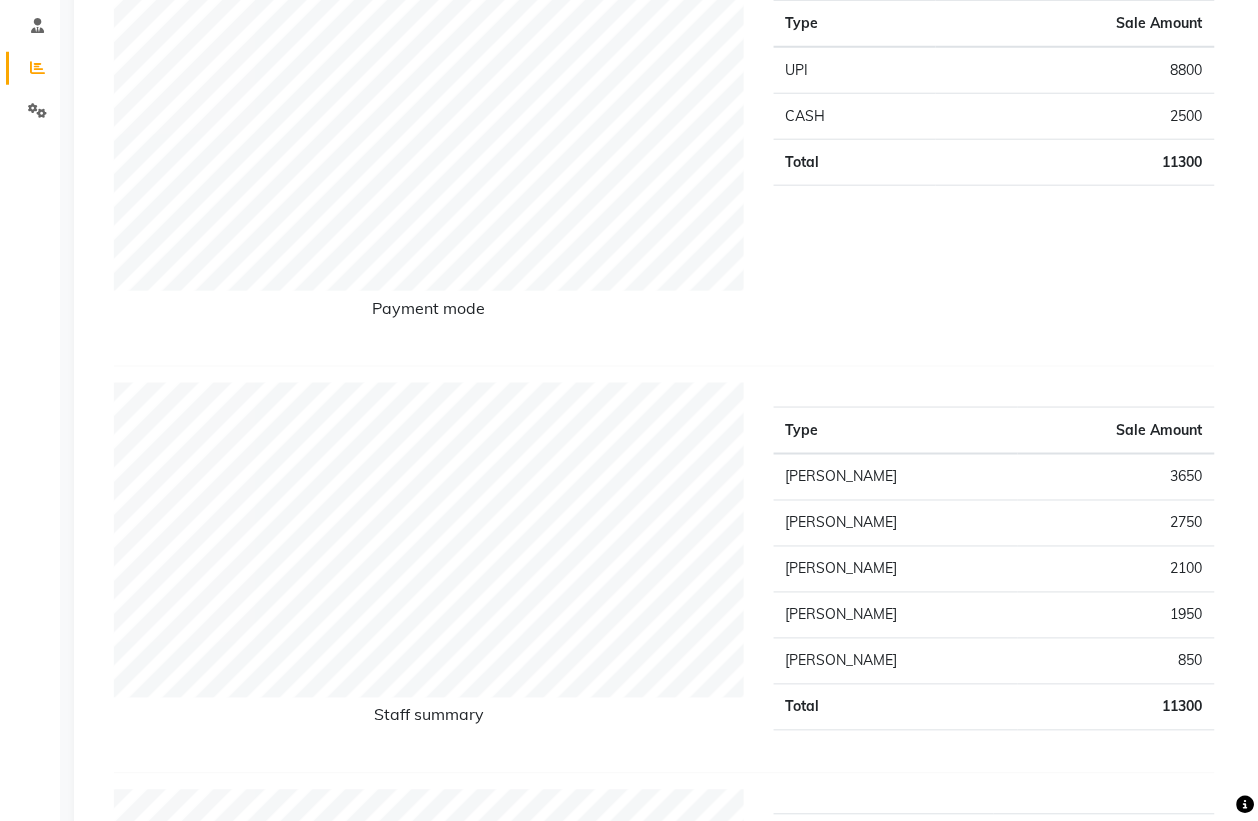 scroll, scrollTop: 0, scrollLeft: 0, axis: both 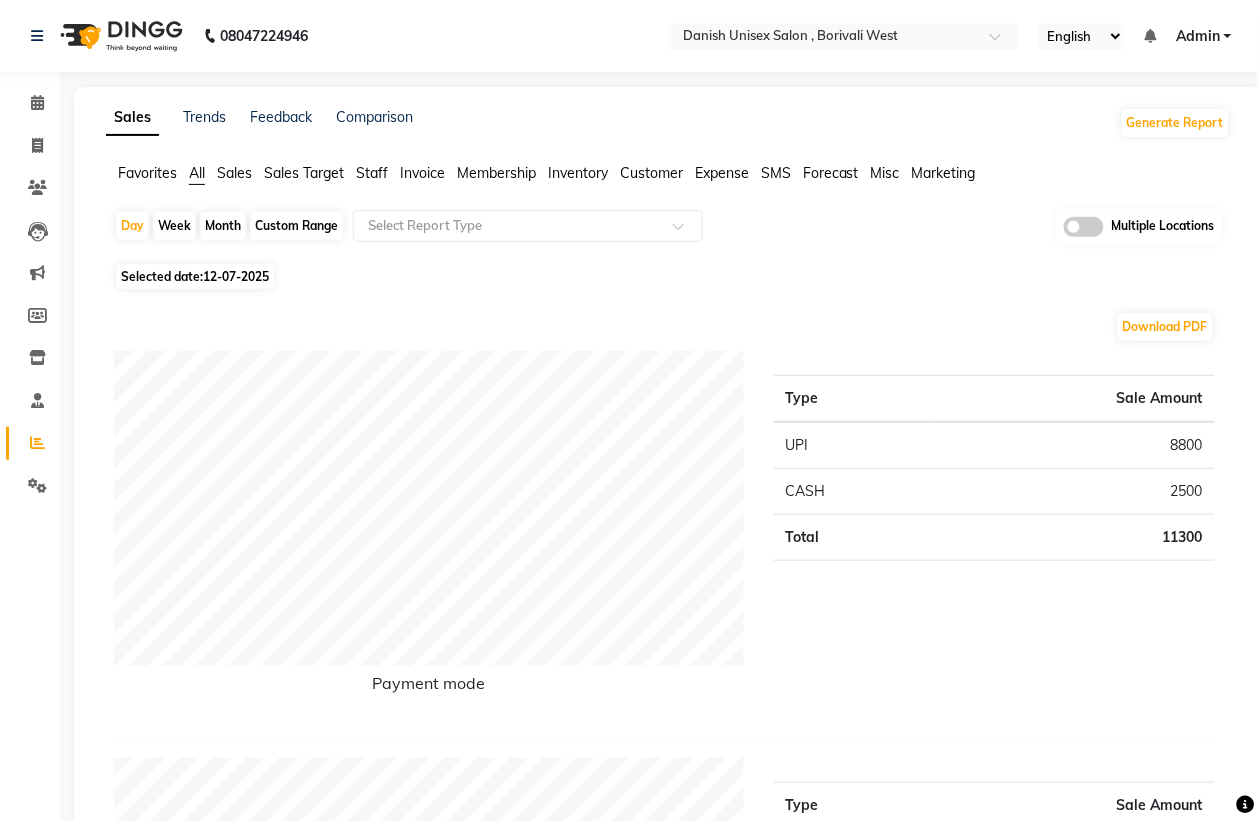 click on "Month" 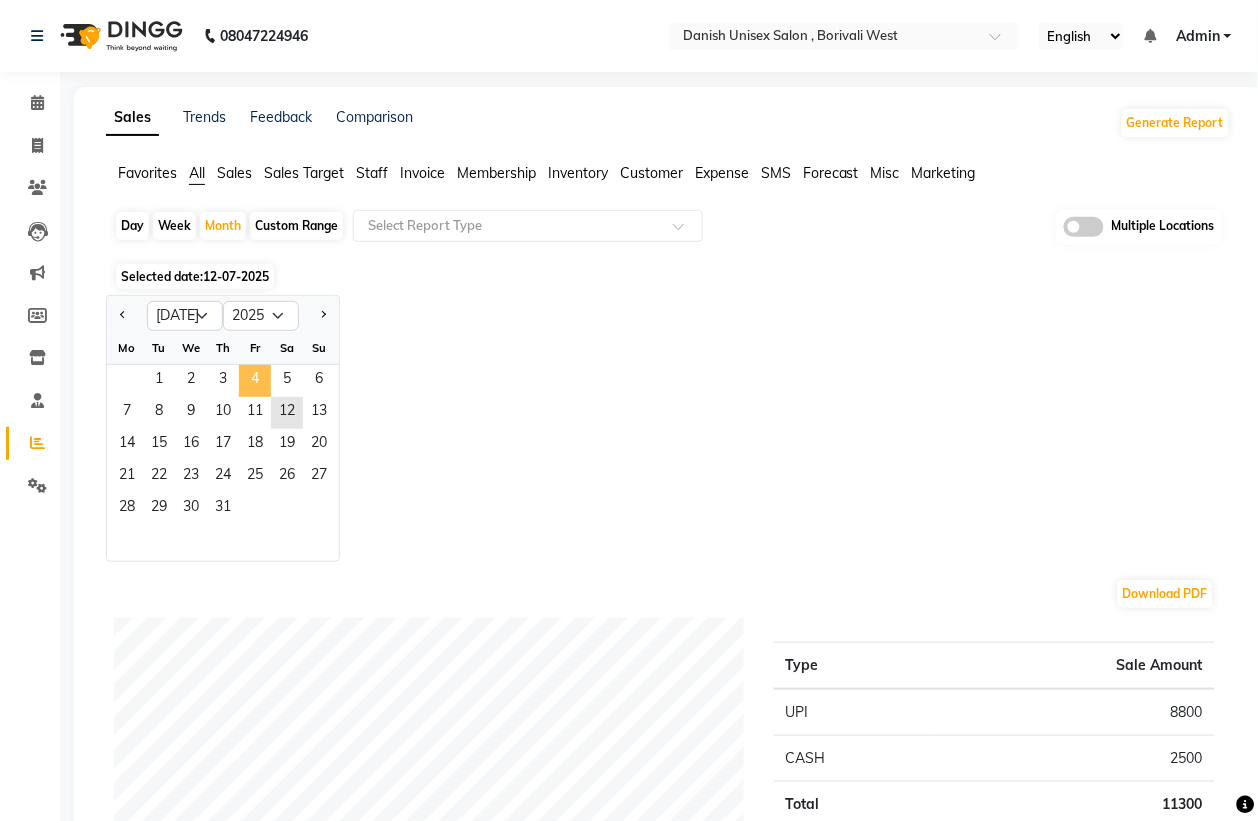 click on "4" 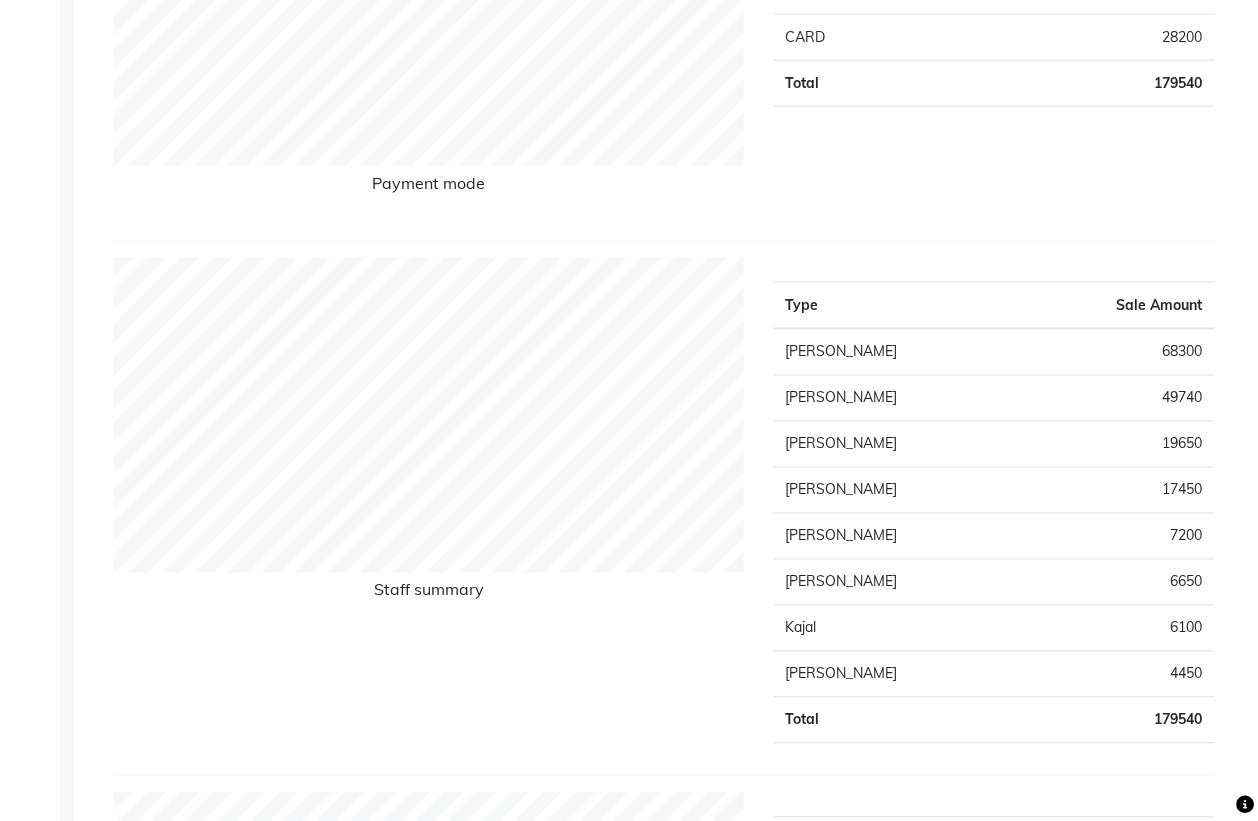 scroll, scrollTop: 0, scrollLeft: 0, axis: both 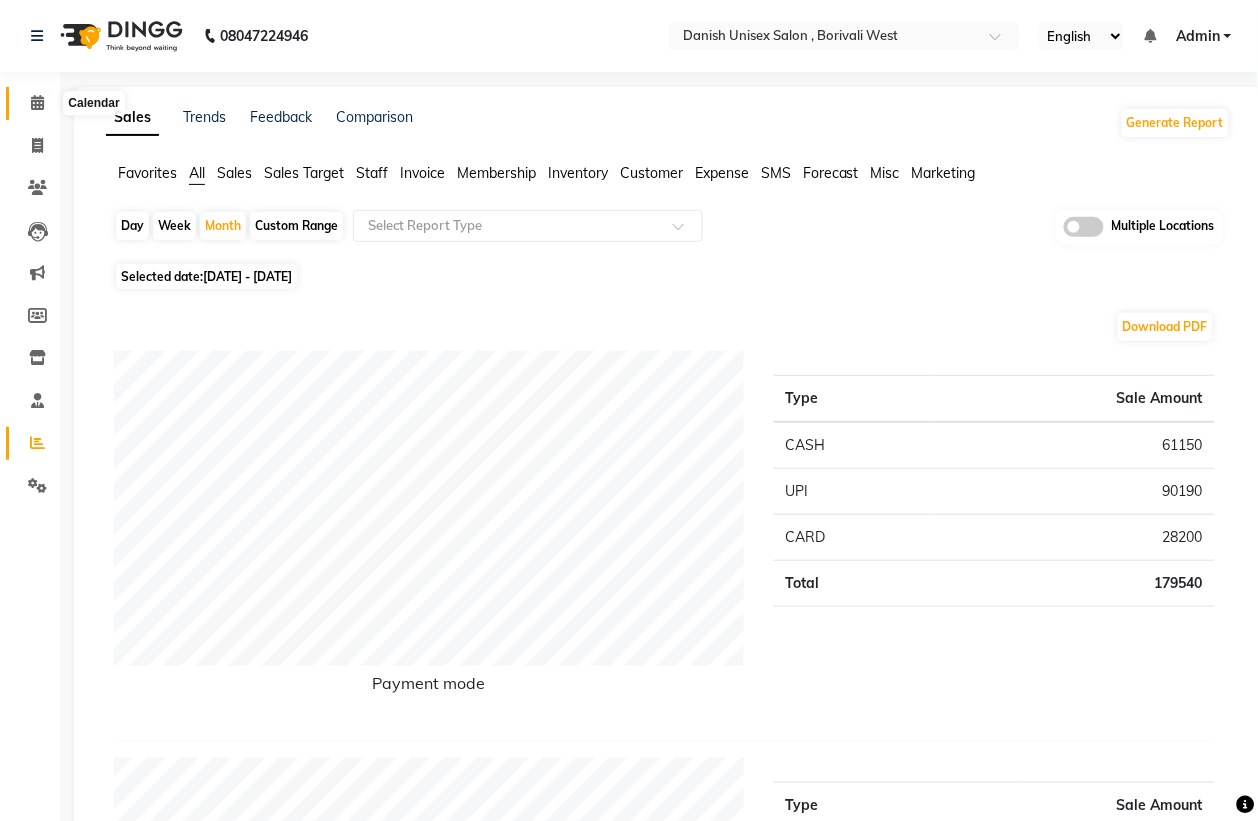 click 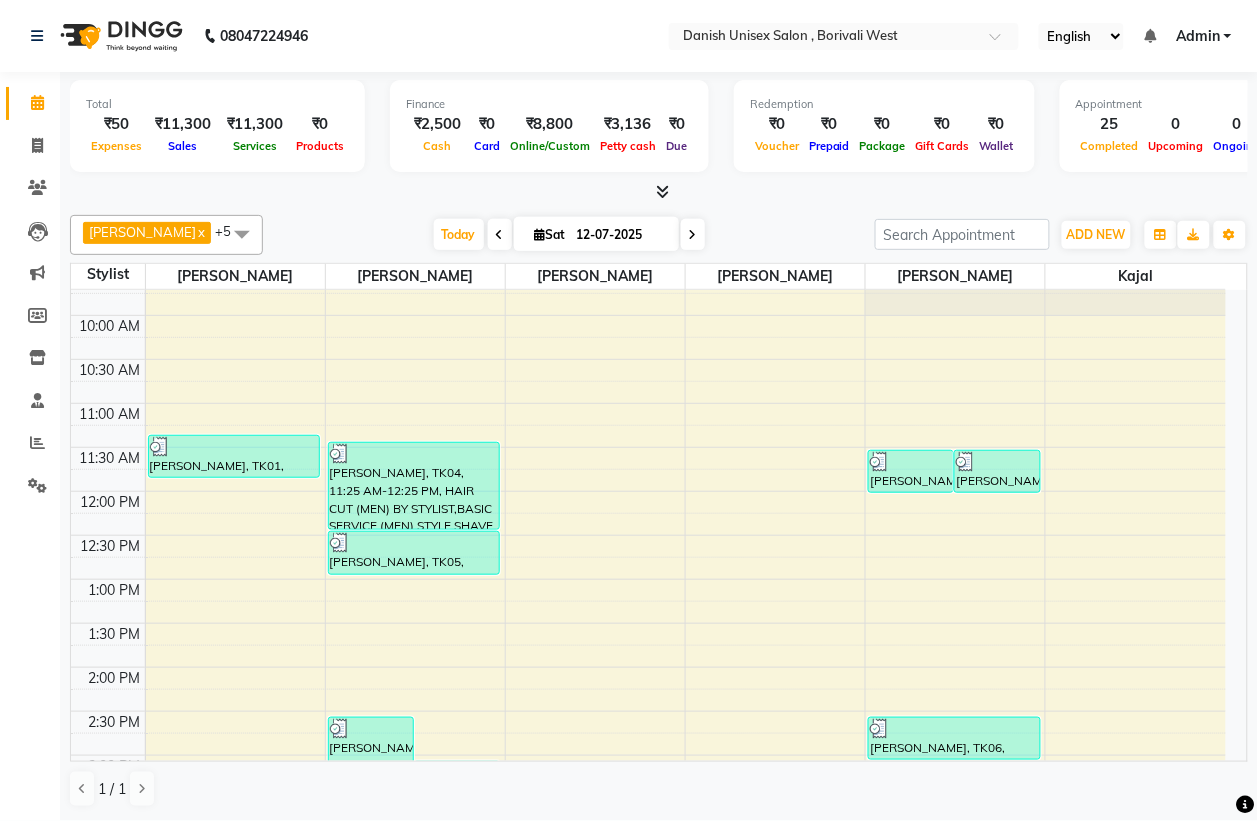 scroll, scrollTop: 0, scrollLeft: 0, axis: both 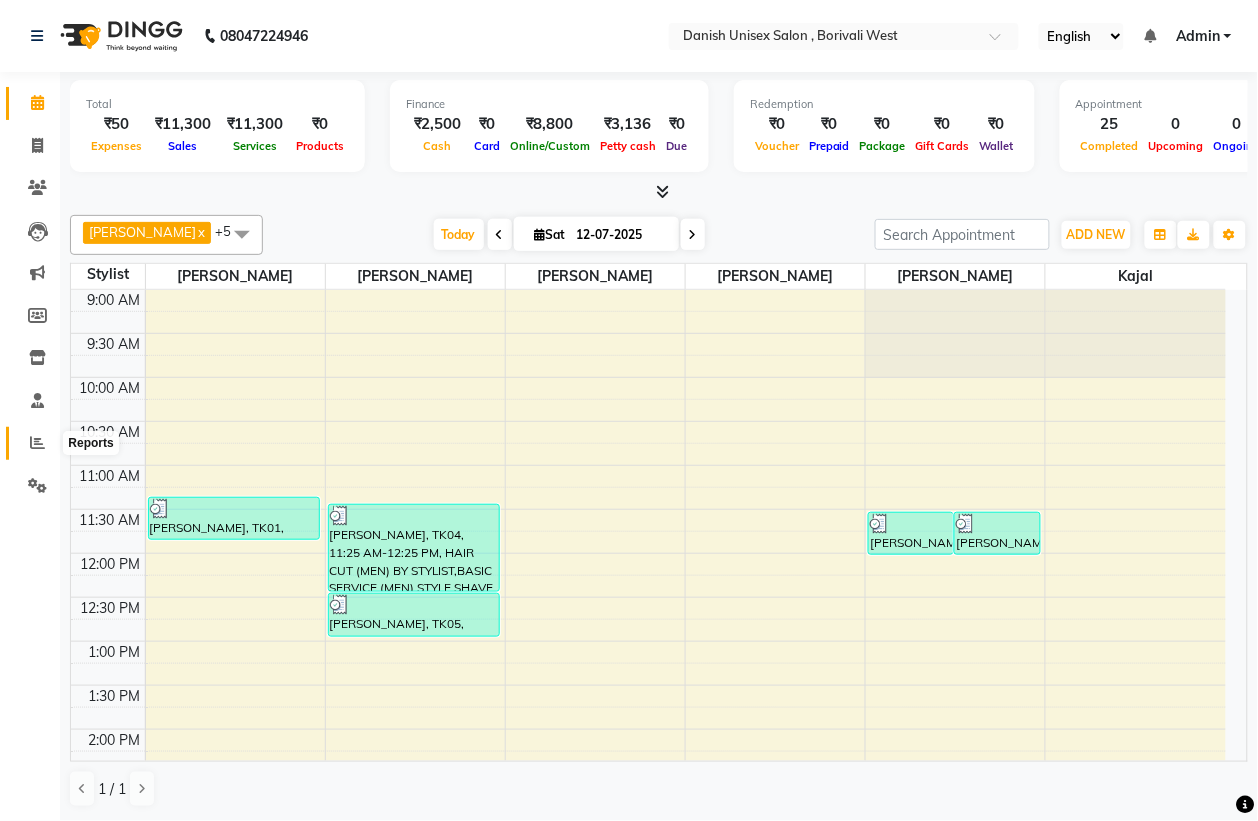 click 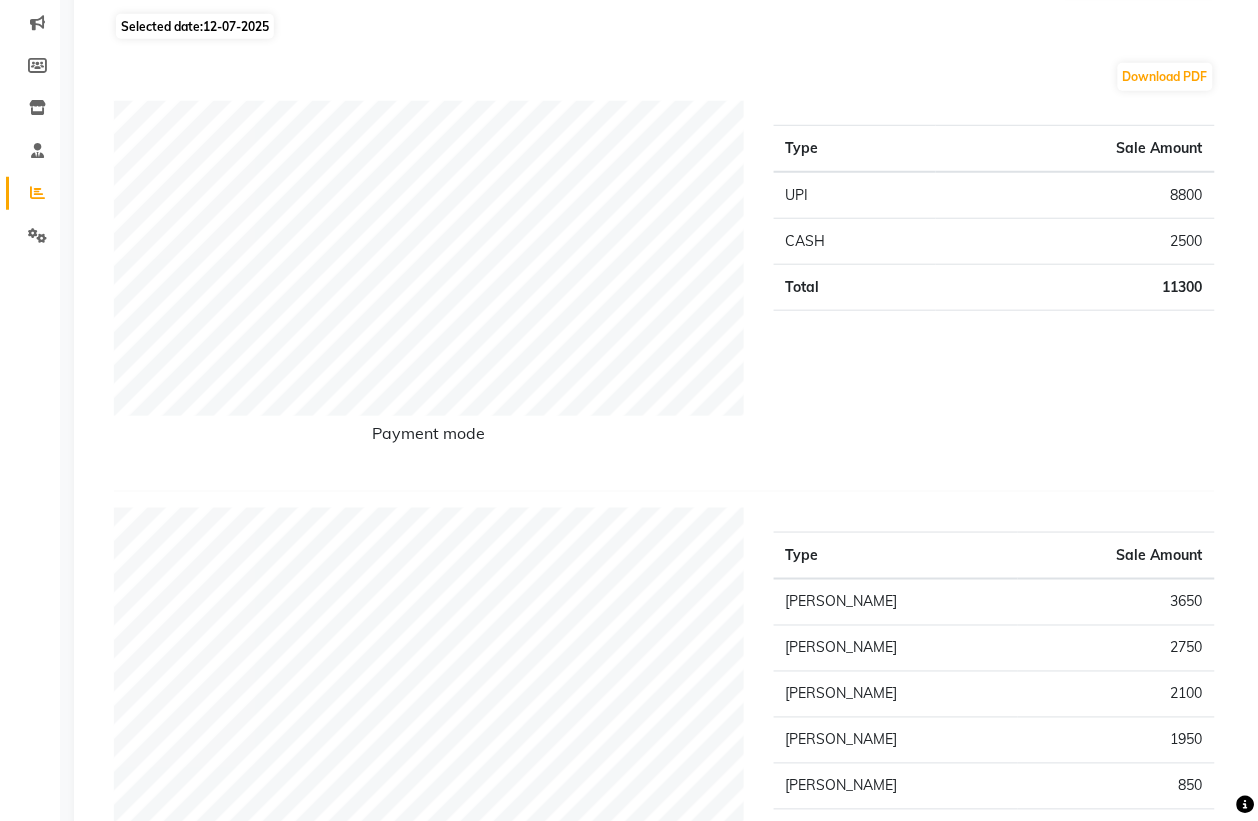 scroll, scrollTop: 0, scrollLeft: 0, axis: both 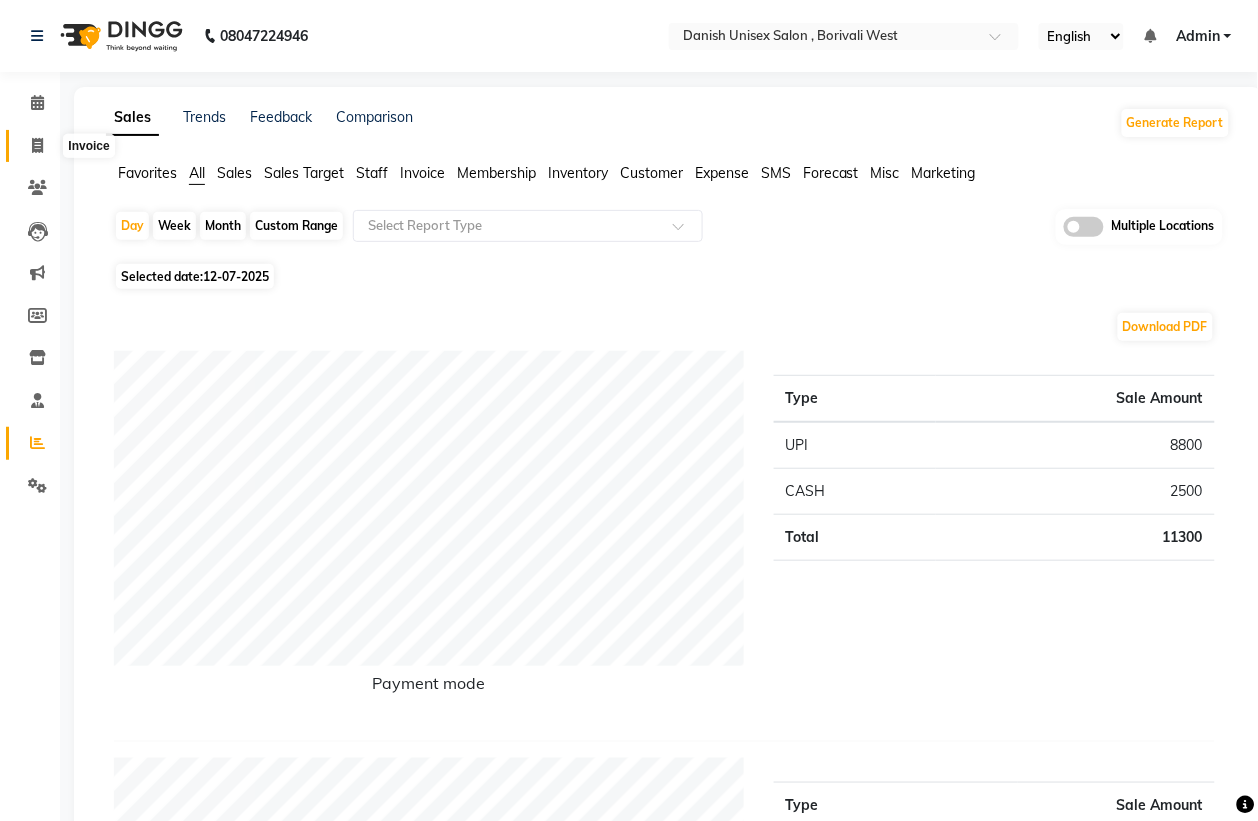 click 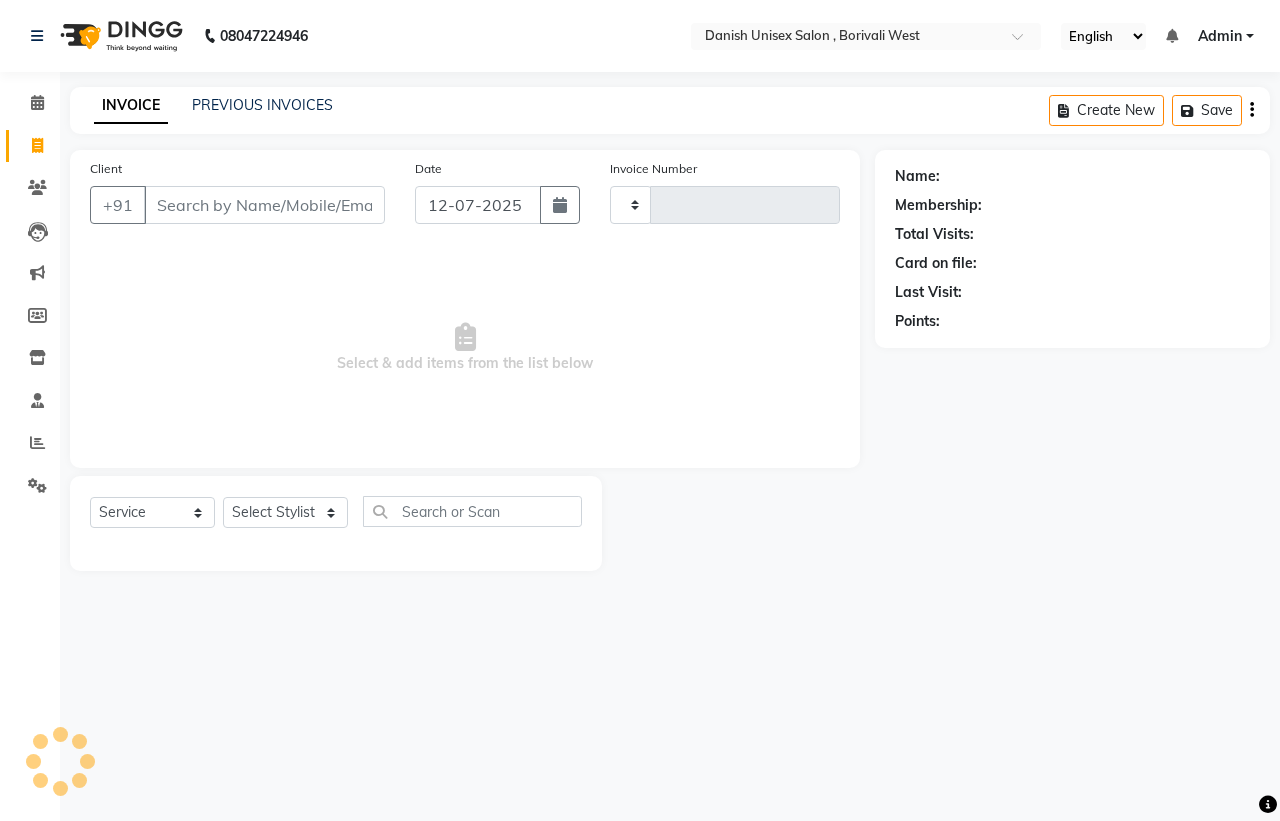 type on "2355" 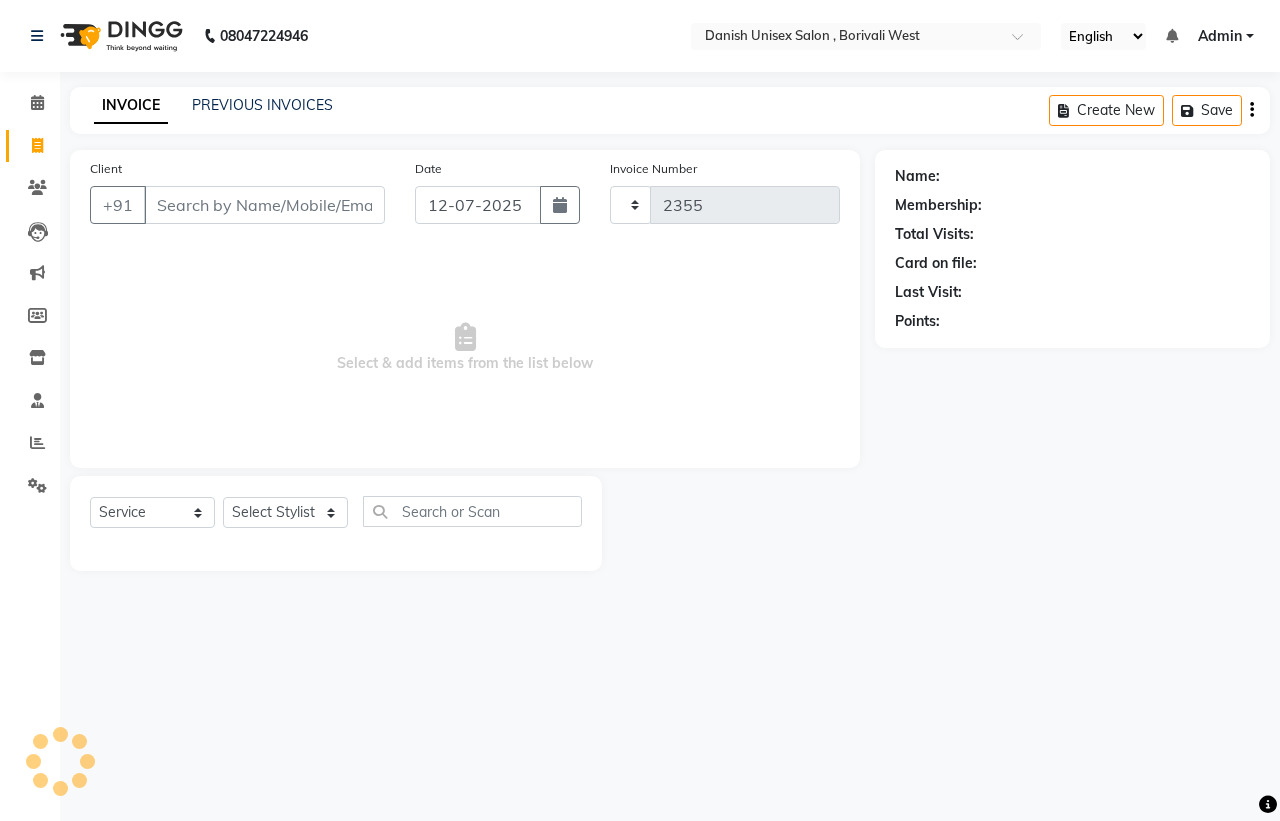 select on "6929" 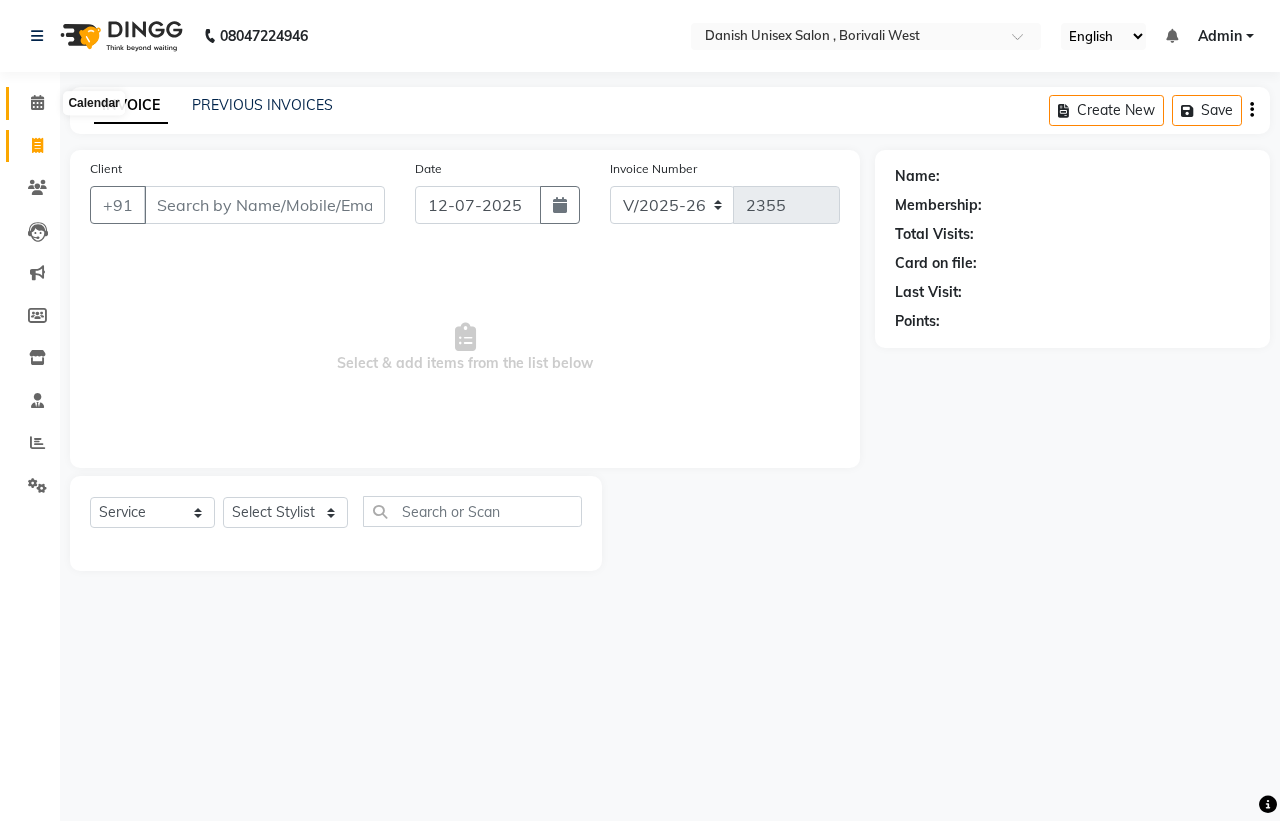 click 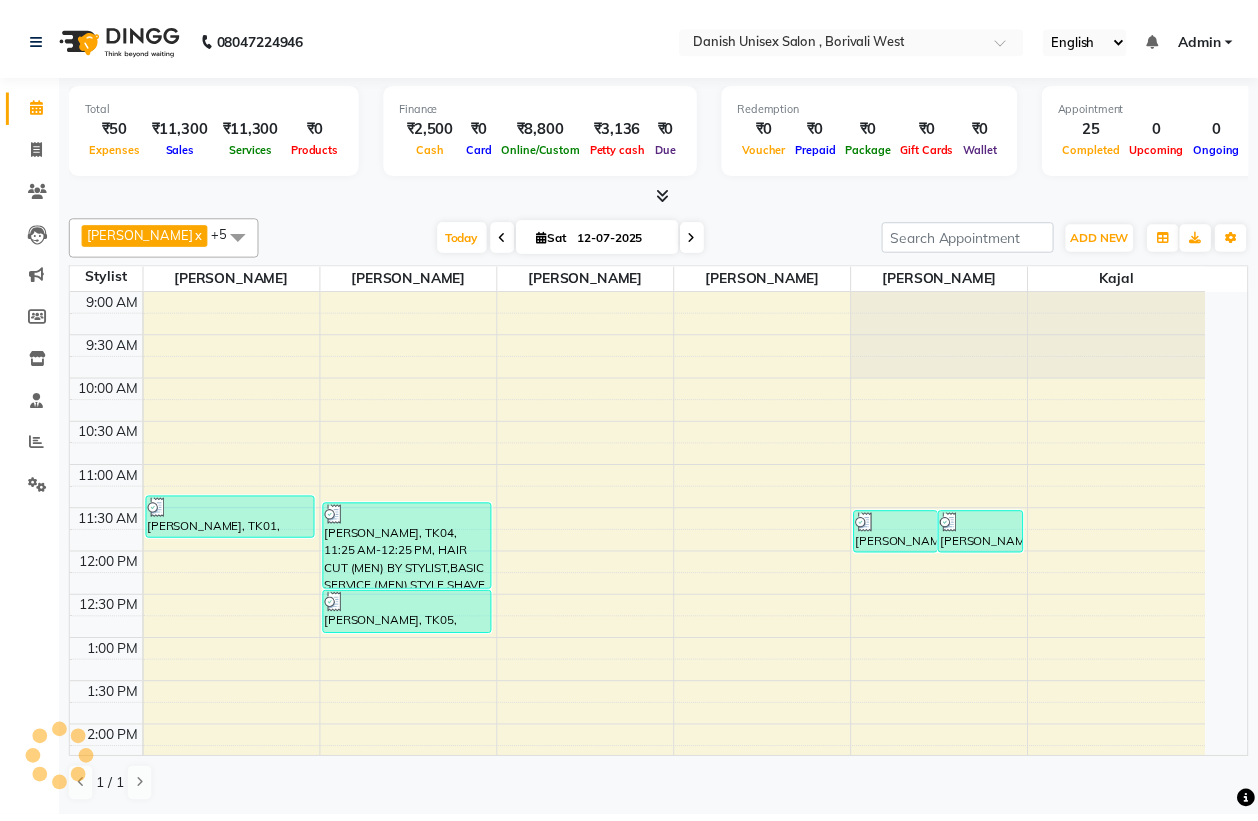 scroll, scrollTop: 0, scrollLeft: 0, axis: both 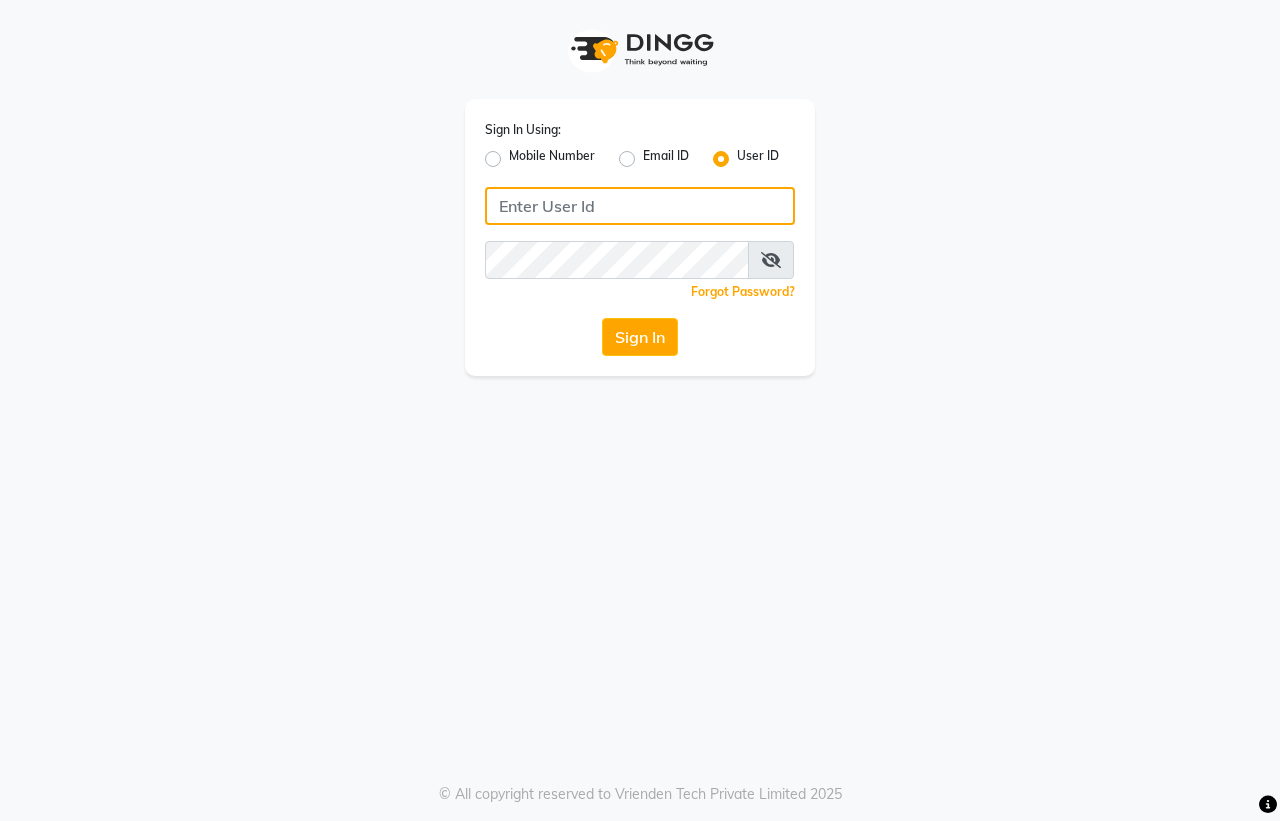 type on "[PERSON_NAME]" 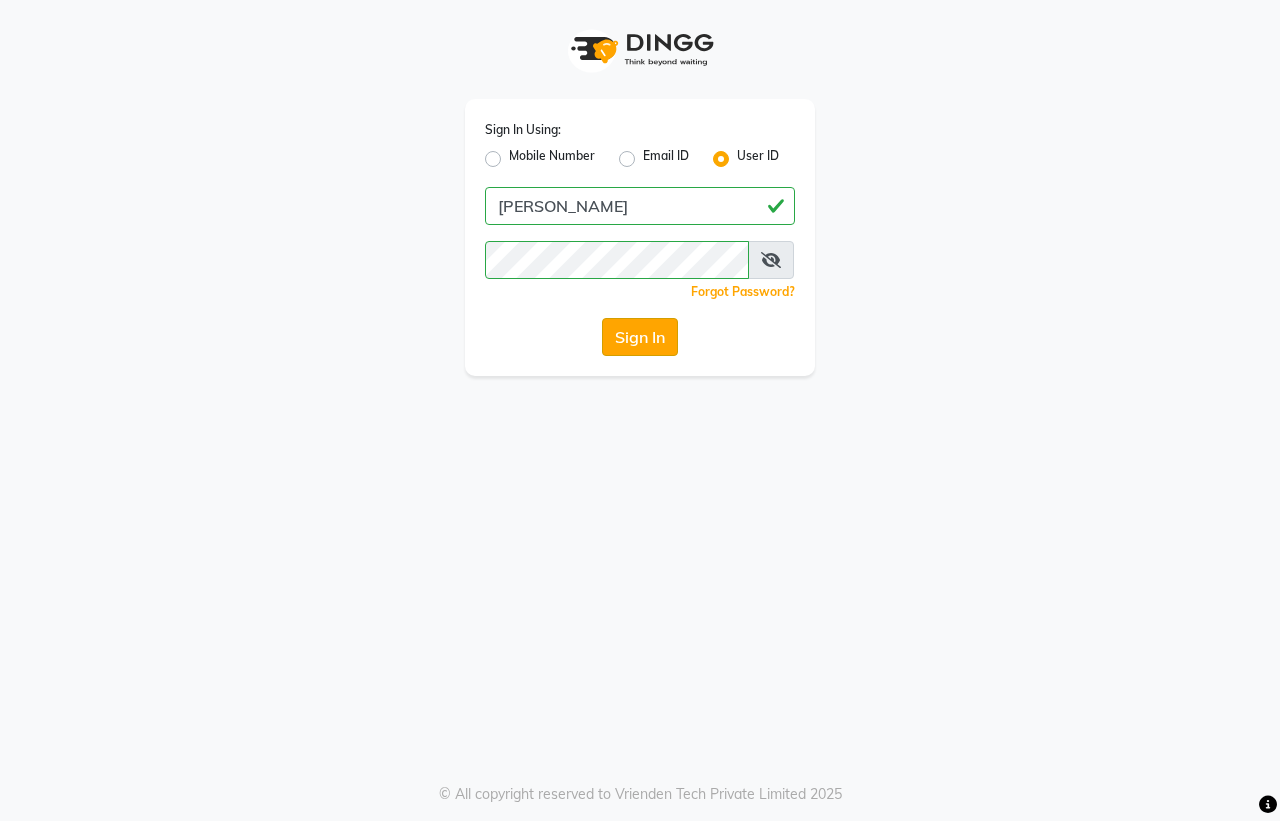 click on "Sign In" 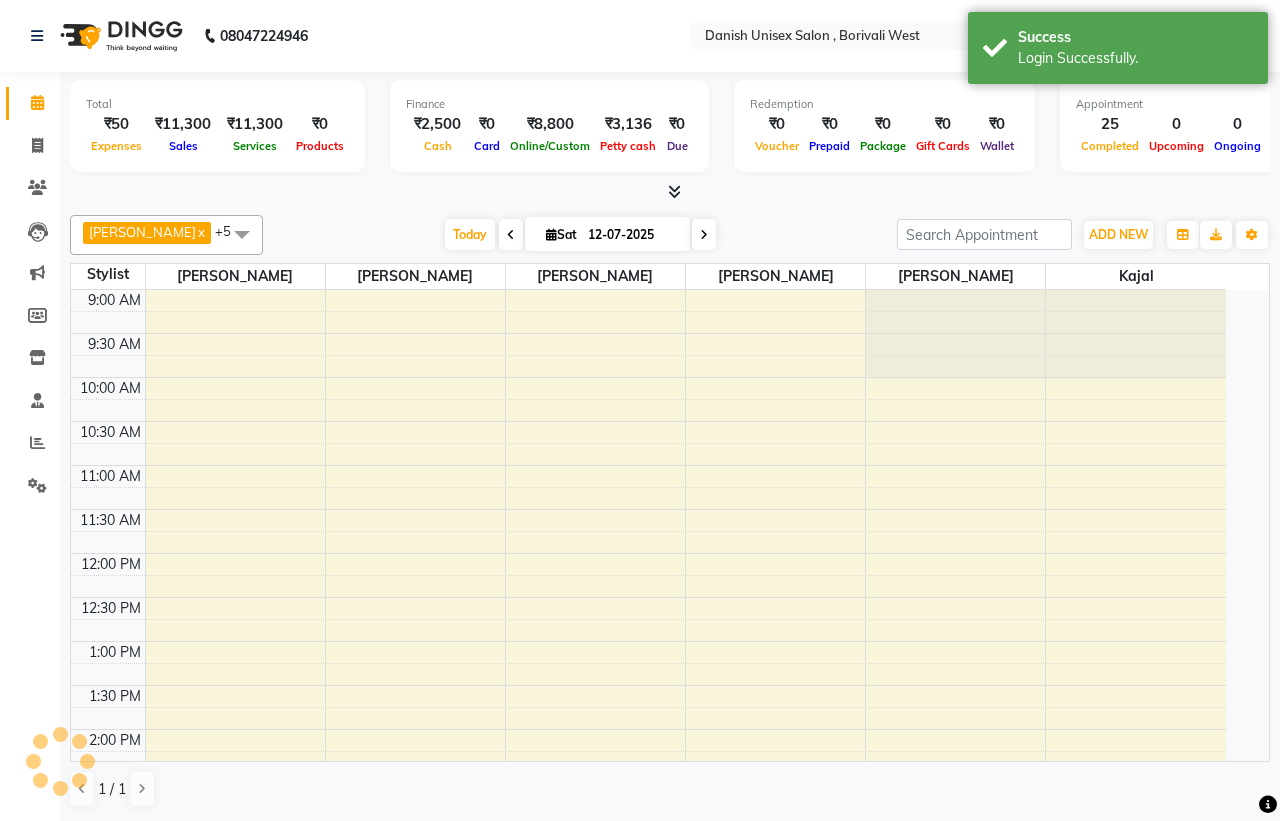 select on "en" 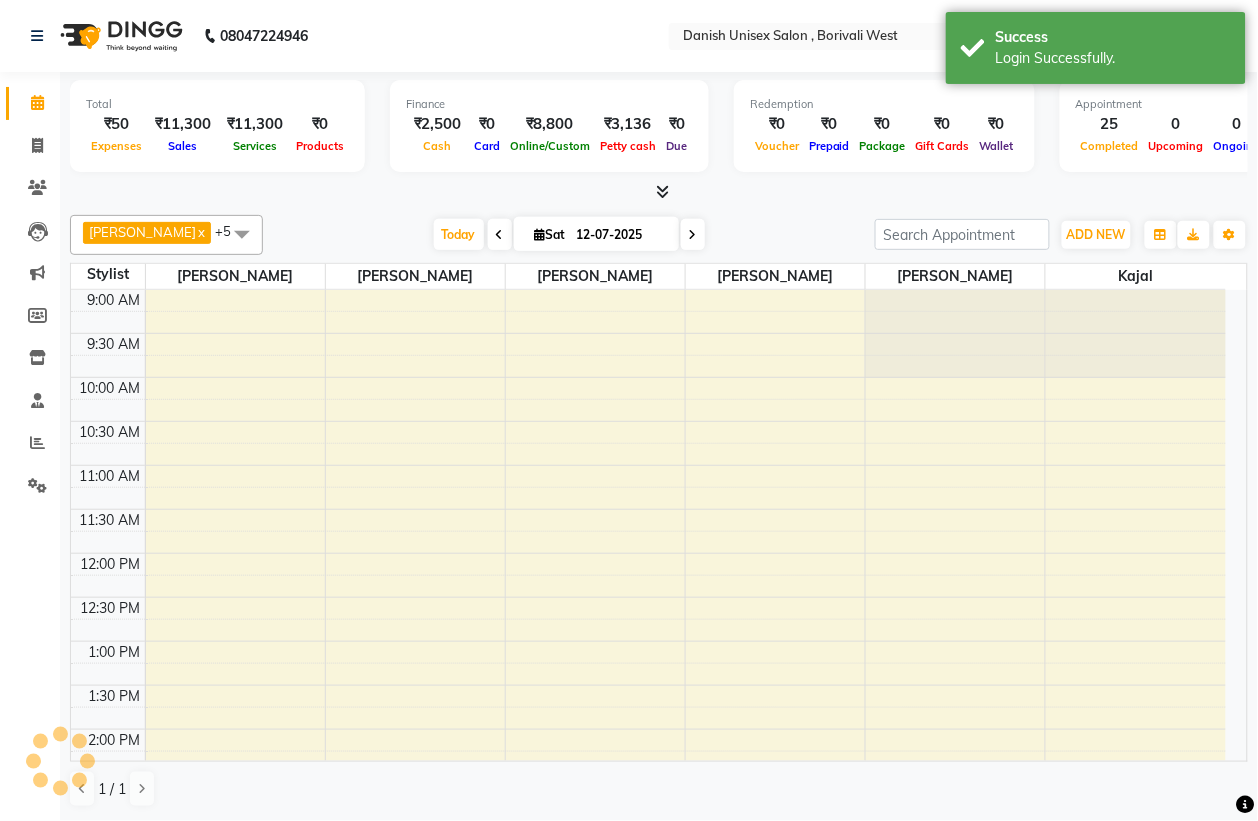 scroll, scrollTop: 0, scrollLeft: 0, axis: both 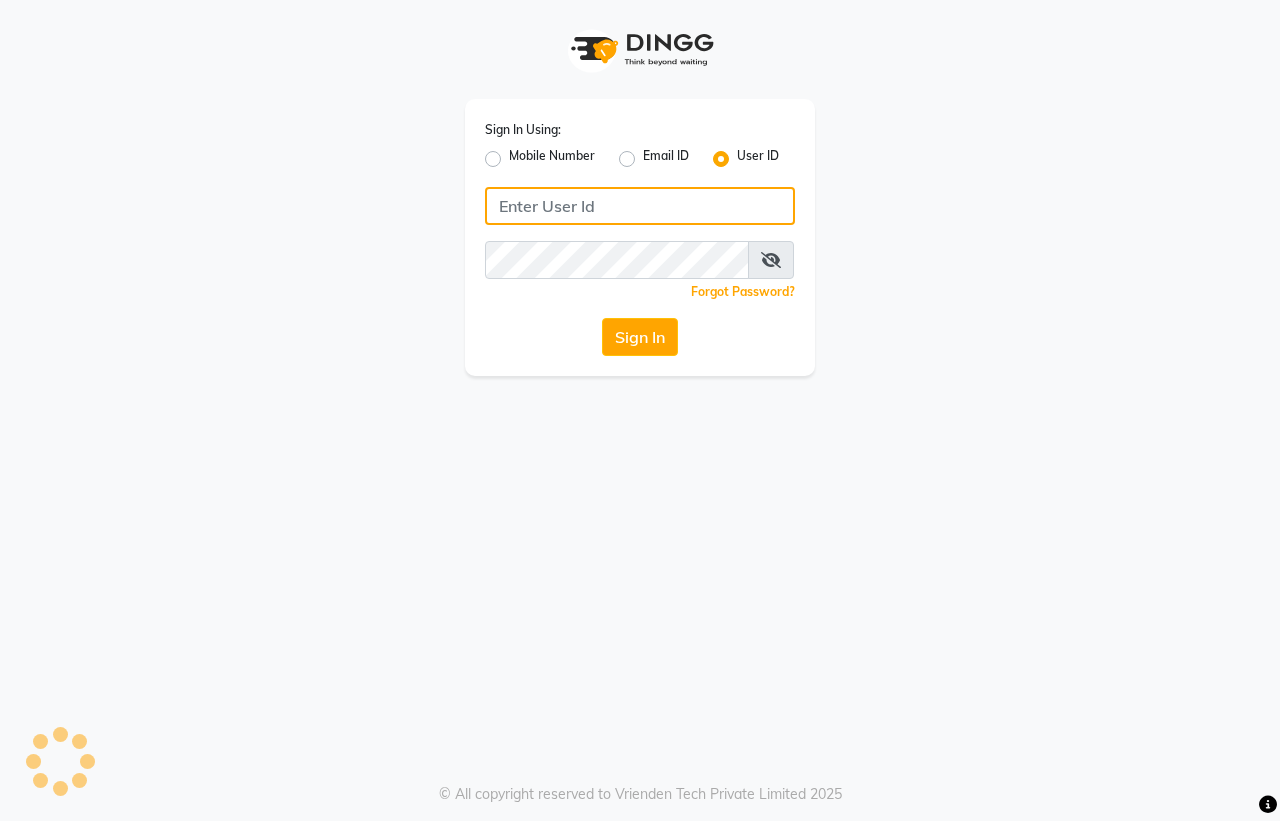 type on "[PERSON_NAME]" 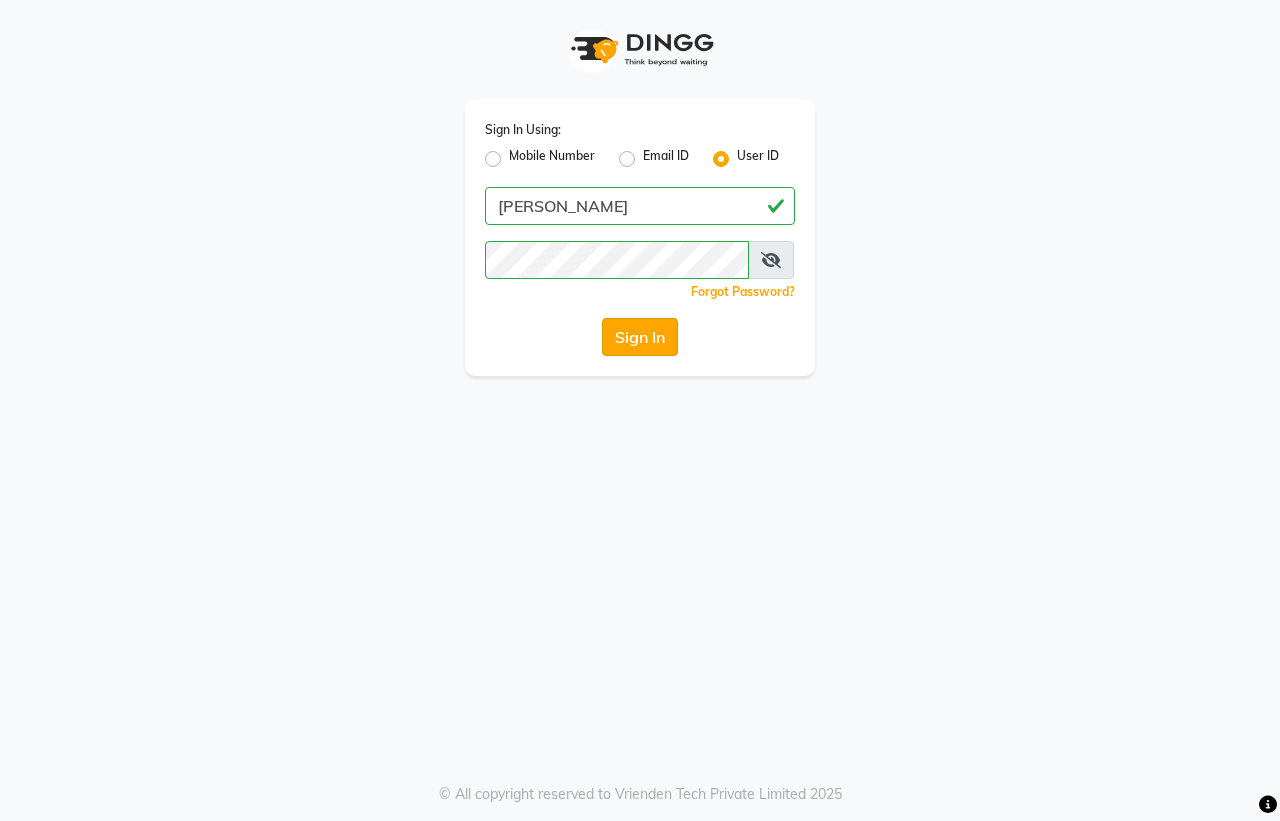 click on "Sign In" 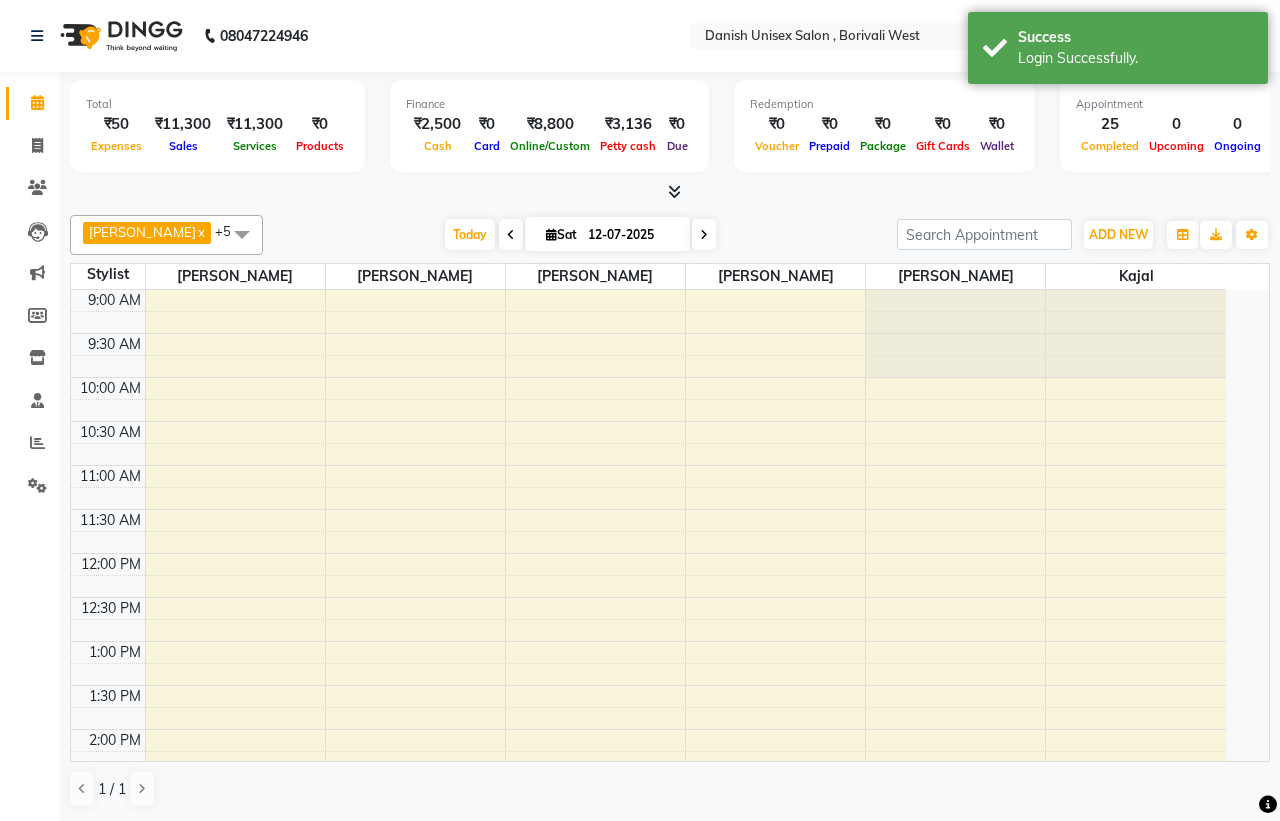 select on "en" 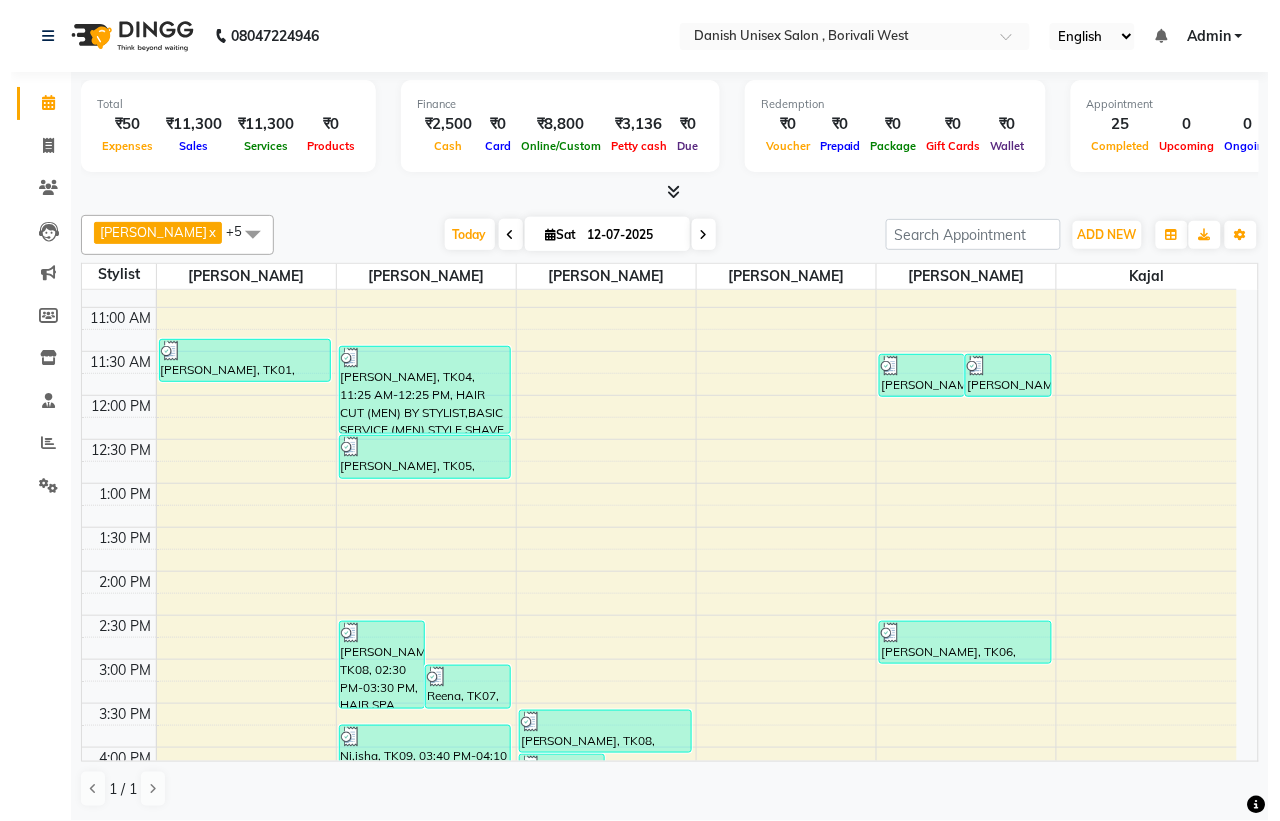 scroll, scrollTop: 375, scrollLeft: 0, axis: vertical 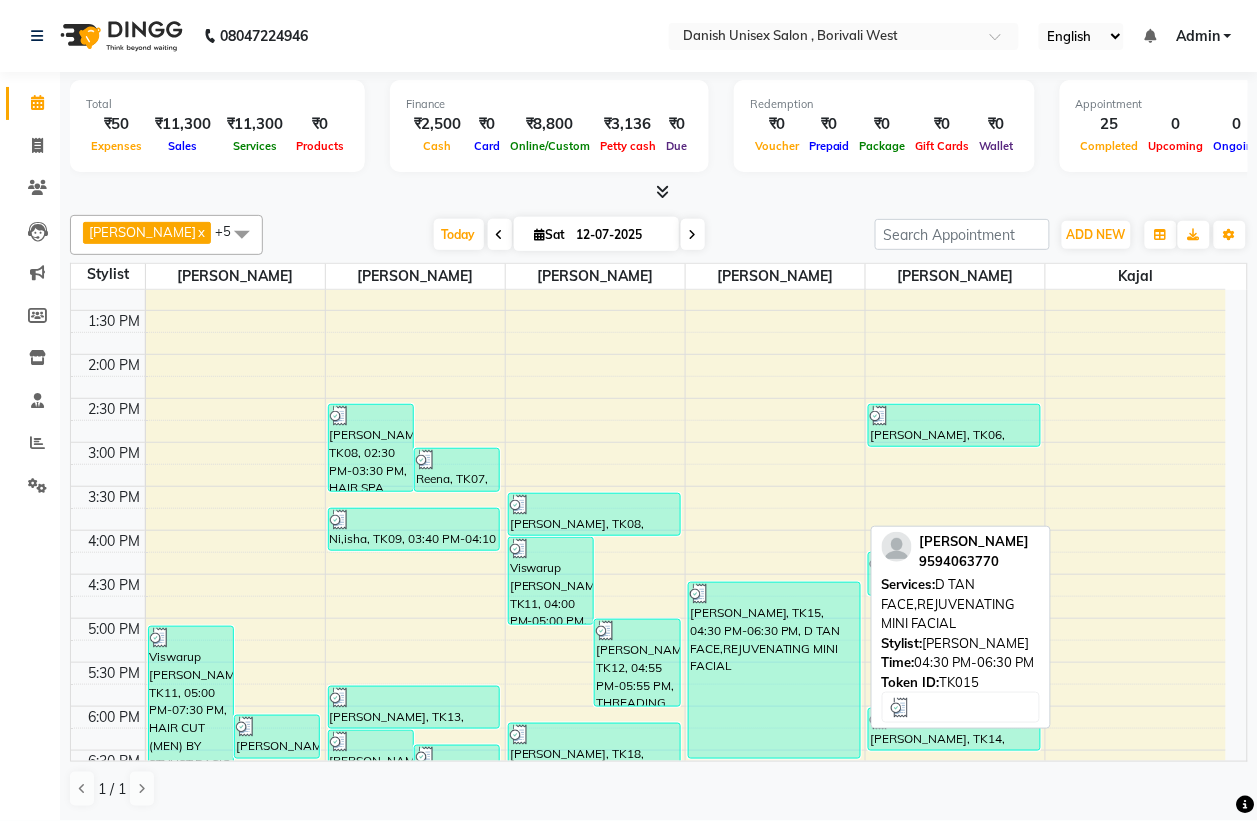 click on "[PERSON_NAME], TK15, 04:30 PM-06:30 PM, D TAN FACE,REJUVENATING MINI FACIAL" at bounding box center (774, 670) 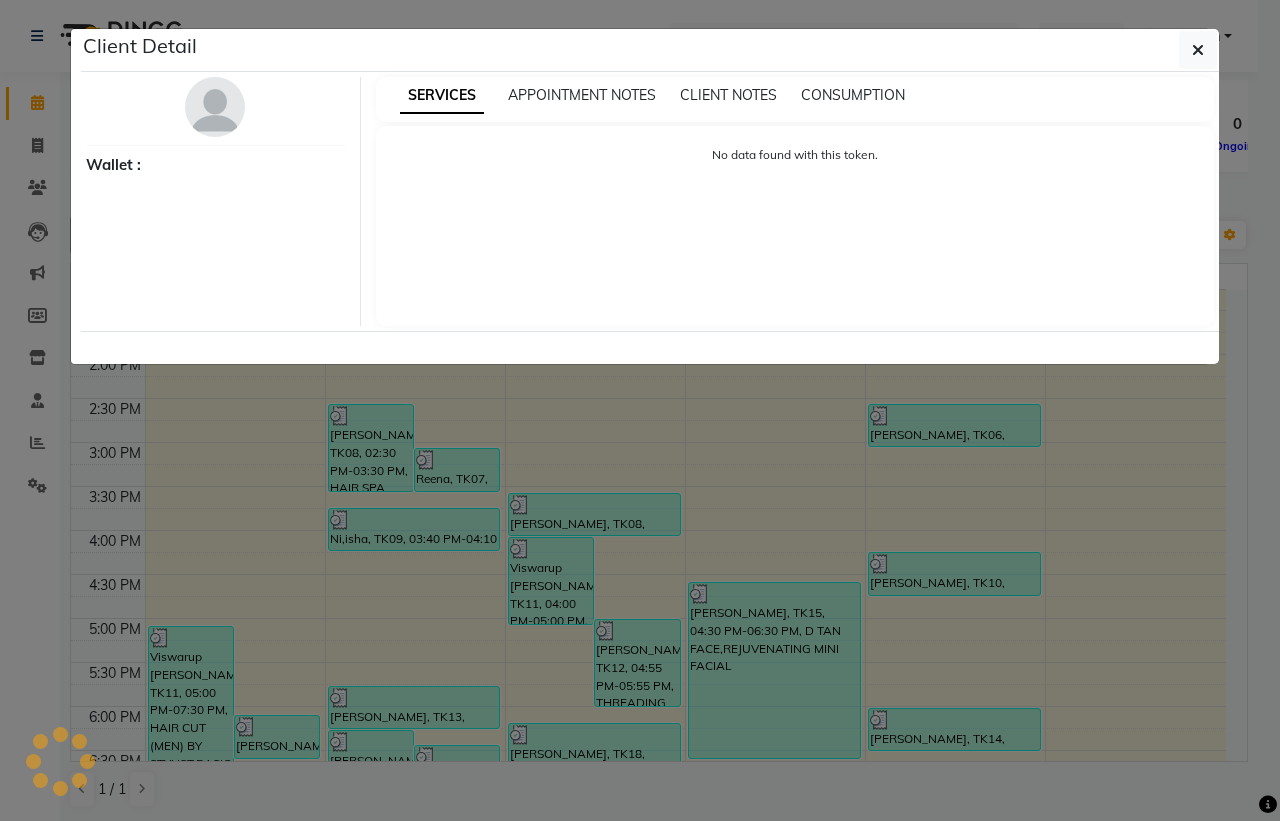 type 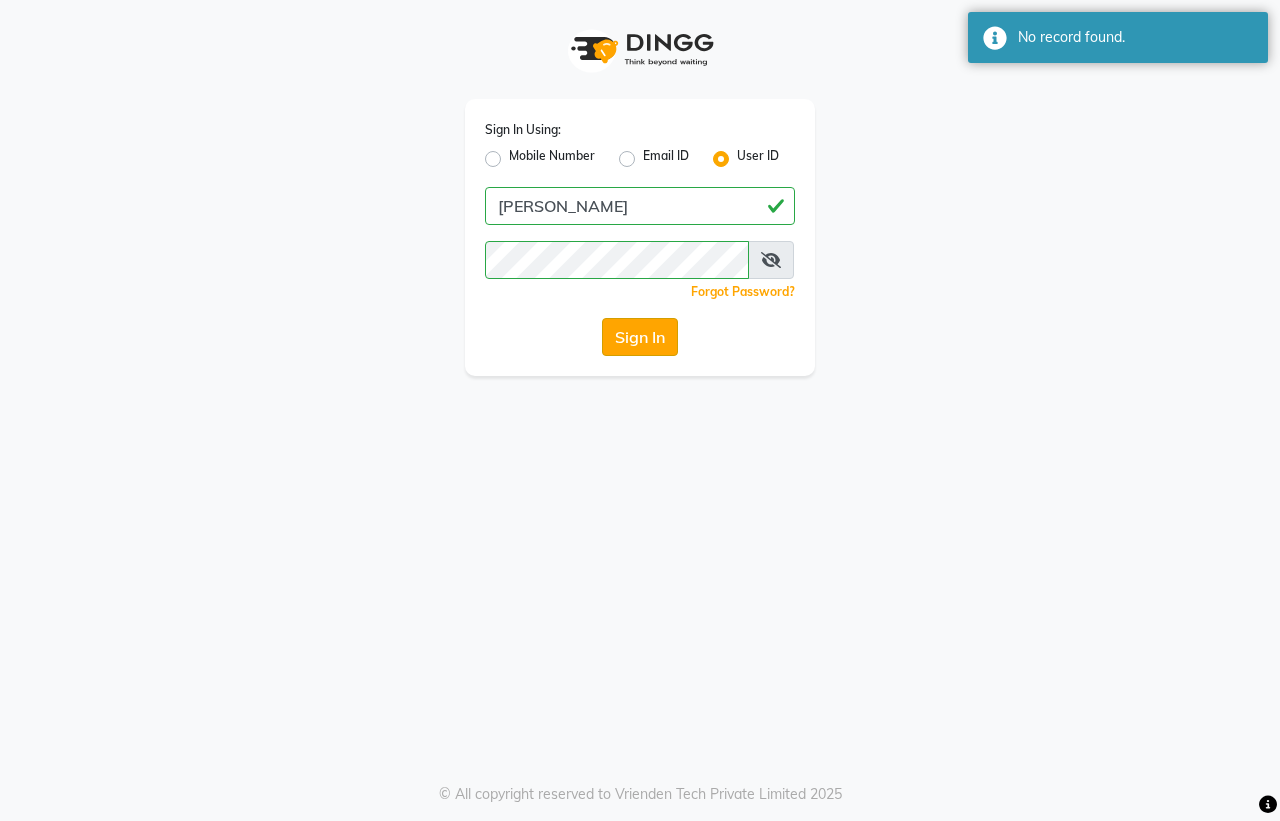 click on "Sign In" 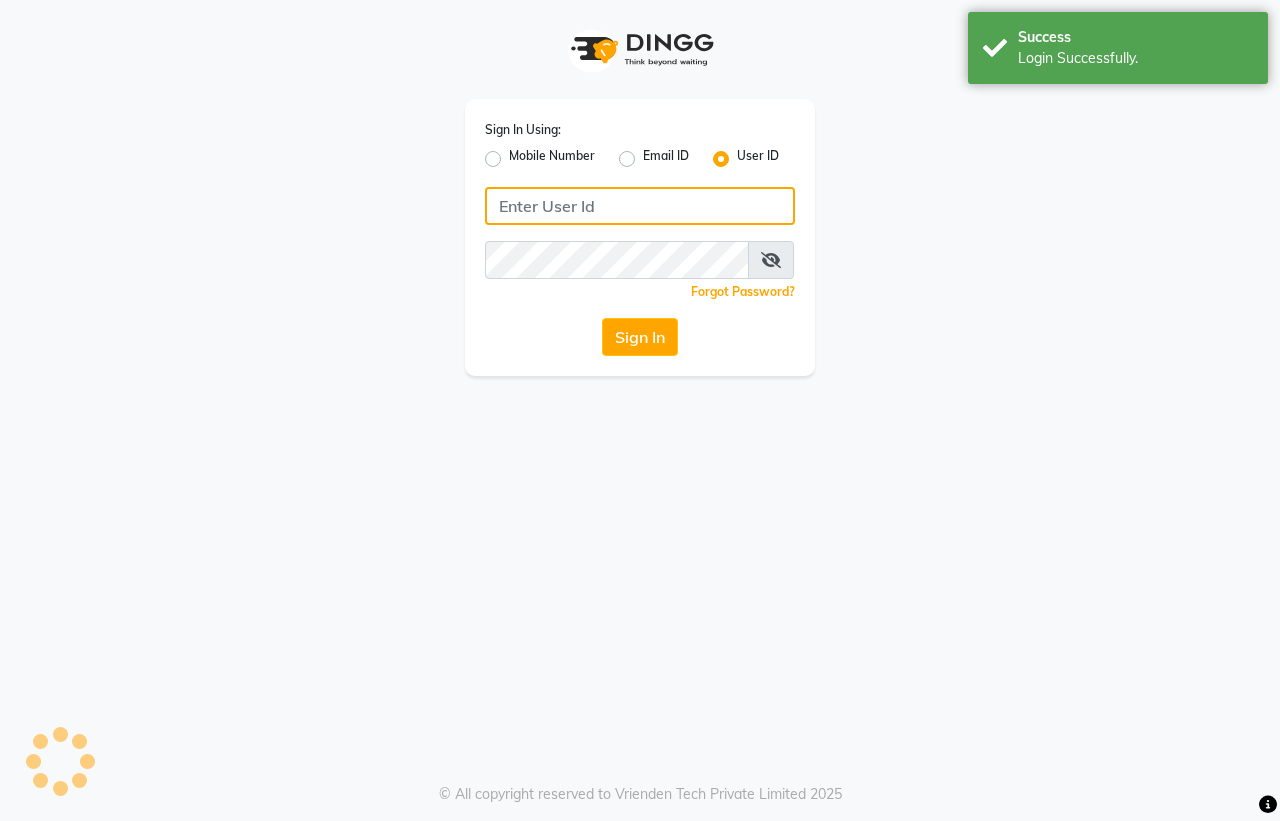 type on "[PERSON_NAME]" 